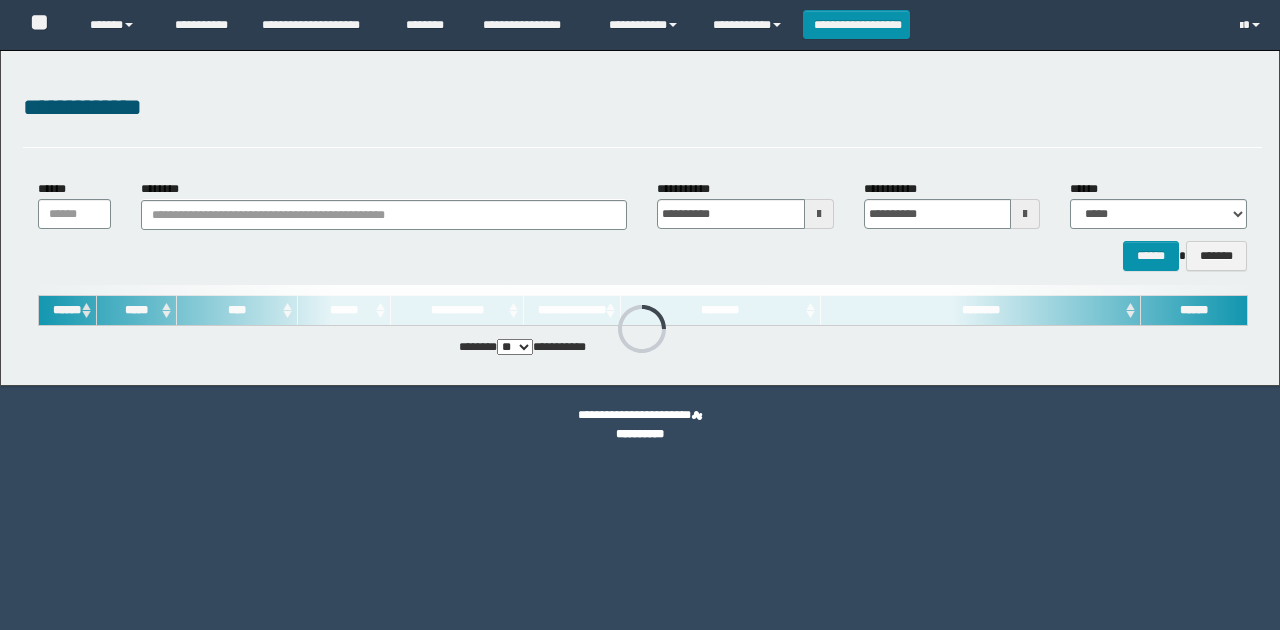 scroll, scrollTop: 0, scrollLeft: 0, axis: both 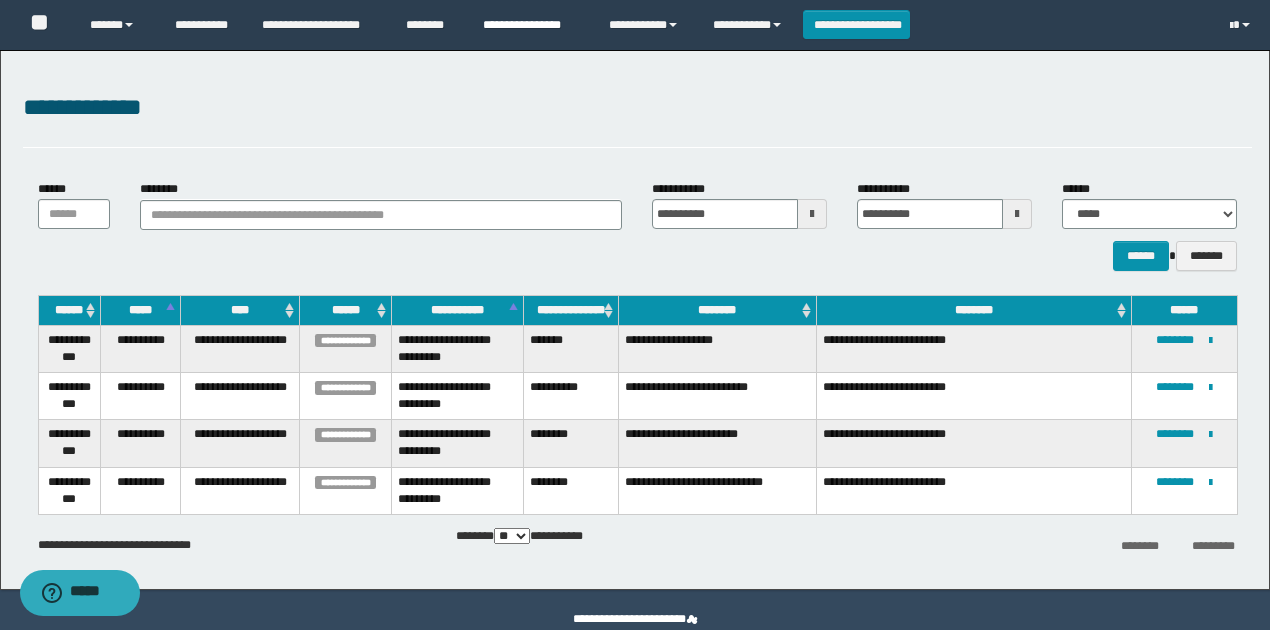 click on "**********" at bounding box center [531, 25] 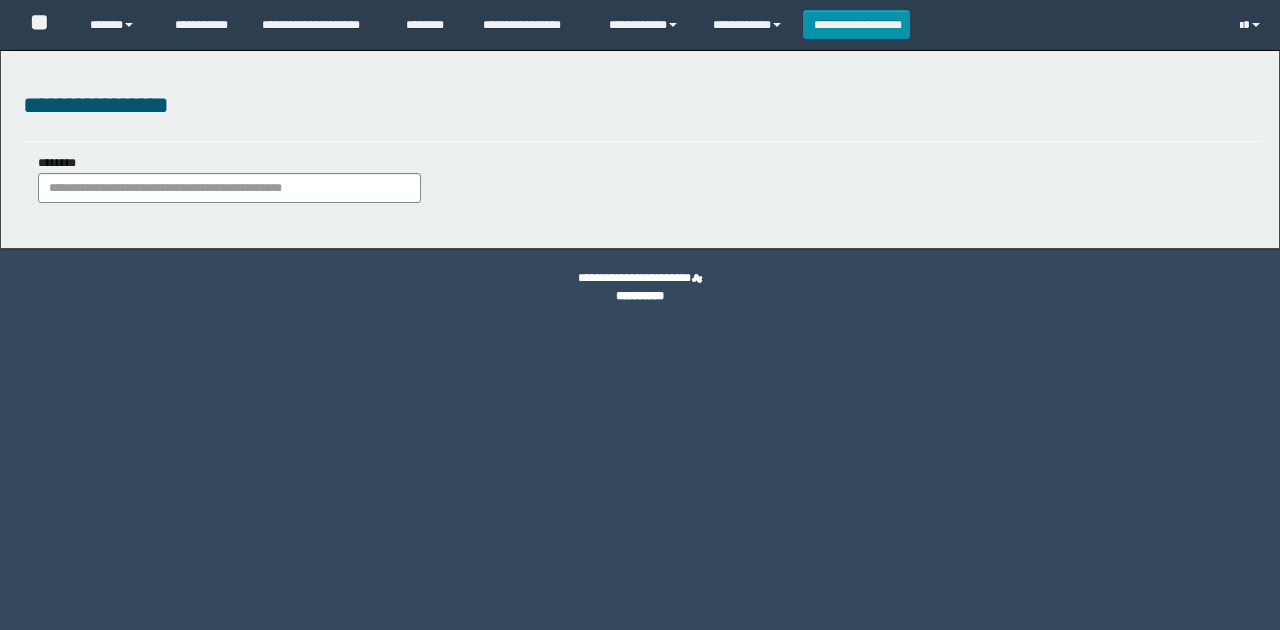 scroll, scrollTop: 0, scrollLeft: 0, axis: both 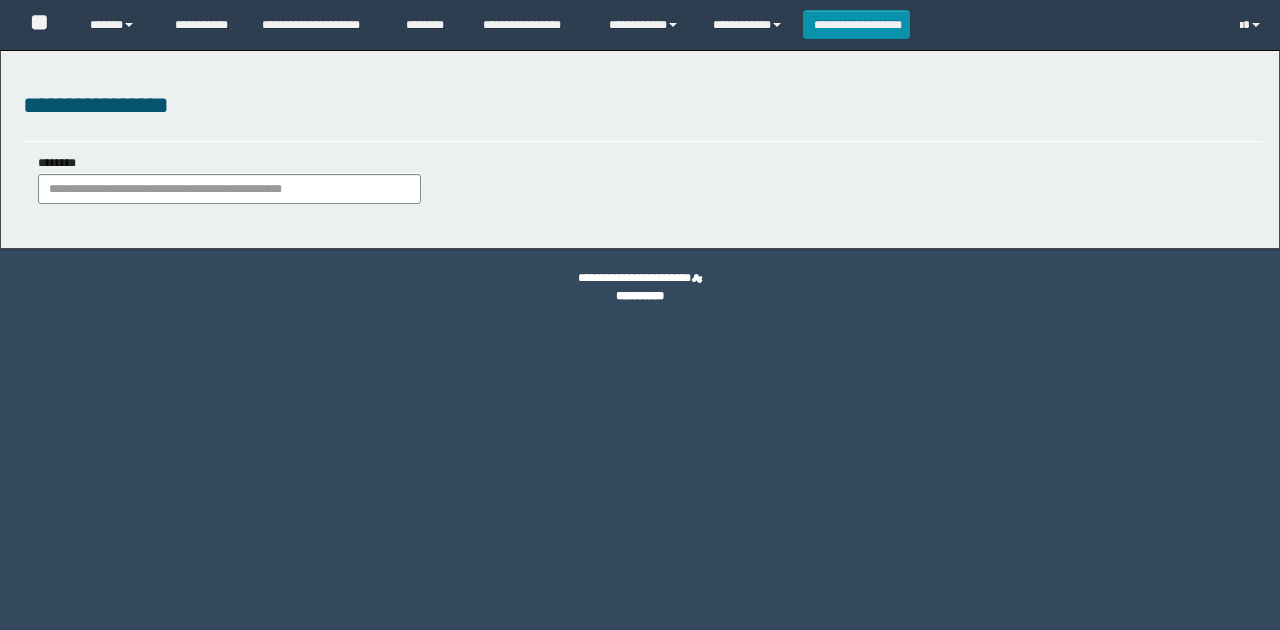 click on "********" at bounding box center [229, 189] 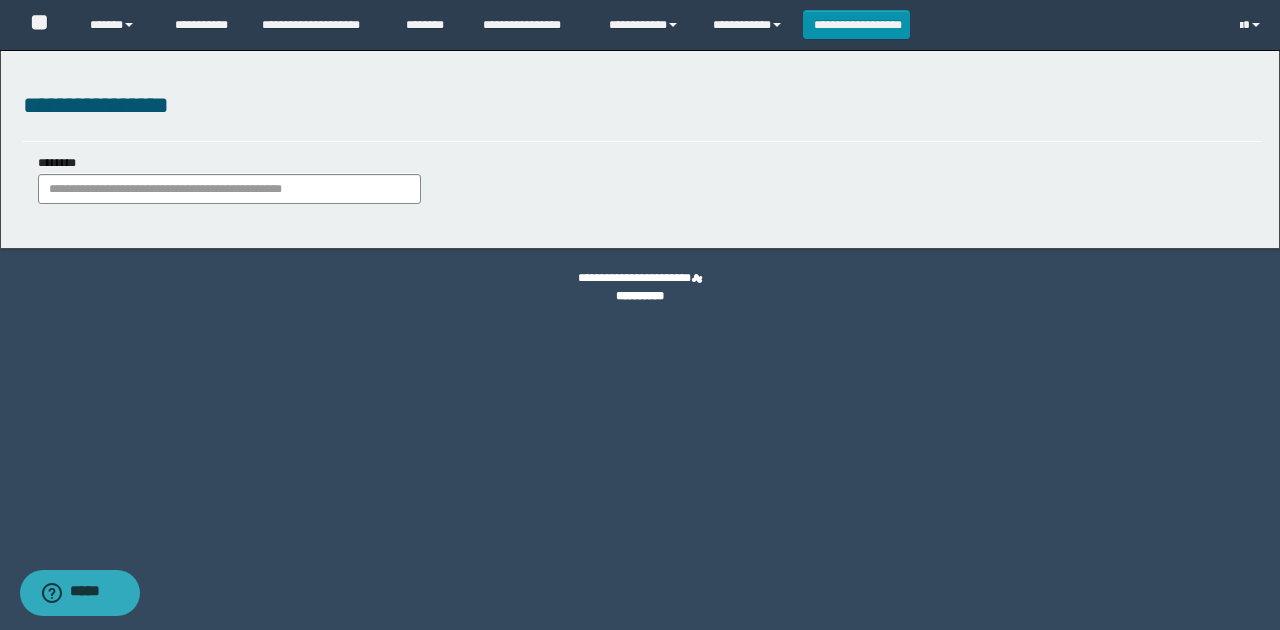 type on "********" 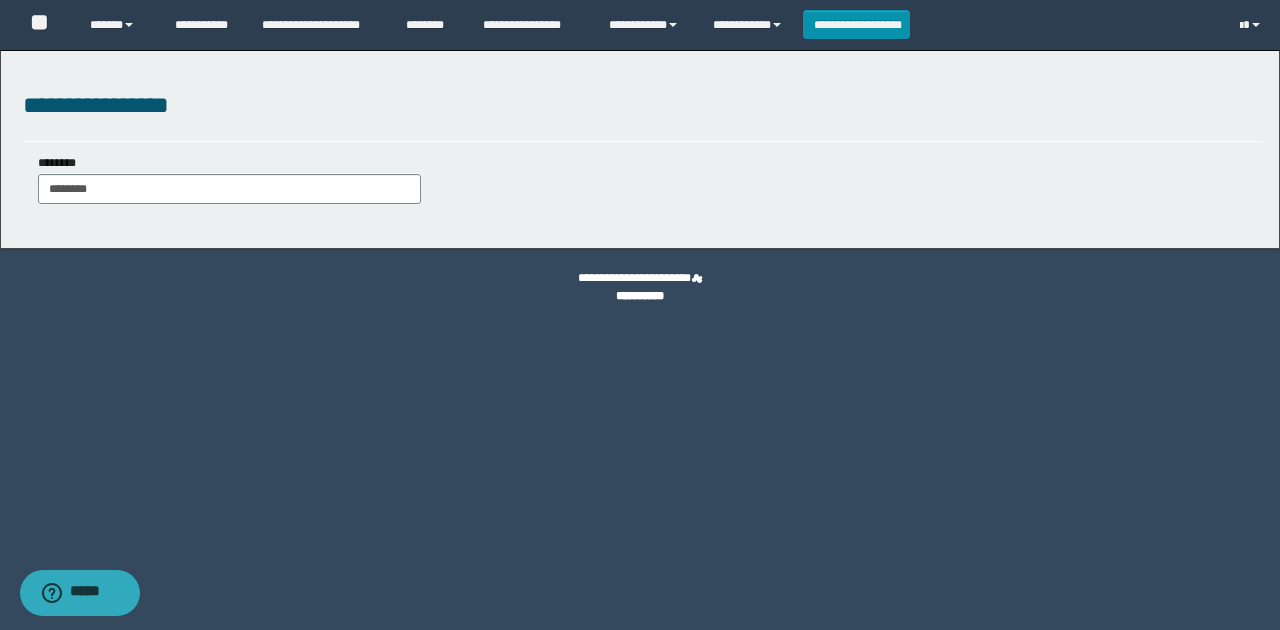 type on "********" 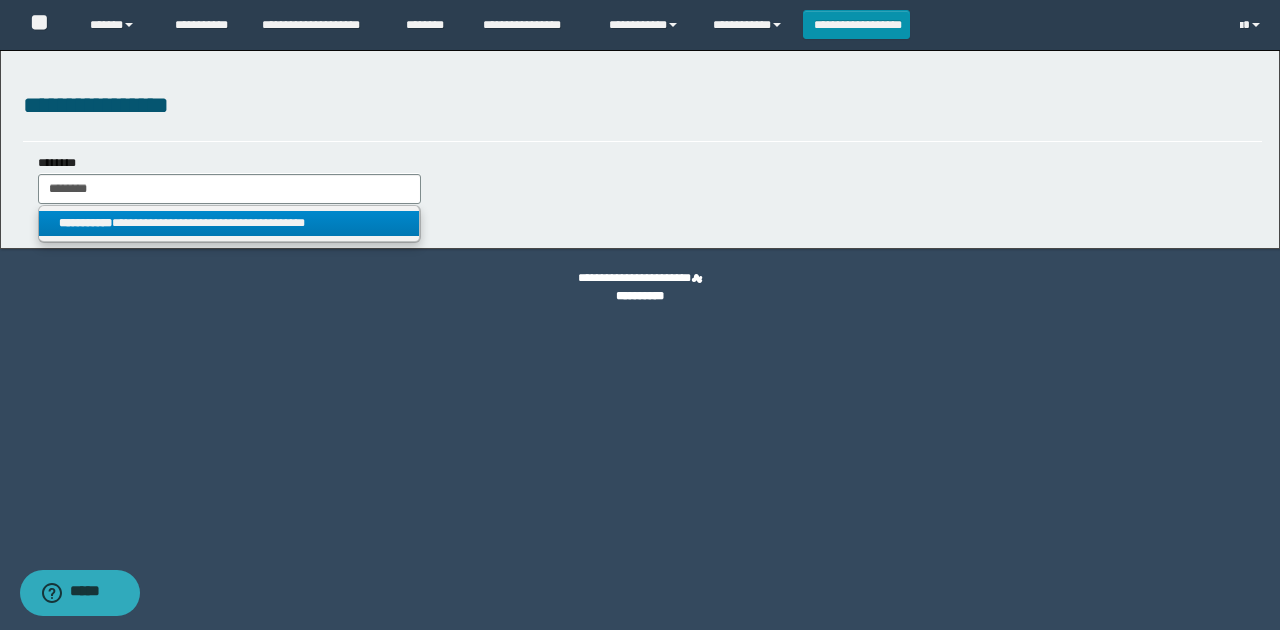 type on "********" 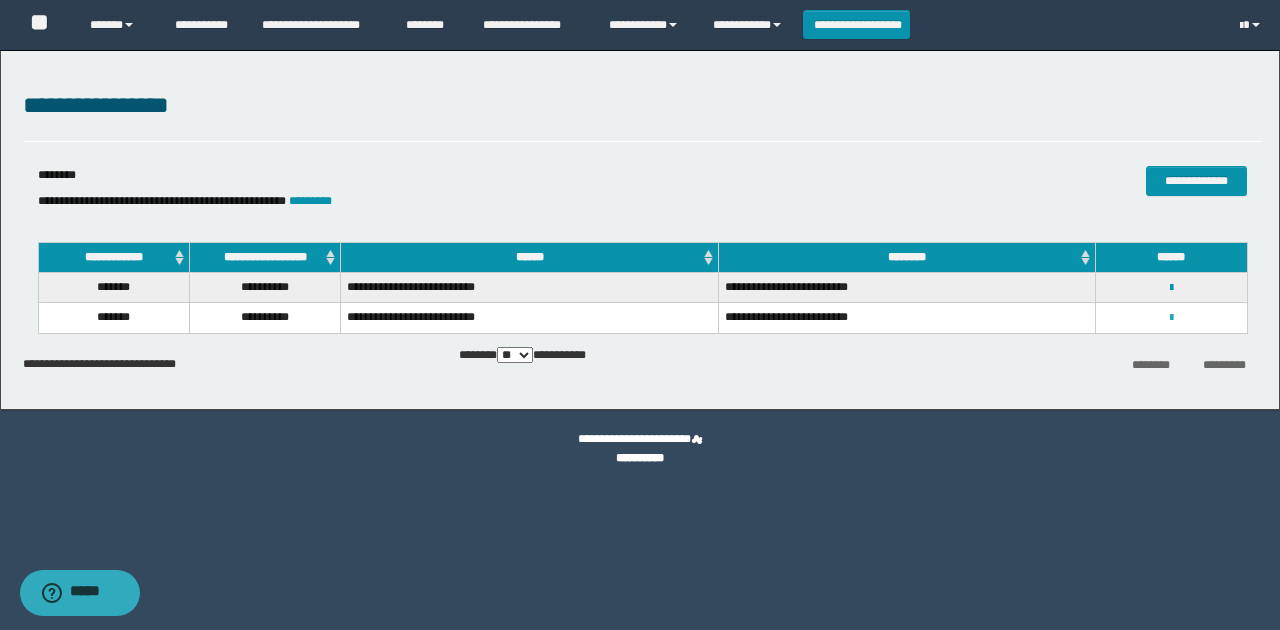 click at bounding box center [1171, 318] 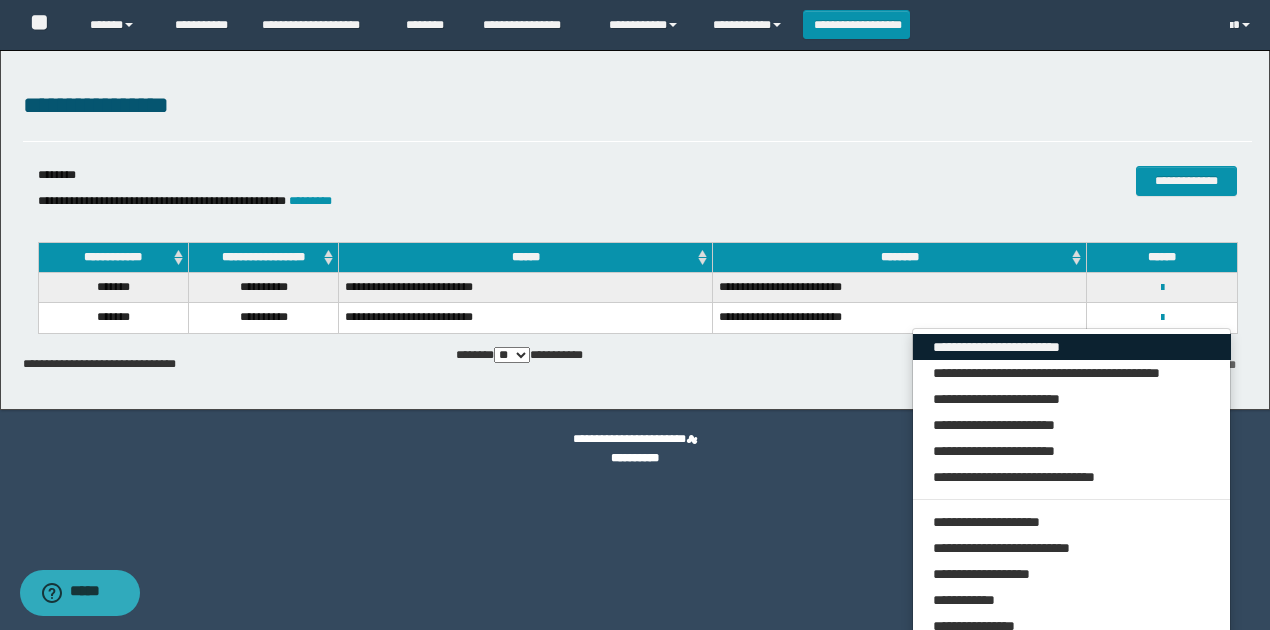 click on "**********" at bounding box center (1072, 347) 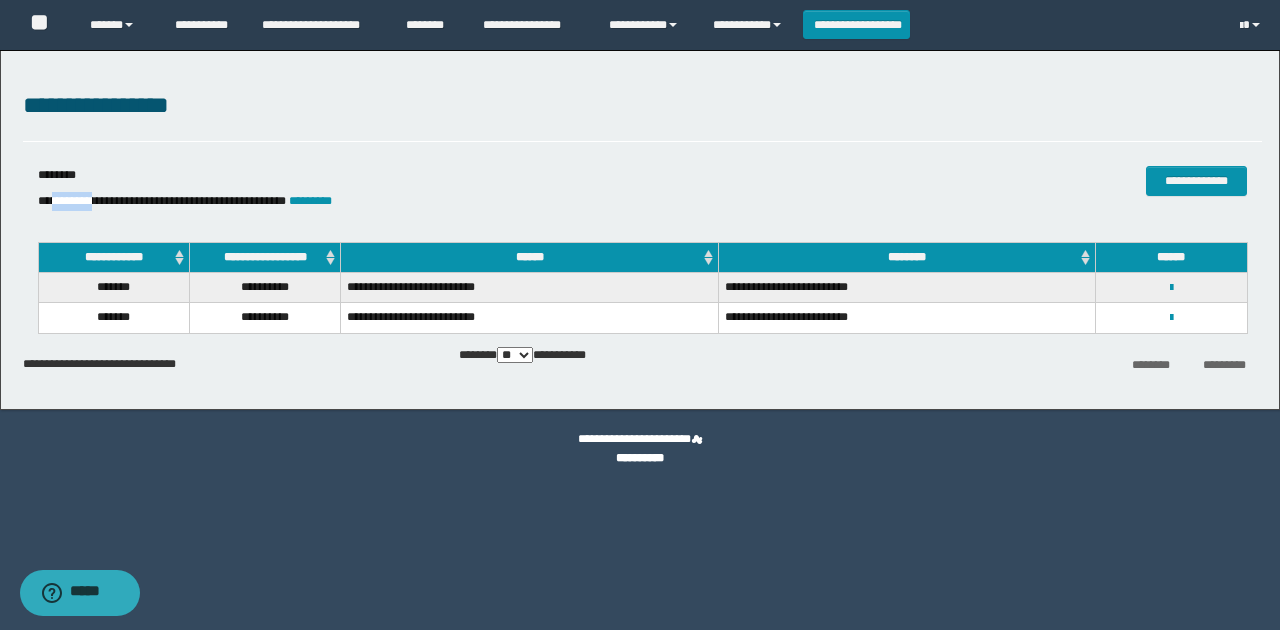 drag, startPoint x: 104, startPoint y: 200, endPoint x: 56, endPoint y: 196, distance: 48.166378 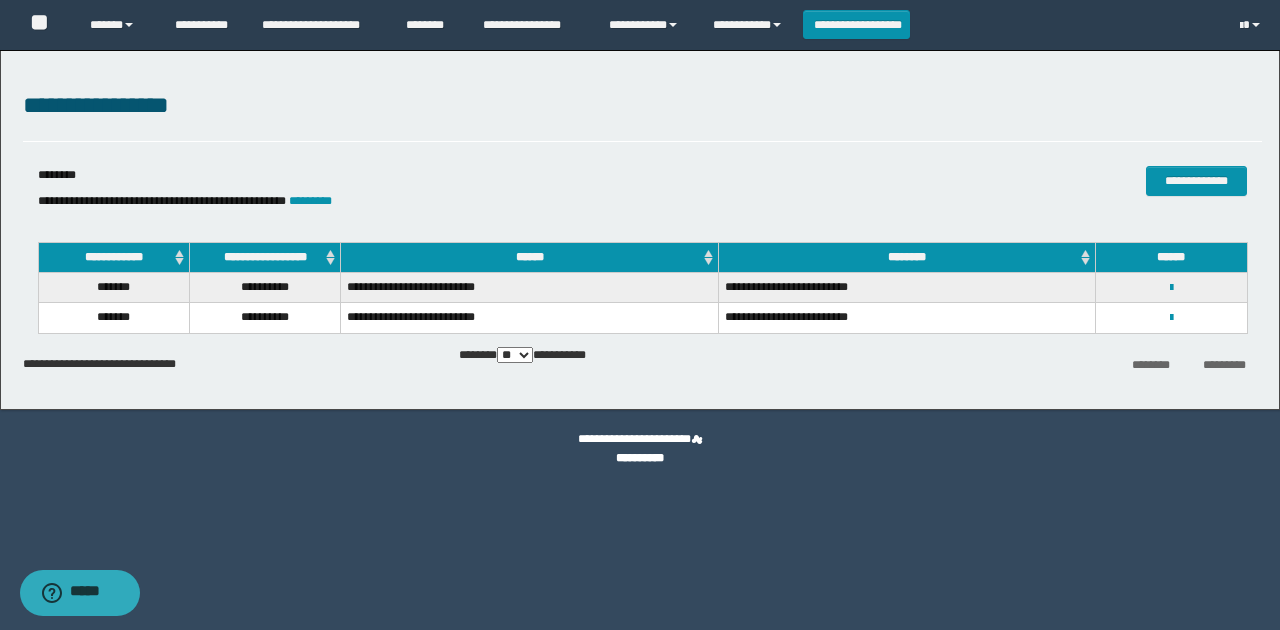 click on "**********" at bounding box center [642, 114] 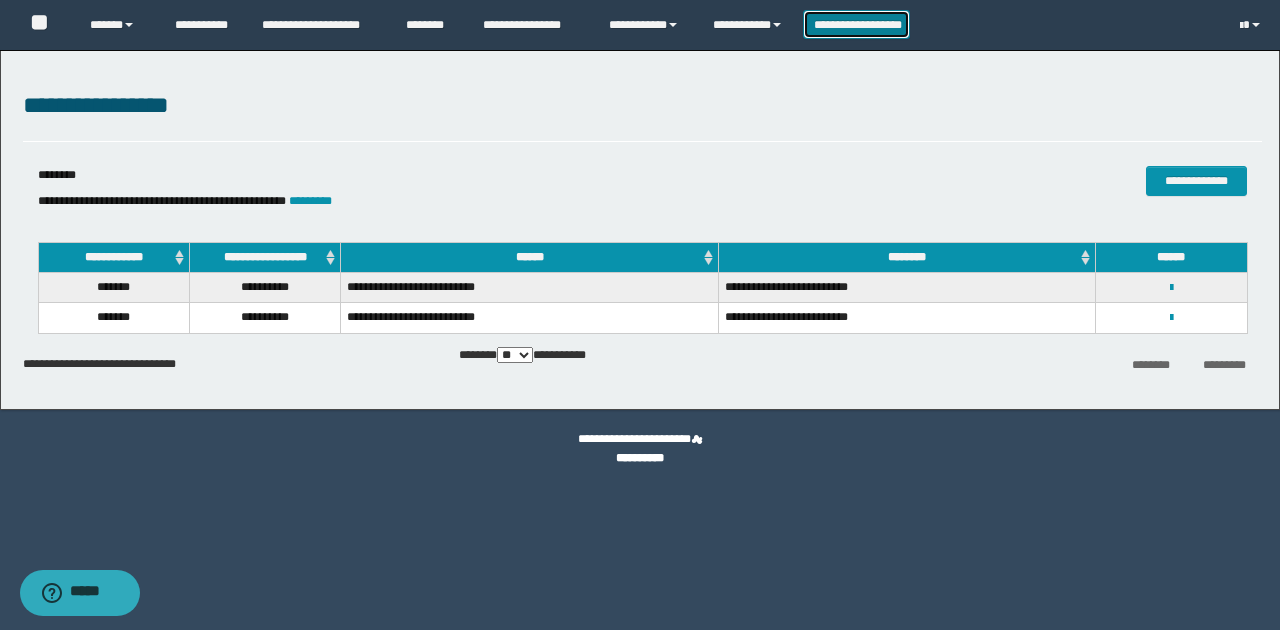 click on "**********" at bounding box center [857, 24] 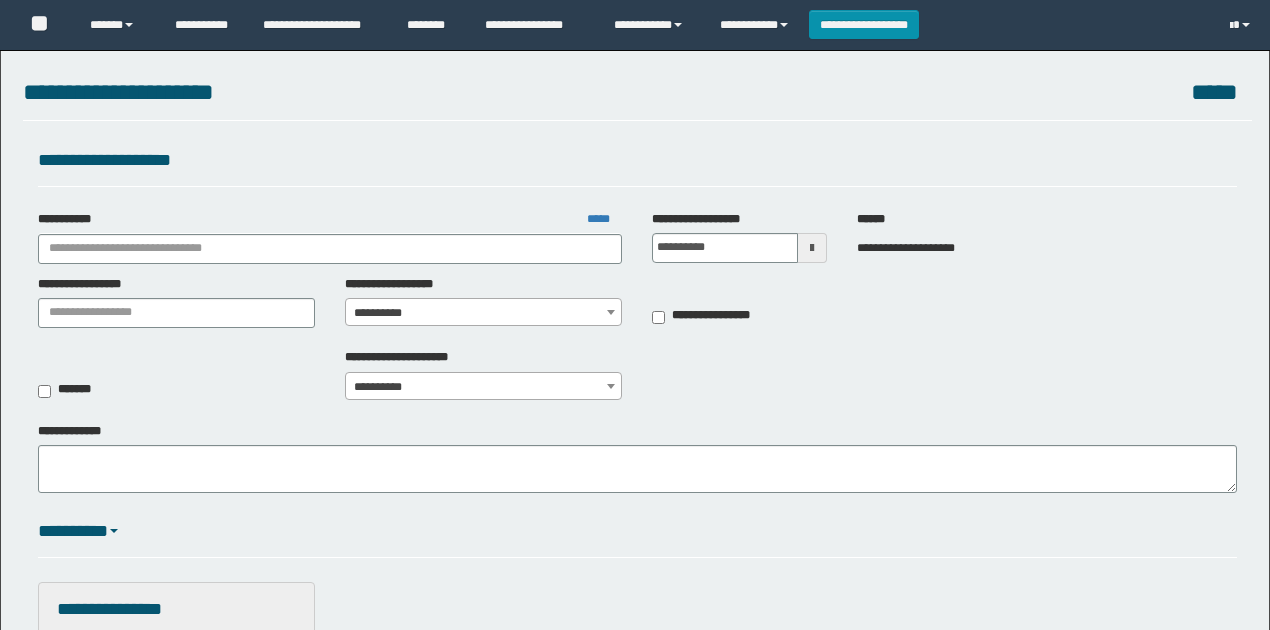 scroll, scrollTop: 0, scrollLeft: 0, axis: both 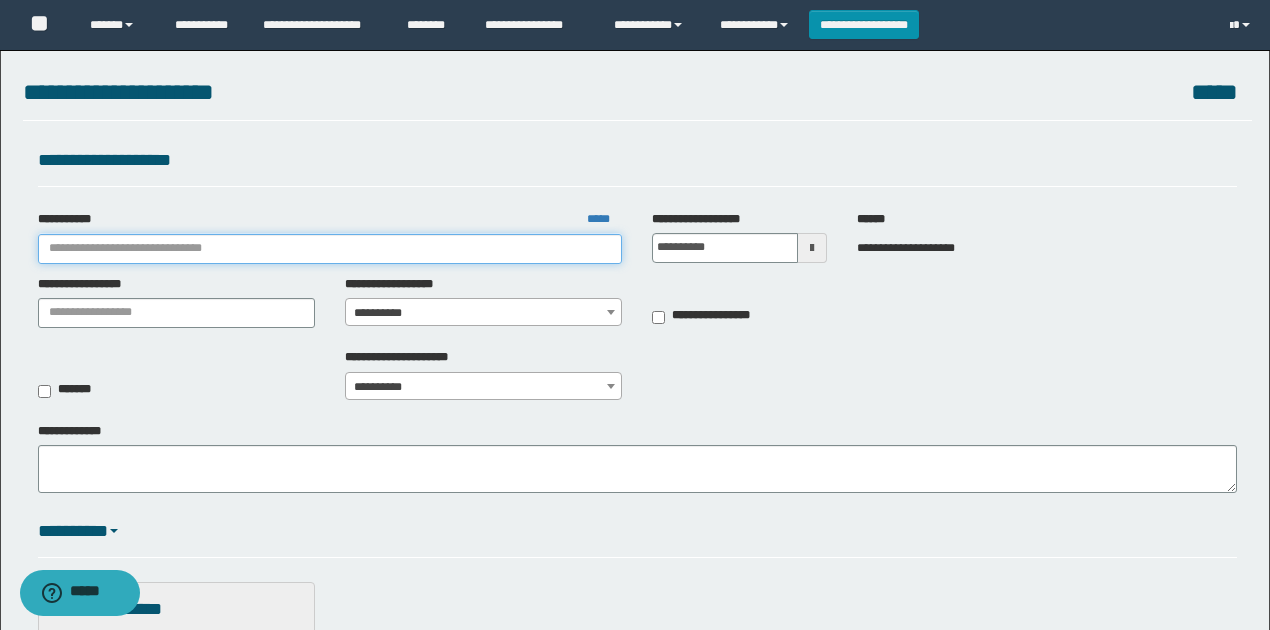 click on "**********" at bounding box center [330, 249] 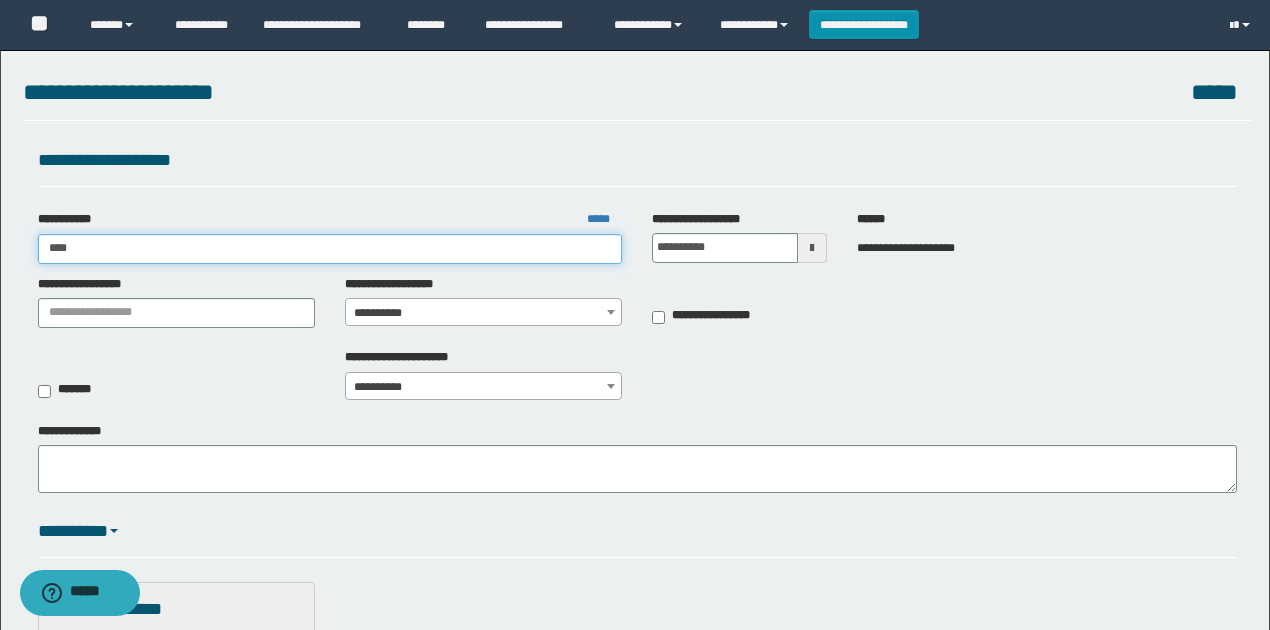 type on "*****" 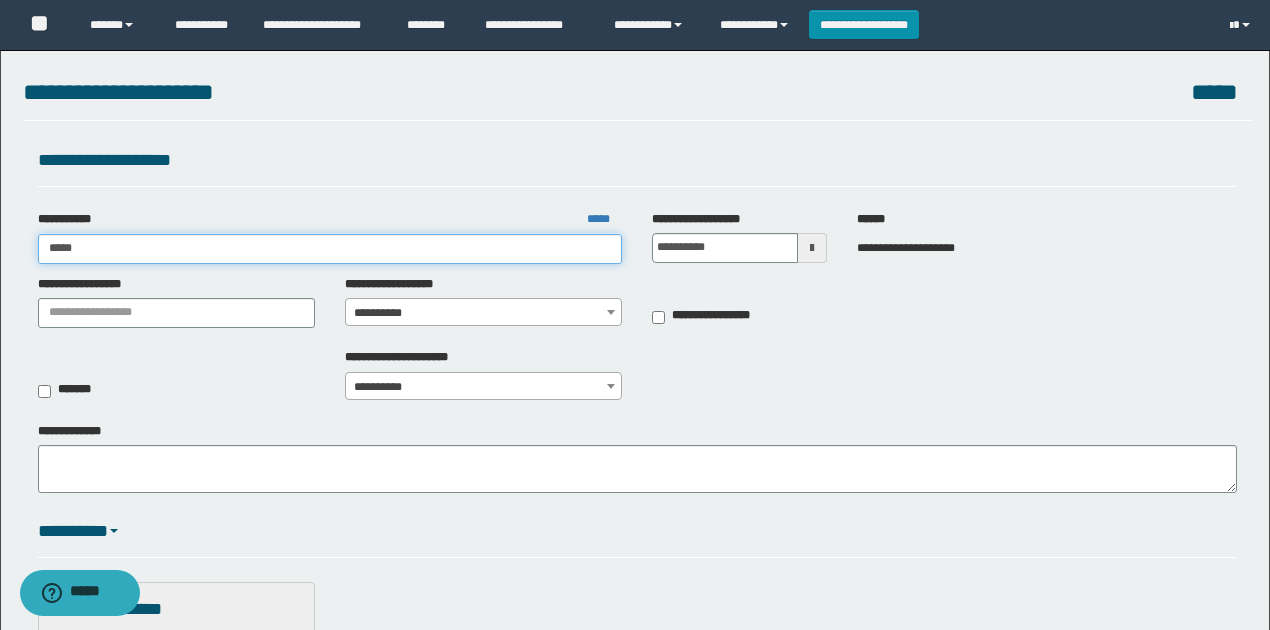 type on "*****" 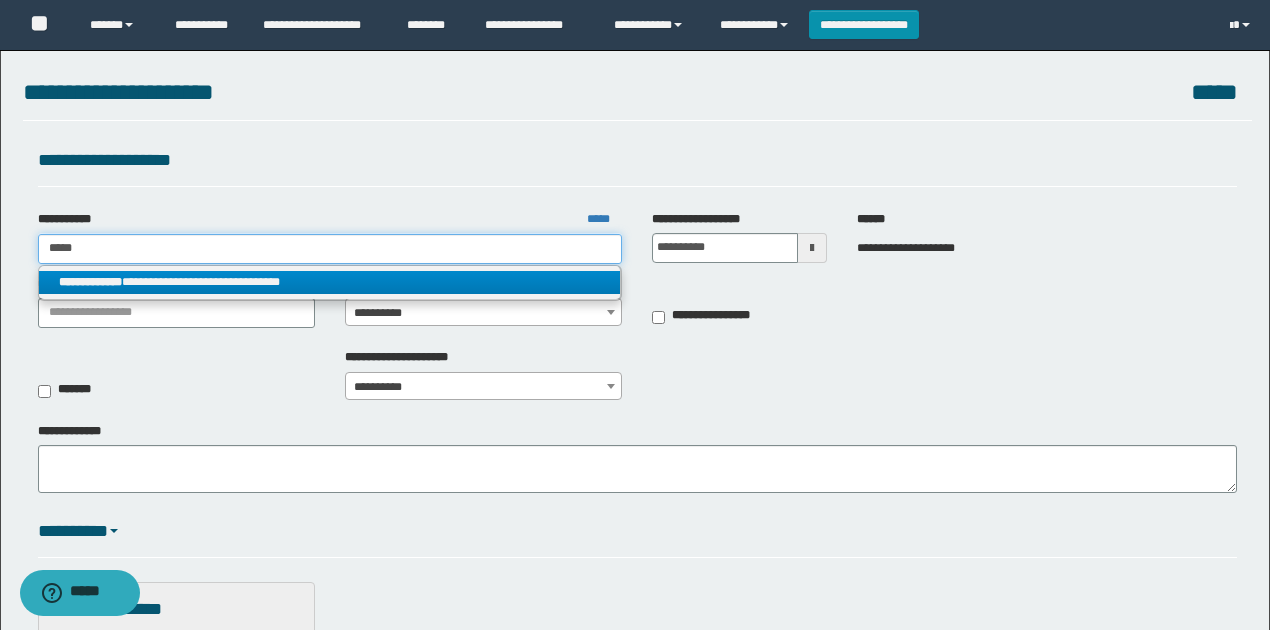 type on "*****" 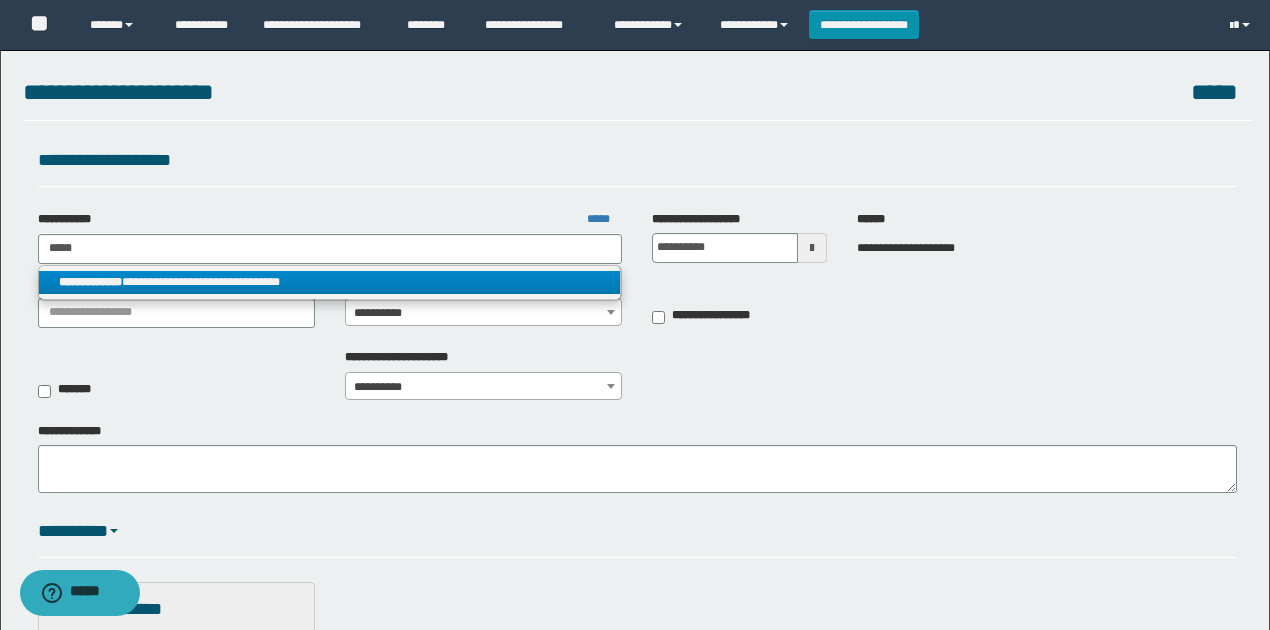 click on "**********" at bounding box center (330, 282) 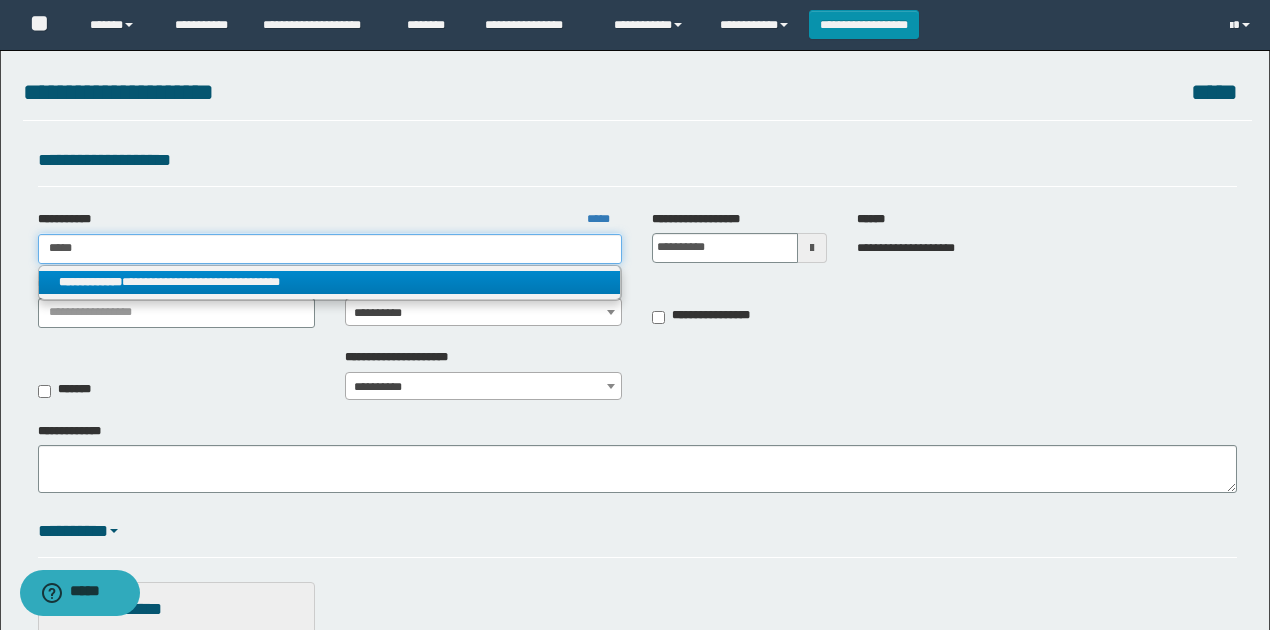 type 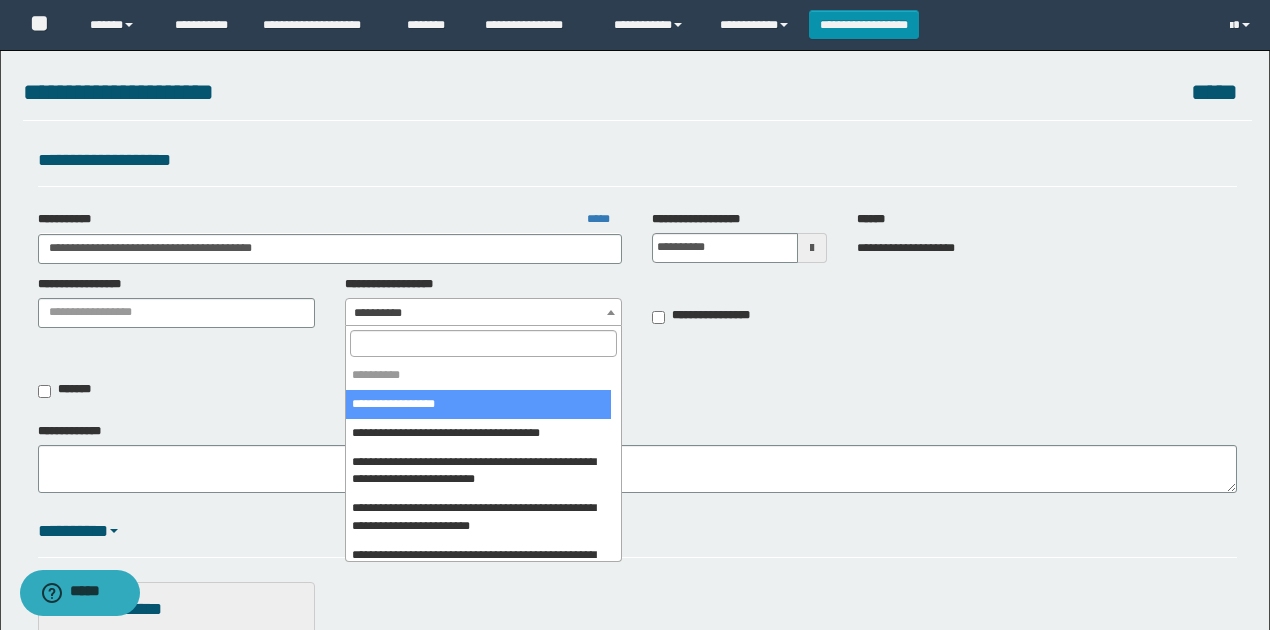 click on "**********" at bounding box center [484, 313] 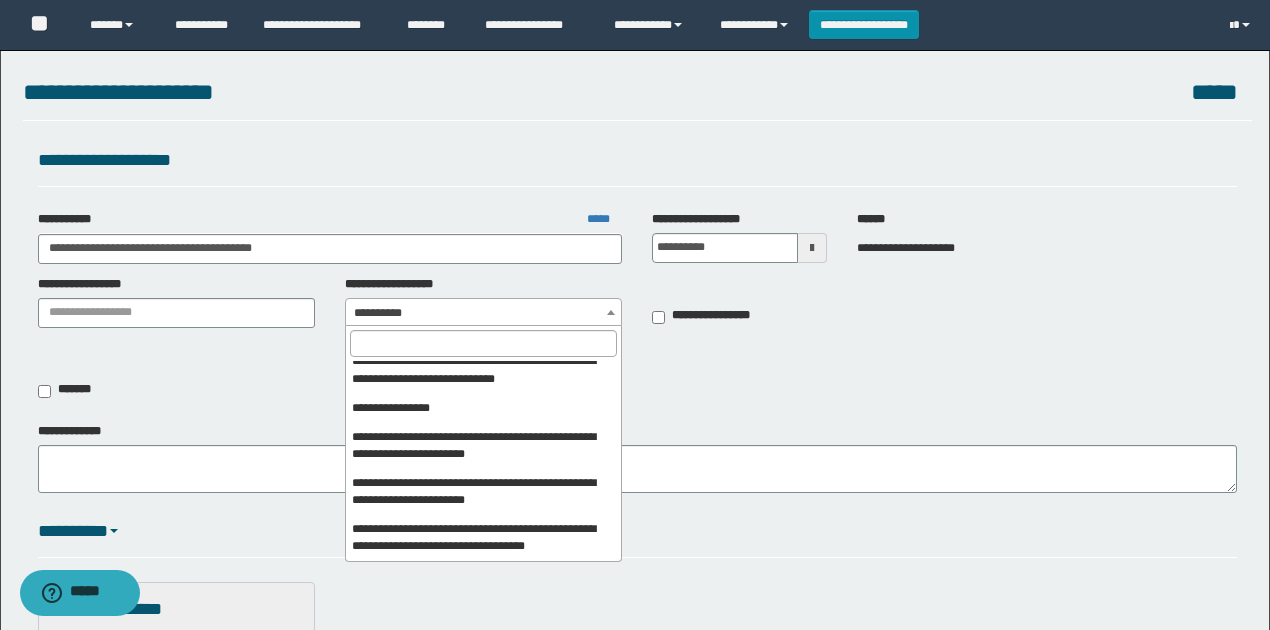 scroll, scrollTop: 470, scrollLeft: 0, axis: vertical 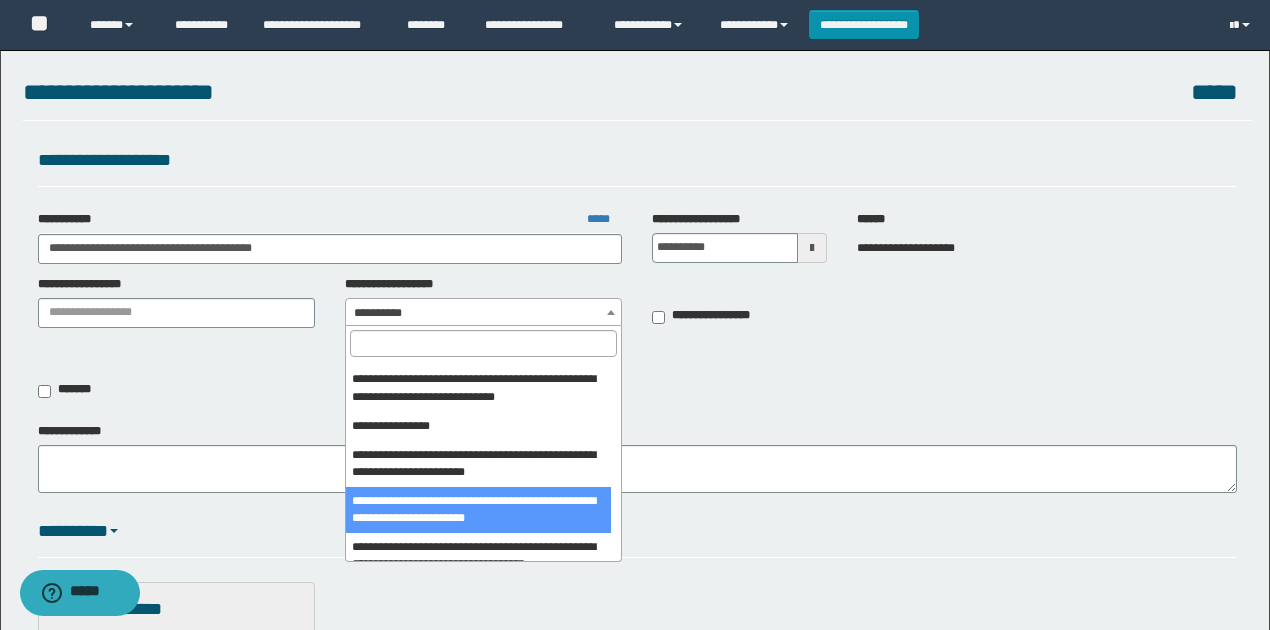 select on "****" 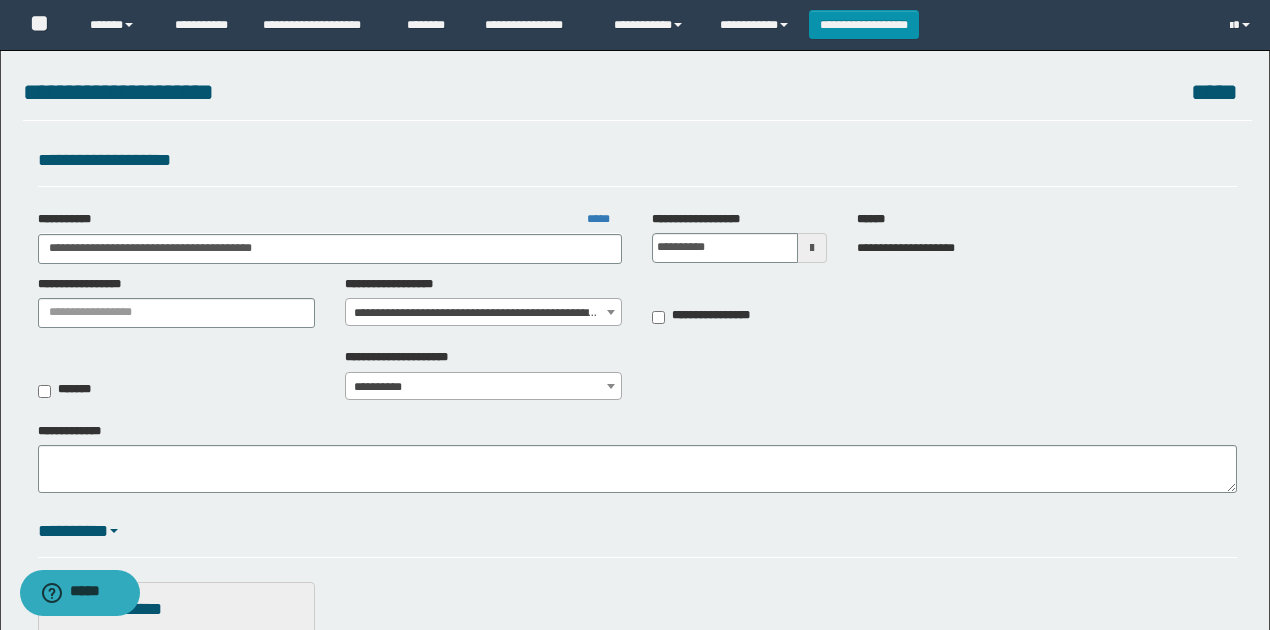 click on "**********" at bounding box center (637, 380) 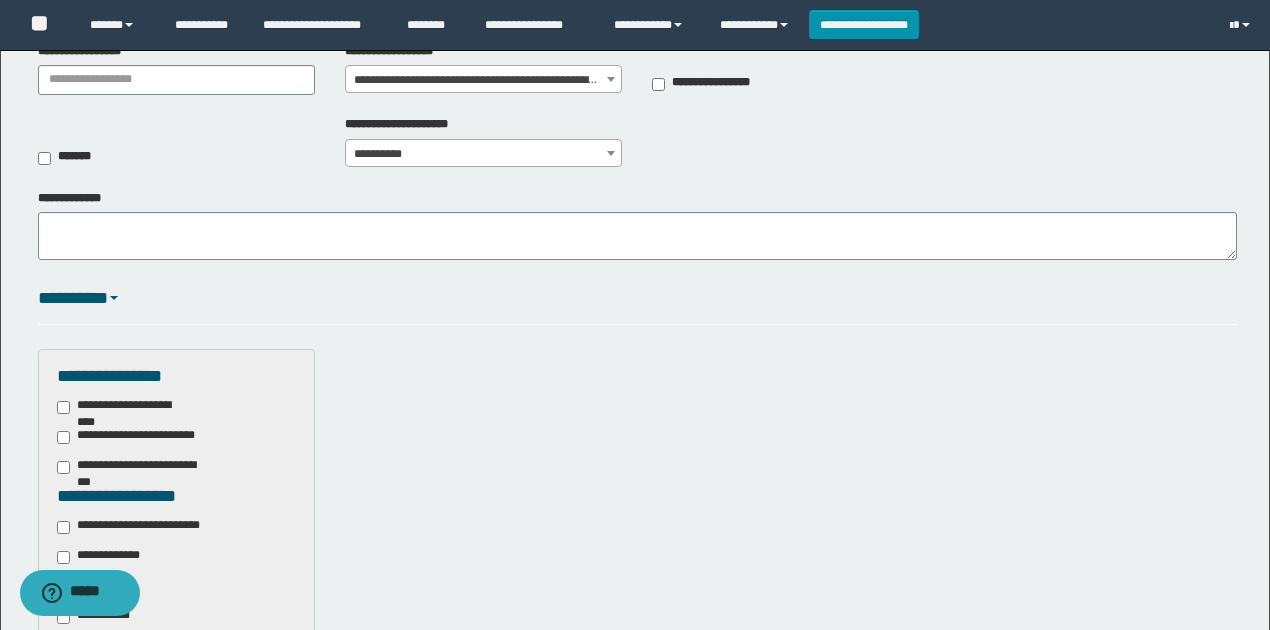 scroll, scrollTop: 333, scrollLeft: 0, axis: vertical 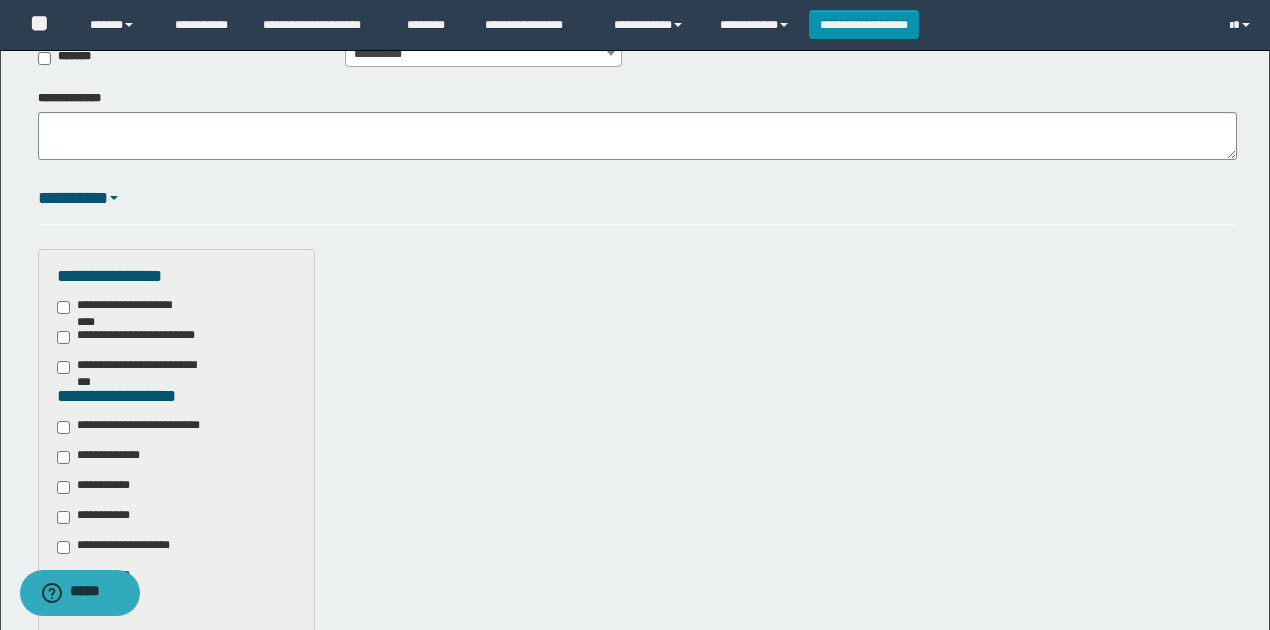 click on "**********" at bounding box center (143, 427) 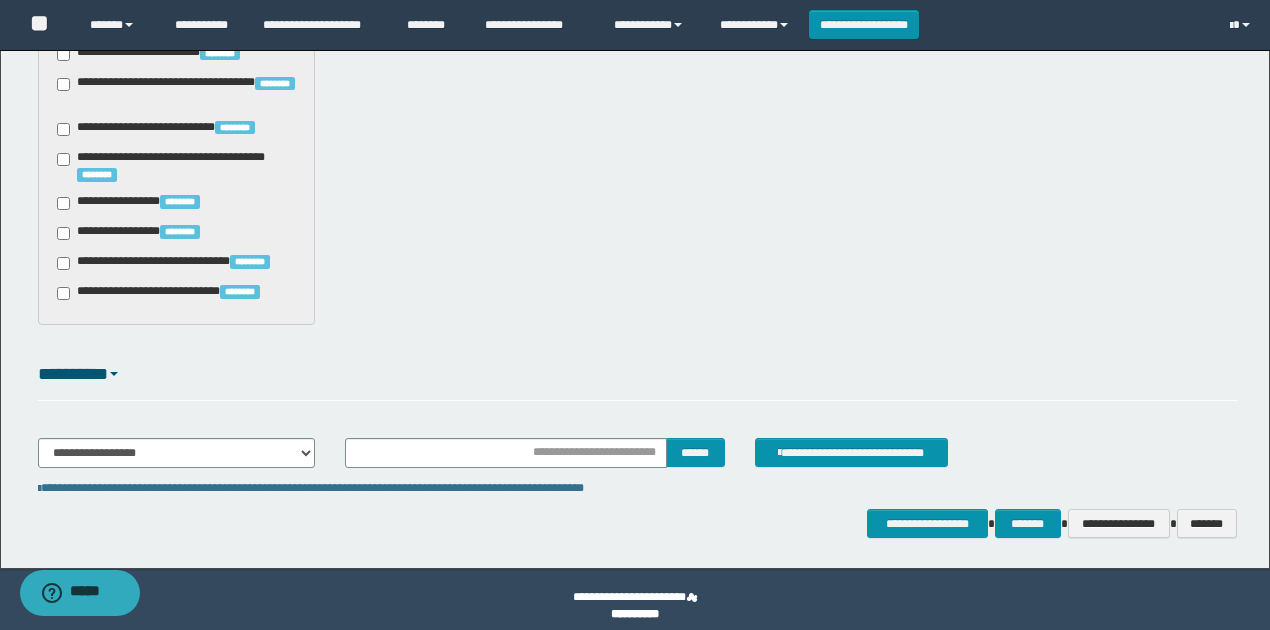 scroll, scrollTop: 1720, scrollLeft: 0, axis: vertical 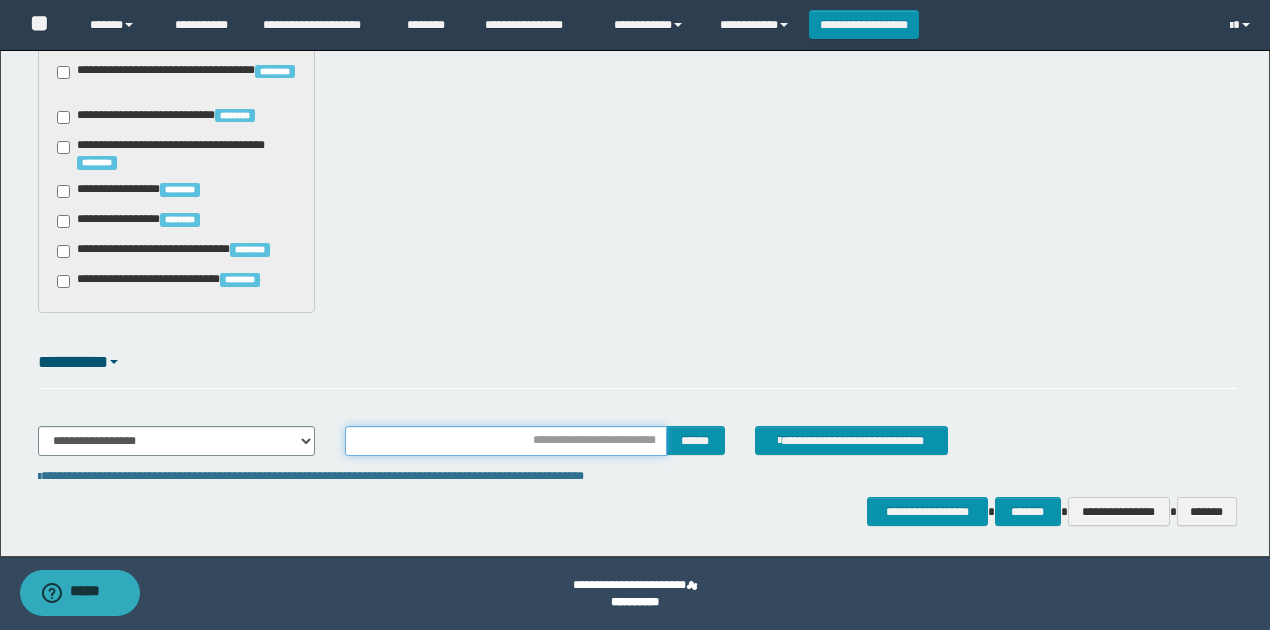 click at bounding box center [506, 441] 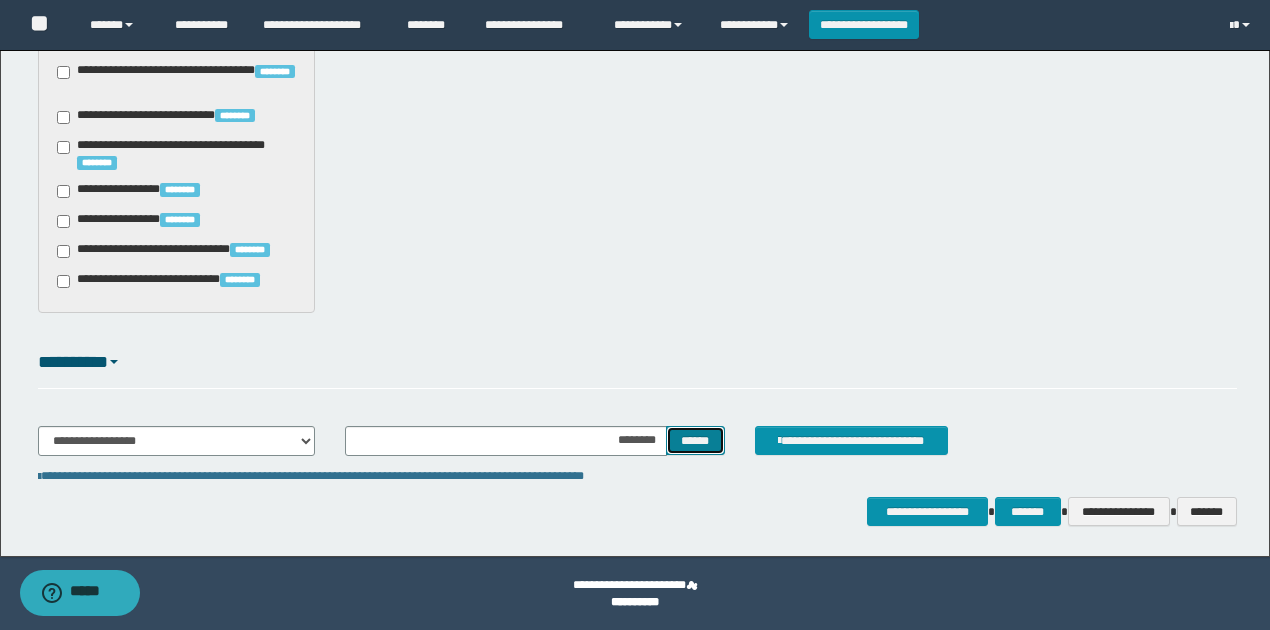 click on "******" at bounding box center (695, 440) 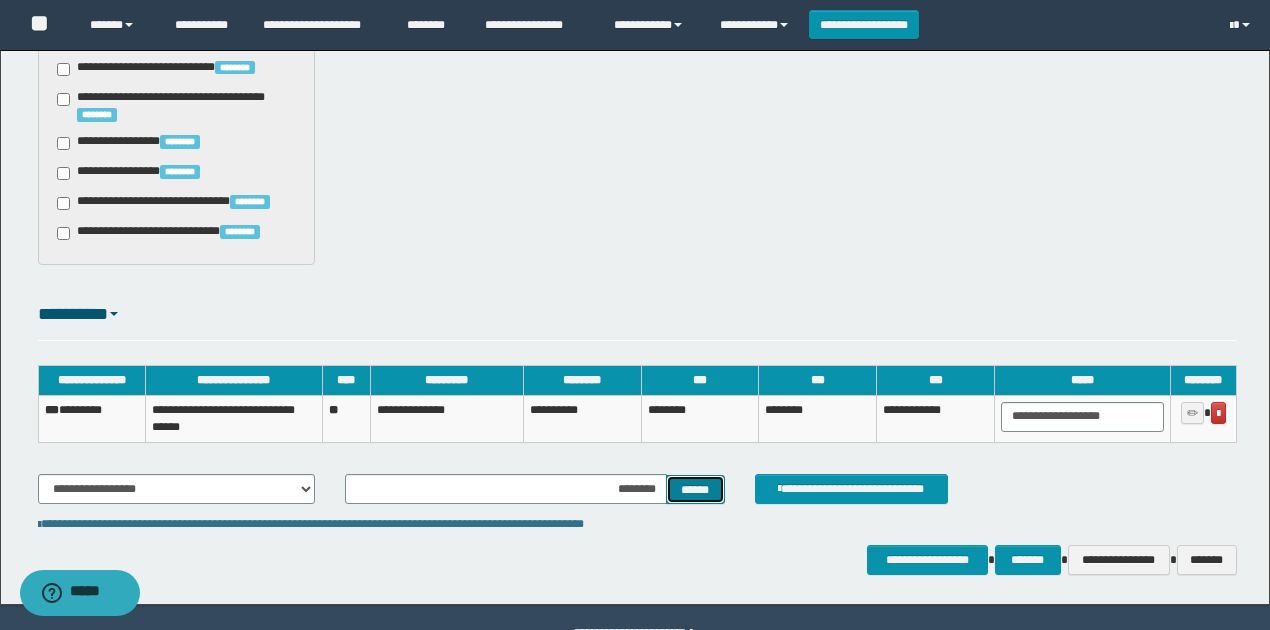 scroll, scrollTop: 1817, scrollLeft: 0, axis: vertical 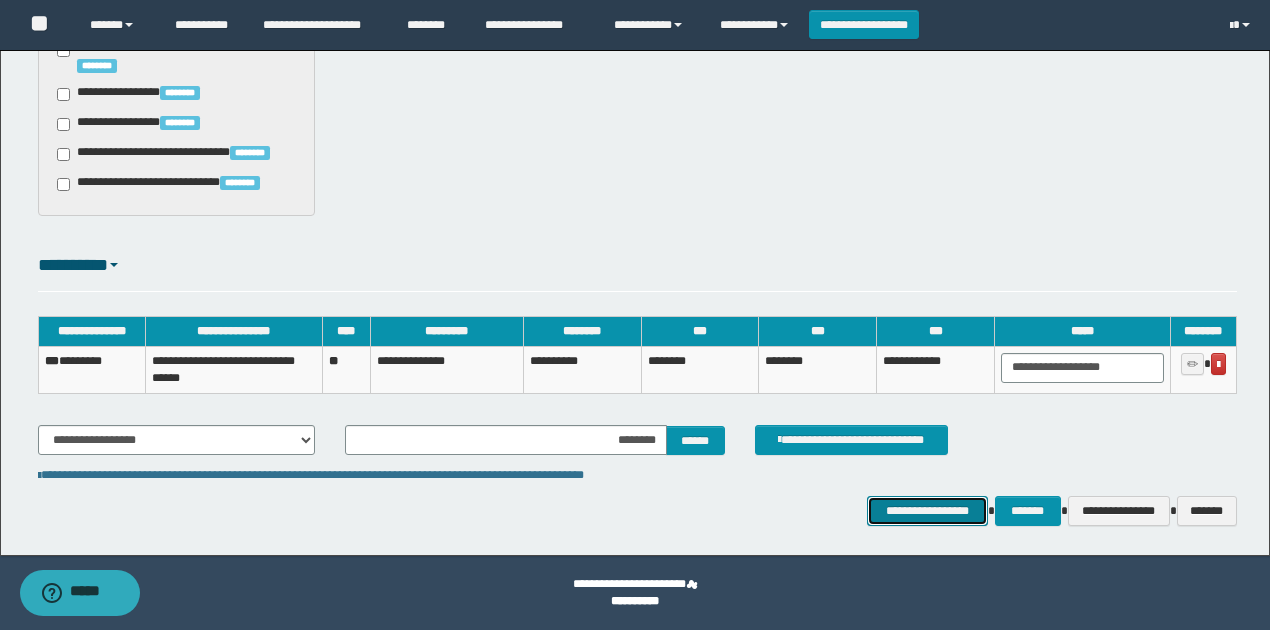 drag, startPoint x: 918, startPoint y: 508, endPoint x: 696, endPoint y: 351, distance: 271.90622 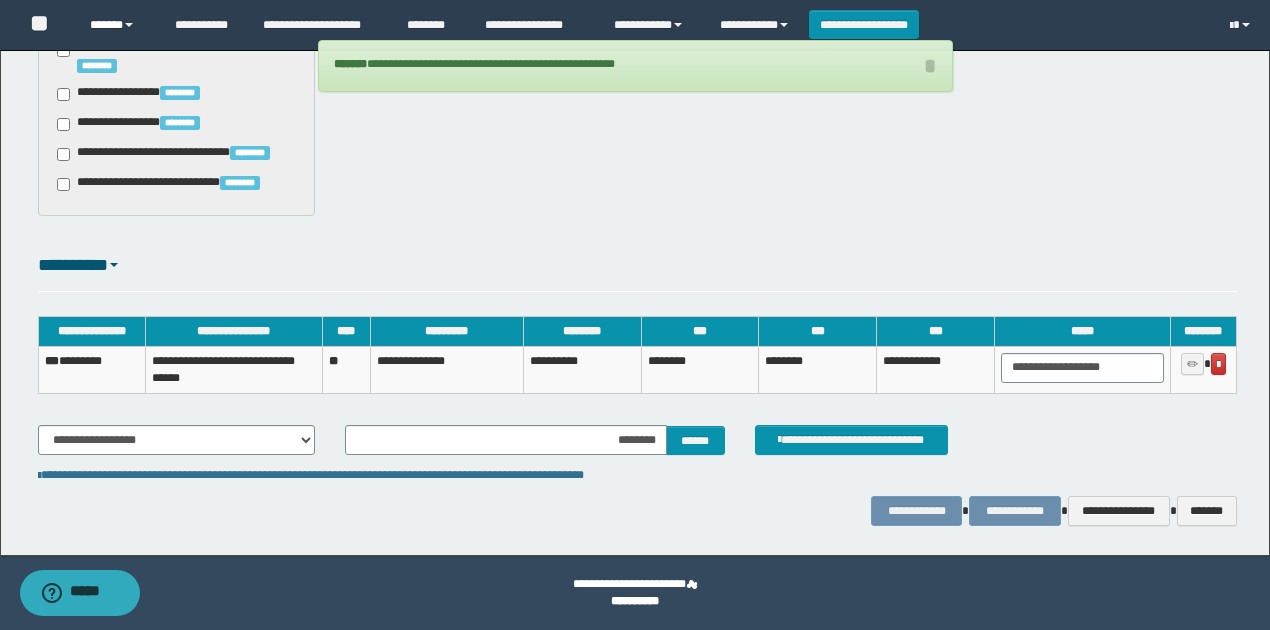 click on "******" at bounding box center [117, 25] 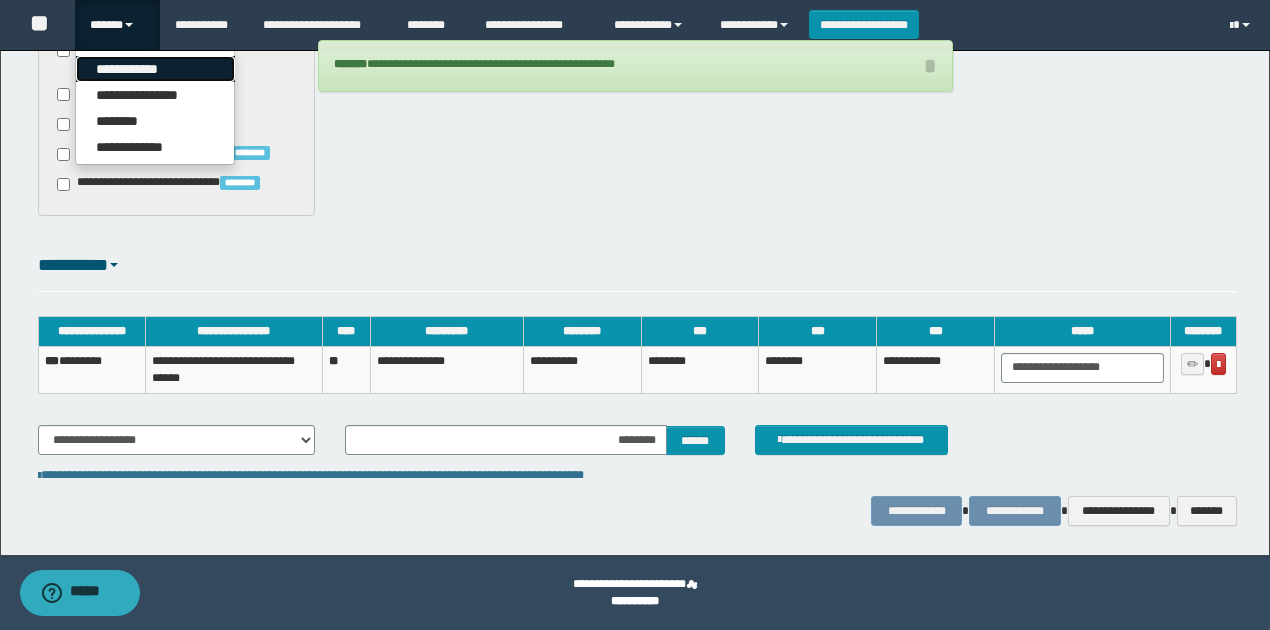 click on "**********" at bounding box center (155, 69) 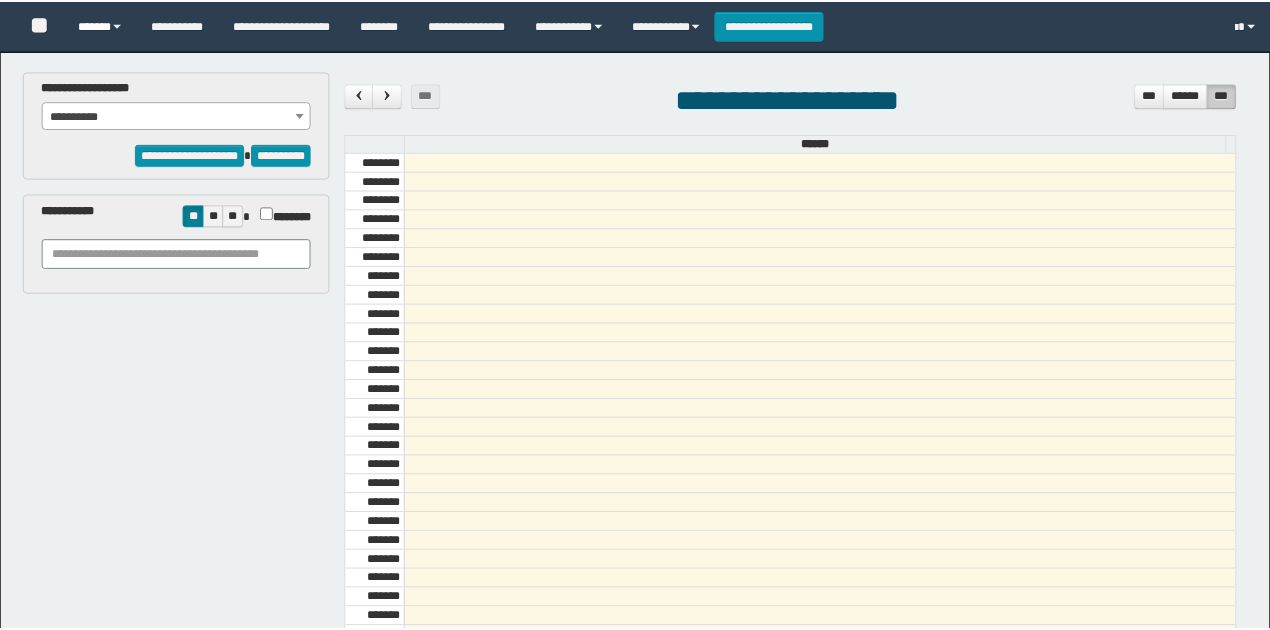 scroll, scrollTop: 0, scrollLeft: 0, axis: both 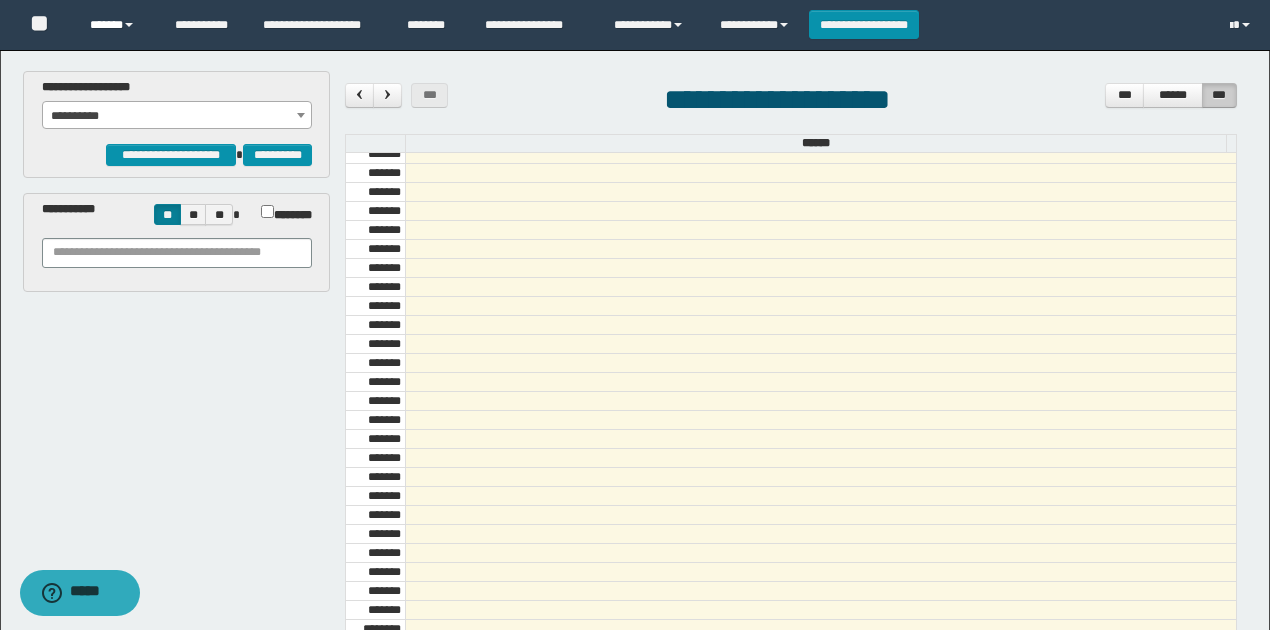 click on "******" at bounding box center [117, 25] 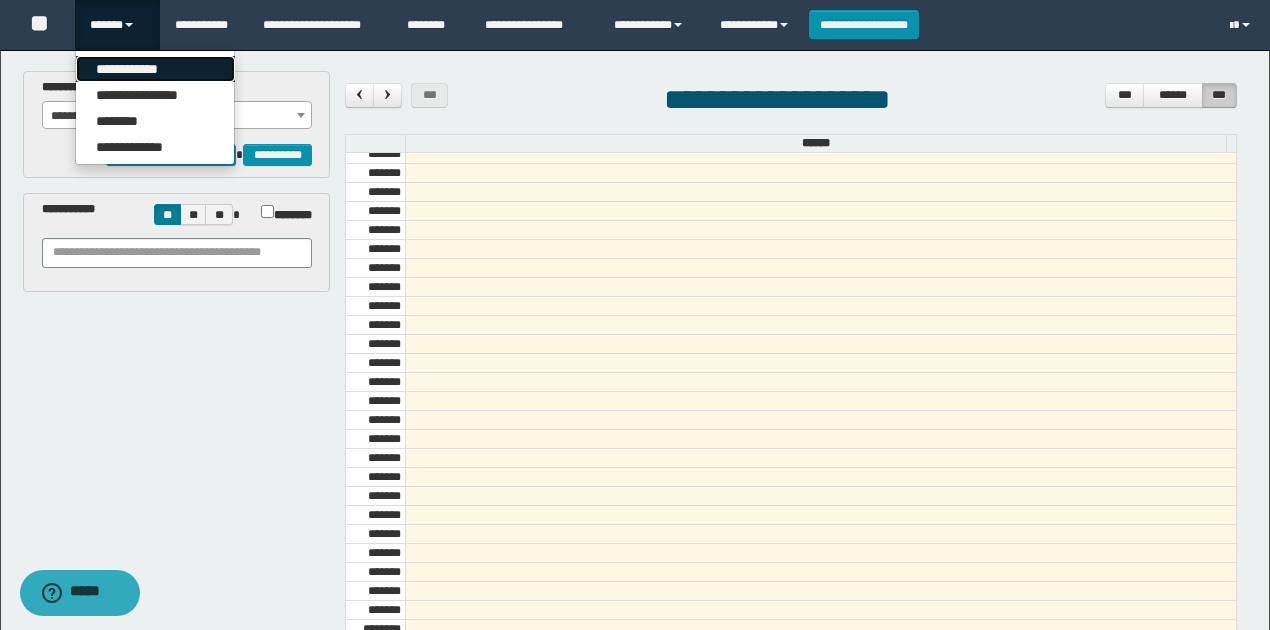 click on "**********" at bounding box center (155, 69) 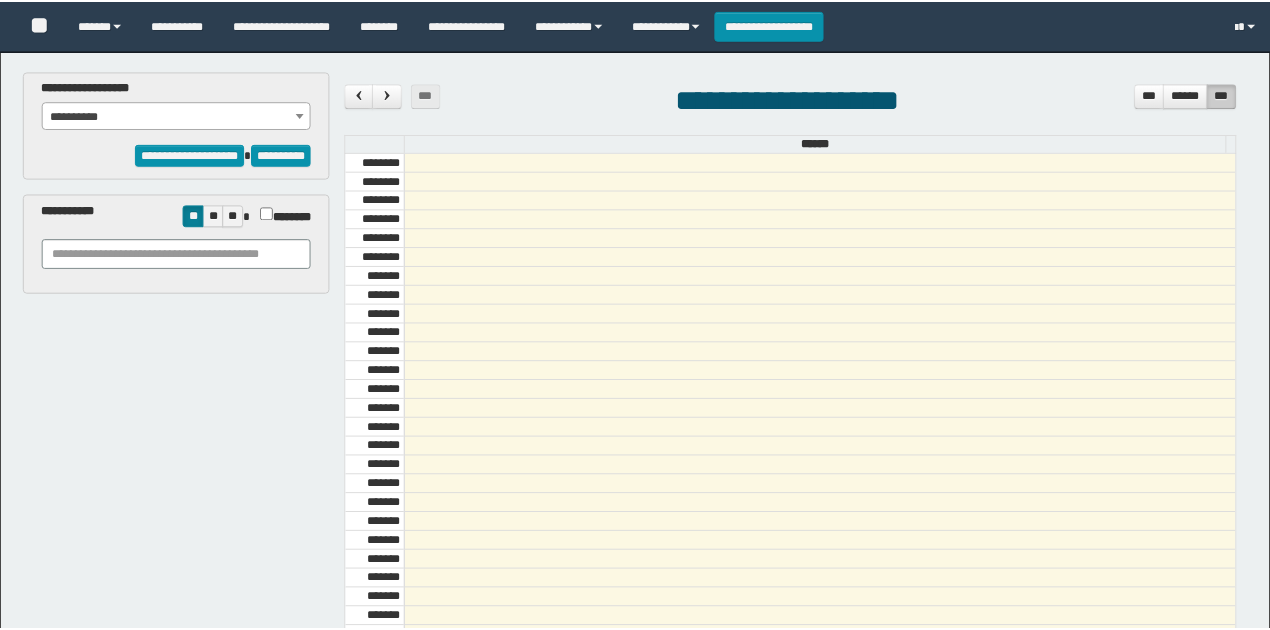 scroll, scrollTop: 0, scrollLeft: 0, axis: both 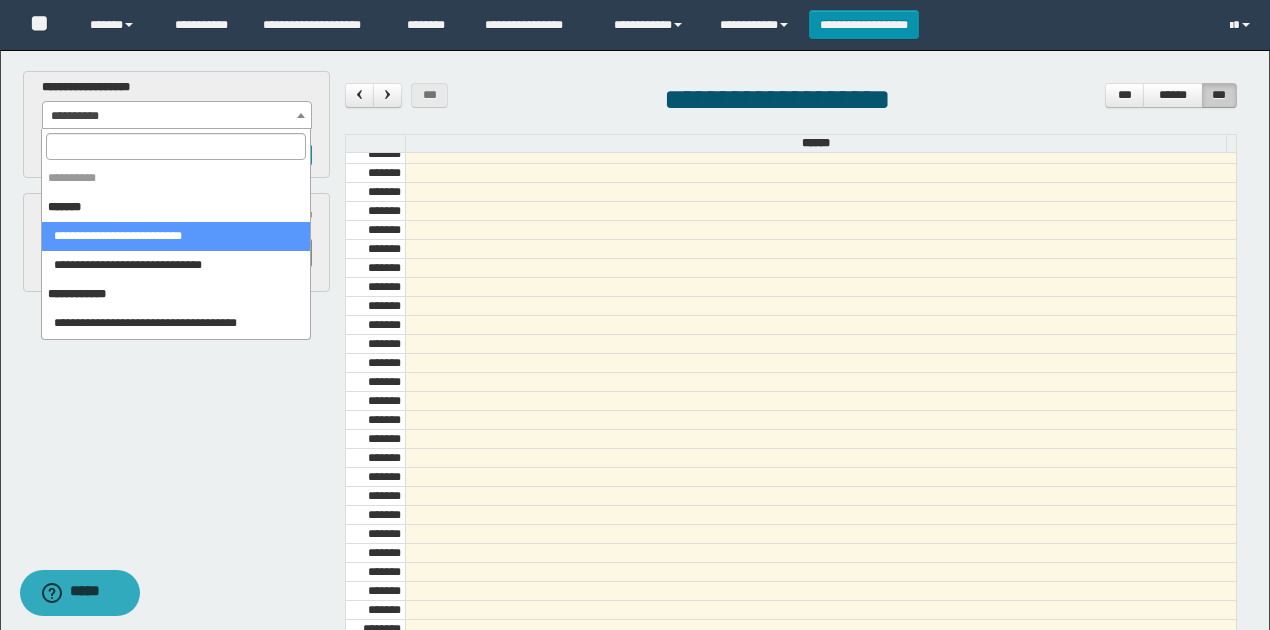 click on "**********" at bounding box center [177, 116] 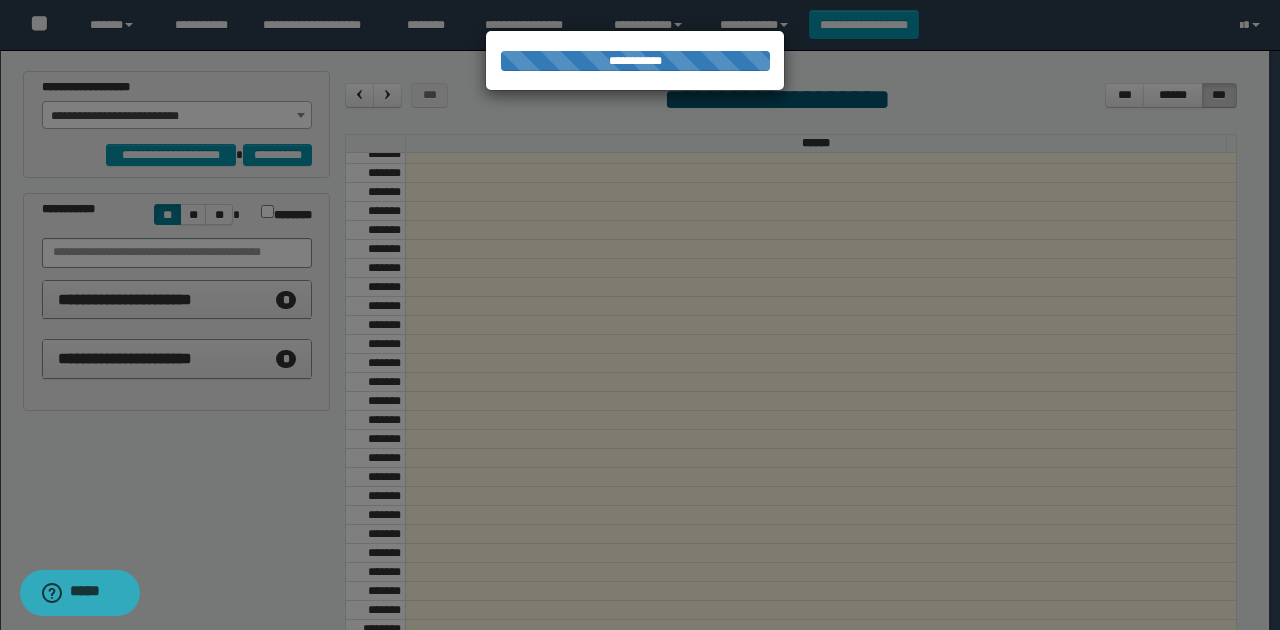 click at bounding box center (640, 315) 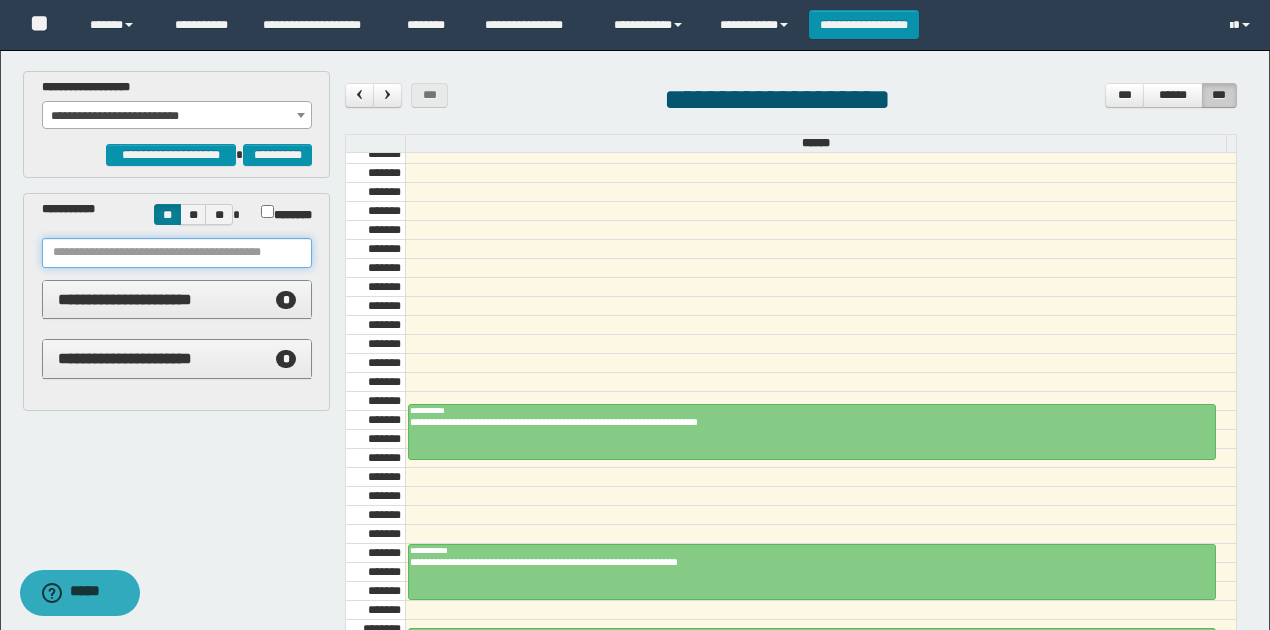 click at bounding box center (177, 253) 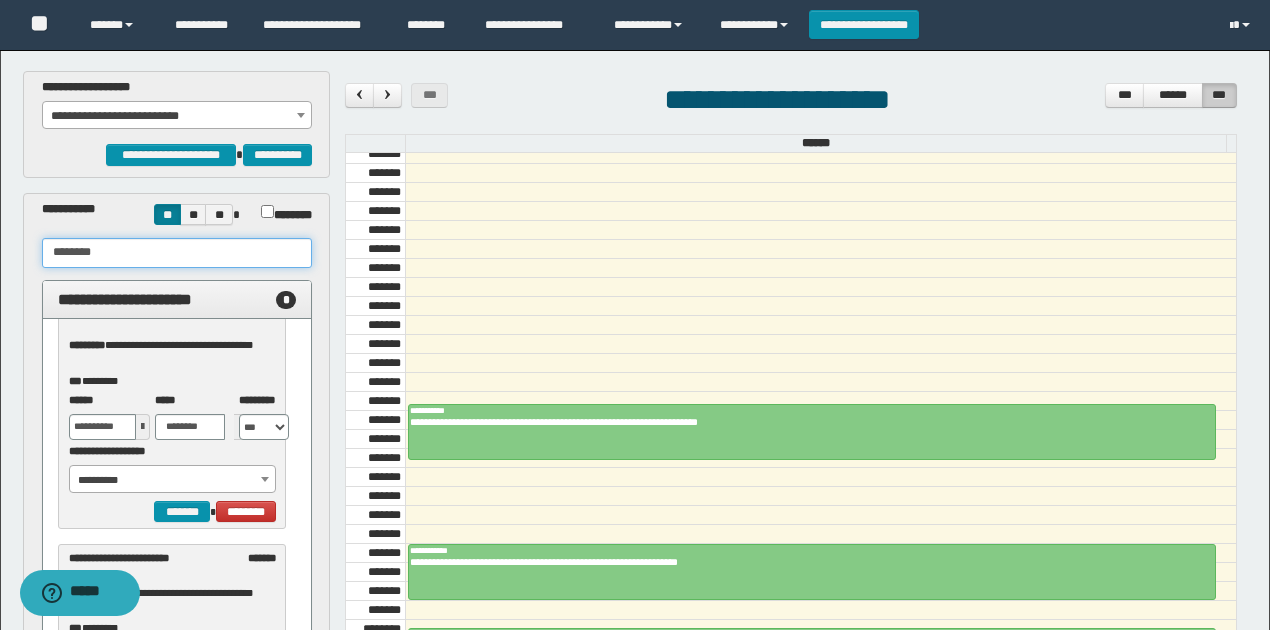 scroll, scrollTop: 125, scrollLeft: 0, axis: vertical 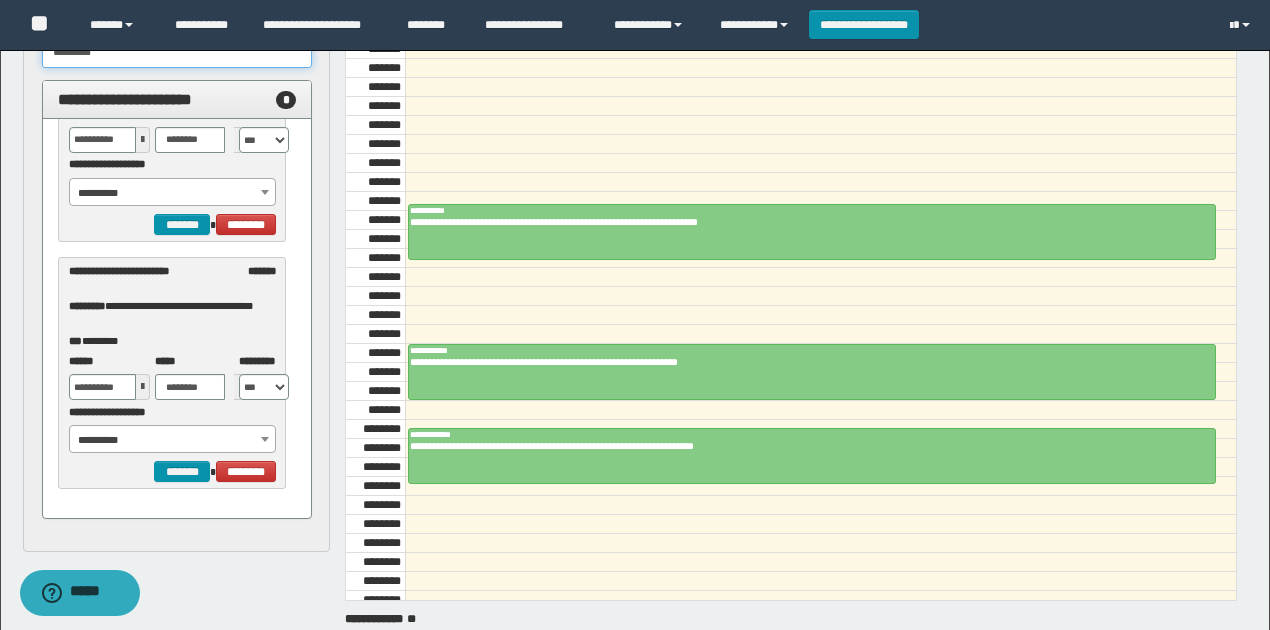 click on "**********" at bounding box center (173, 440) 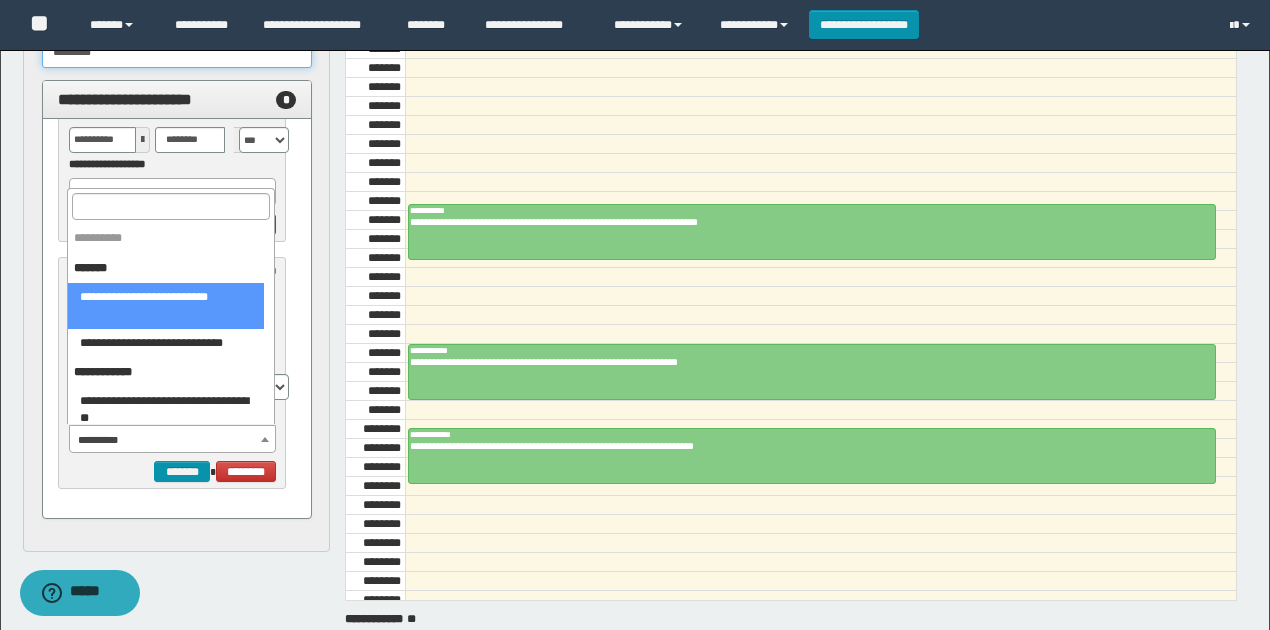 type on "********" 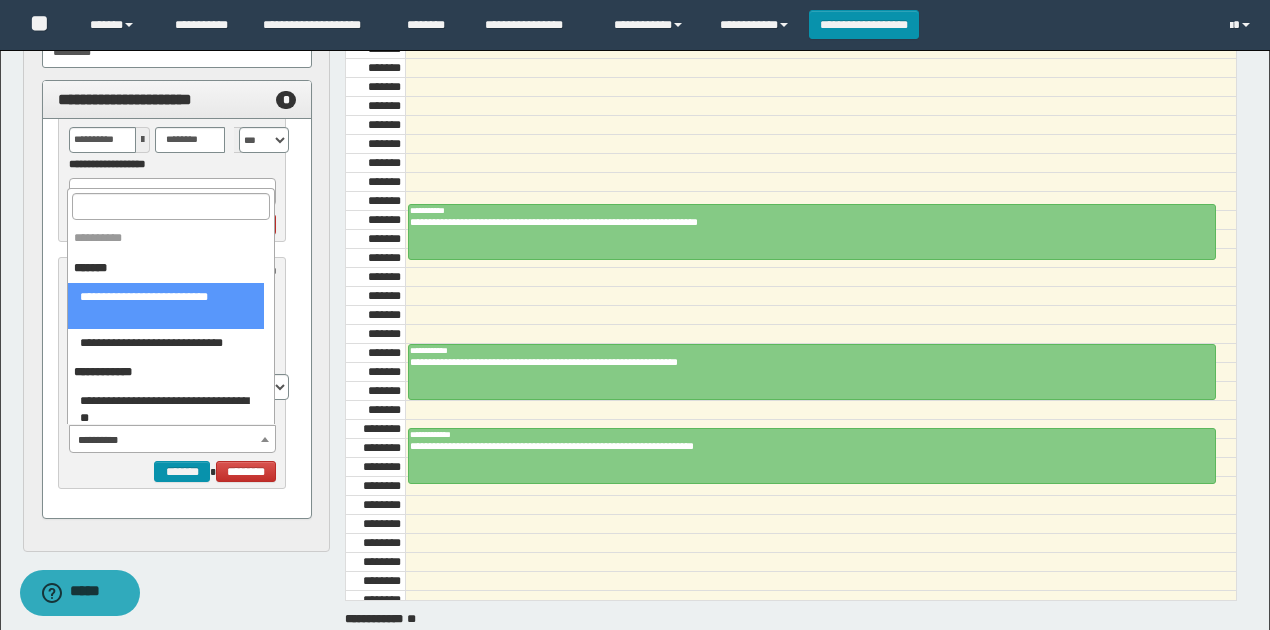 select on "******" 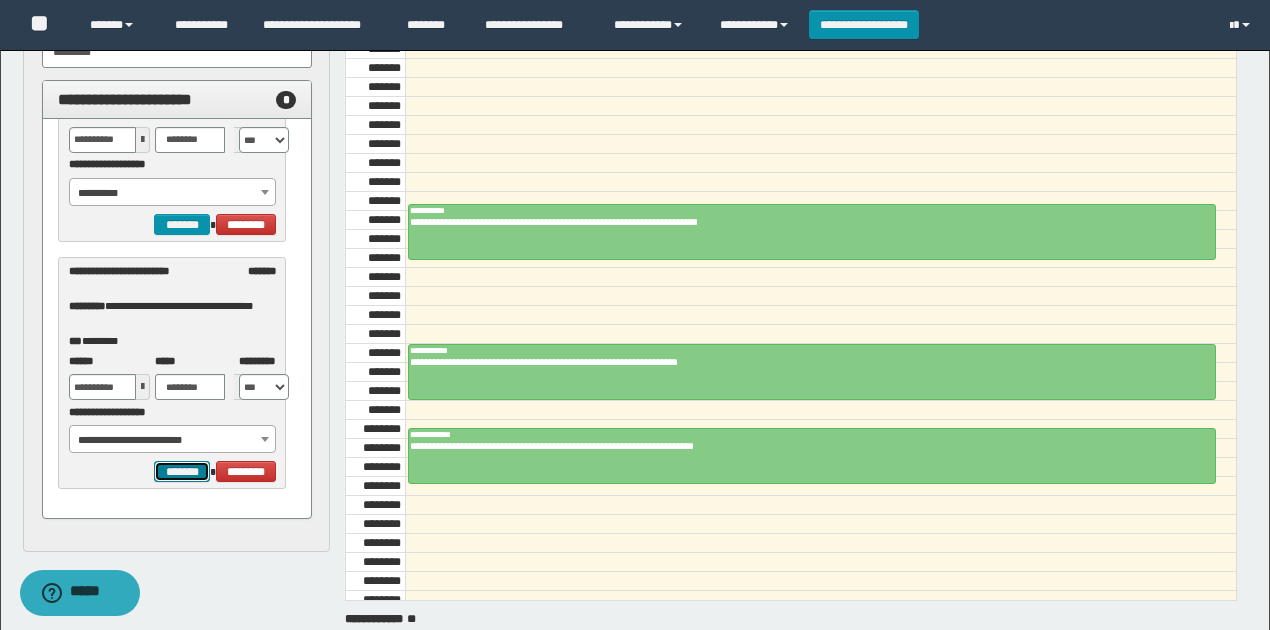 click on "*******" at bounding box center [182, 471] 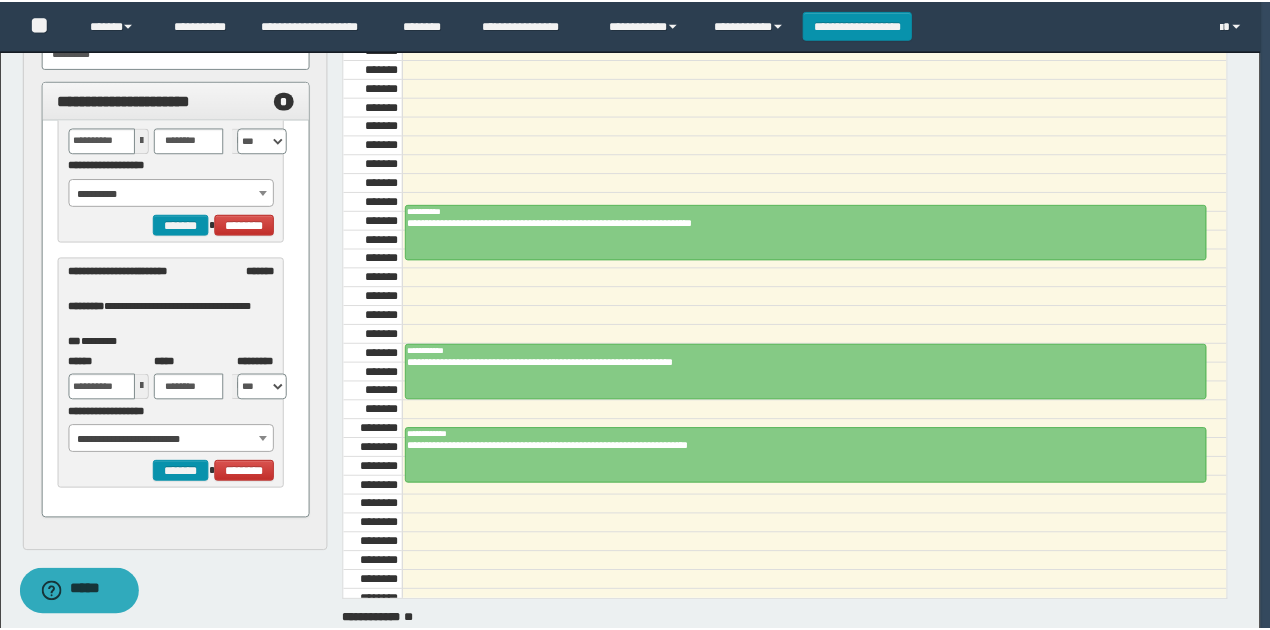 scroll, scrollTop: 0, scrollLeft: 0, axis: both 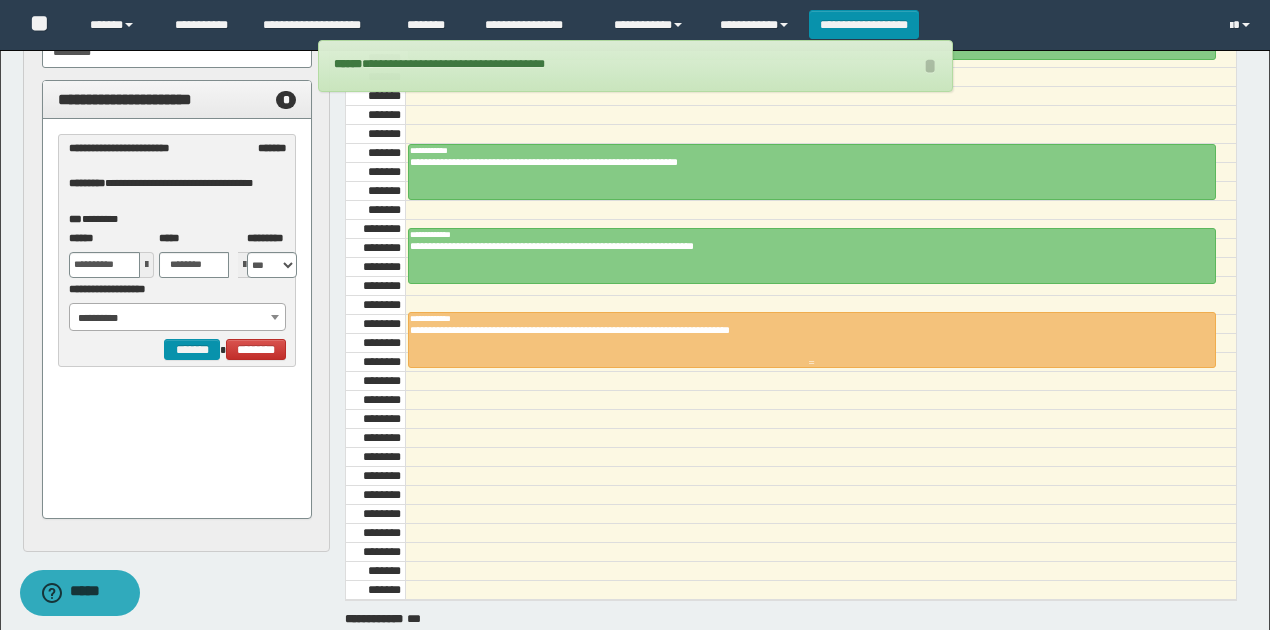 click on "**********" at bounding box center (807, 330) 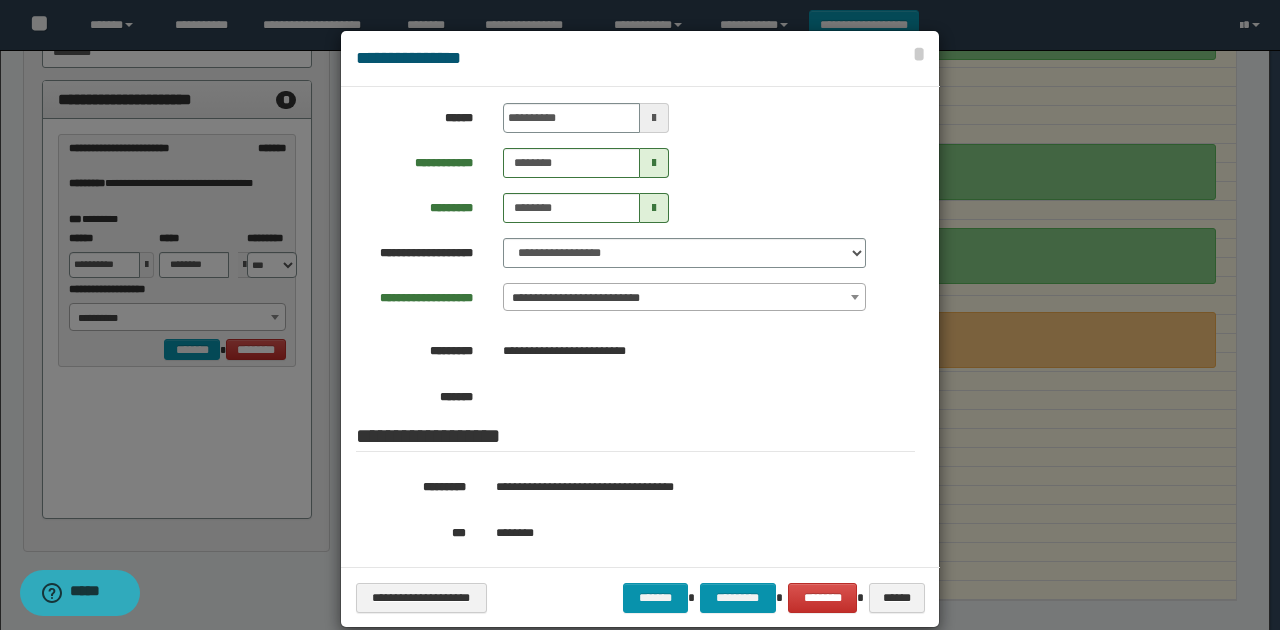 scroll, scrollTop: 133, scrollLeft: 0, axis: vertical 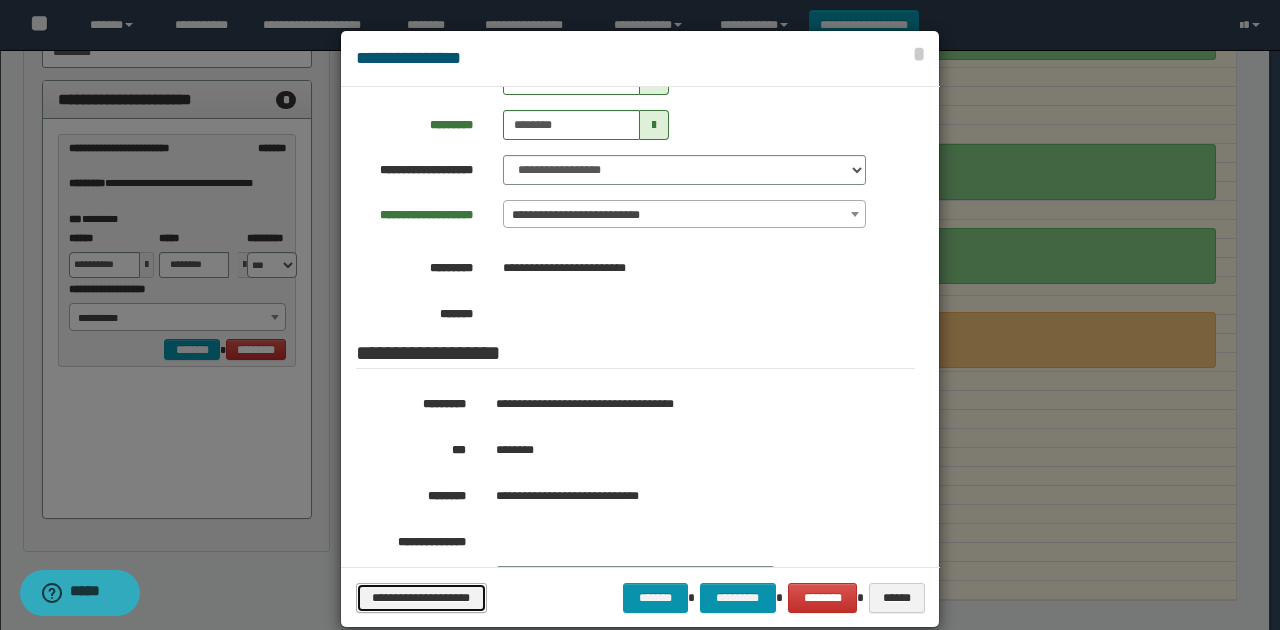 click on "**********" at bounding box center [421, 597] 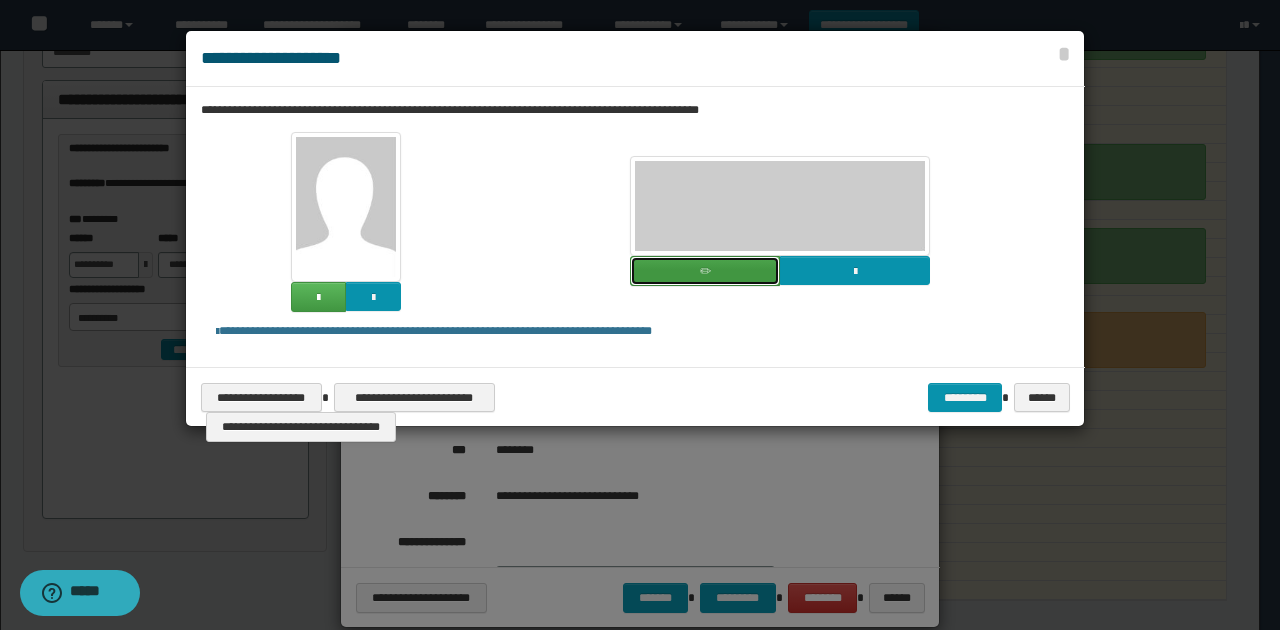 click at bounding box center (705, 271) 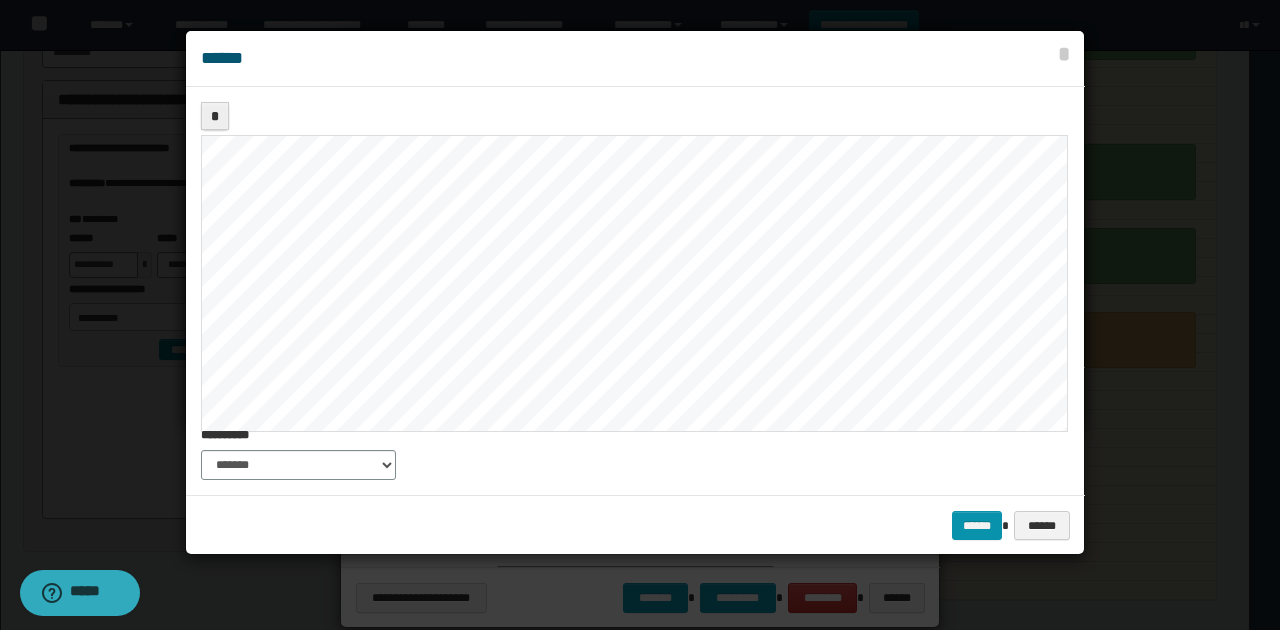 drag, startPoint x: 1129, startPoint y: 262, endPoint x: 1176, endPoint y: 287, distance: 53.235325 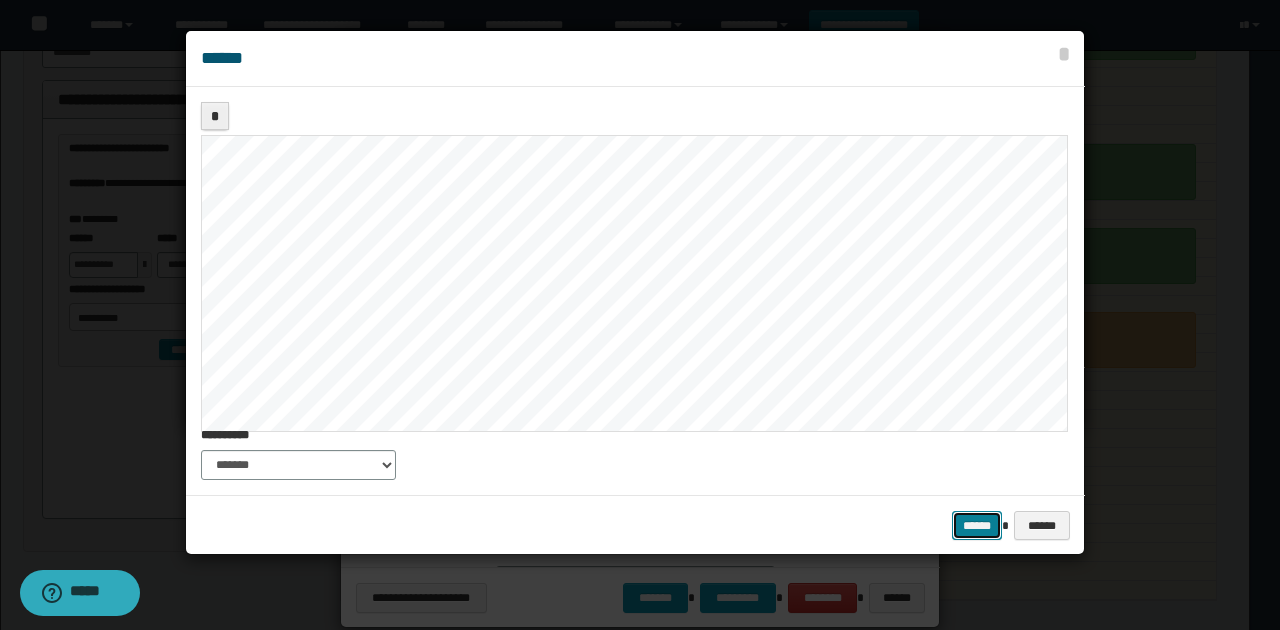 click on "******" at bounding box center [977, 525] 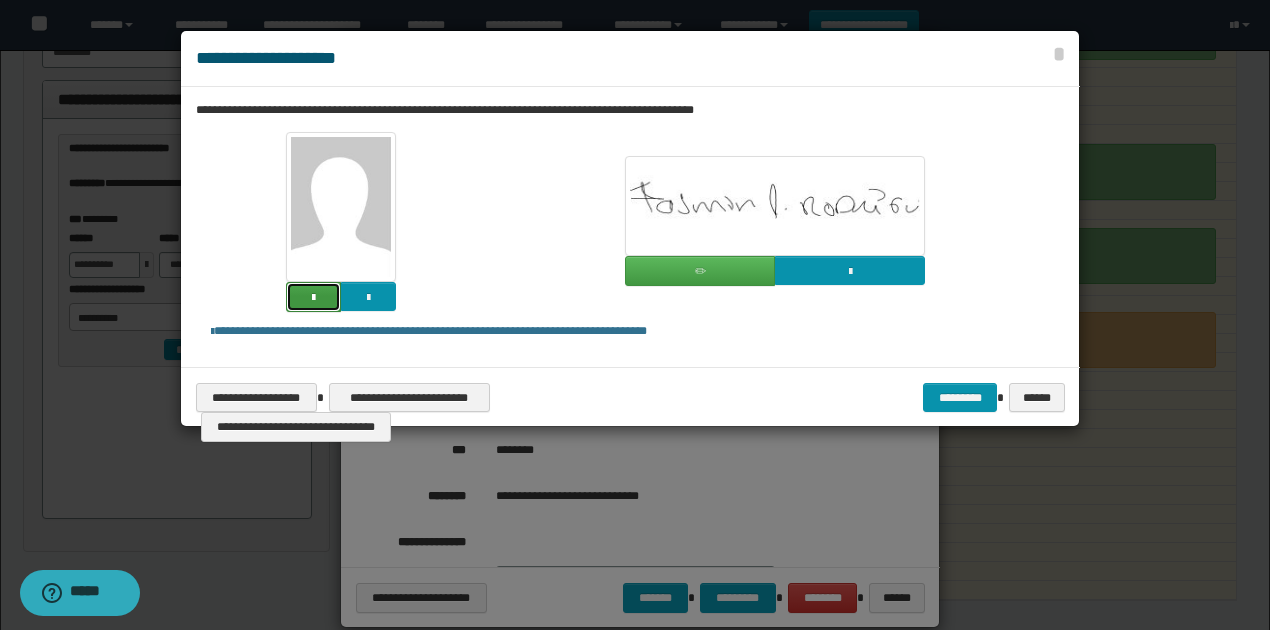 click at bounding box center [313, 297] 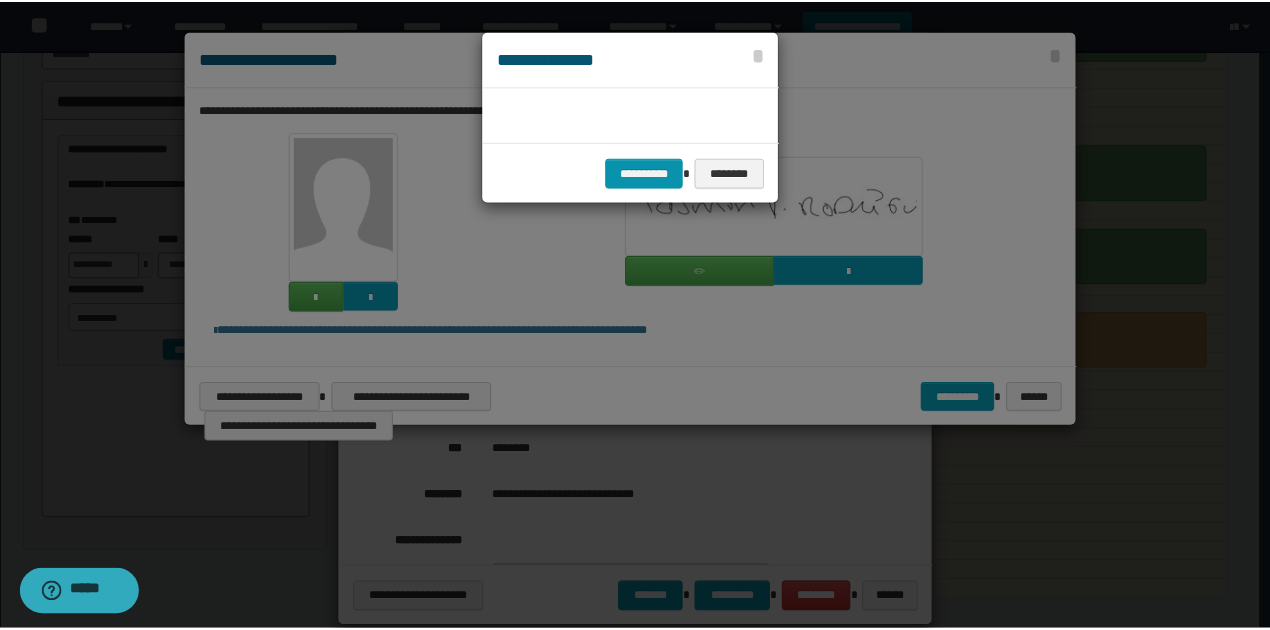 scroll, scrollTop: 45, scrollLeft: 105, axis: both 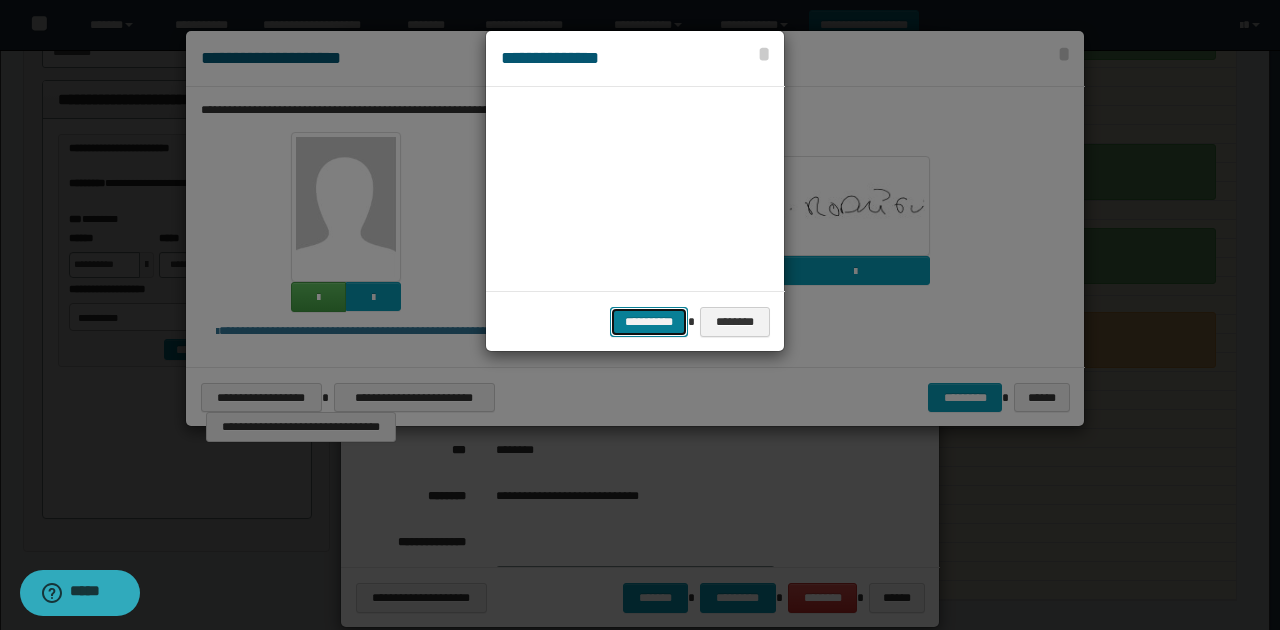 click on "**********" at bounding box center (649, 321) 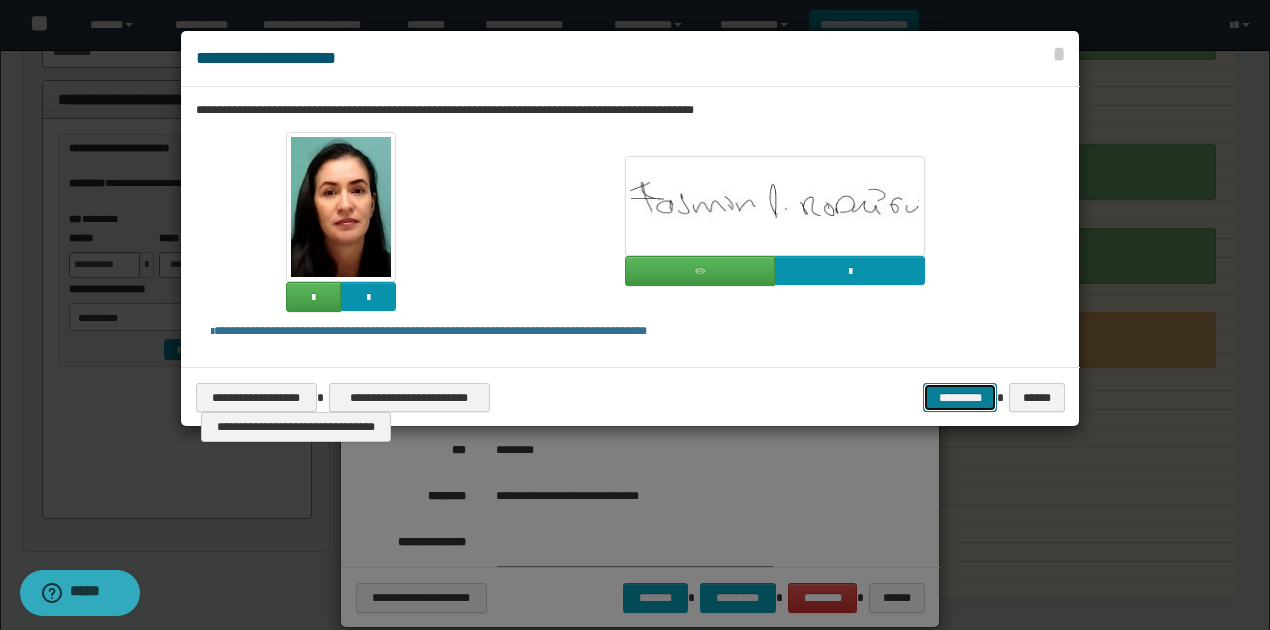 click on "*********" at bounding box center [960, 397] 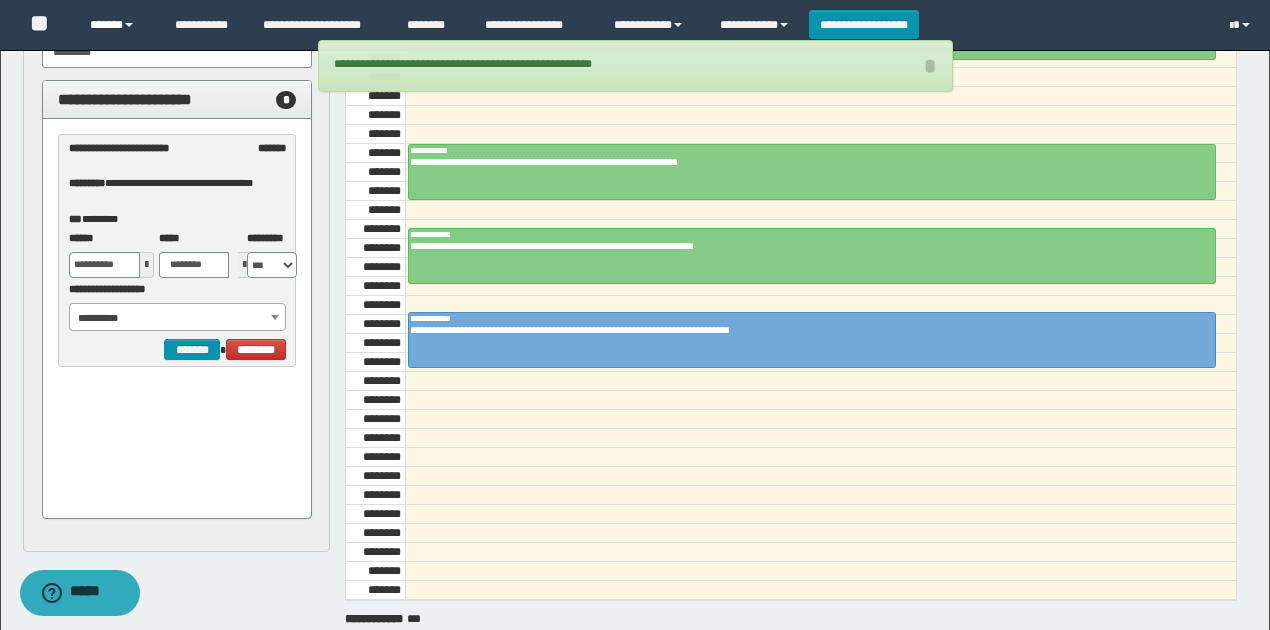 click on "******" at bounding box center [117, 25] 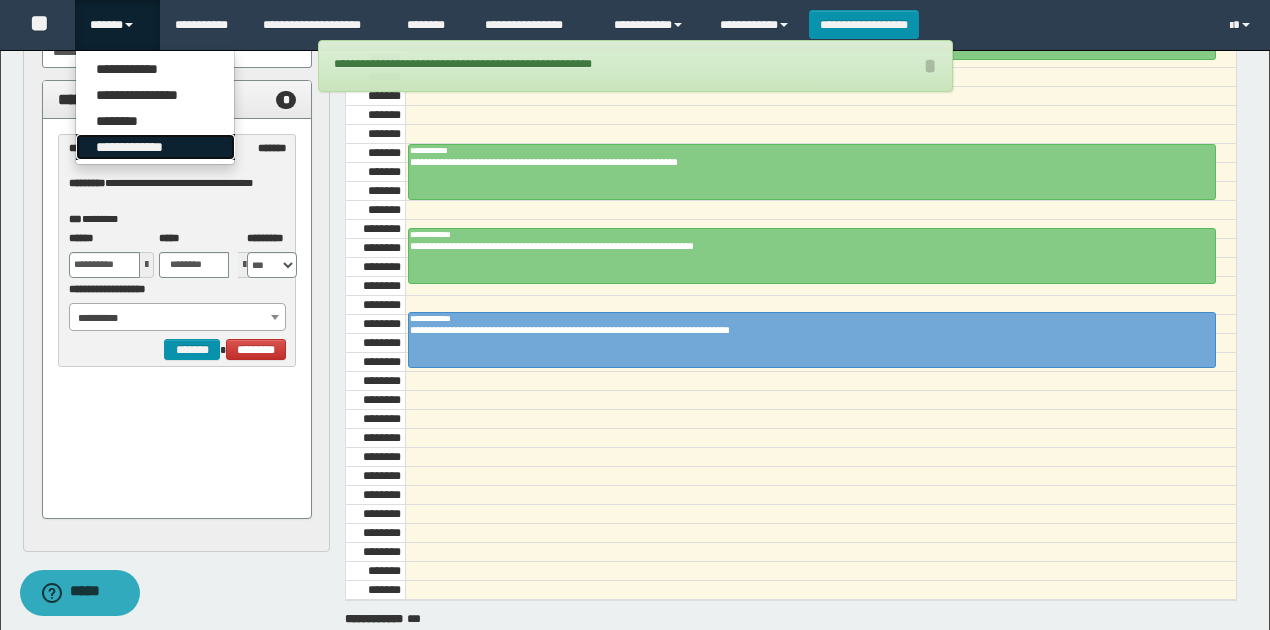 click on "**********" at bounding box center [155, 147] 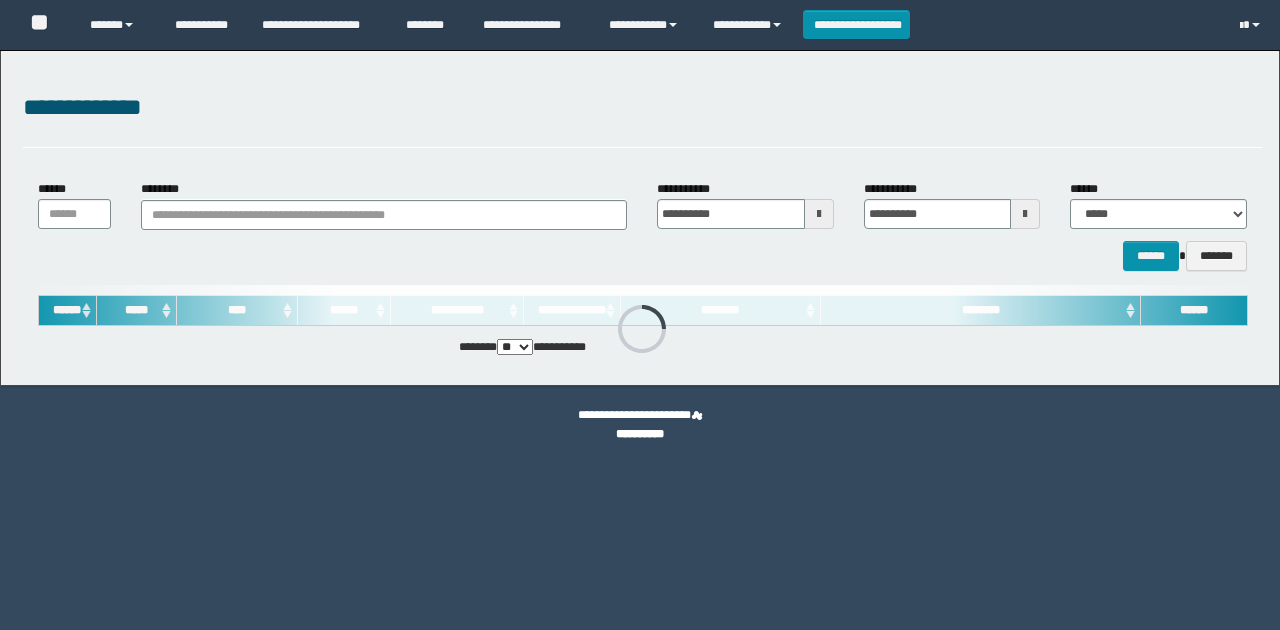 scroll, scrollTop: 0, scrollLeft: 0, axis: both 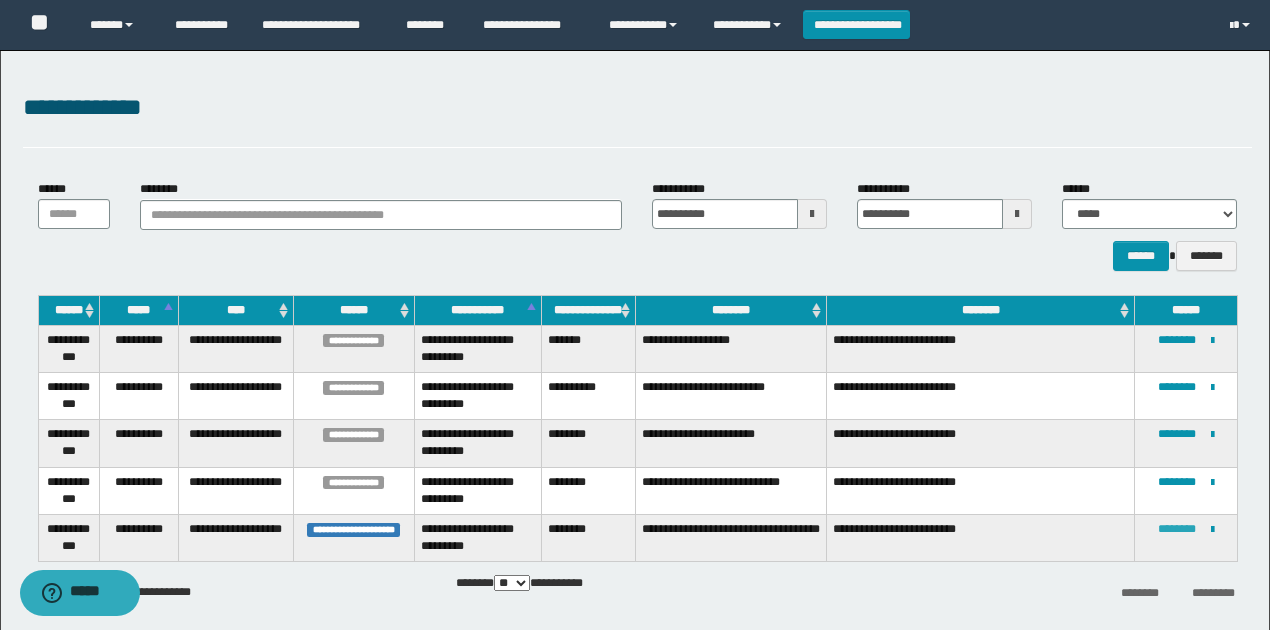 click on "********" at bounding box center (1177, 529) 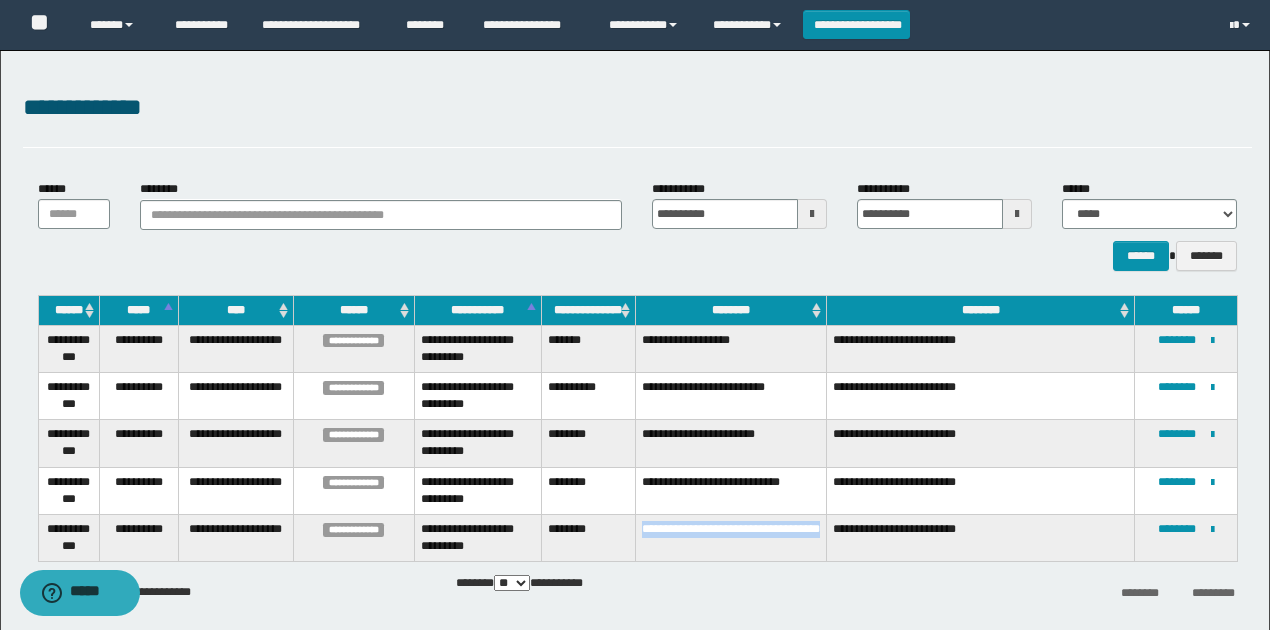 drag, startPoint x: 642, startPoint y: 524, endPoint x: 758, endPoint y: 544, distance: 117.71151 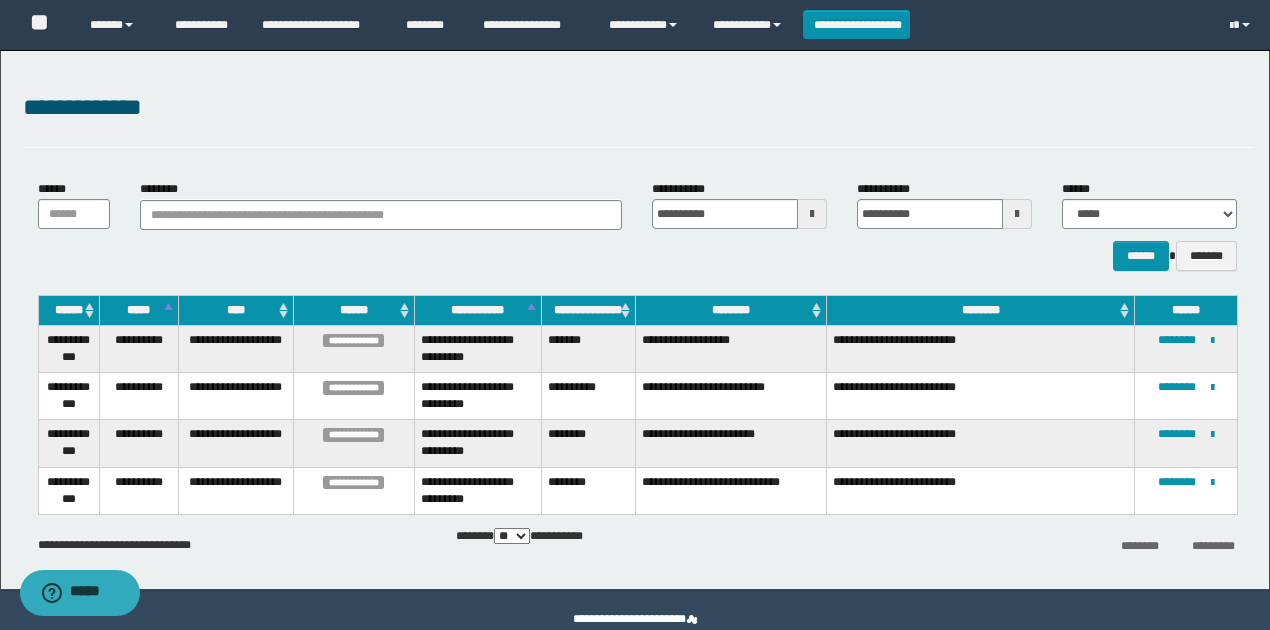 click on "**********" at bounding box center [637, 108] 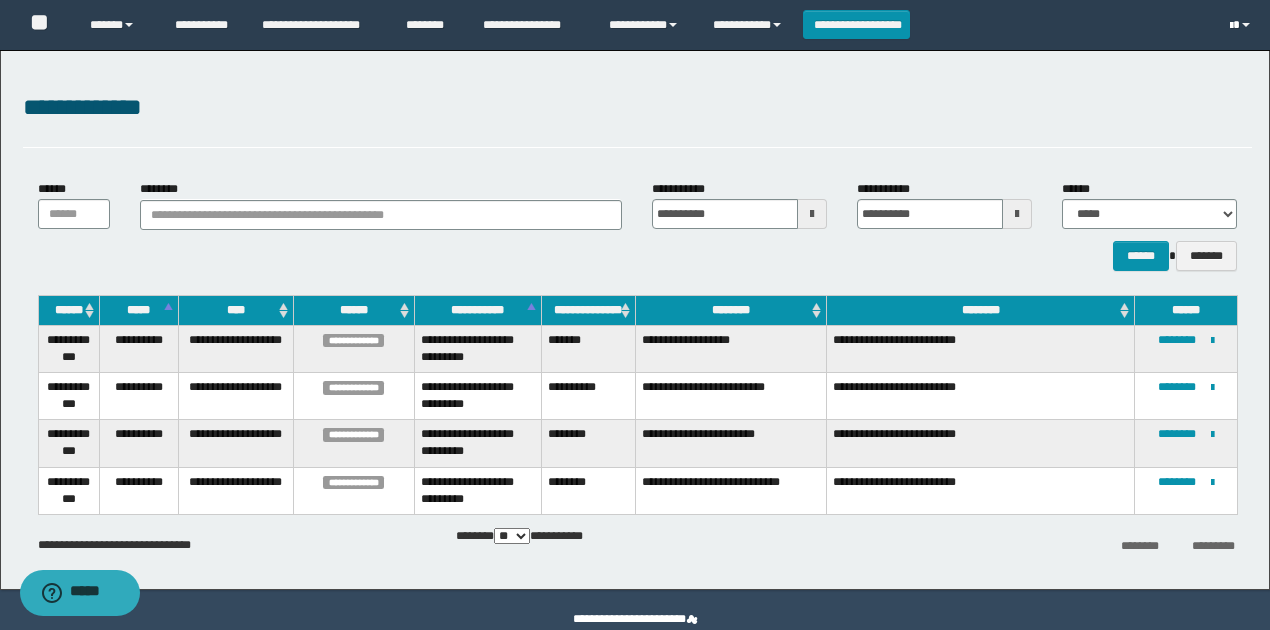 click at bounding box center [1242, 25] 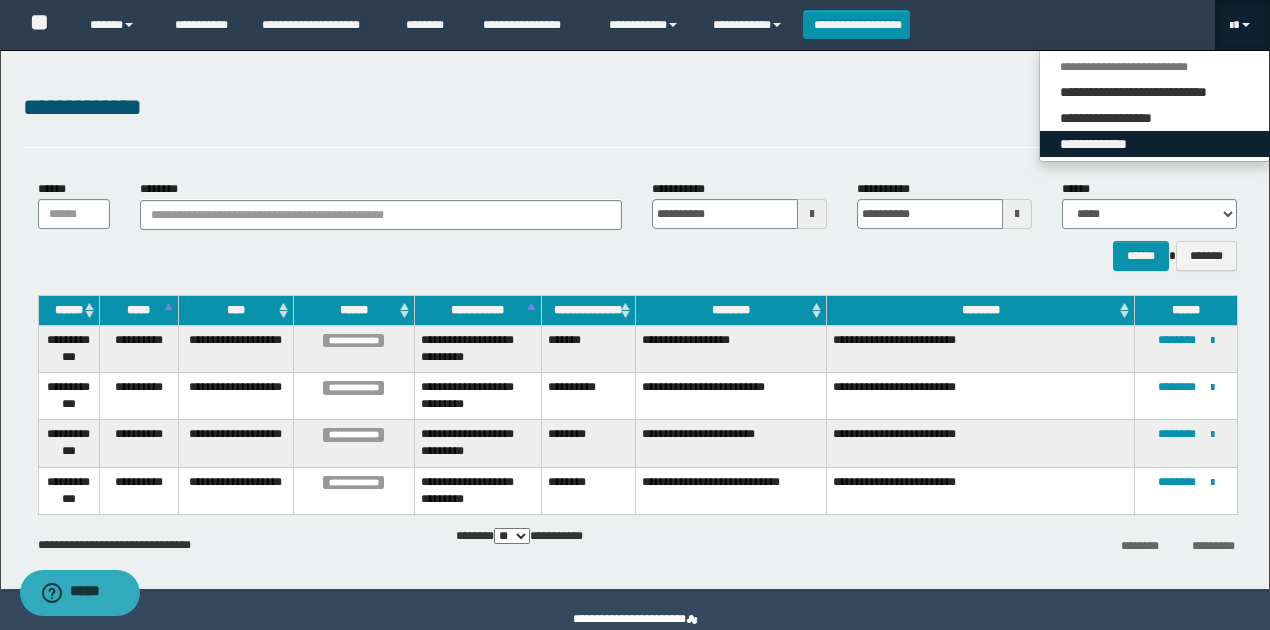 click on "**********" at bounding box center [1155, 144] 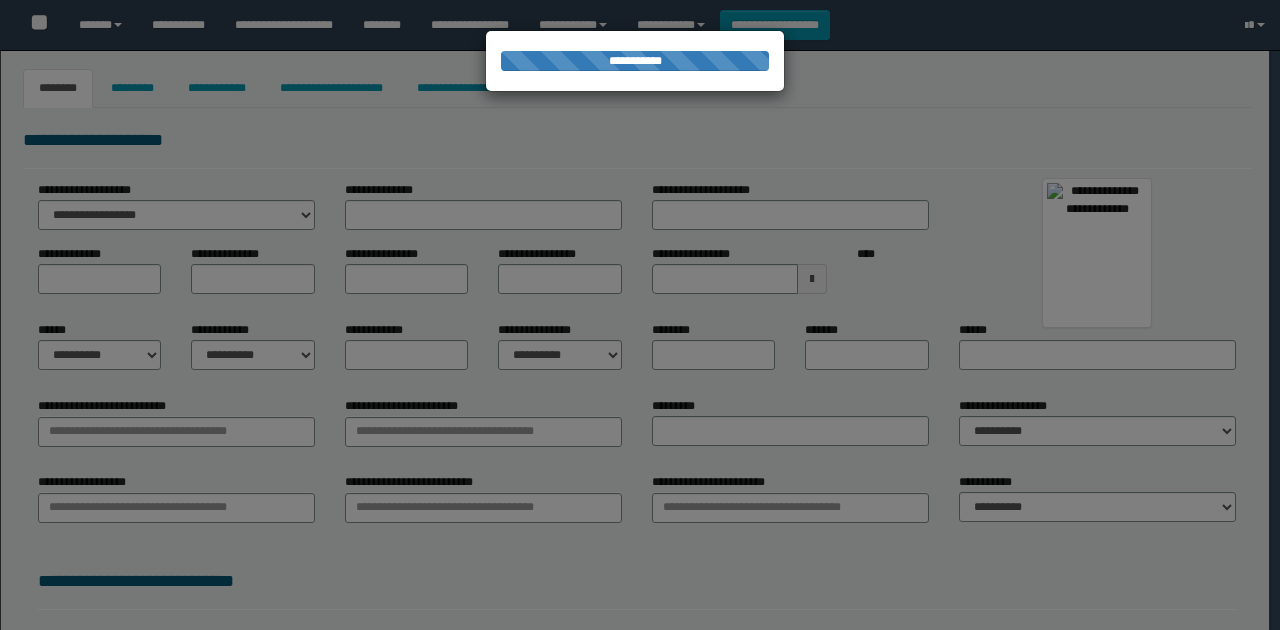select on "****" 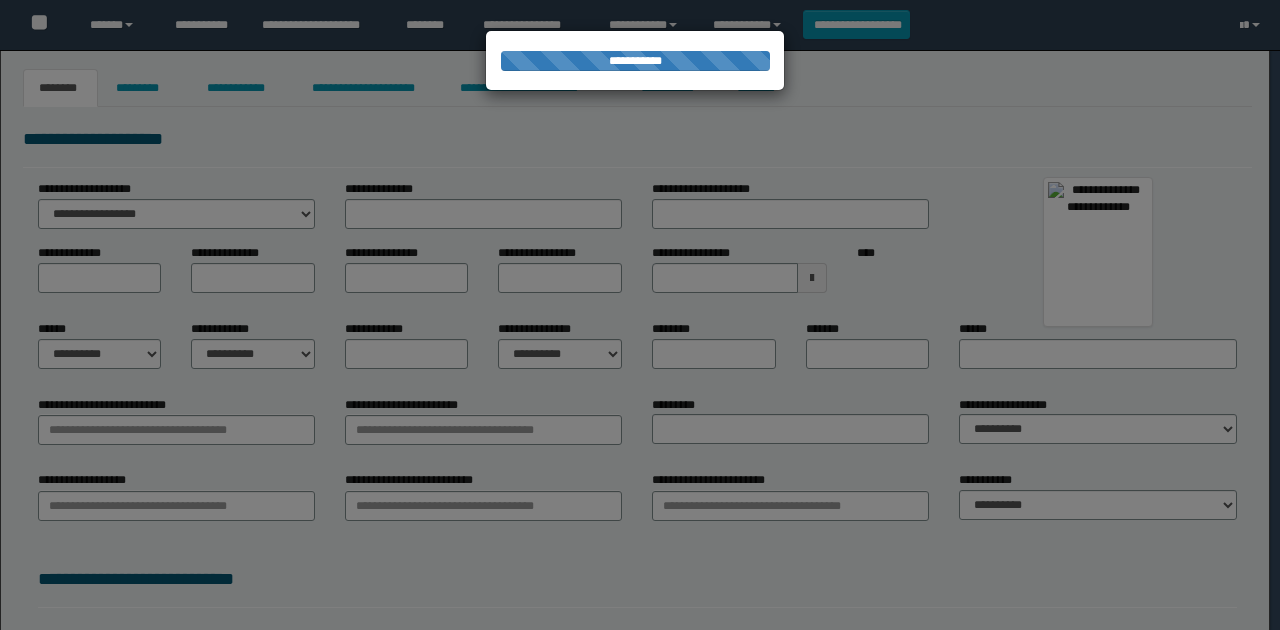 scroll, scrollTop: 0, scrollLeft: 0, axis: both 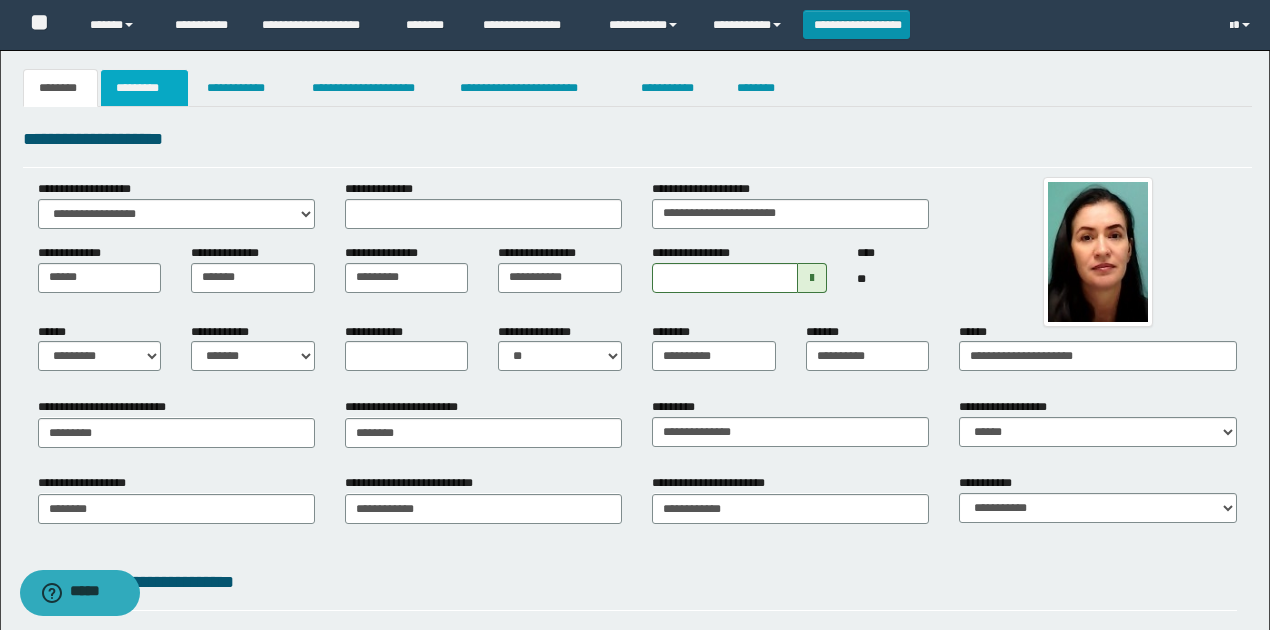 click on "*********" at bounding box center (144, 88) 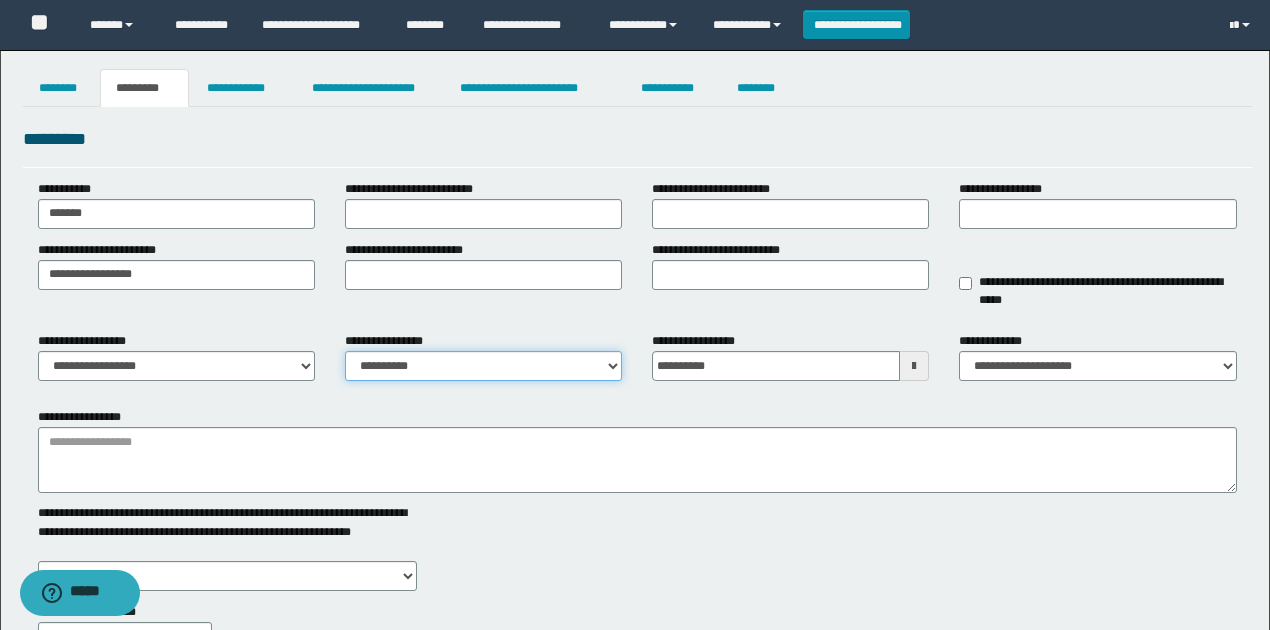 click on "**********" at bounding box center [483, 366] 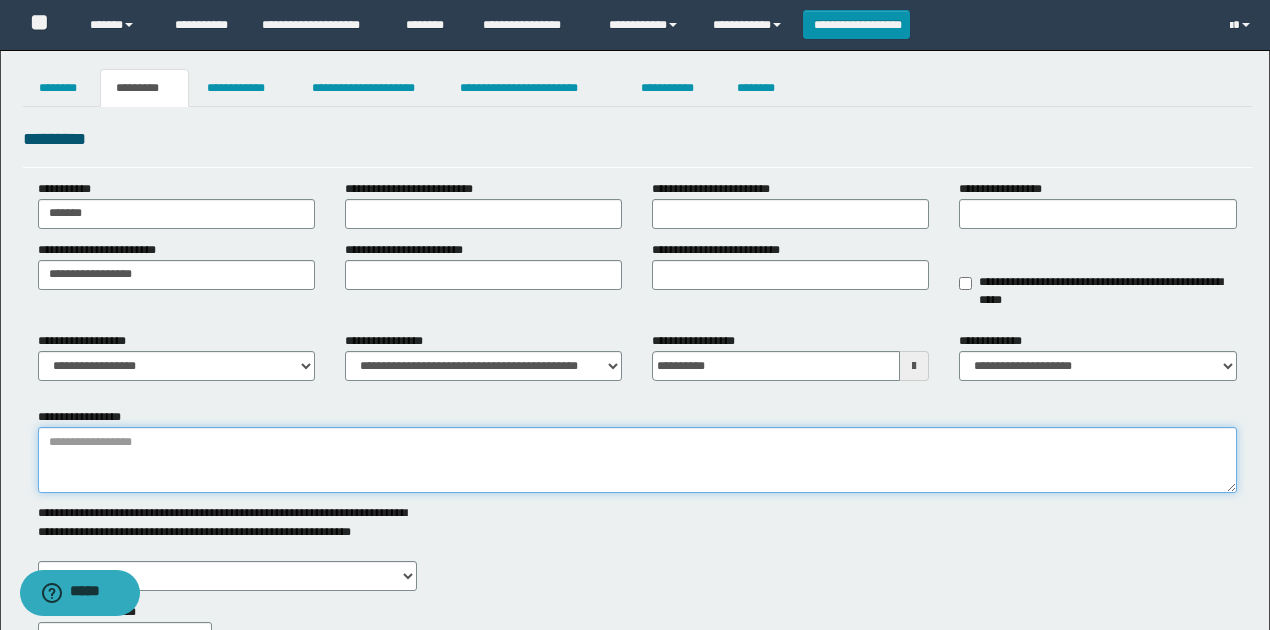 click on "**********" at bounding box center [637, 460] 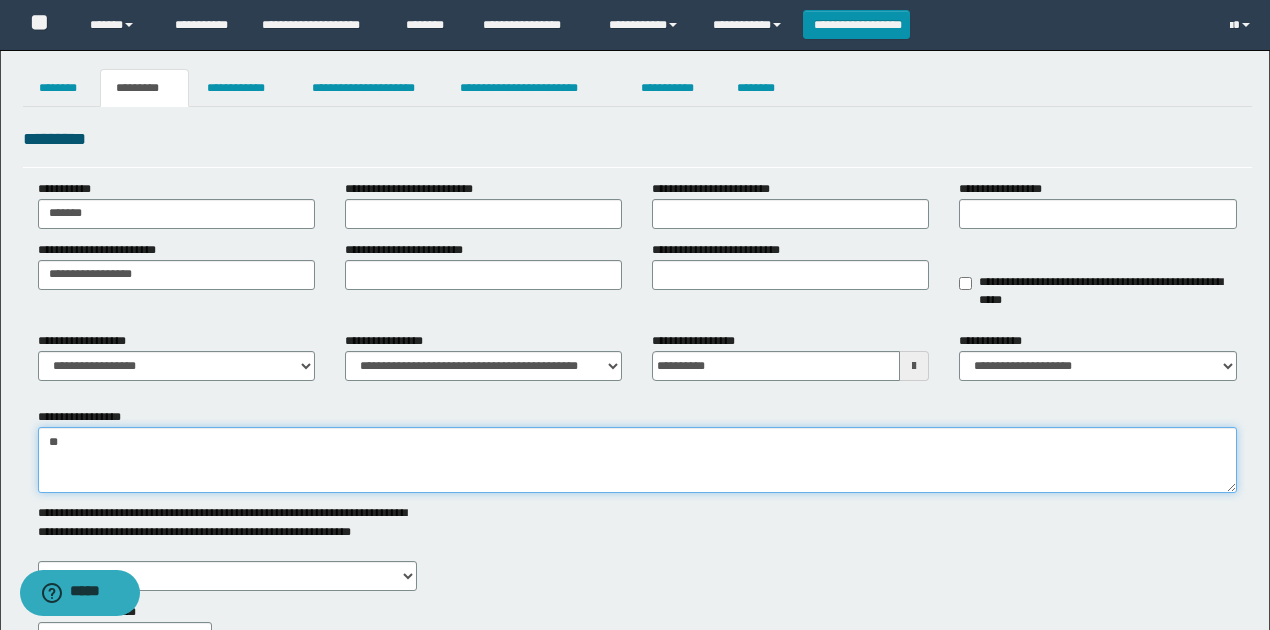 type on "*" 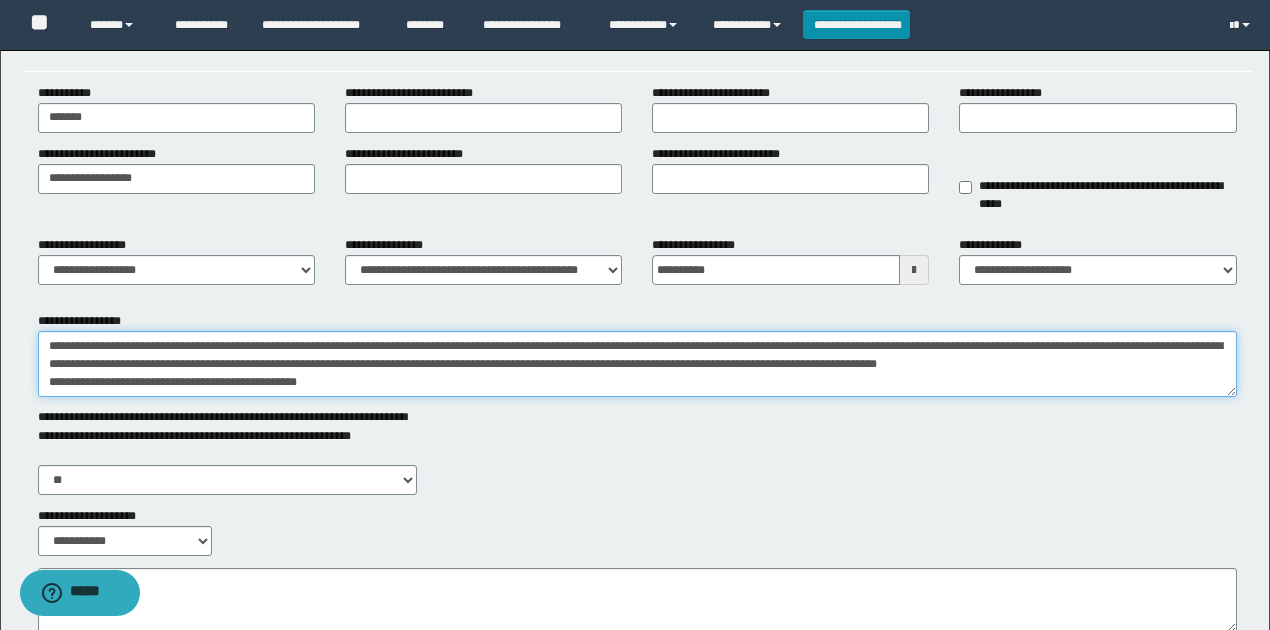 scroll, scrollTop: 0, scrollLeft: 0, axis: both 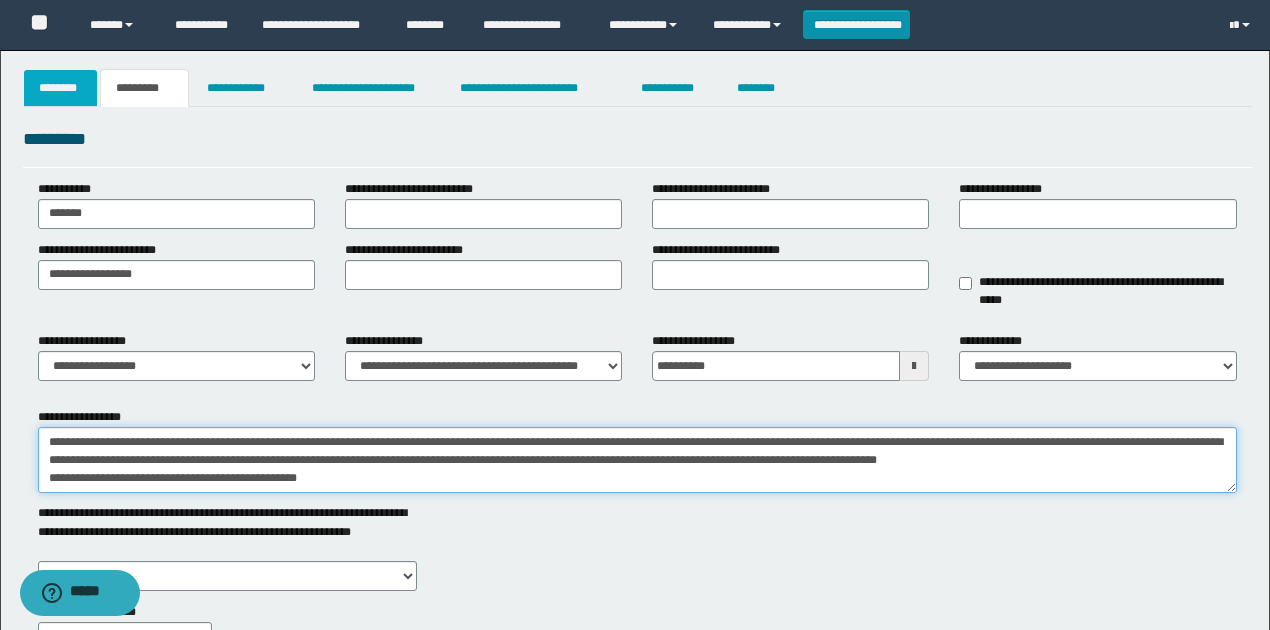 type on "**********" 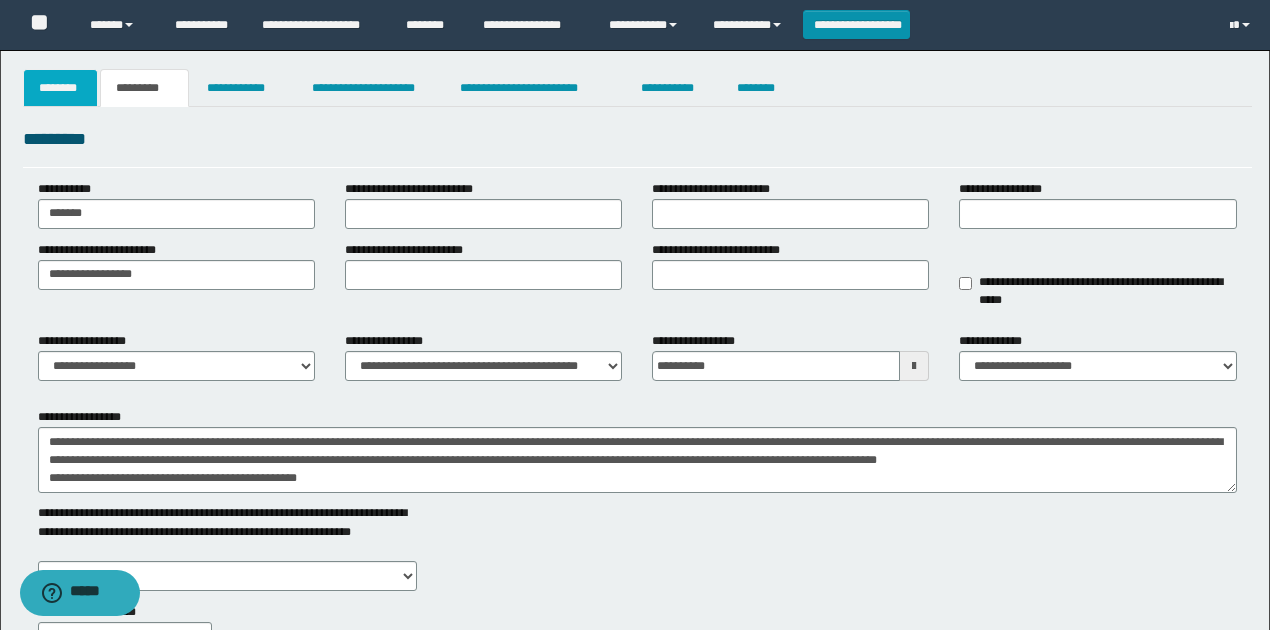 click on "********" at bounding box center [61, 88] 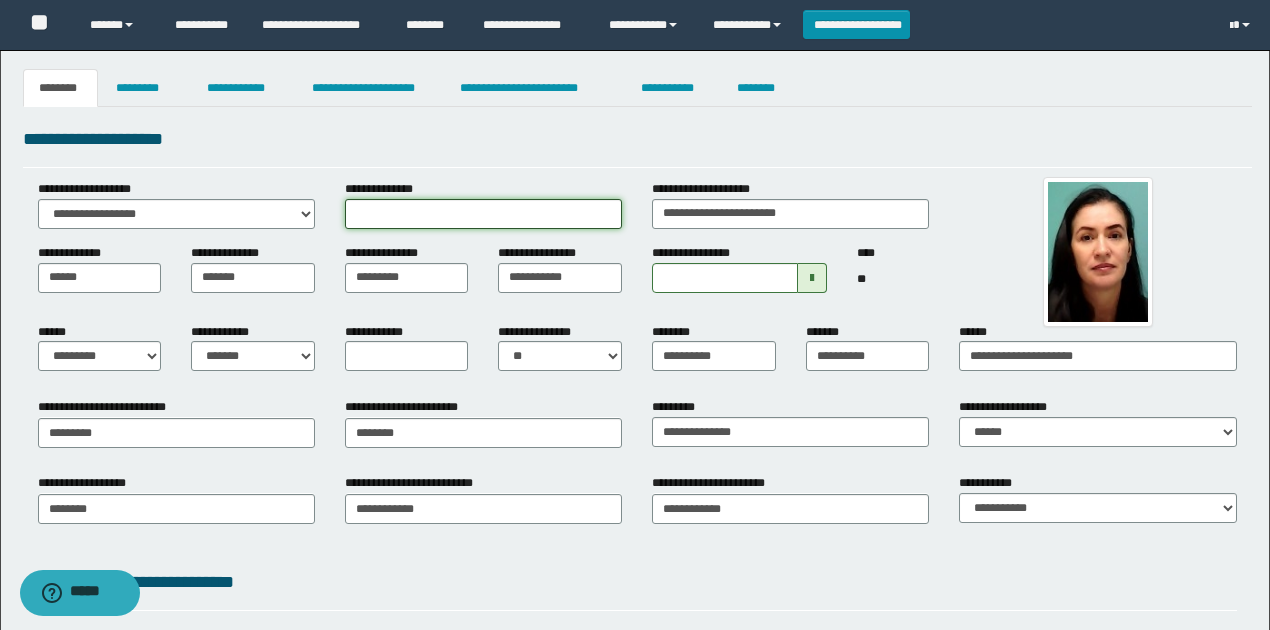 click on "**********" at bounding box center [483, 214] 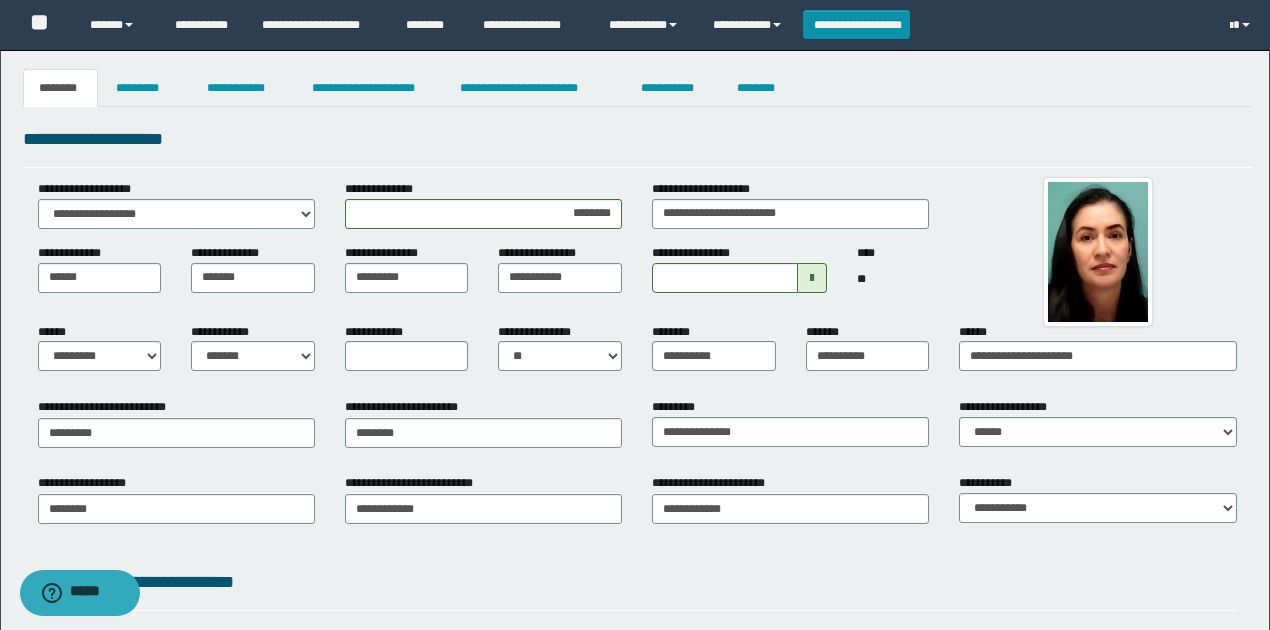click on "**********" at bounding box center [637, 139] 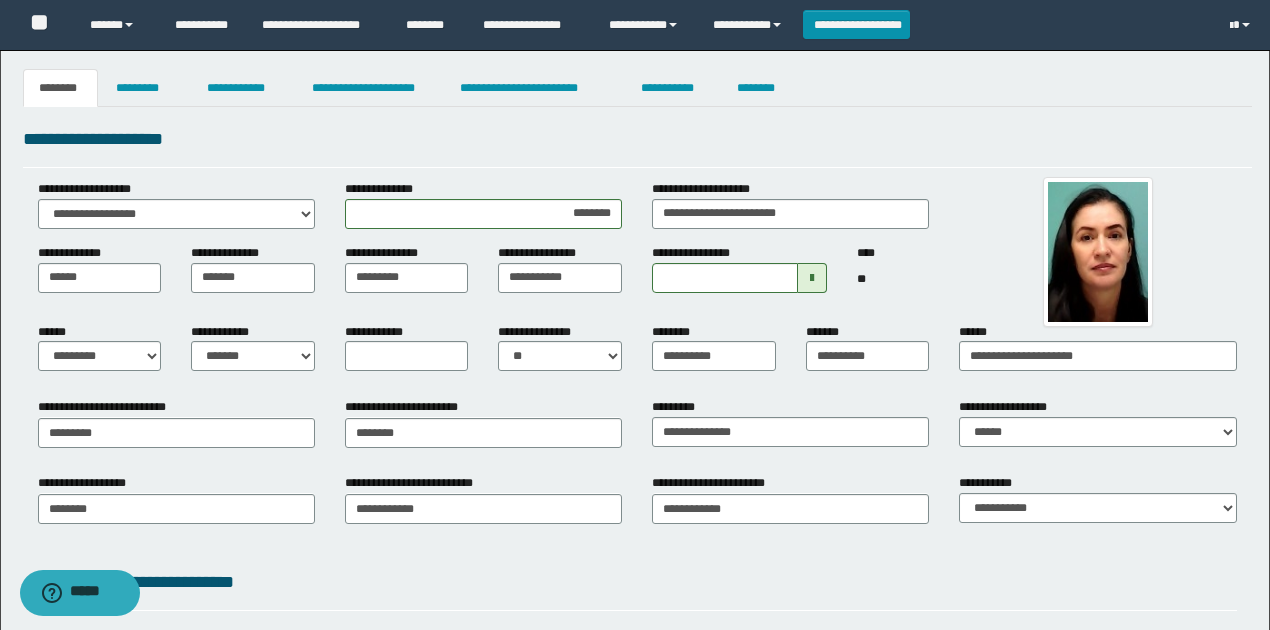 click on "**********" at bounding box center (637, 139) 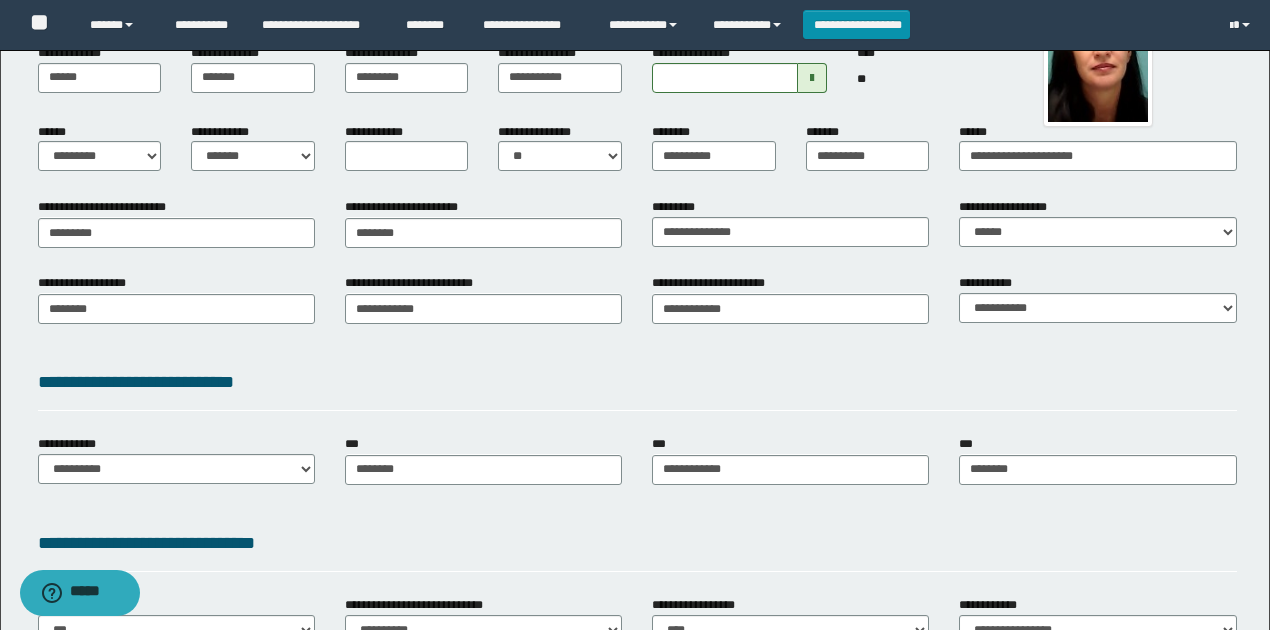 scroll, scrollTop: 383, scrollLeft: 0, axis: vertical 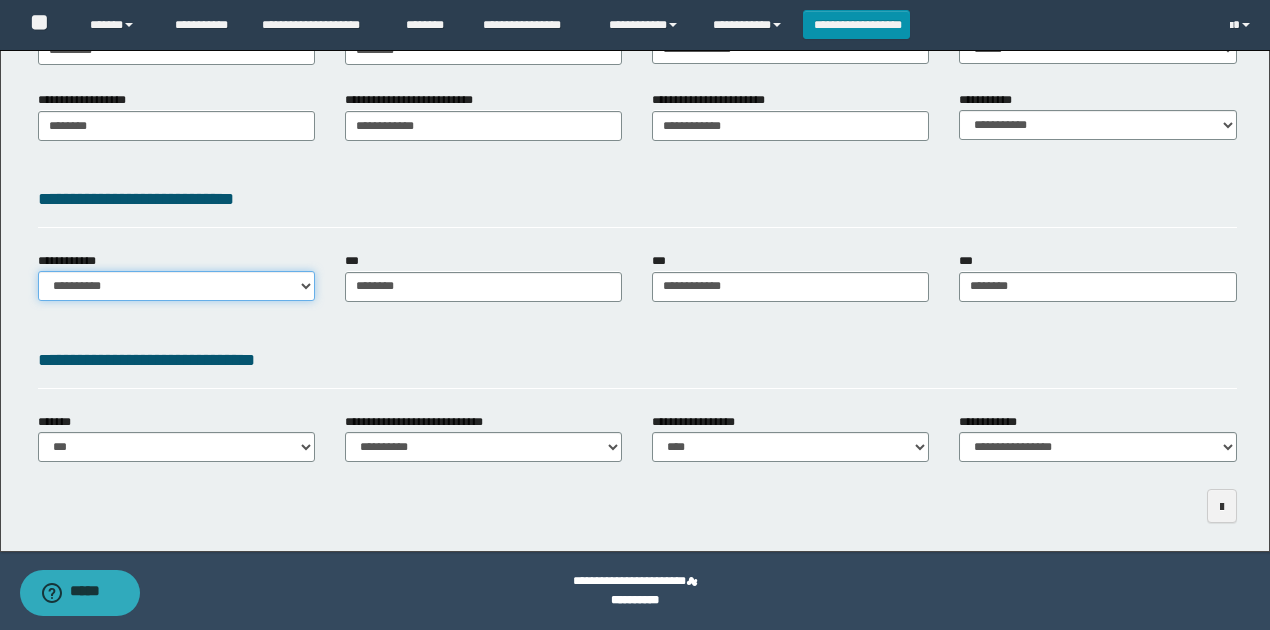 click on "**********" at bounding box center [176, 286] 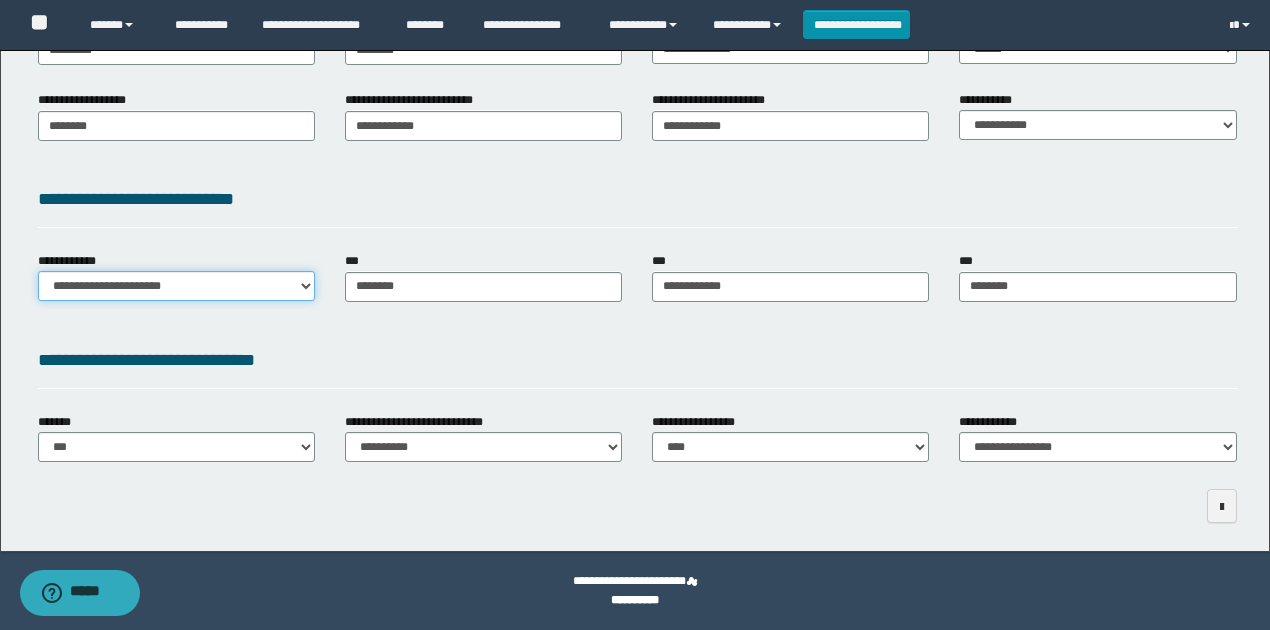 click on "**********" at bounding box center (176, 286) 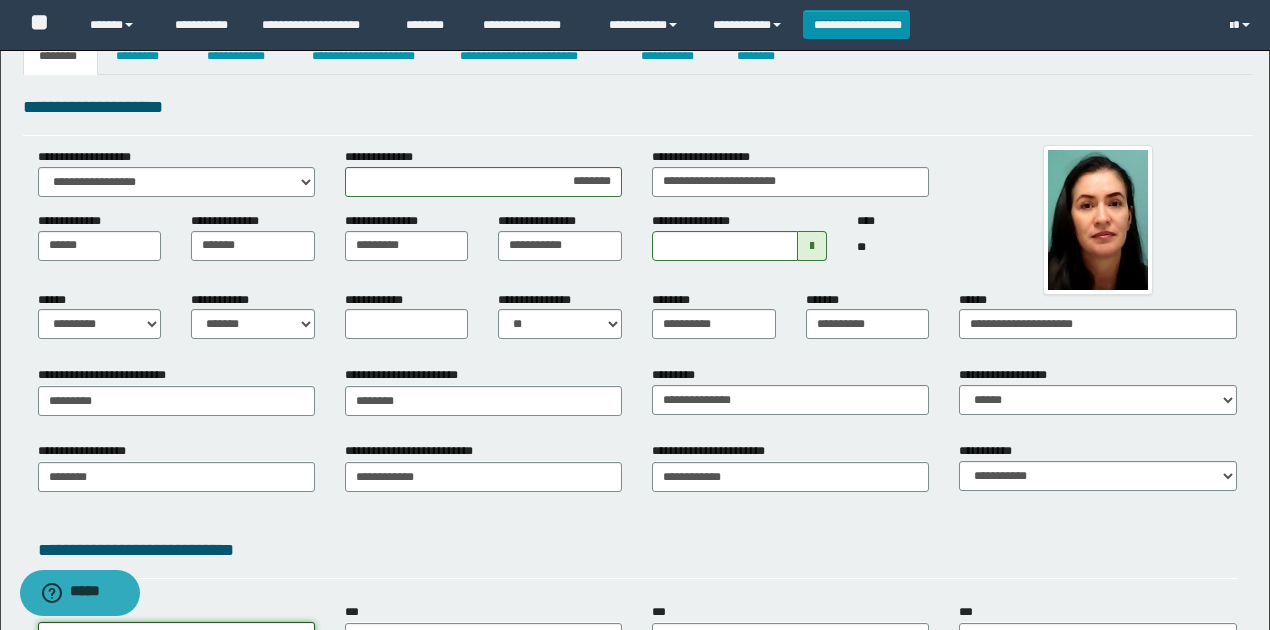 scroll, scrollTop: 0, scrollLeft: 0, axis: both 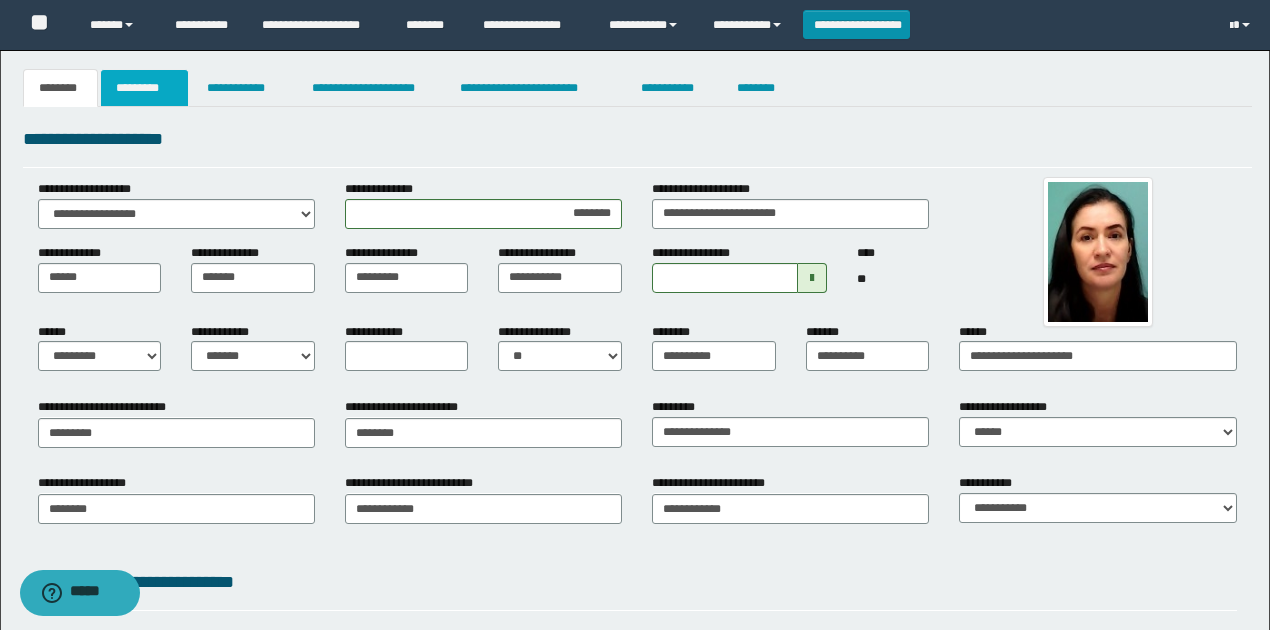 click on "*********" at bounding box center [144, 88] 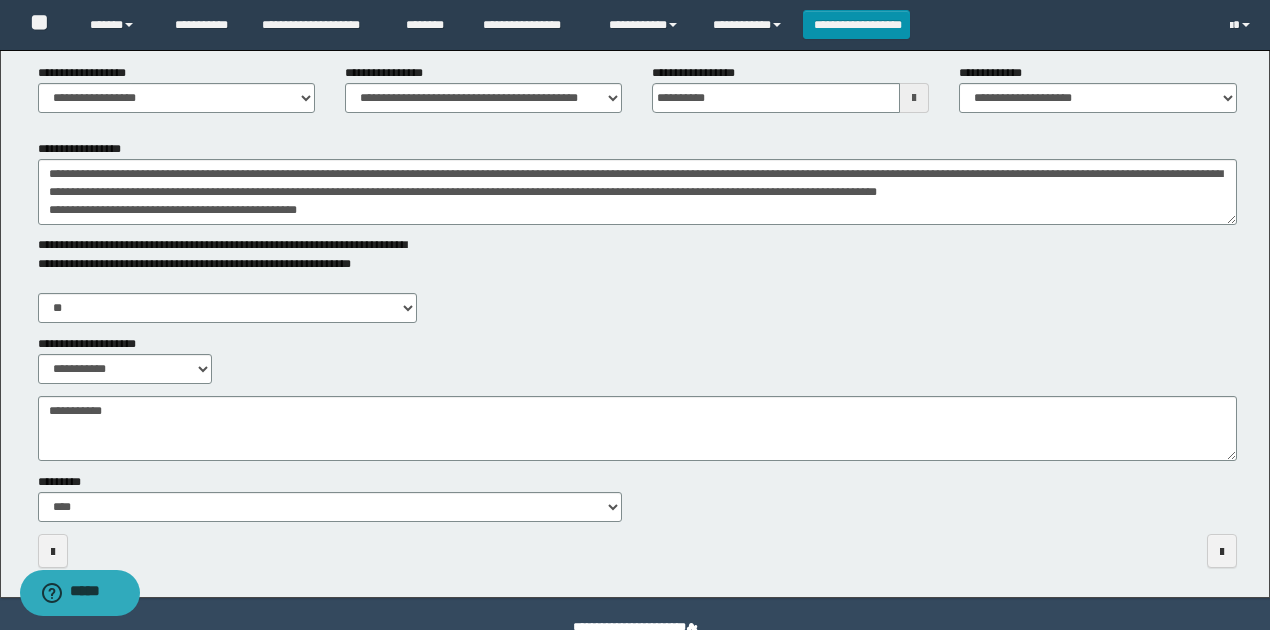 scroll, scrollTop: 313, scrollLeft: 0, axis: vertical 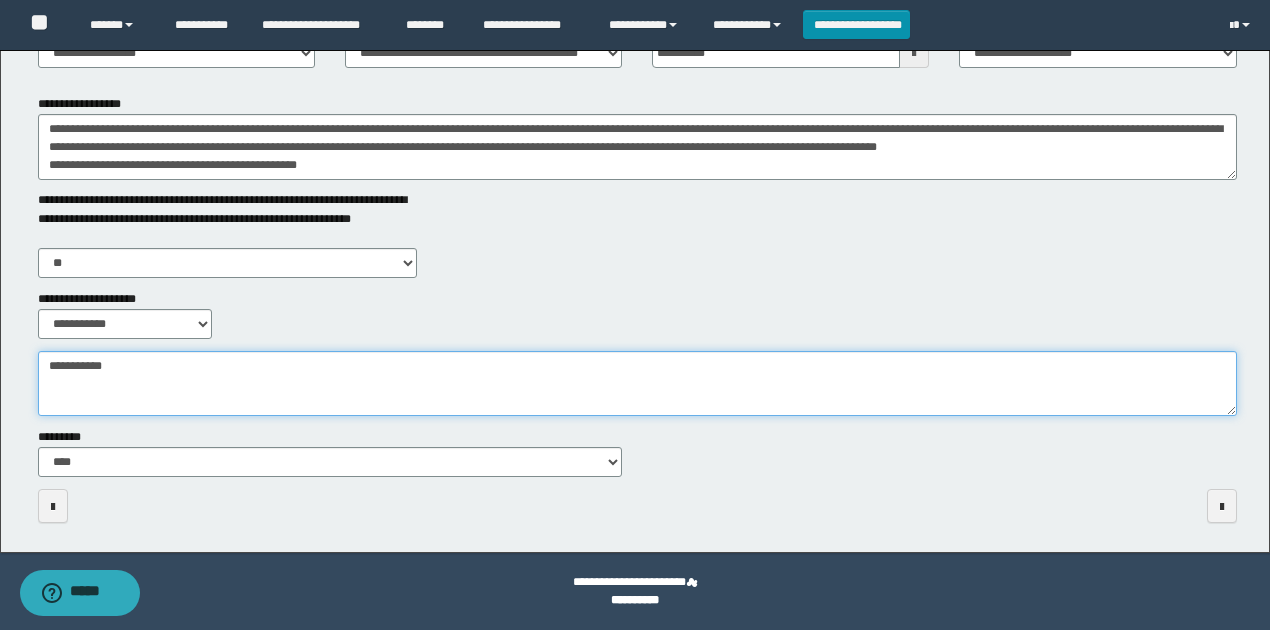 click on "**********" at bounding box center (637, 383) 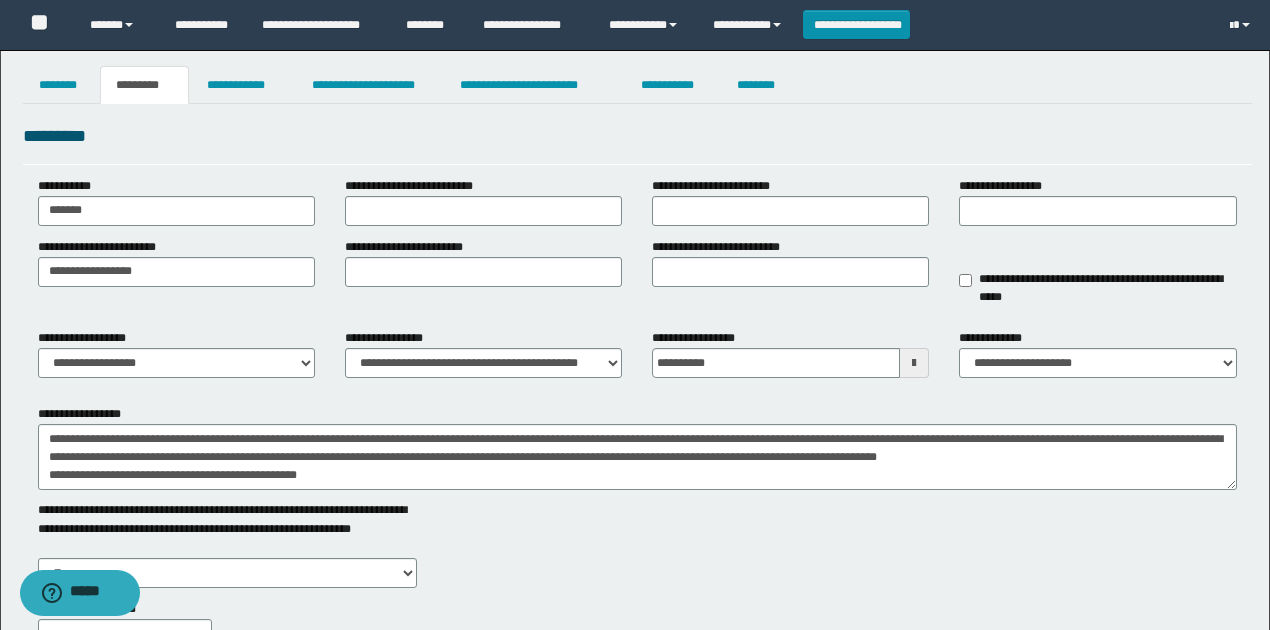 scroll, scrollTop: 0, scrollLeft: 0, axis: both 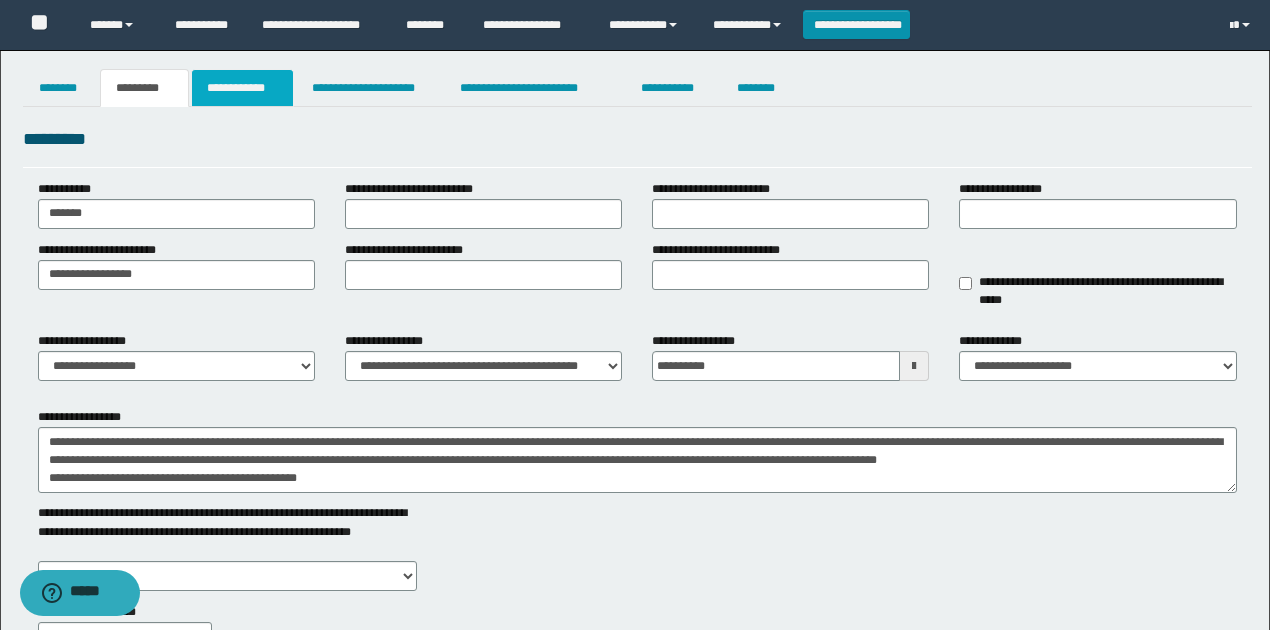 type on "*********" 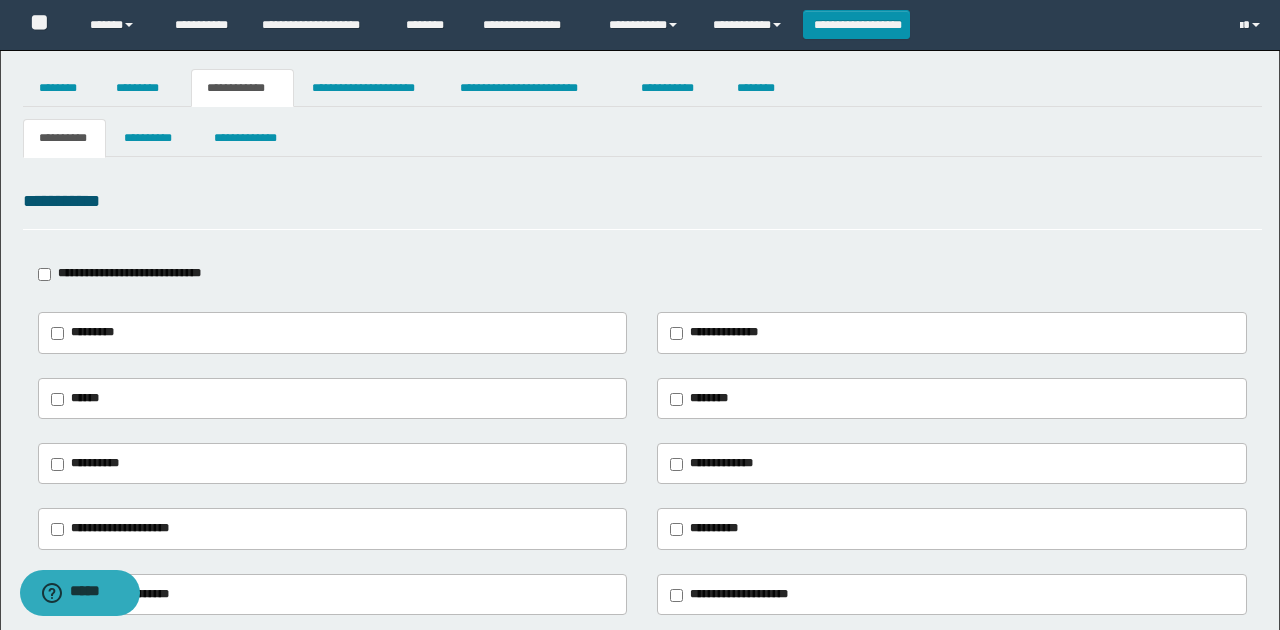 type on "**********" 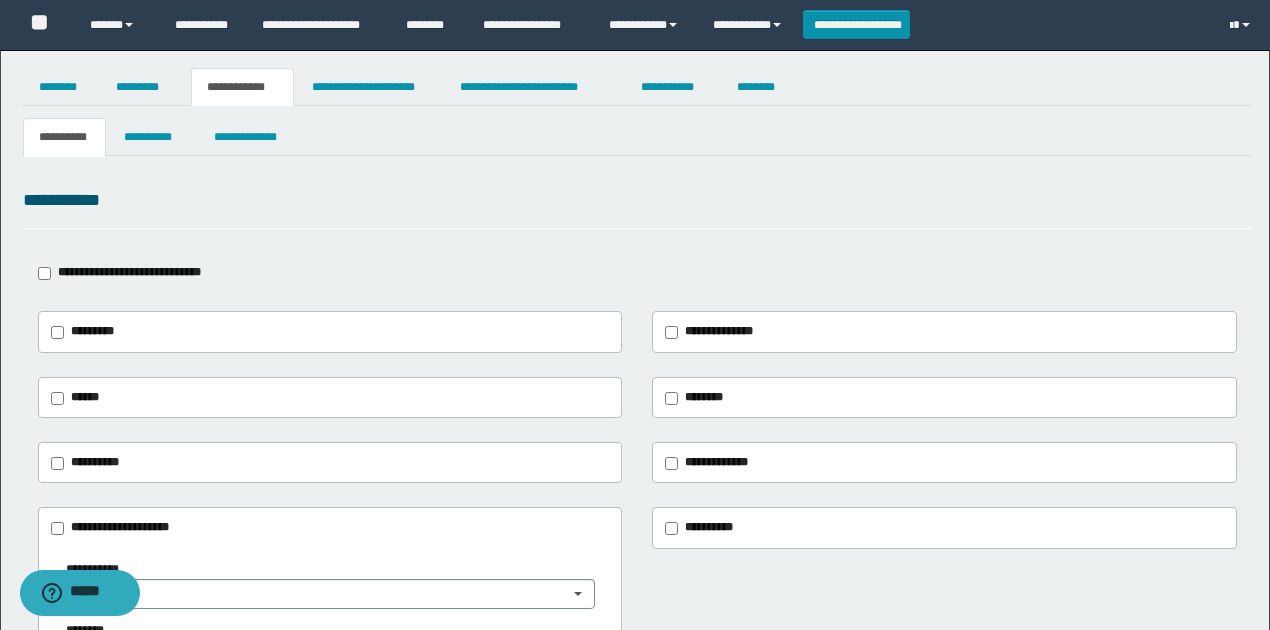 scroll, scrollTop: 0, scrollLeft: 0, axis: both 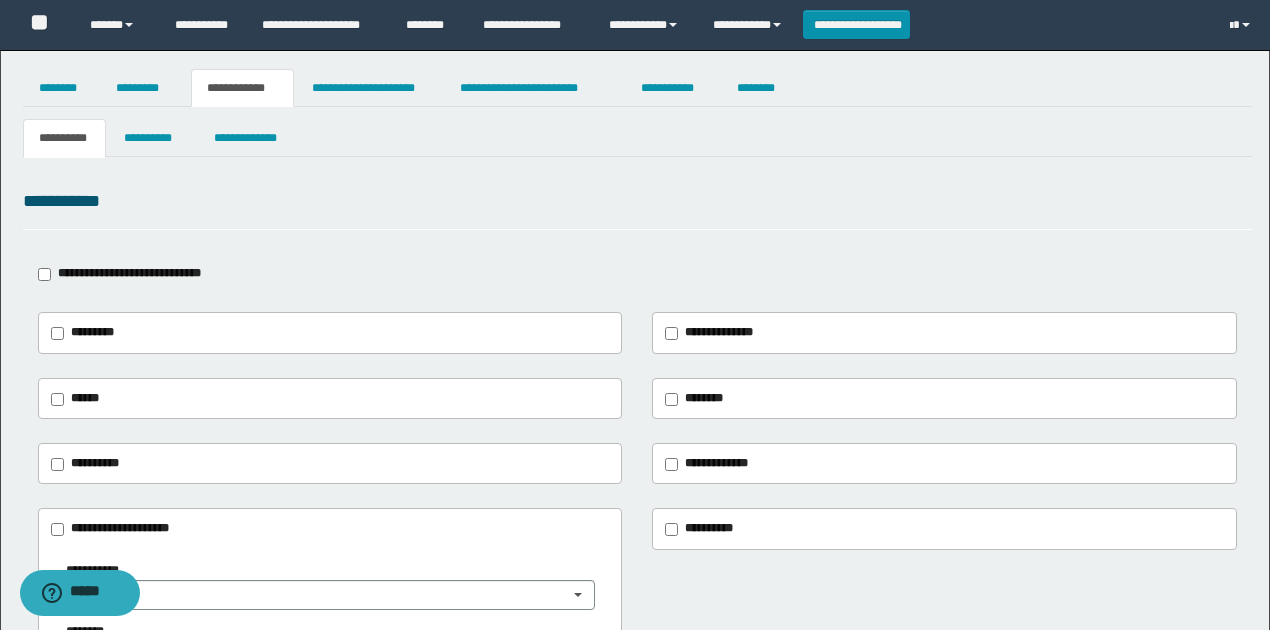 click on "**********" at bounding box center (635, 553) 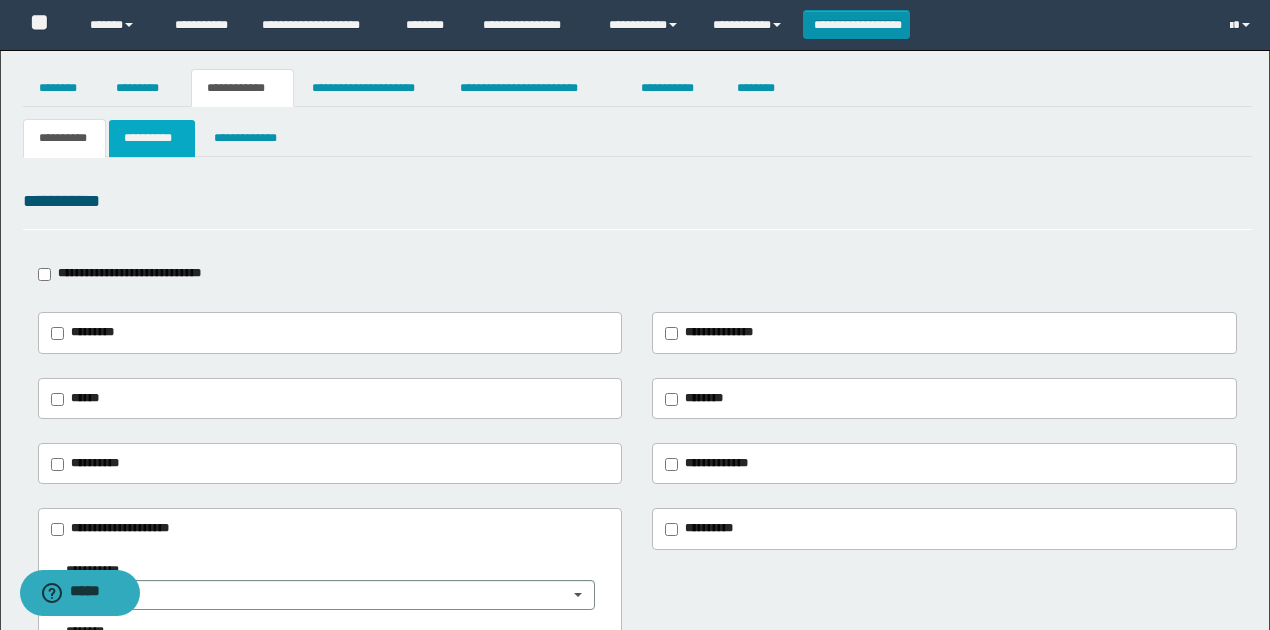 click on "**********" at bounding box center [151, 138] 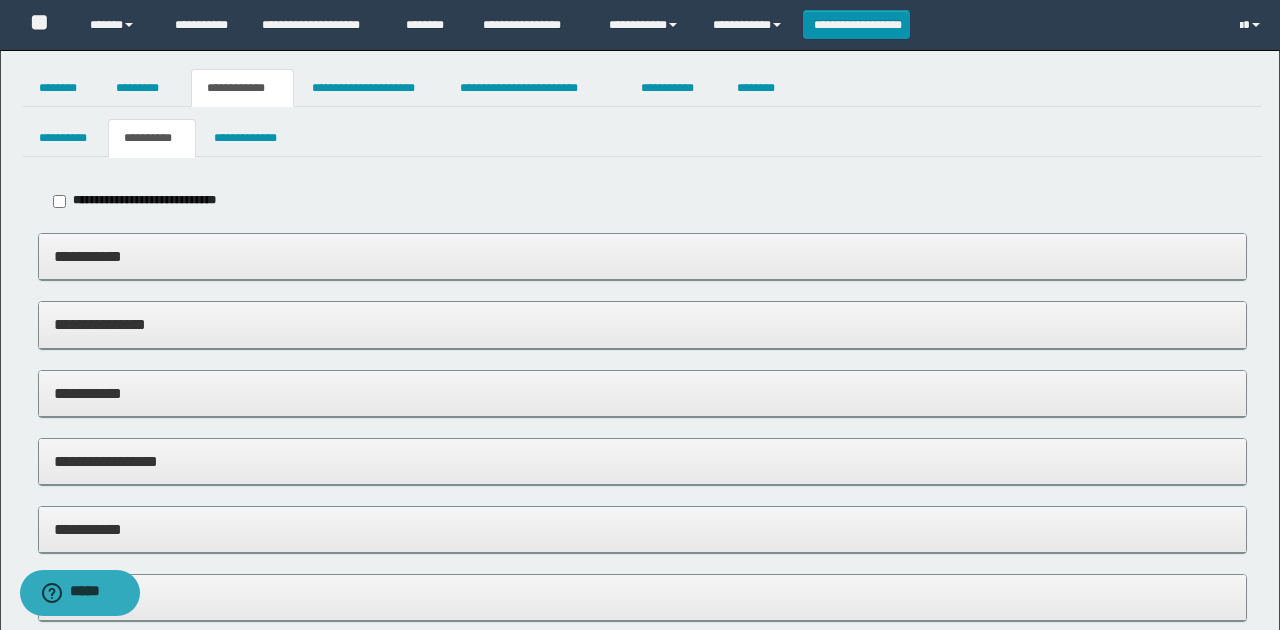 type on "*****" 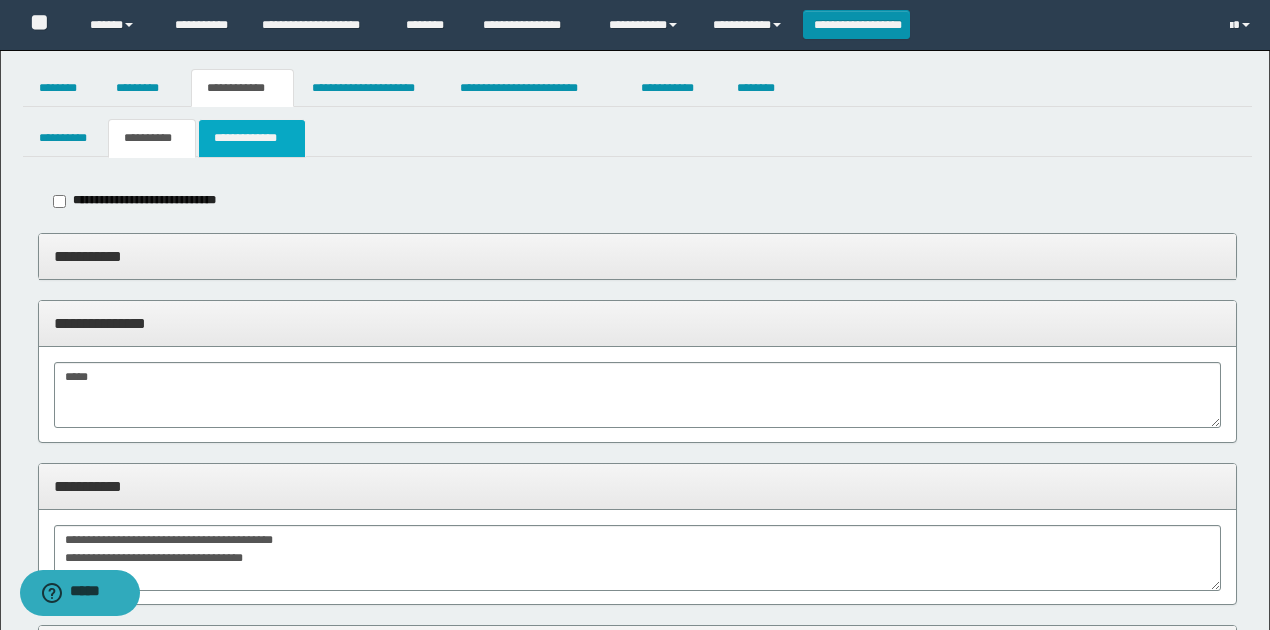 drag, startPoint x: 237, startPoint y: 152, endPoint x: 281, endPoint y: 144, distance: 44.72136 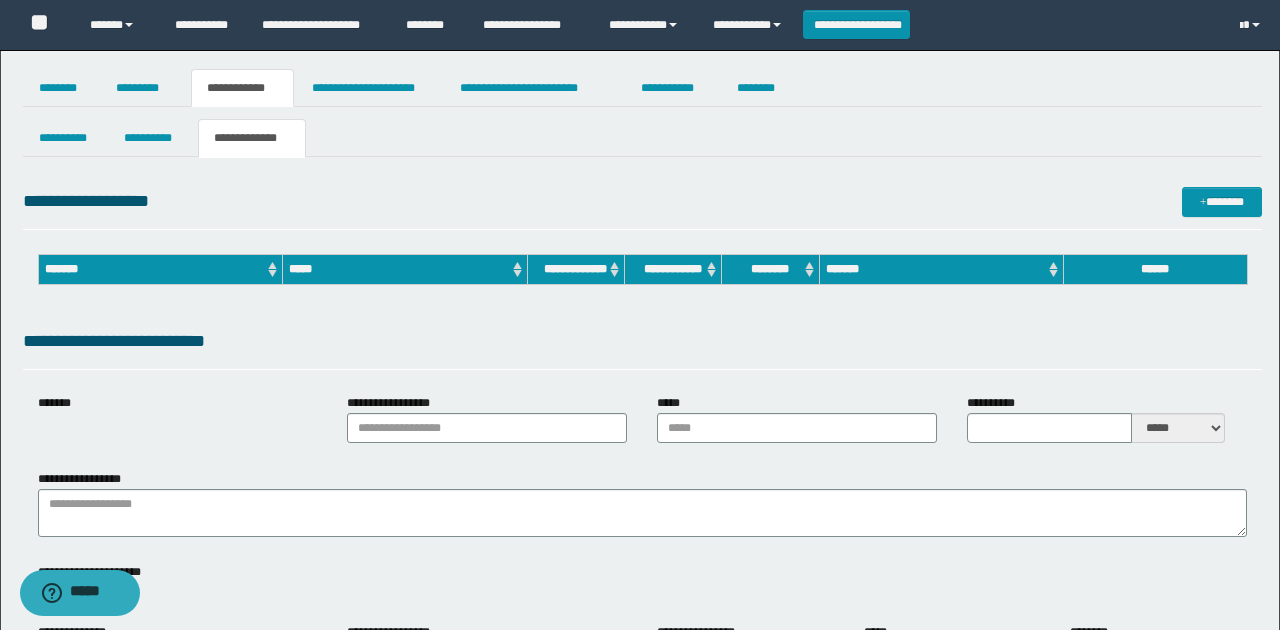 type on "**********" 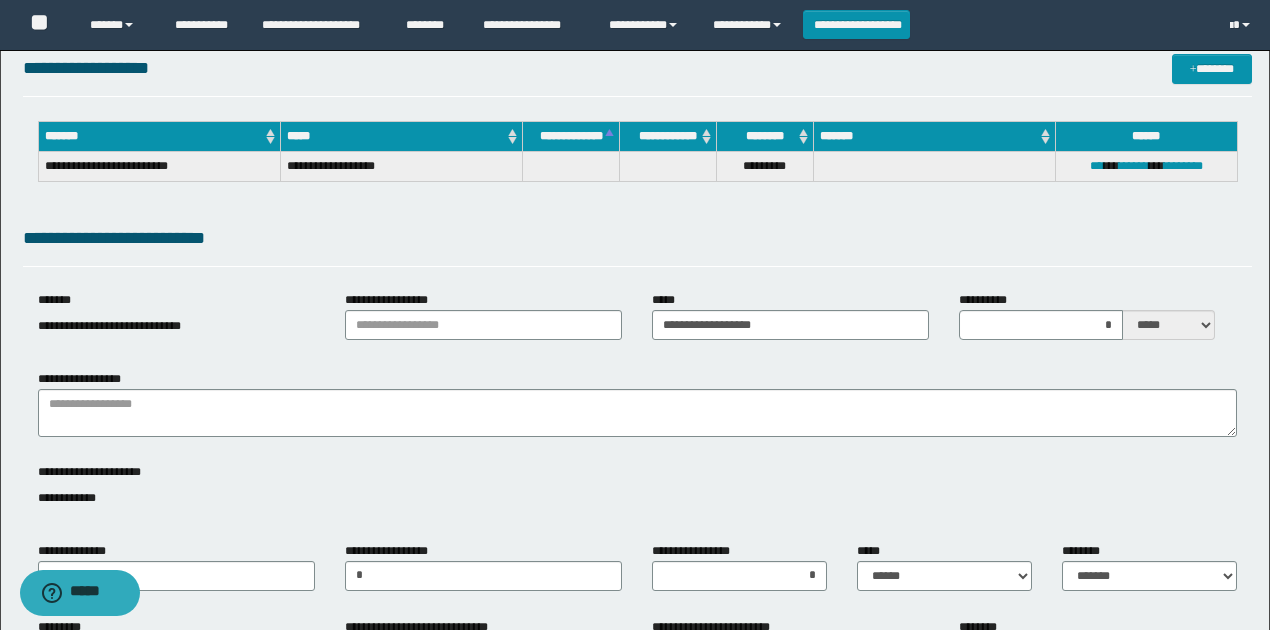 drag, startPoint x: 474, startPoint y: 231, endPoint x: 500, endPoint y: 237, distance: 26.683329 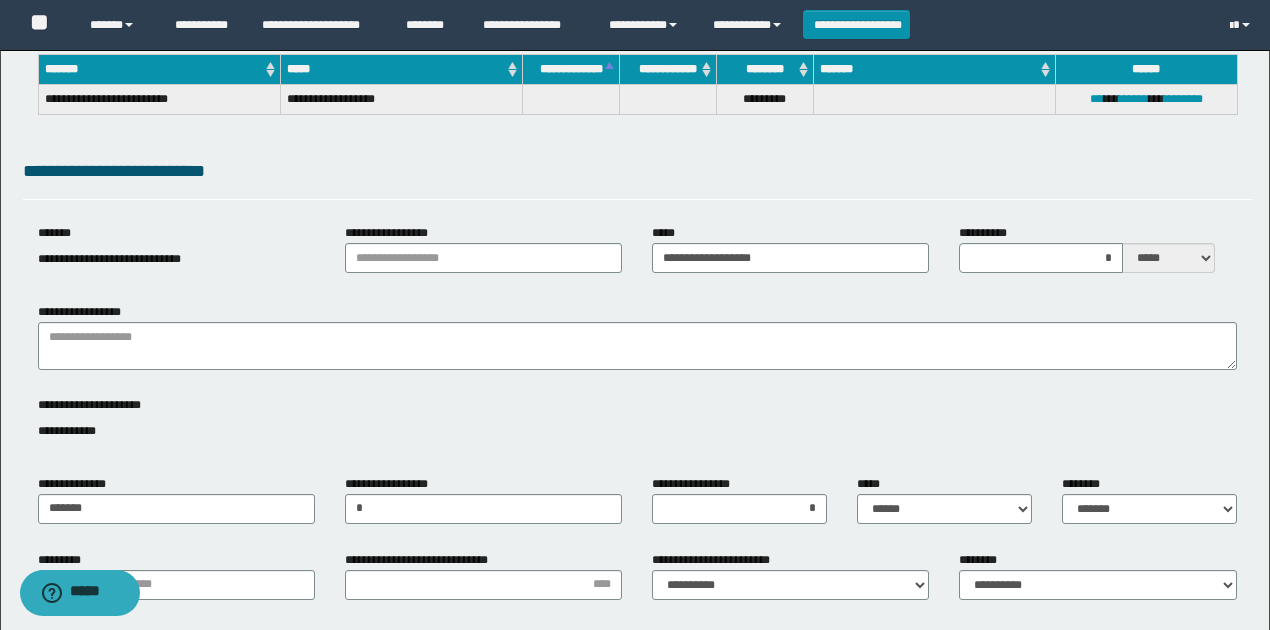 scroll, scrollTop: 333, scrollLeft: 0, axis: vertical 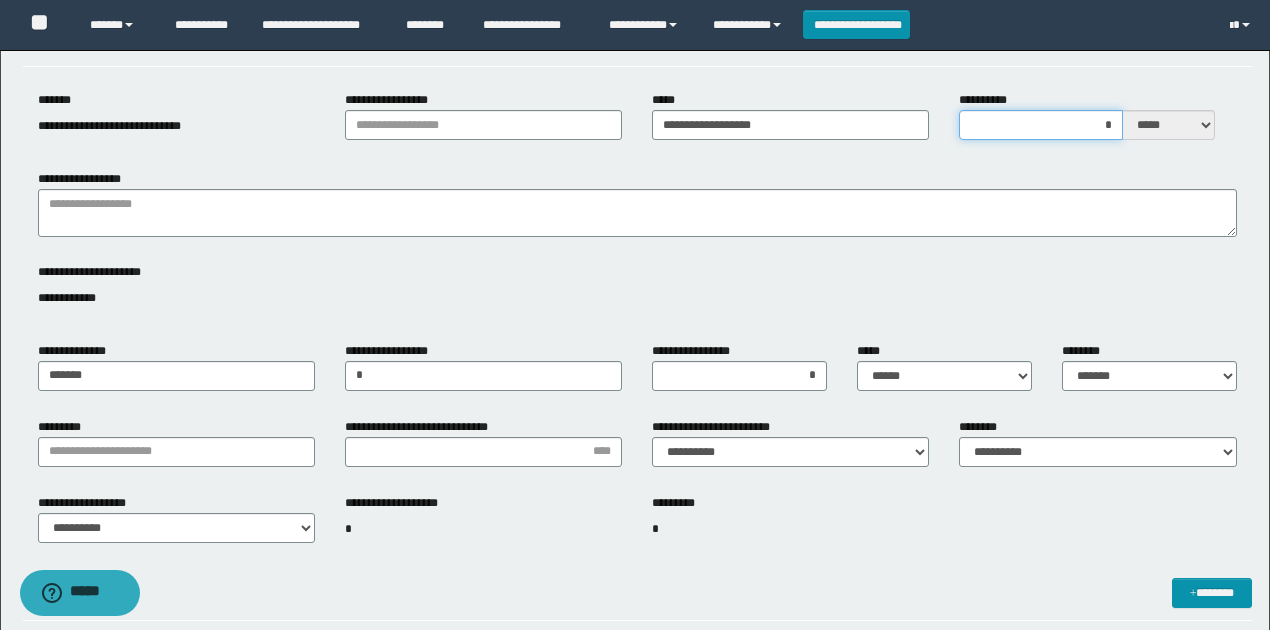 drag, startPoint x: 1106, startPoint y: 122, endPoint x: 1119, endPoint y: 122, distance: 13 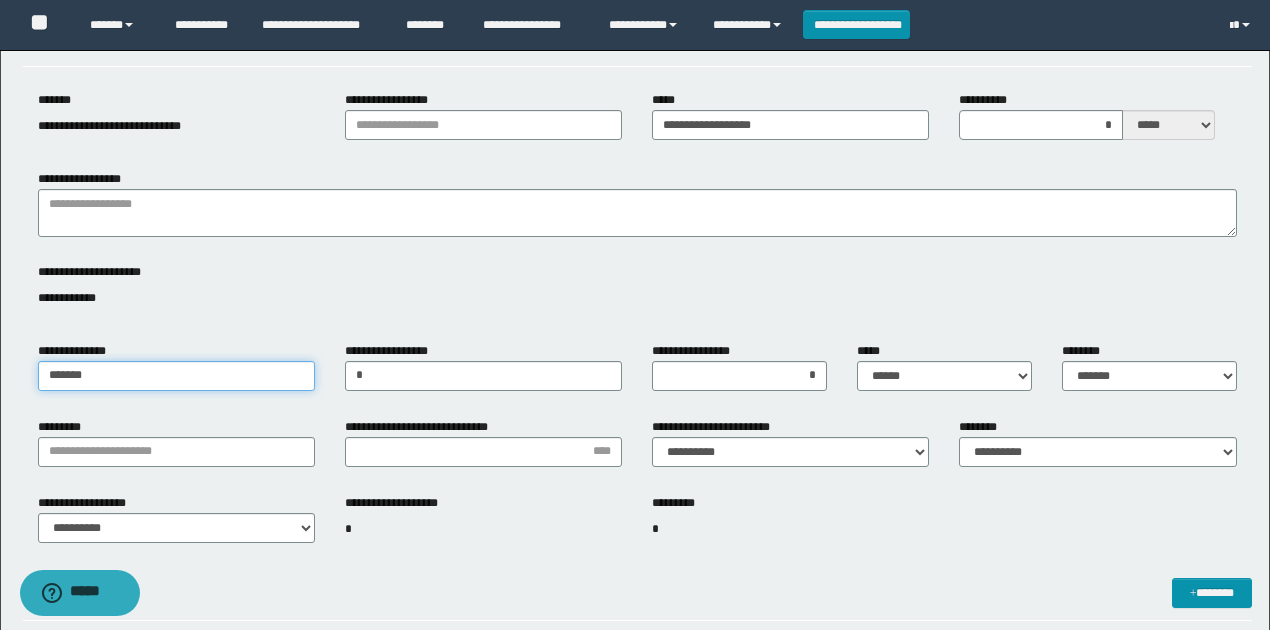 click on "*******" at bounding box center [176, 376] 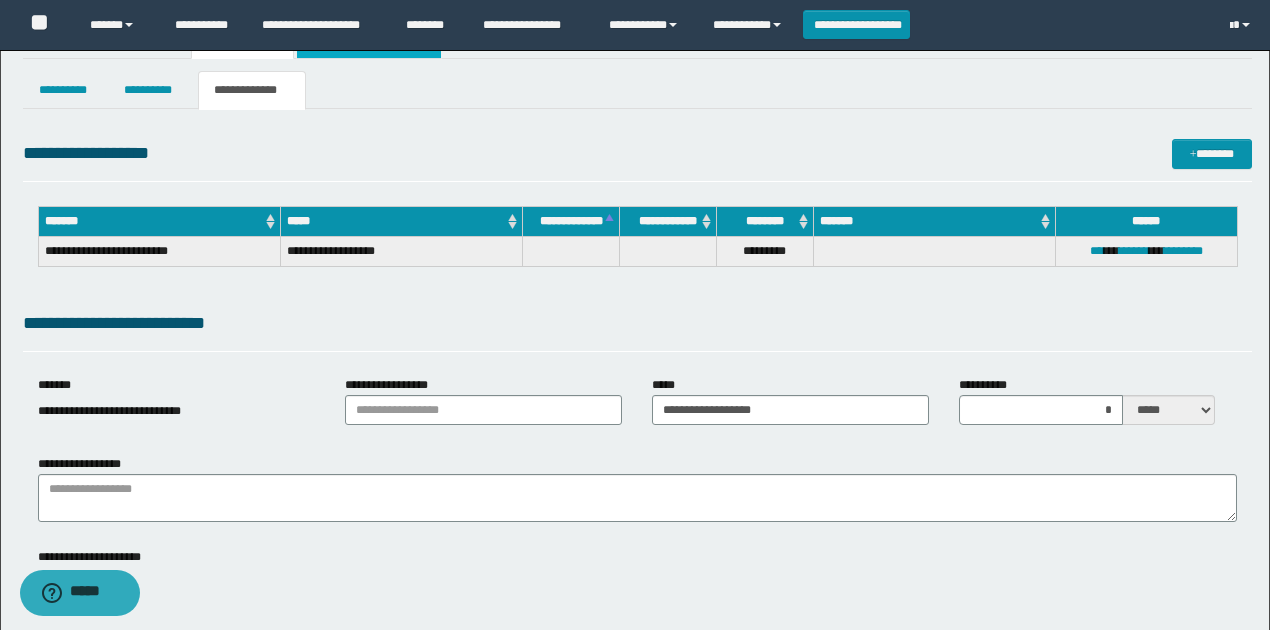 scroll, scrollTop: 0, scrollLeft: 0, axis: both 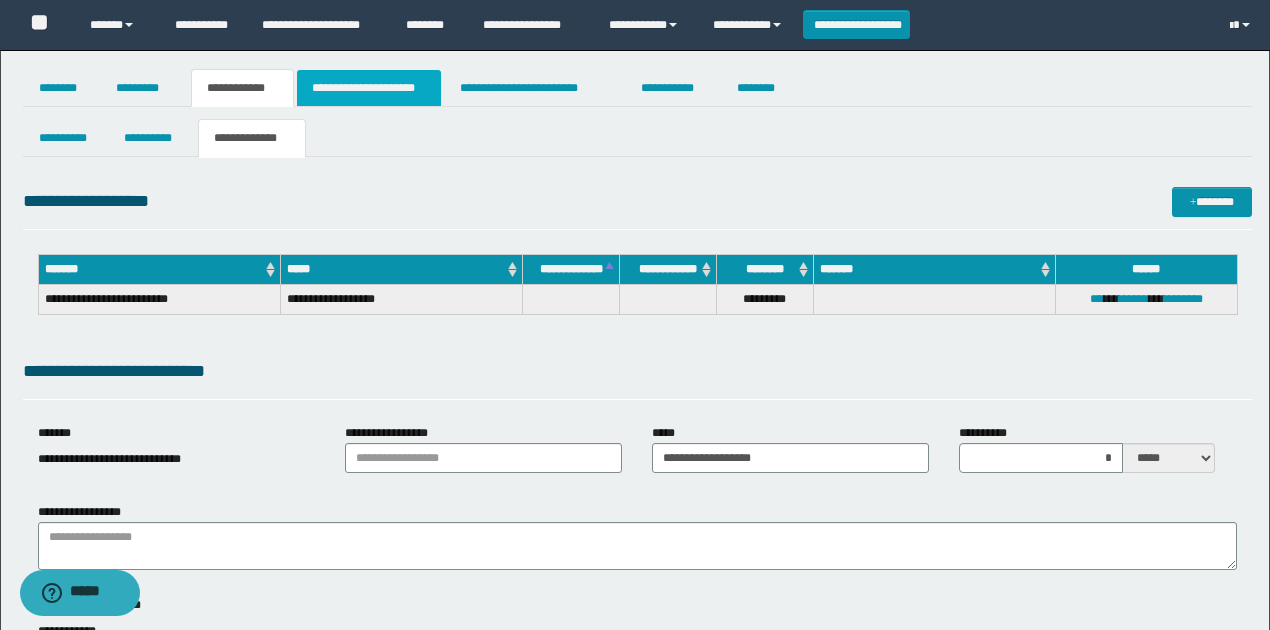 click on "**********" at bounding box center (369, 88) 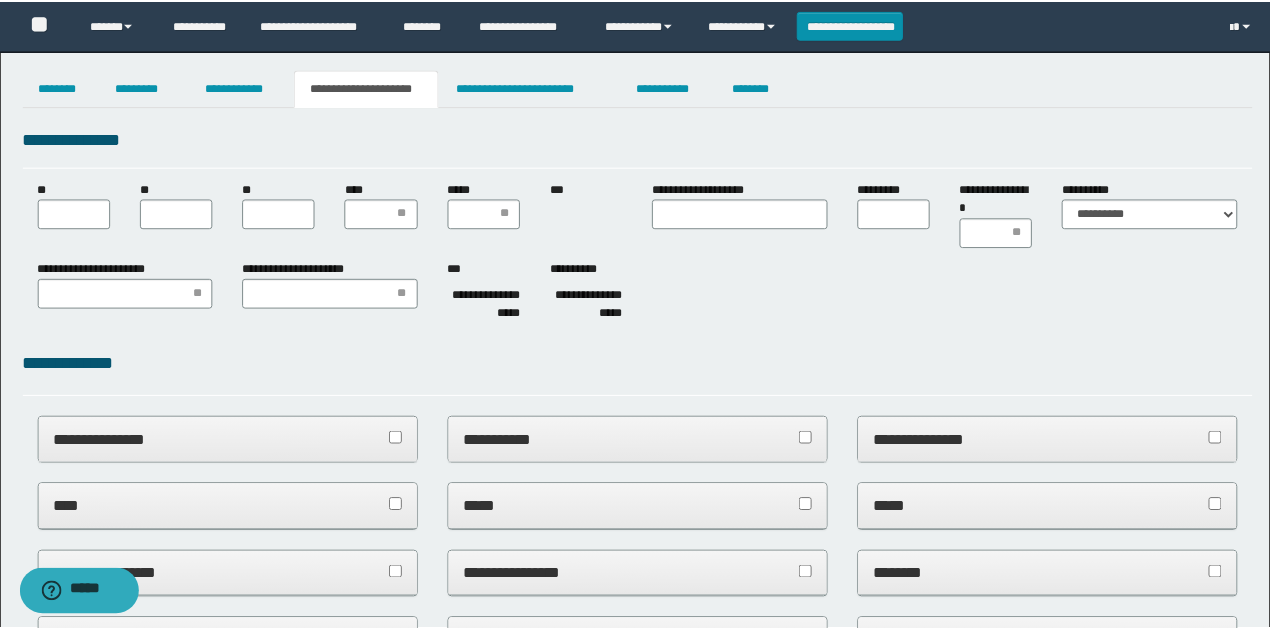 scroll, scrollTop: 0, scrollLeft: 0, axis: both 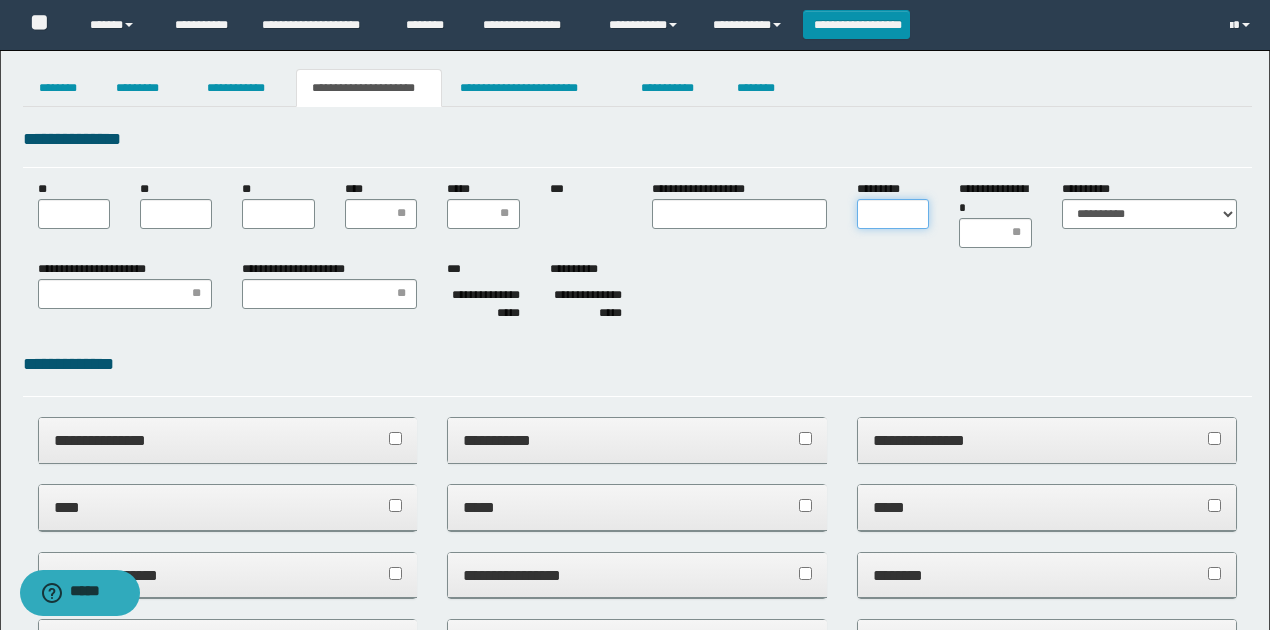 drag, startPoint x: 884, startPoint y: 220, endPoint x: 867, endPoint y: 234, distance: 22.022715 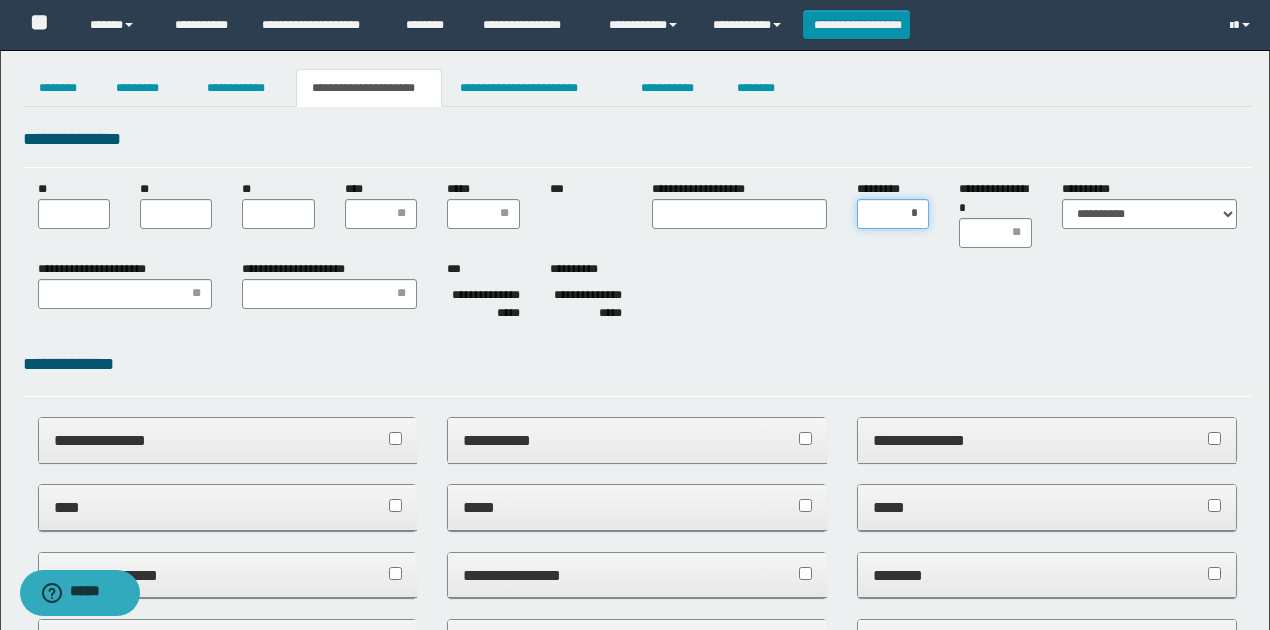 type on "**" 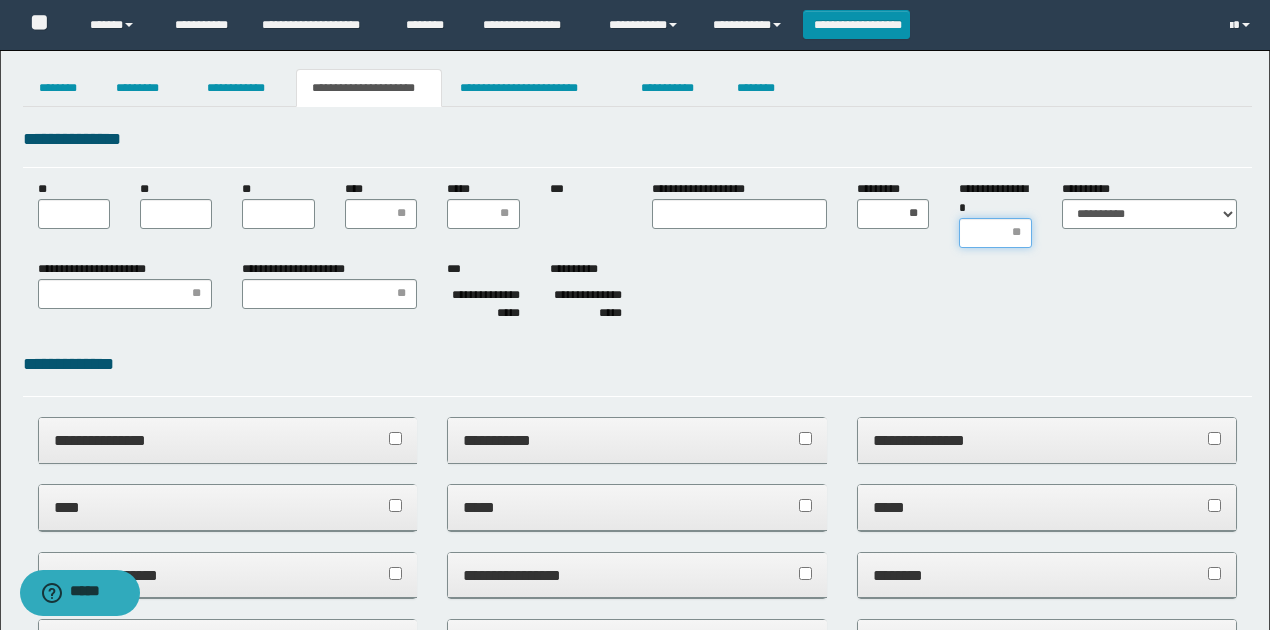 click on "**********" at bounding box center (995, 233) 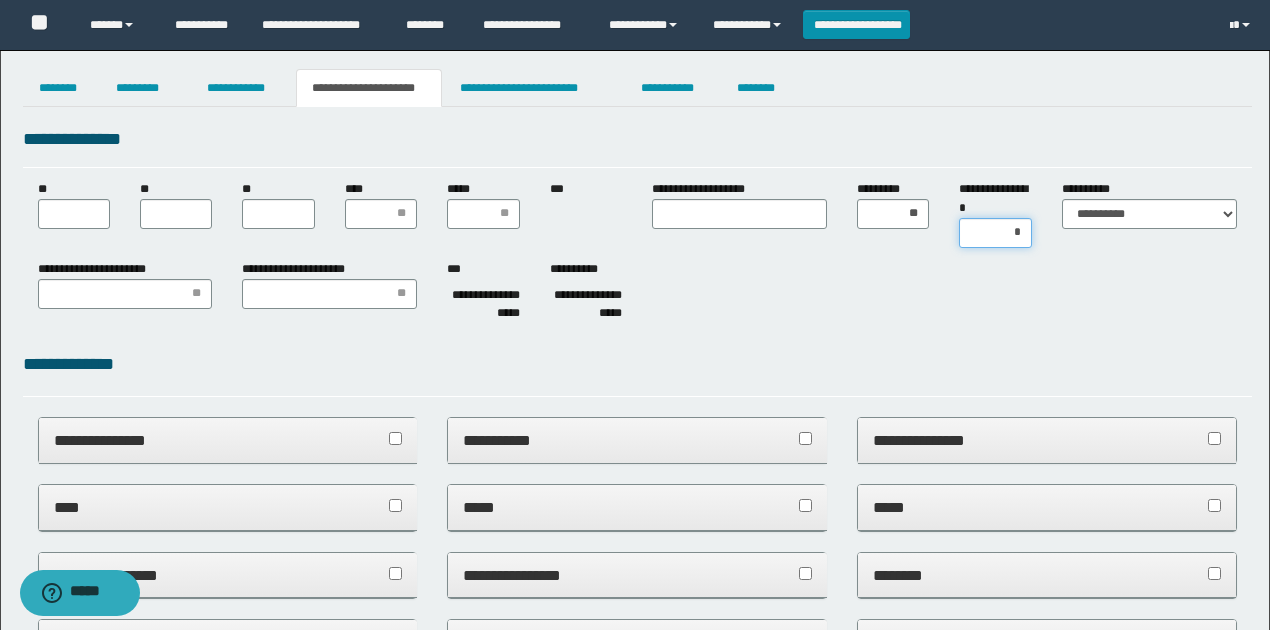 type on "**" 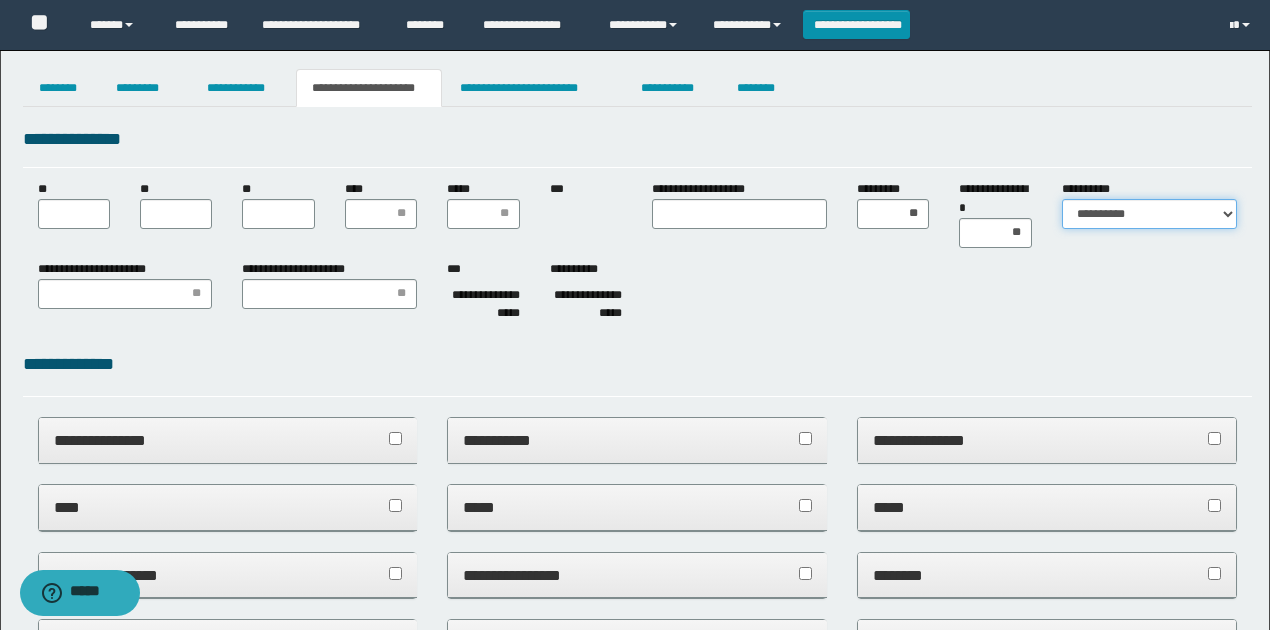 click on "**********" at bounding box center (1149, 214) 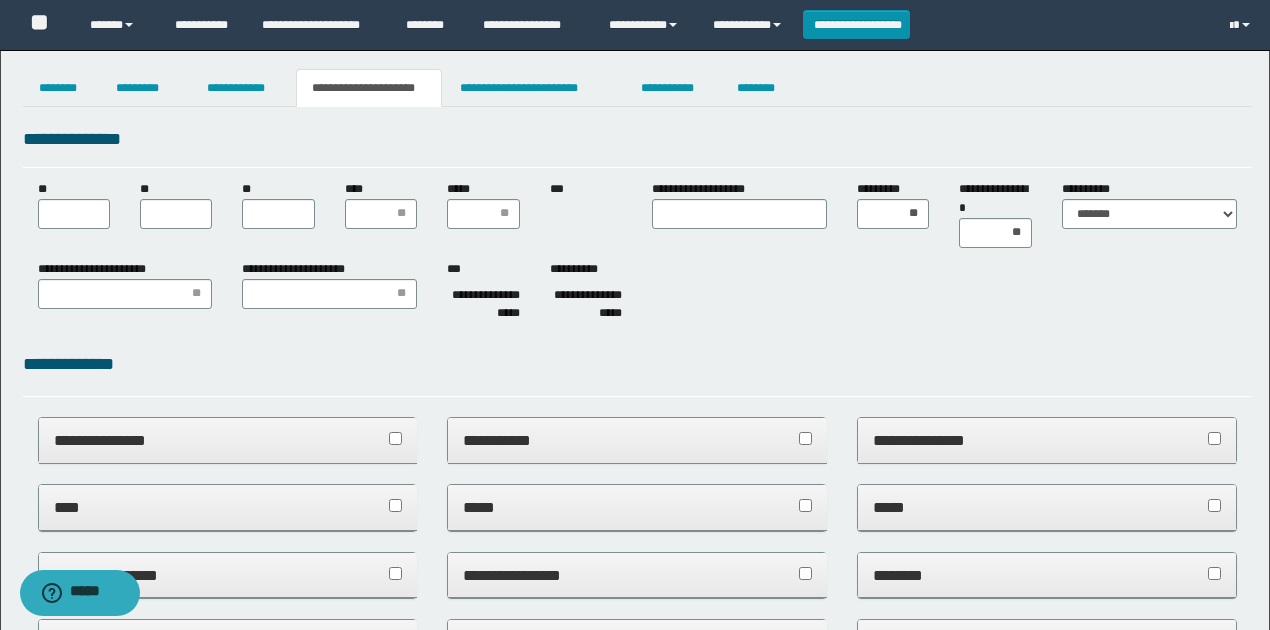 drag, startPoint x: 1064, startPoint y: 264, endPoint x: 938, endPoint y: 268, distance: 126.06348 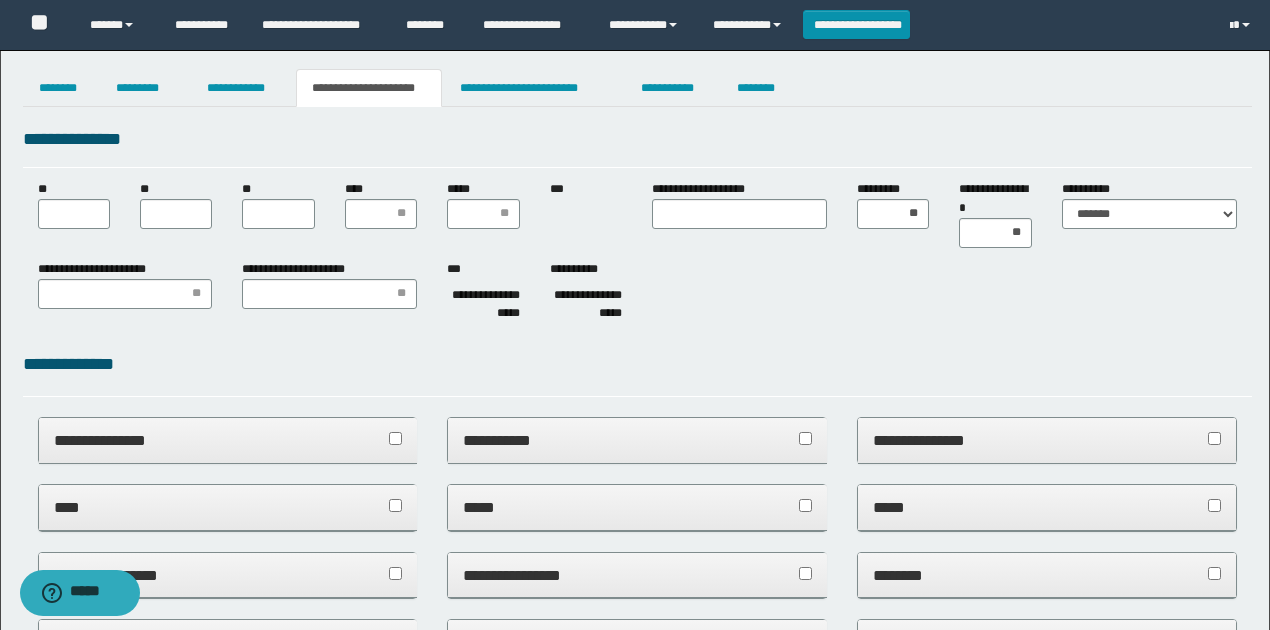 click on "**********" at bounding box center (637, 295) 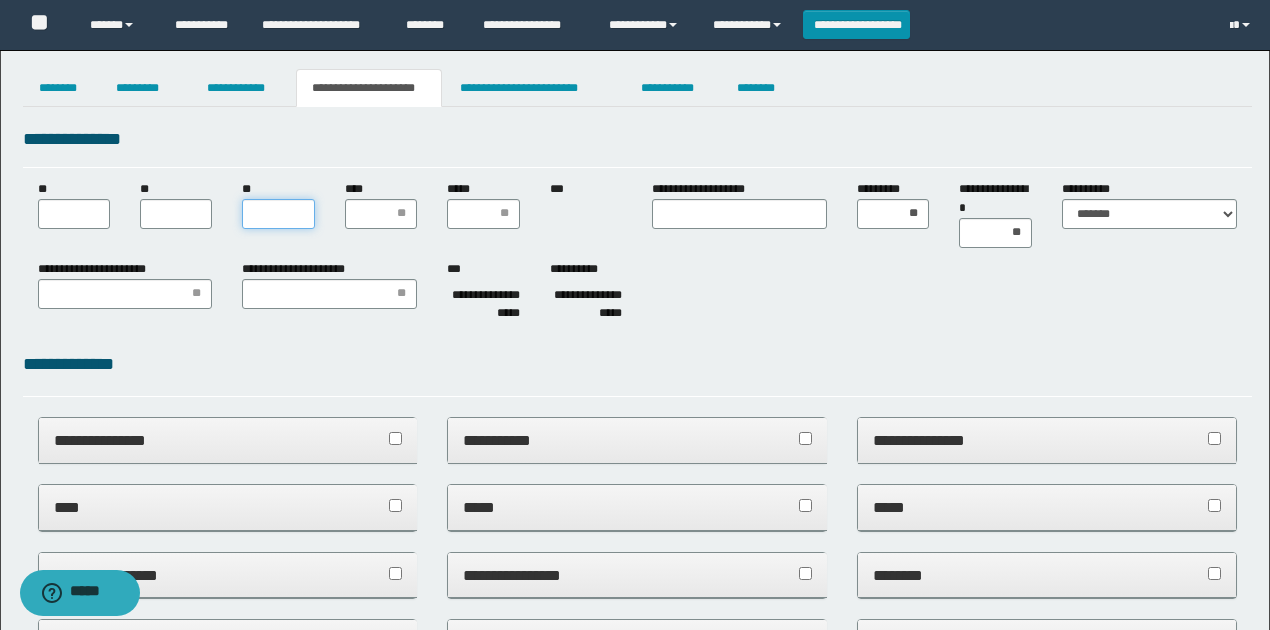 click on "**" at bounding box center [278, 214] 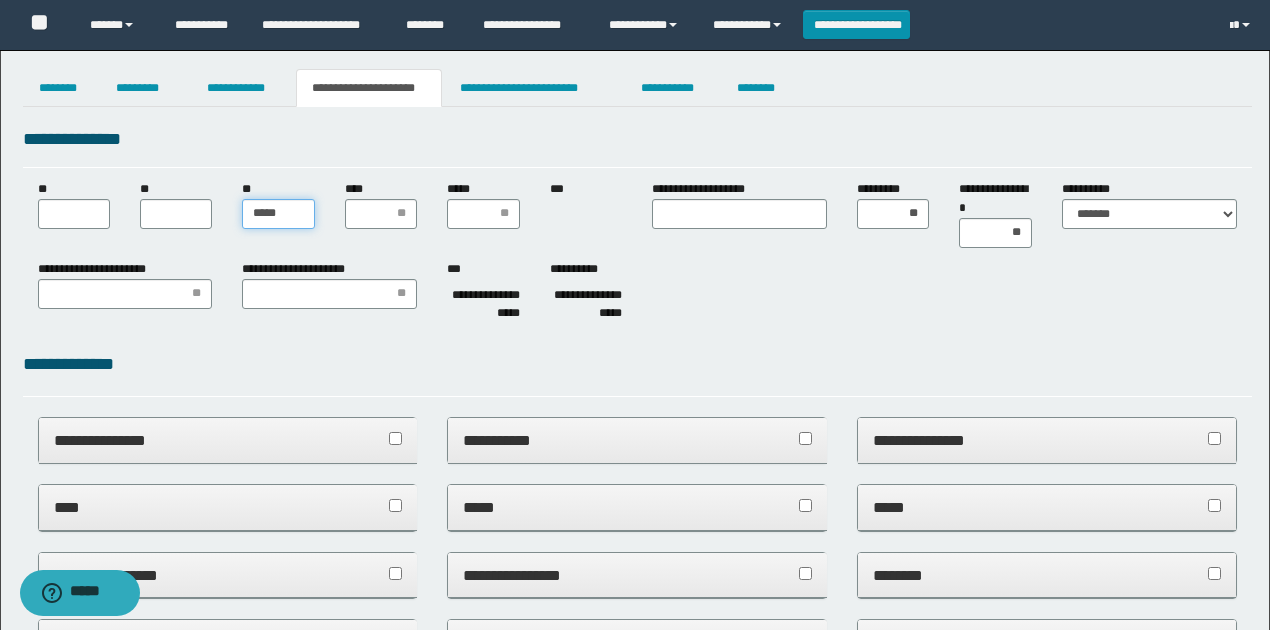 type on "******" 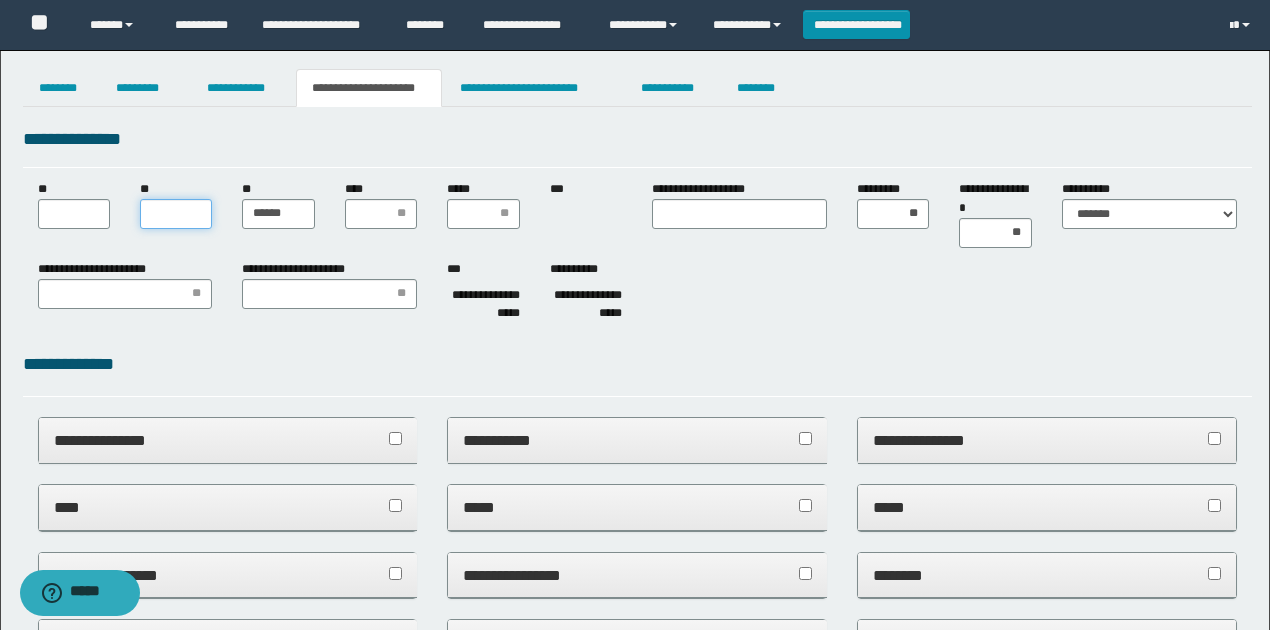 click on "**" at bounding box center [176, 214] 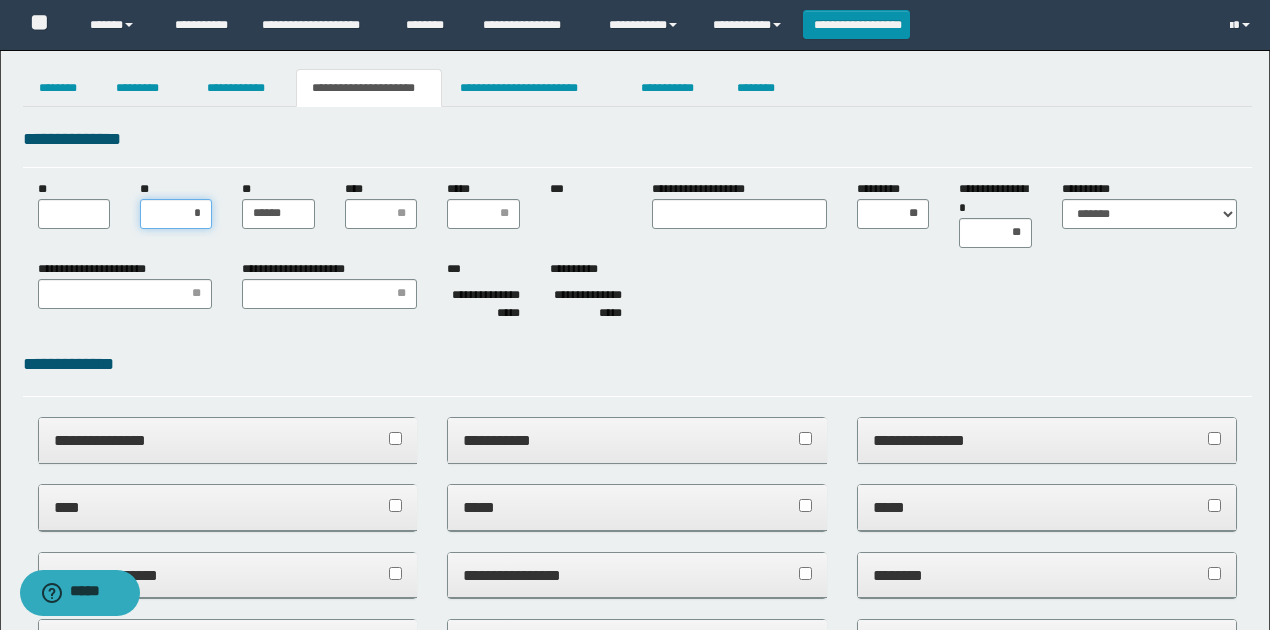 type on "**" 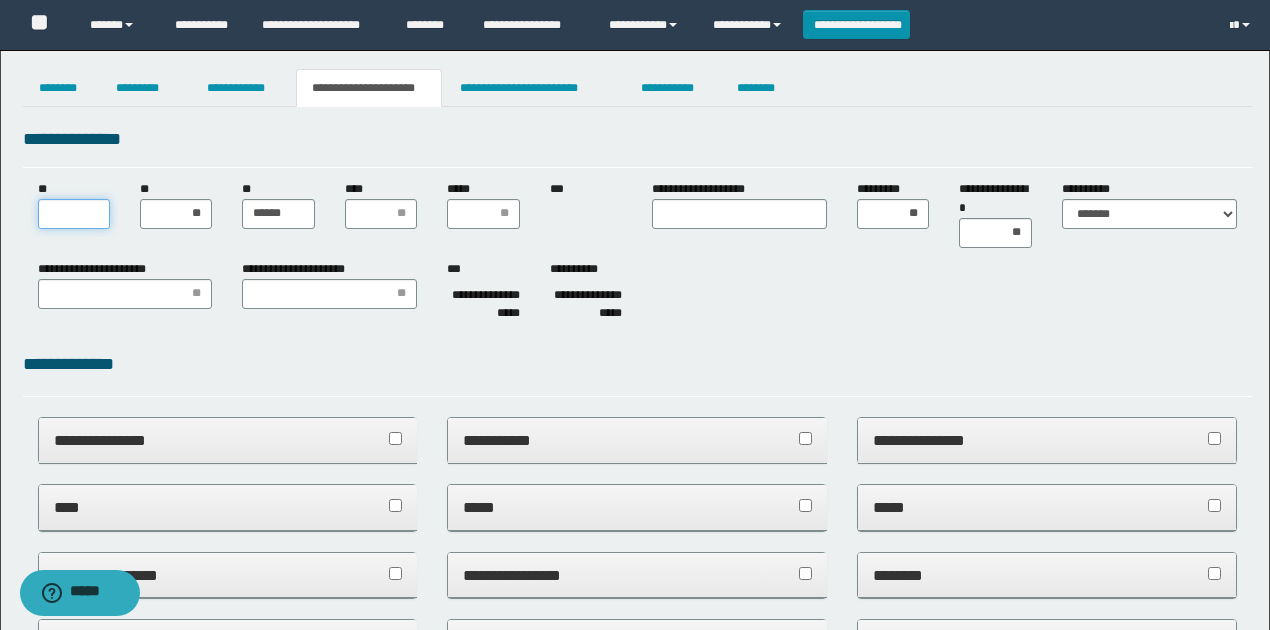 click on "**" at bounding box center [74, 214] 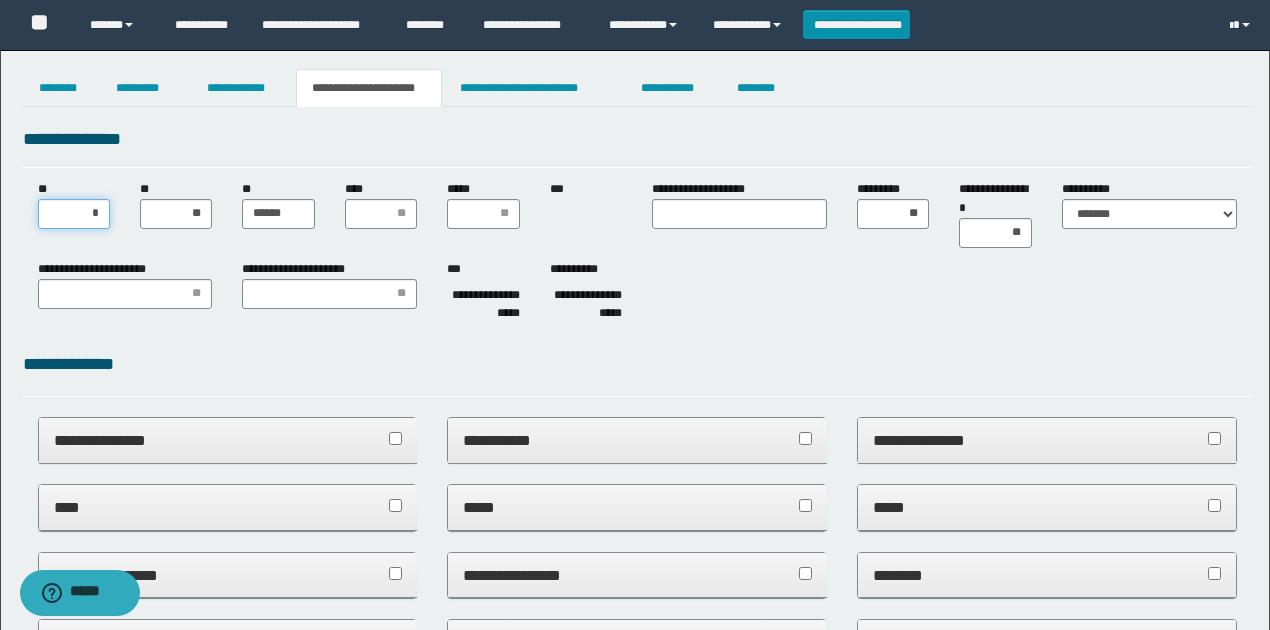 type on "**" 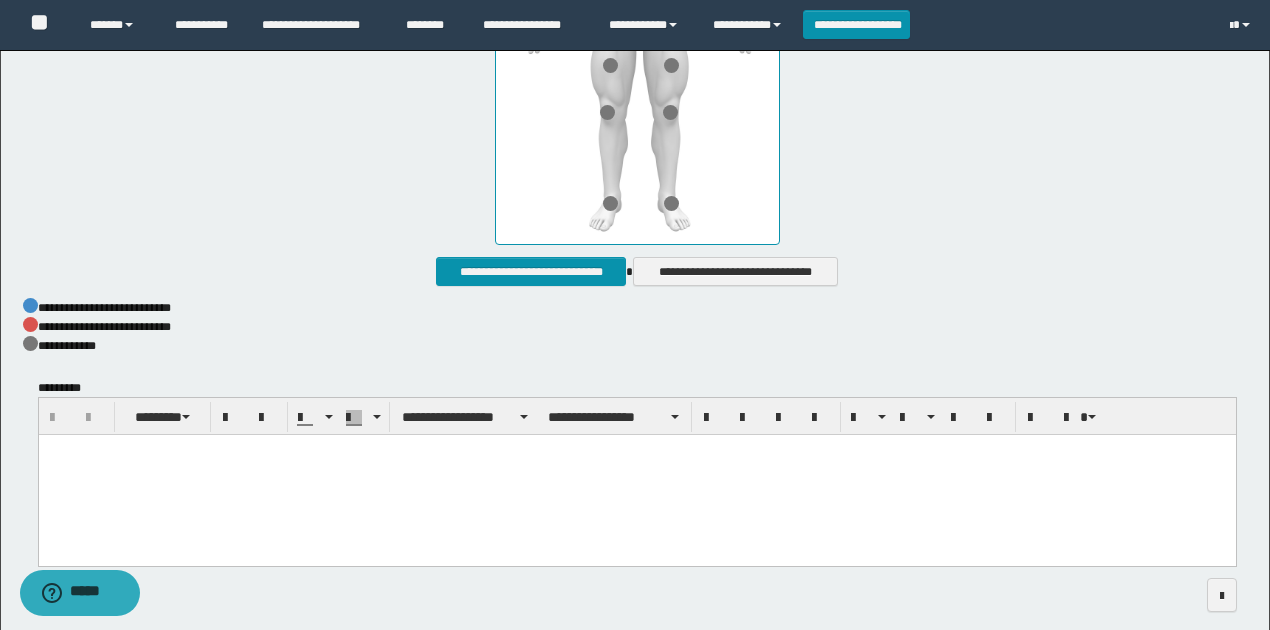 scroll, scrollTop: 1136, scrollLeft: 0, axis: vertical 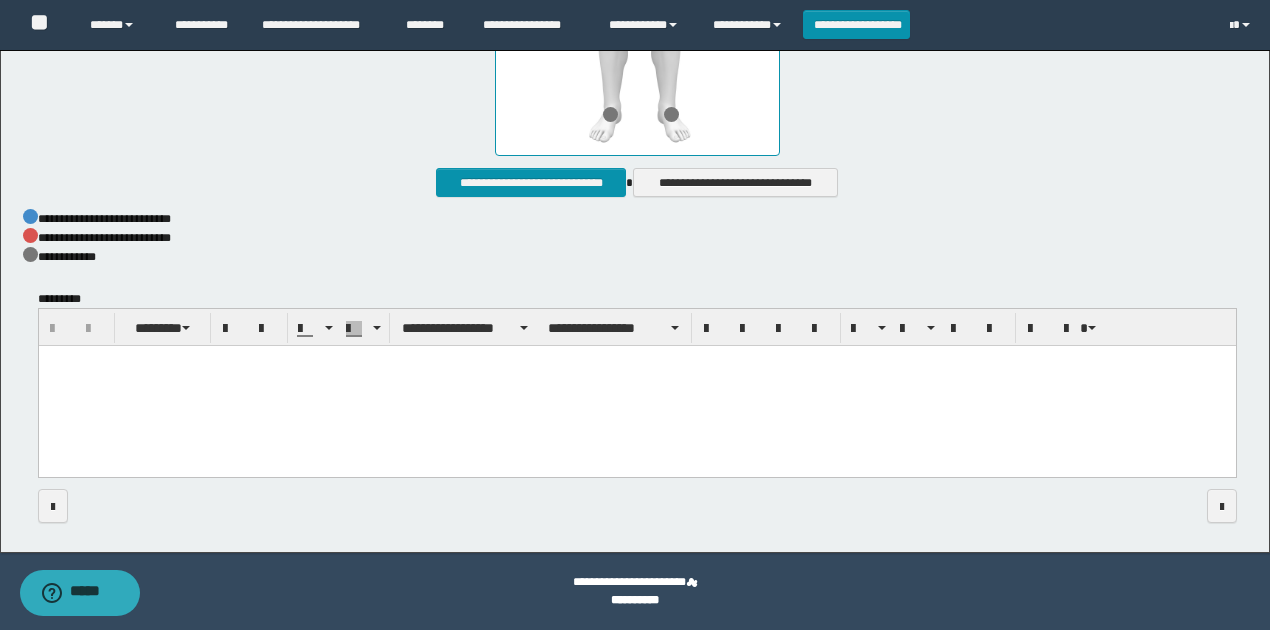 click at bounding box center [636, 387] 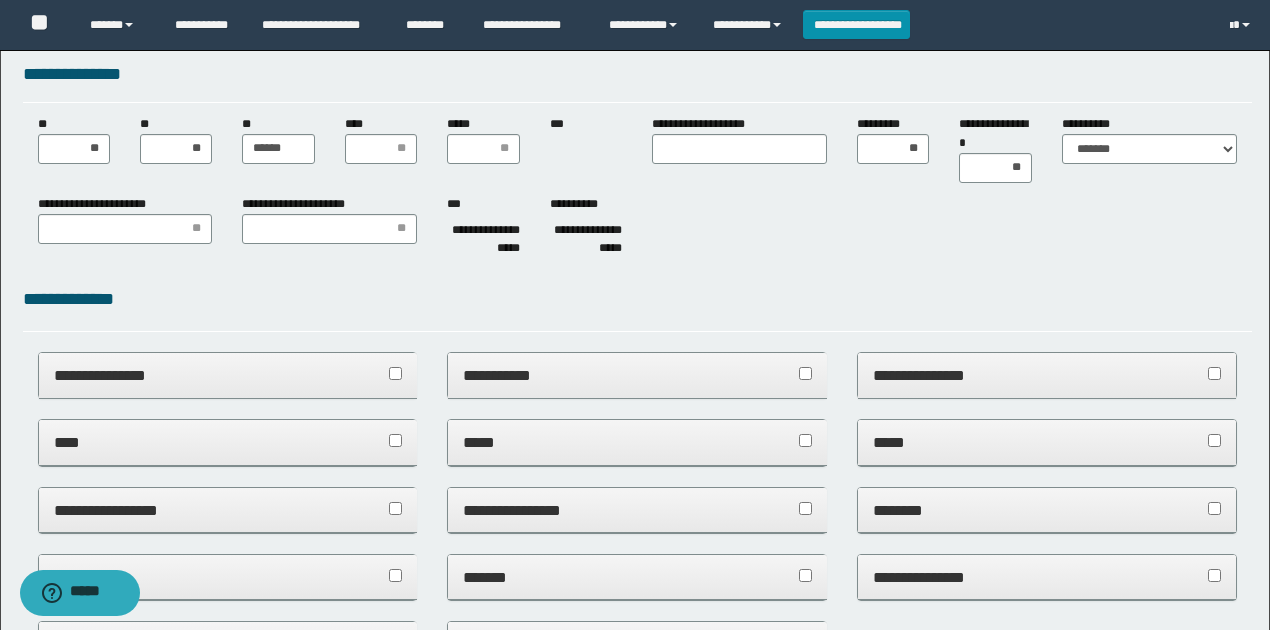 scroll, scrollTop: 0, scrollLeft: 0, axis: both 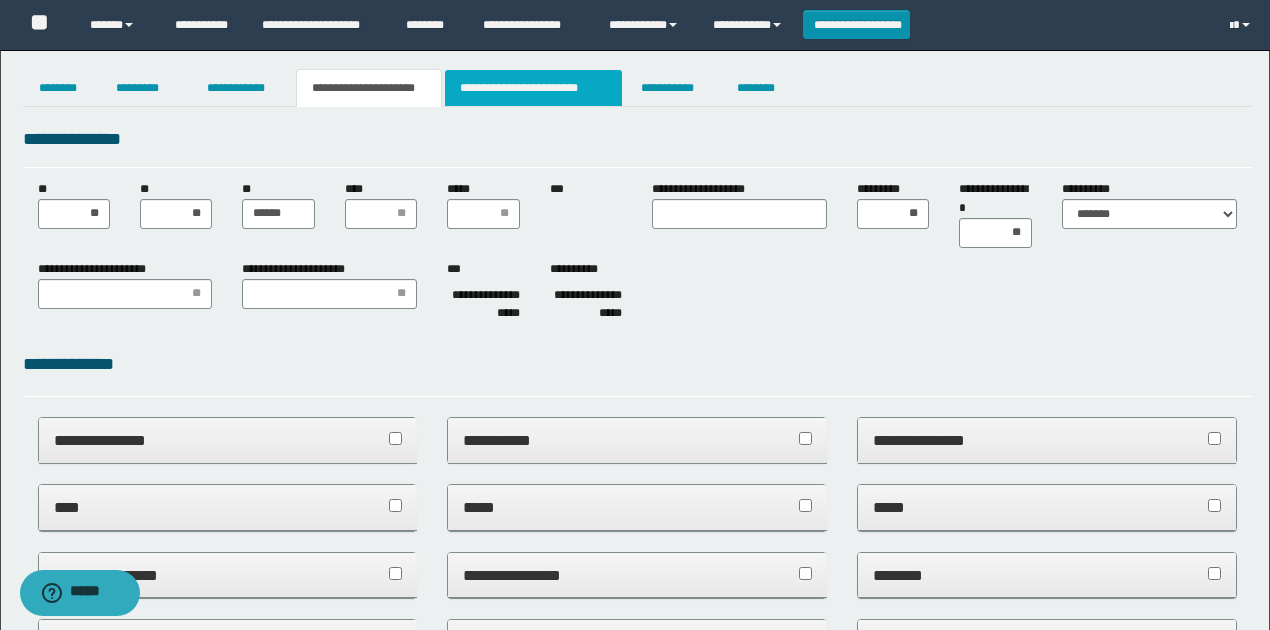 click on "**********" at bounding box center (533, 88) 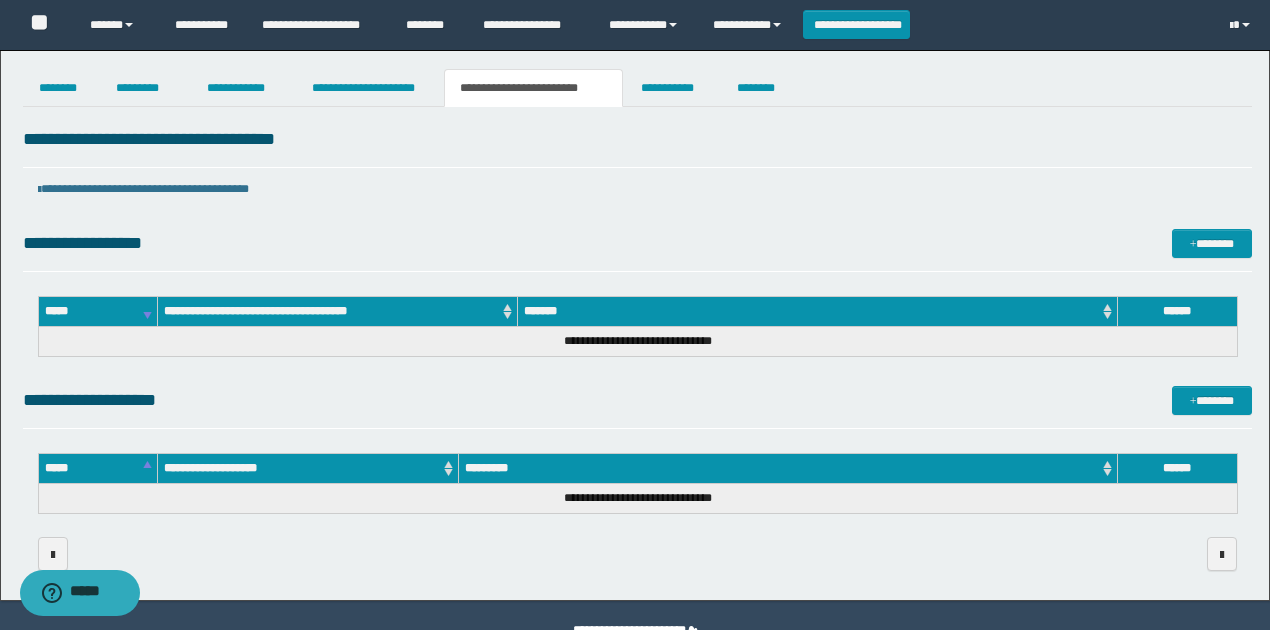 click on "**********" at bounding box center (637, 348) 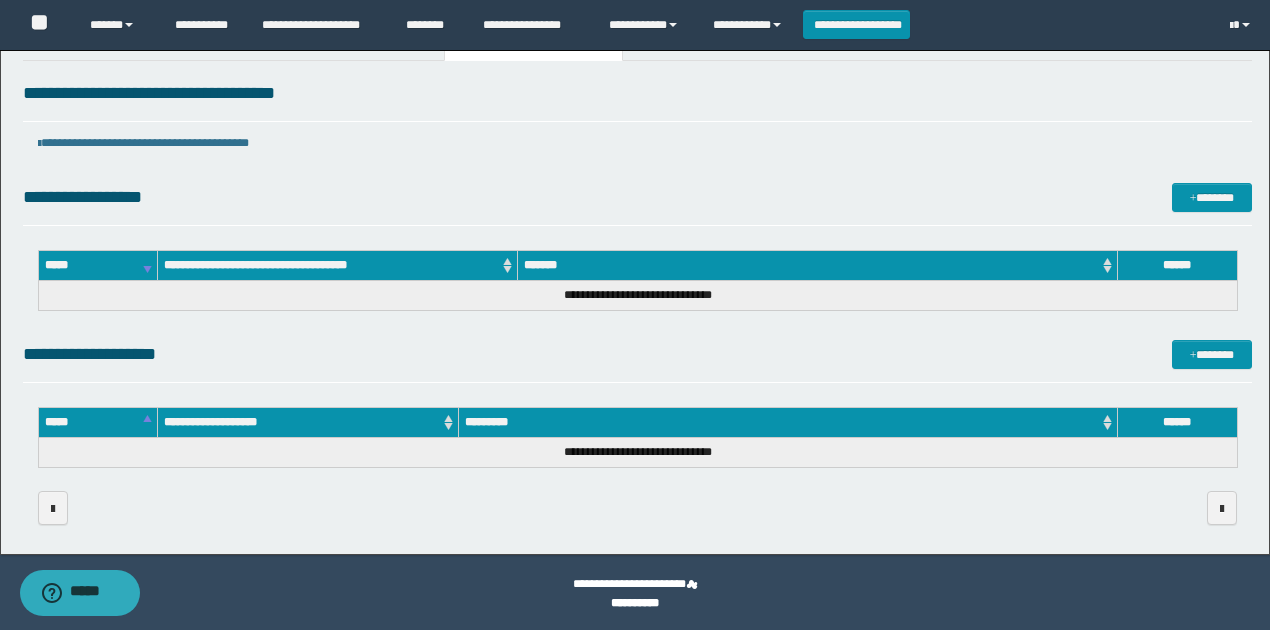 scroll, scrollTop: 48, scrollLeft: 0, axis: vertical 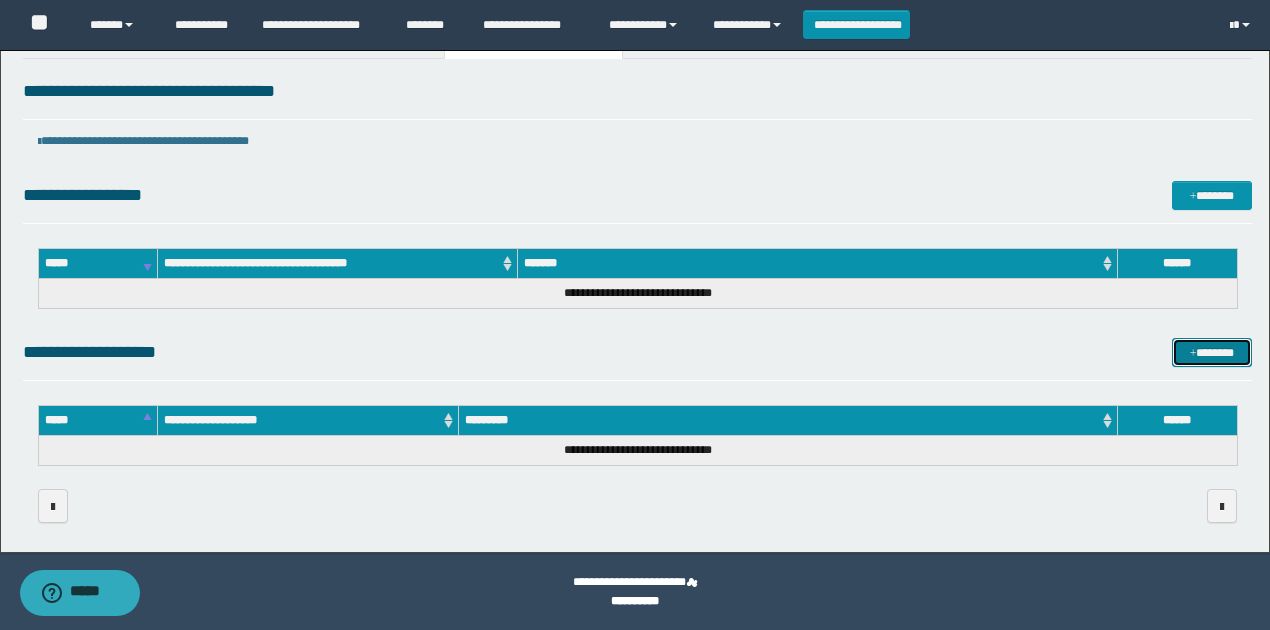 click on "*******" at bounding box center (1211, 352) 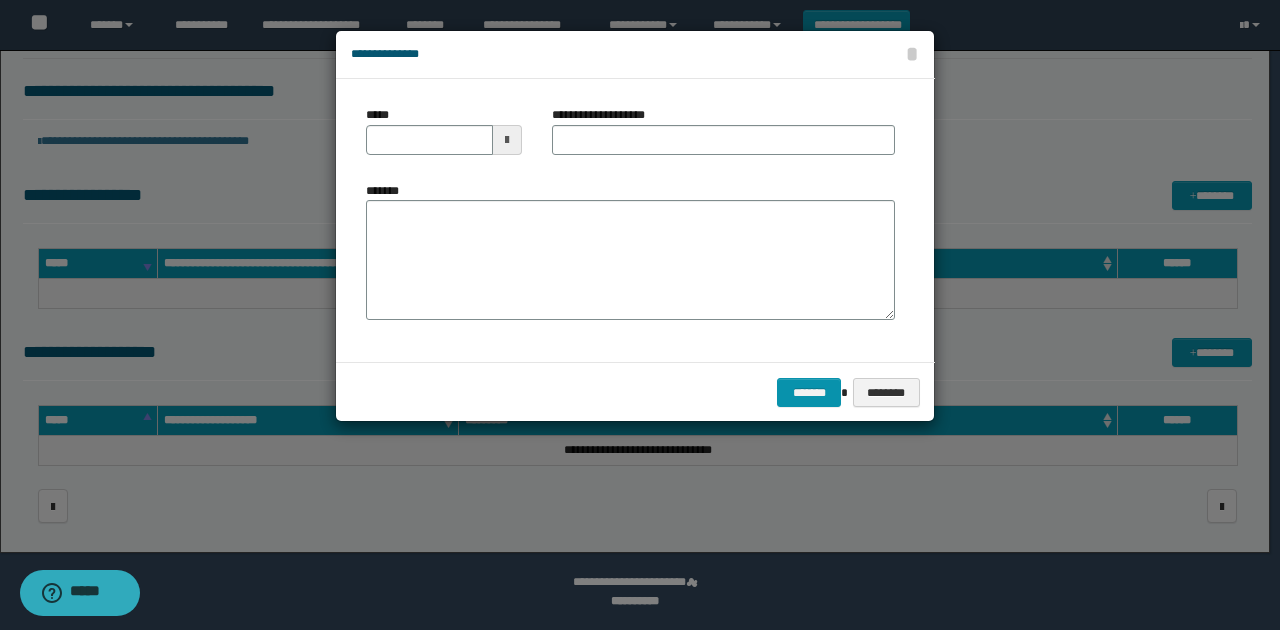 click at bounding box center [507, 140] 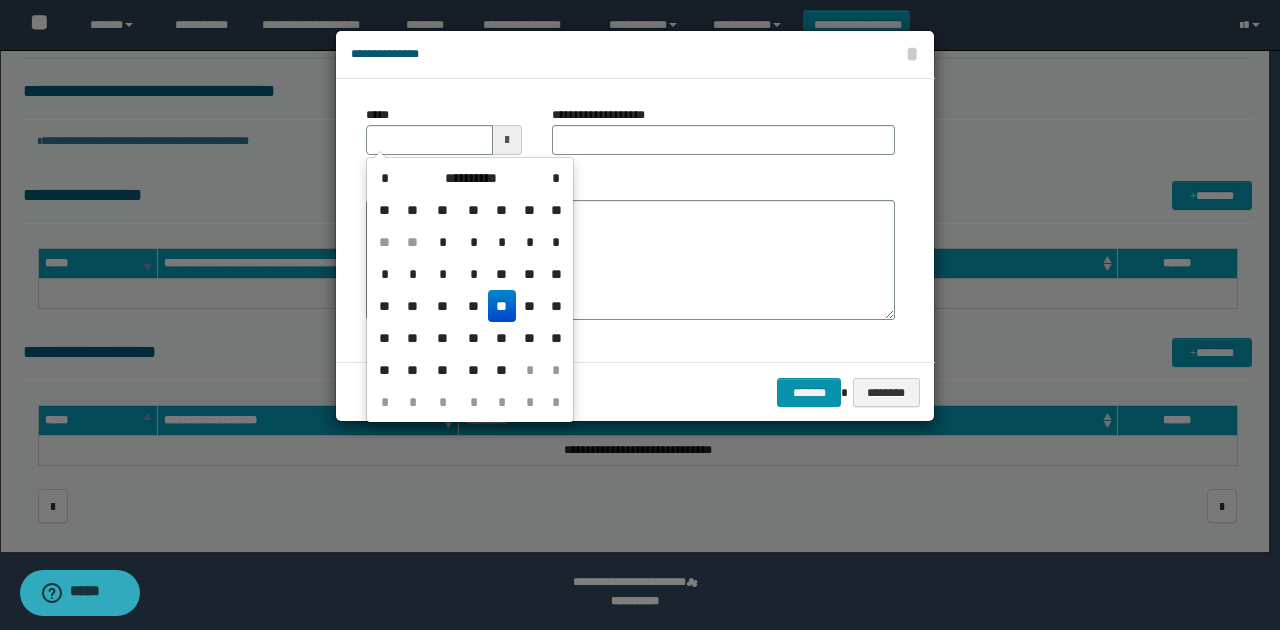 click on "**" at bounding box center (502, 306) 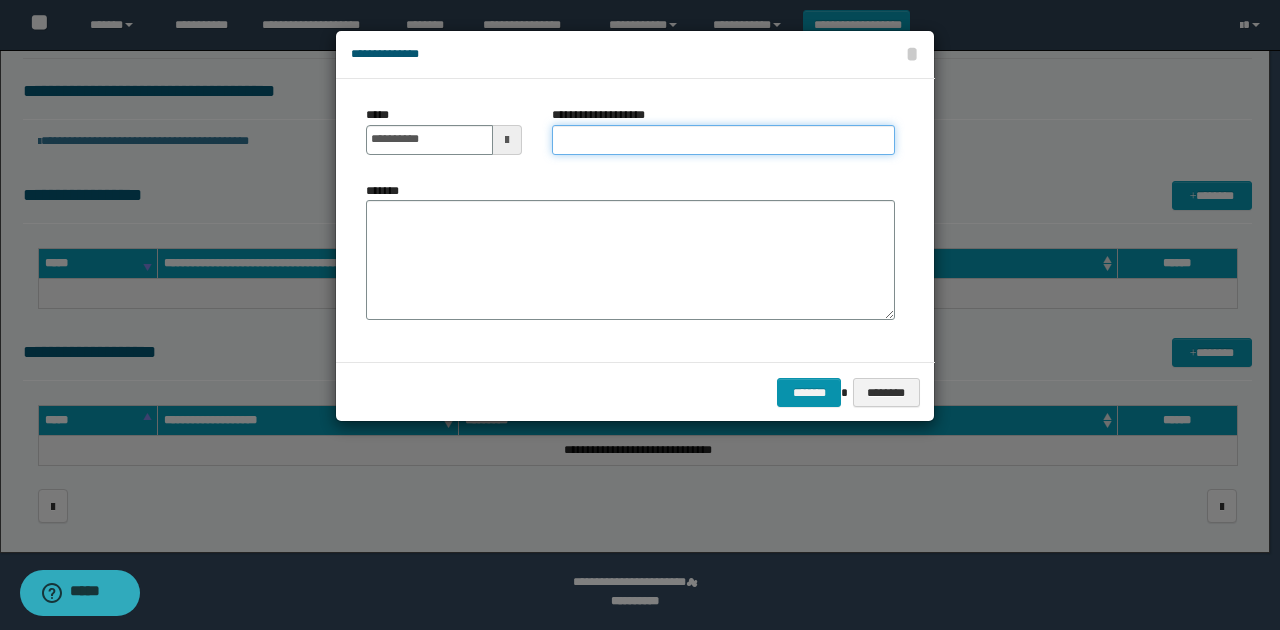 click on "**********" at bounding box center (723, 140) 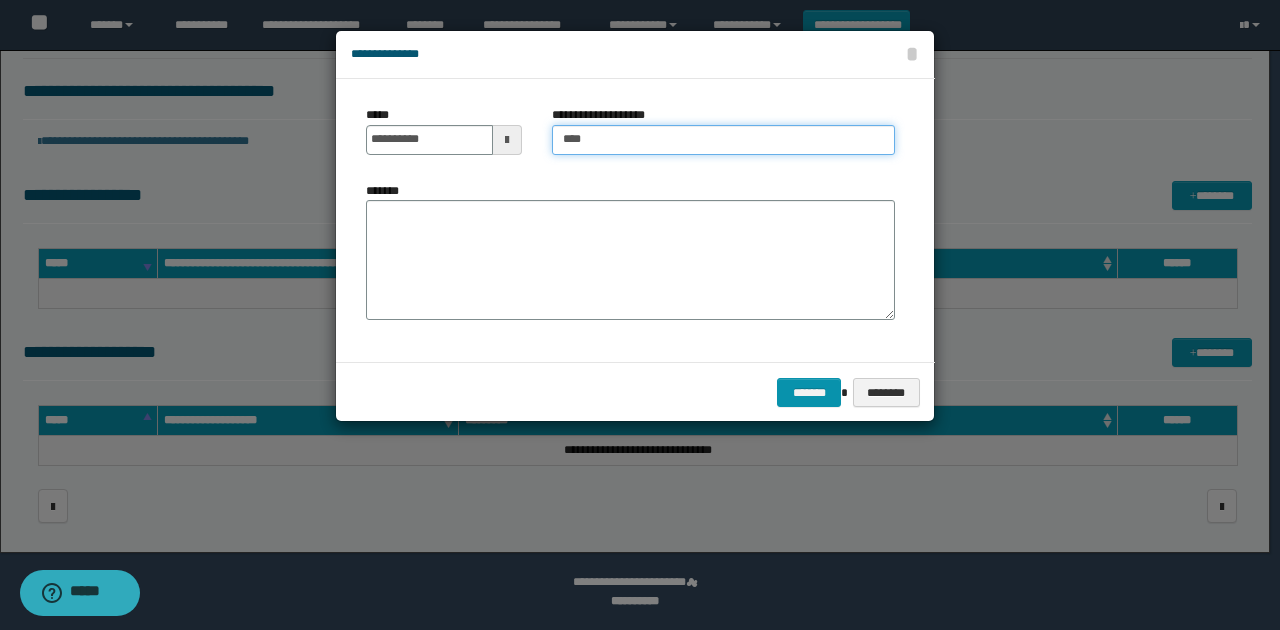 type on "**********" 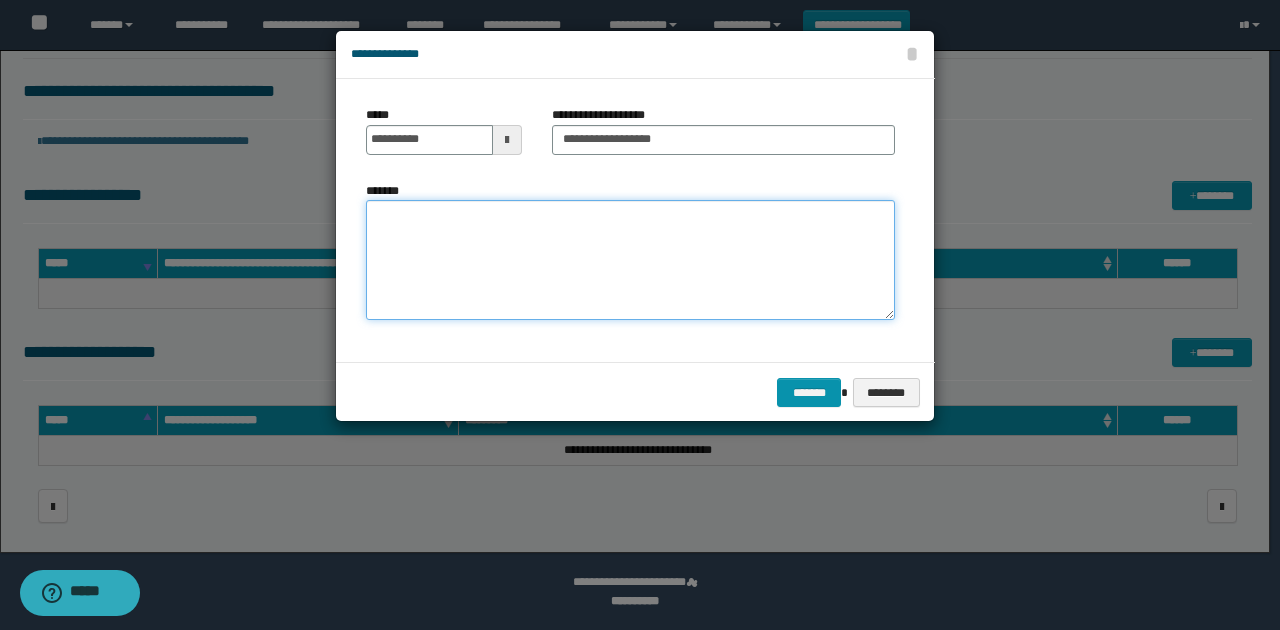 click on "*******" at bounding box center (630, 260) 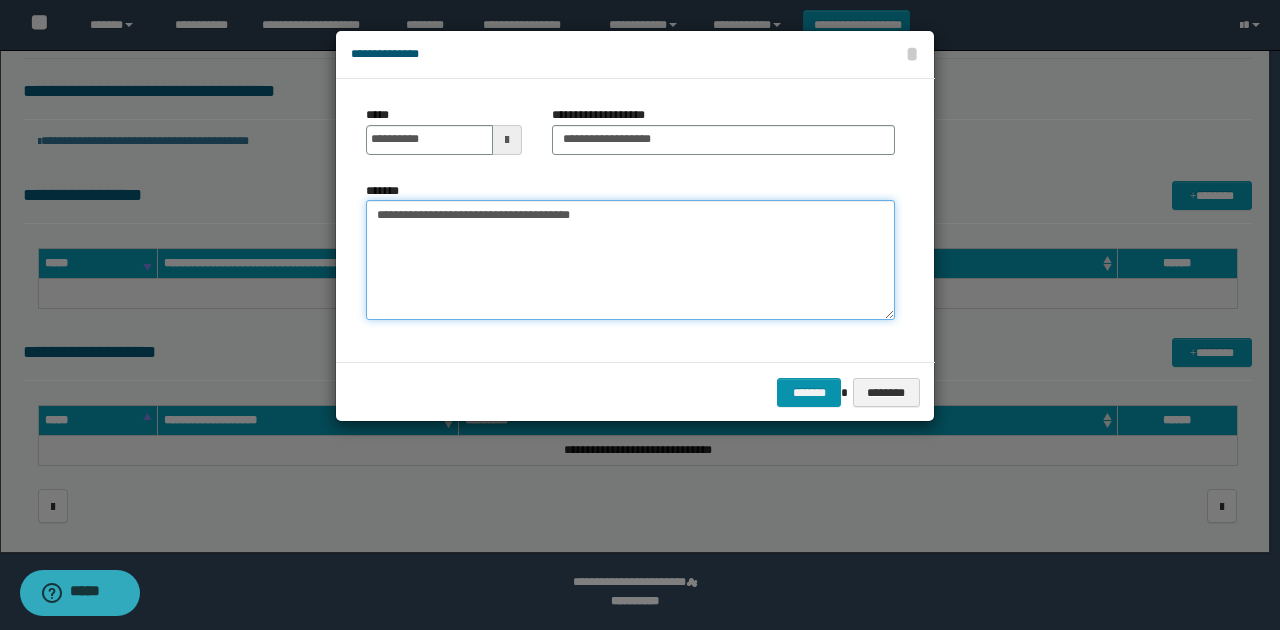 type on "**********" 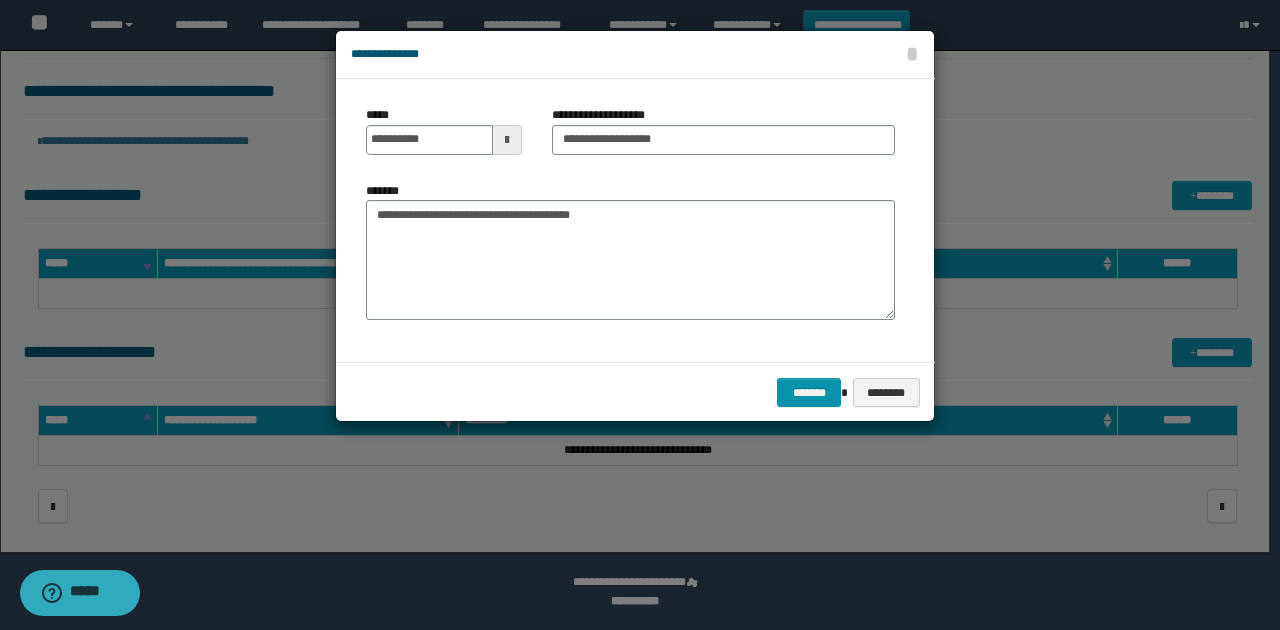 click on "*******
********" at bounding box center (635, 392) 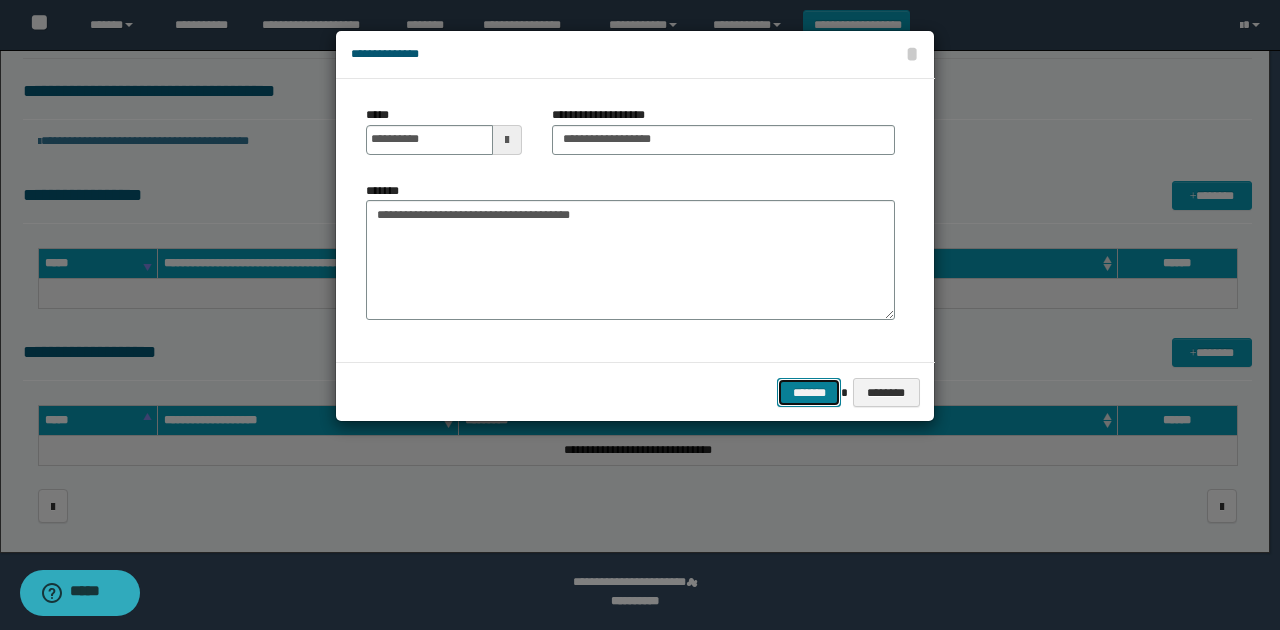 click on "*******" at bounding box center [809, 392] 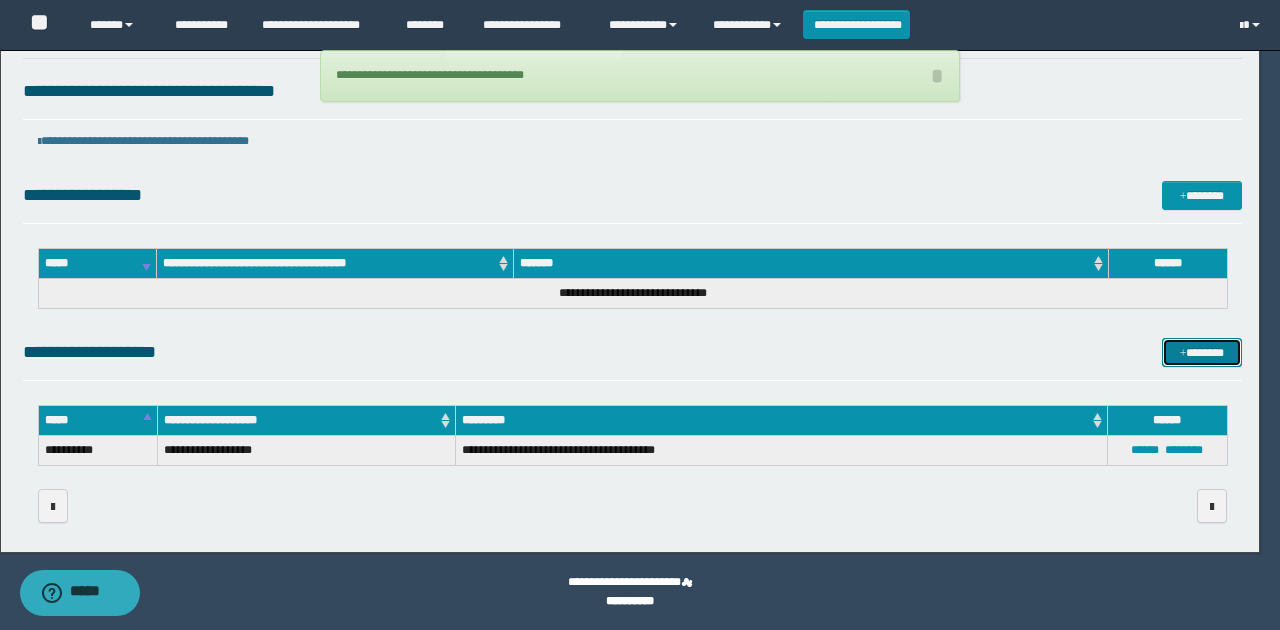type 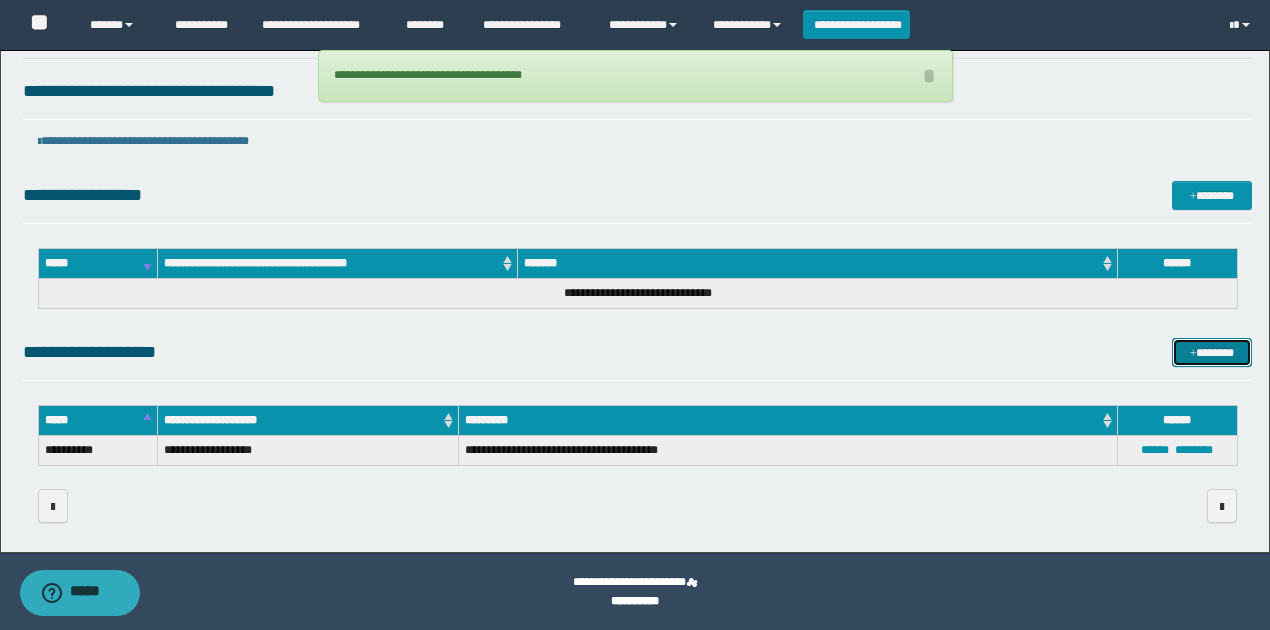 click on "*******" at bounding box center [1211, 352] 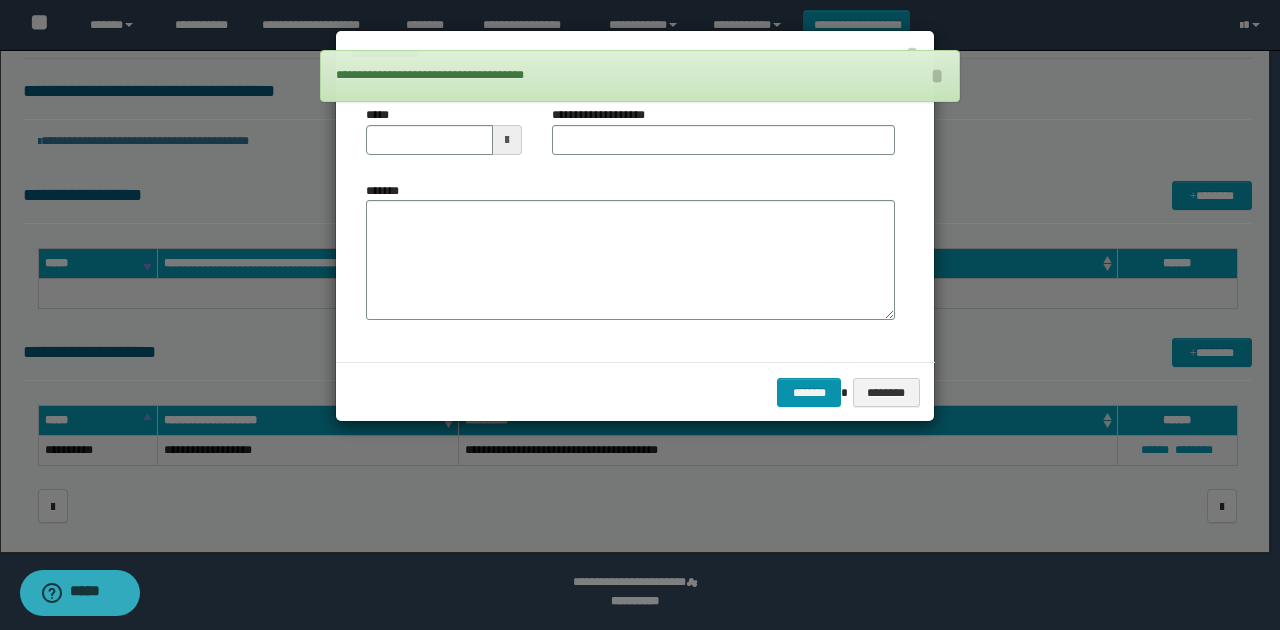 click at bounding box center (507, 140) 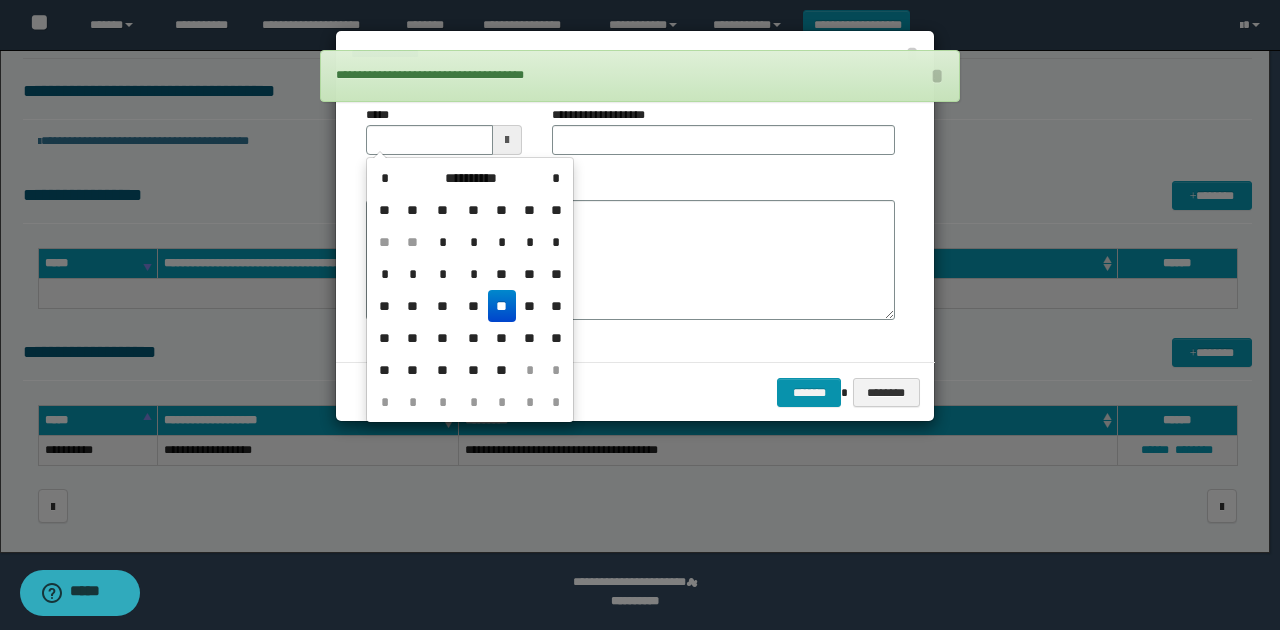 click on "**" at bounding box center [502, 306] 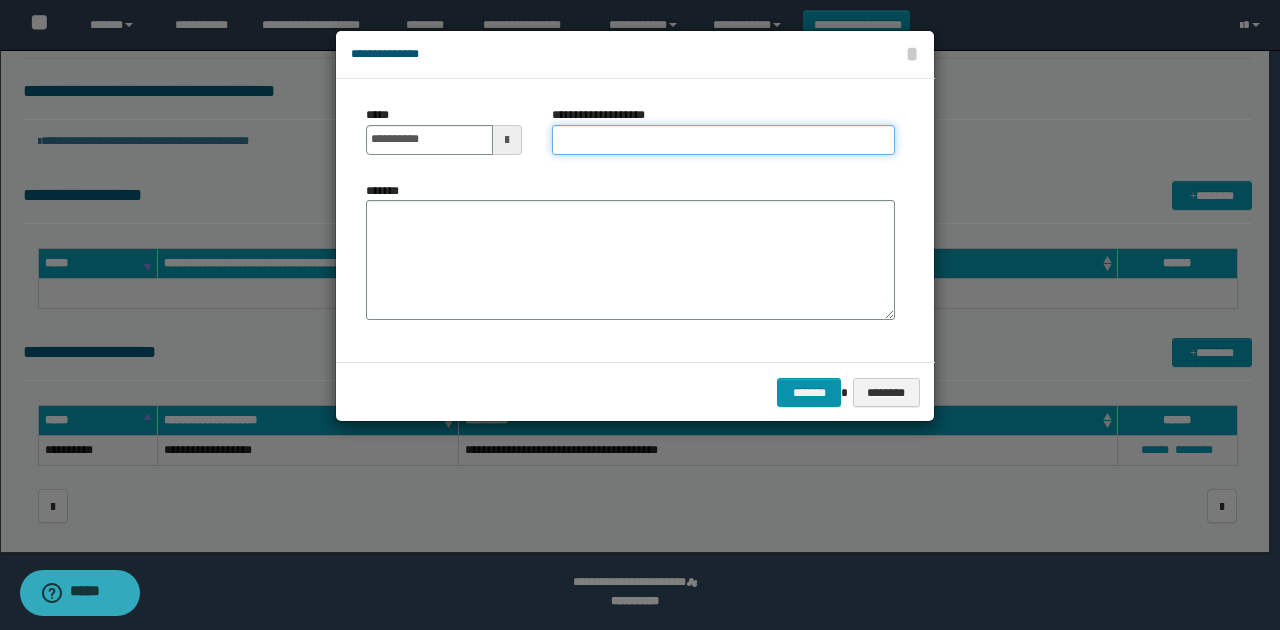 click on "**********" at bounding box center [723, 140] 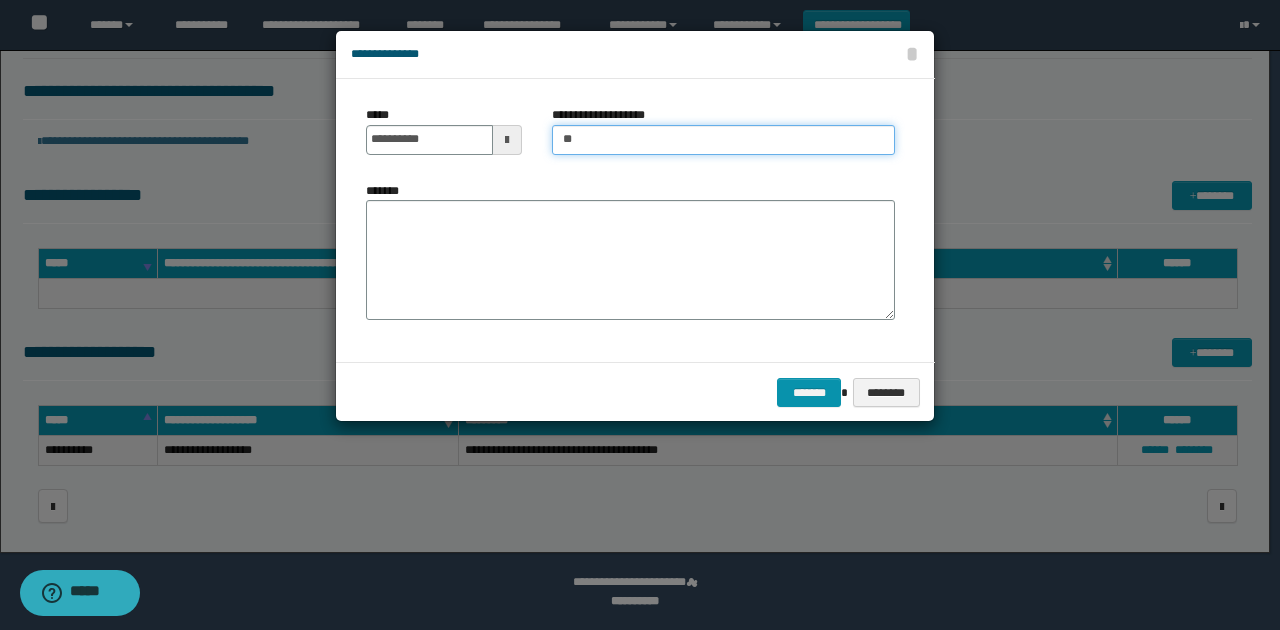 type on "***" 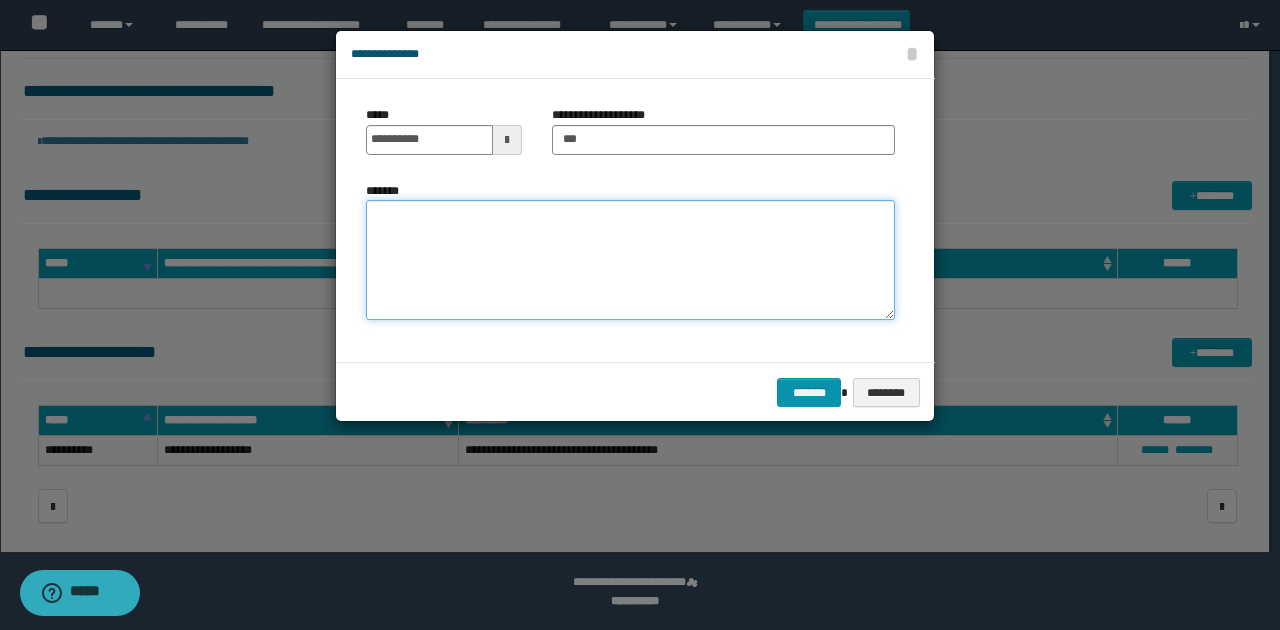 click on "*******" at bounding box center [630, 260] 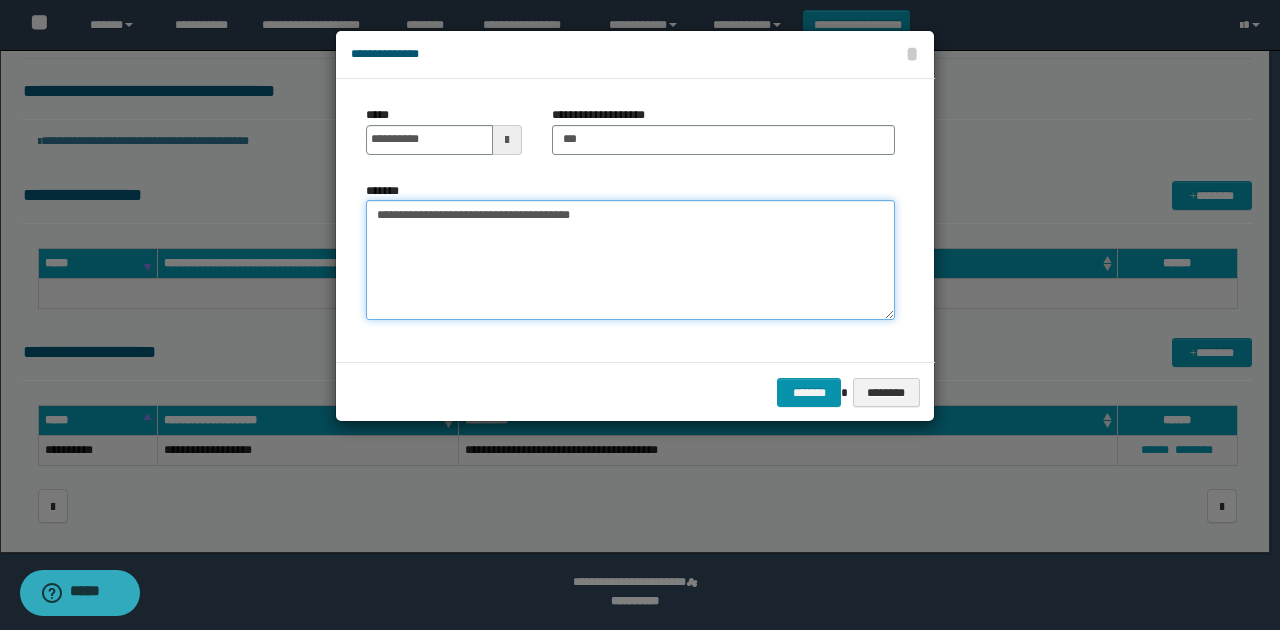 type on "**********" 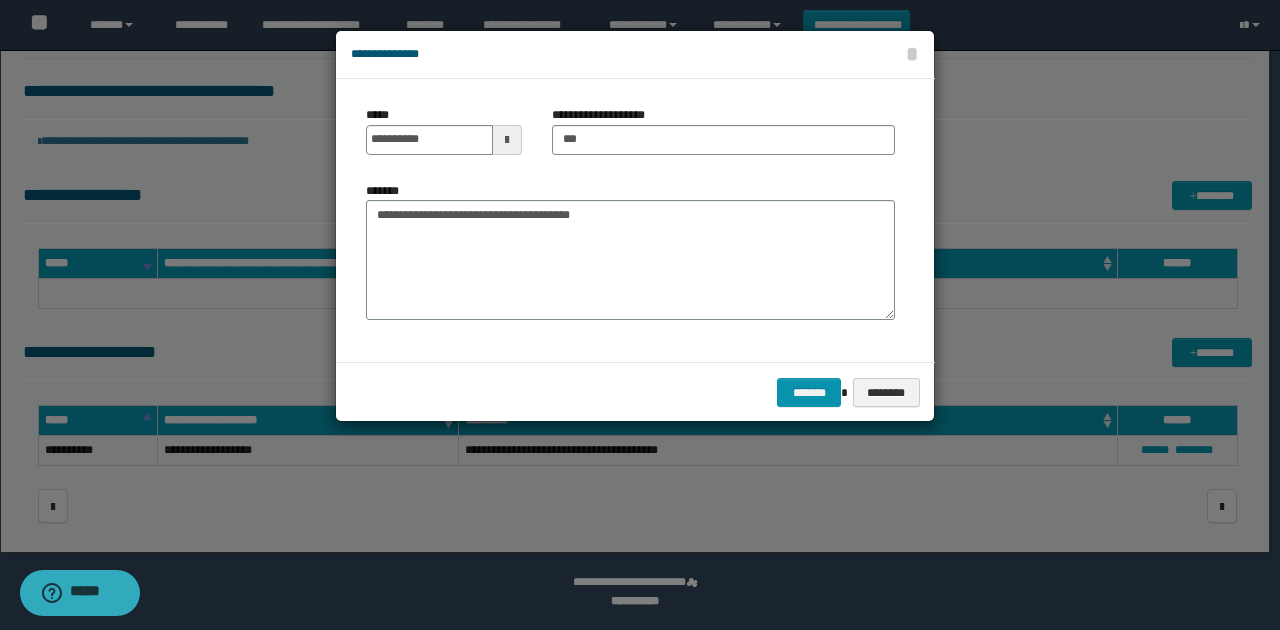 drag, startPoint x: 602, startPoint y: 373, endPoint x: 692, endPoint y: 394, distance: 92.417534 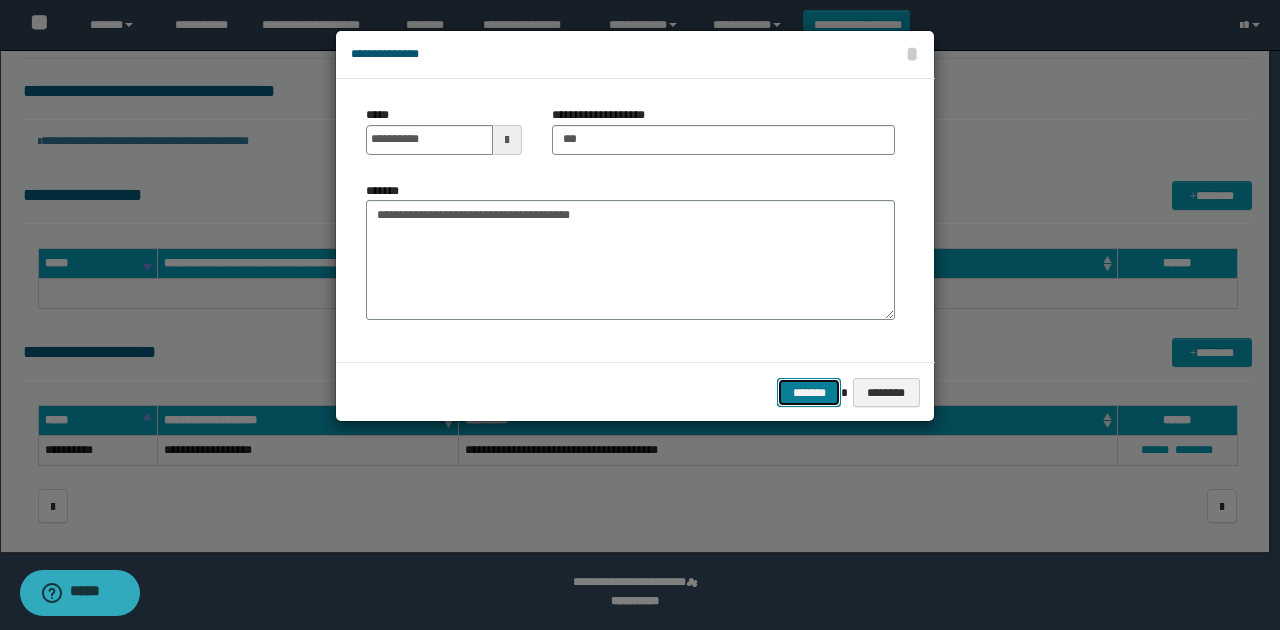 click on "*******" at bounding box center (809, 392) 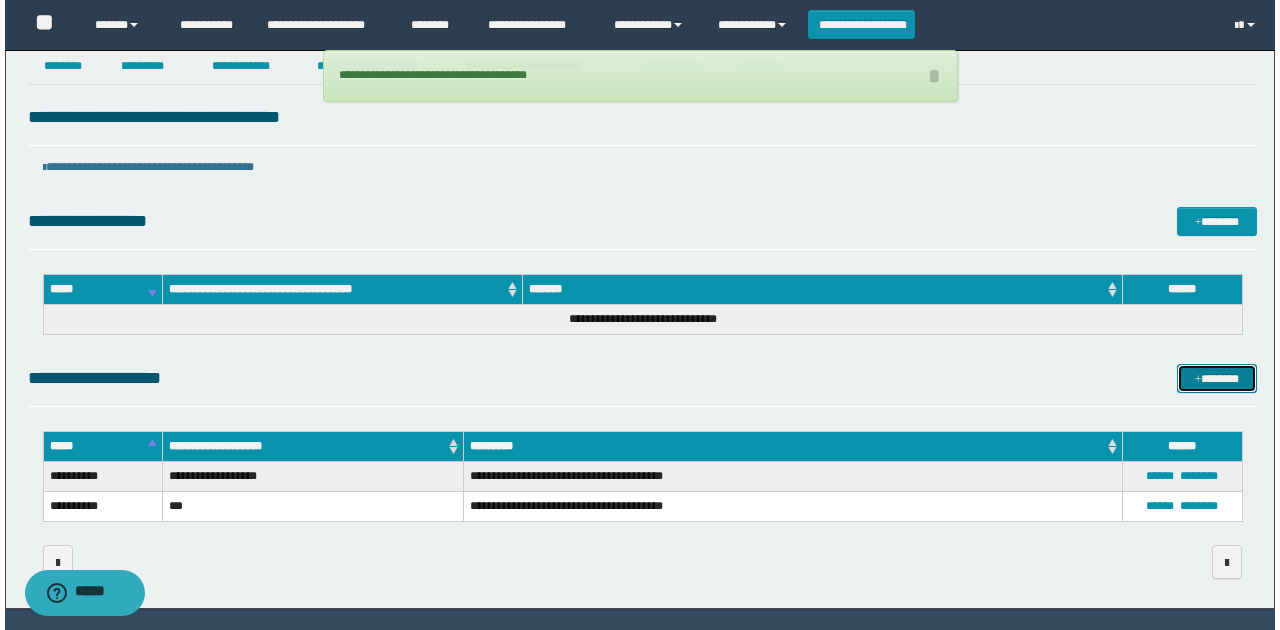 scroll, scrollTop: 0, scrollLeft: 0, axis: both 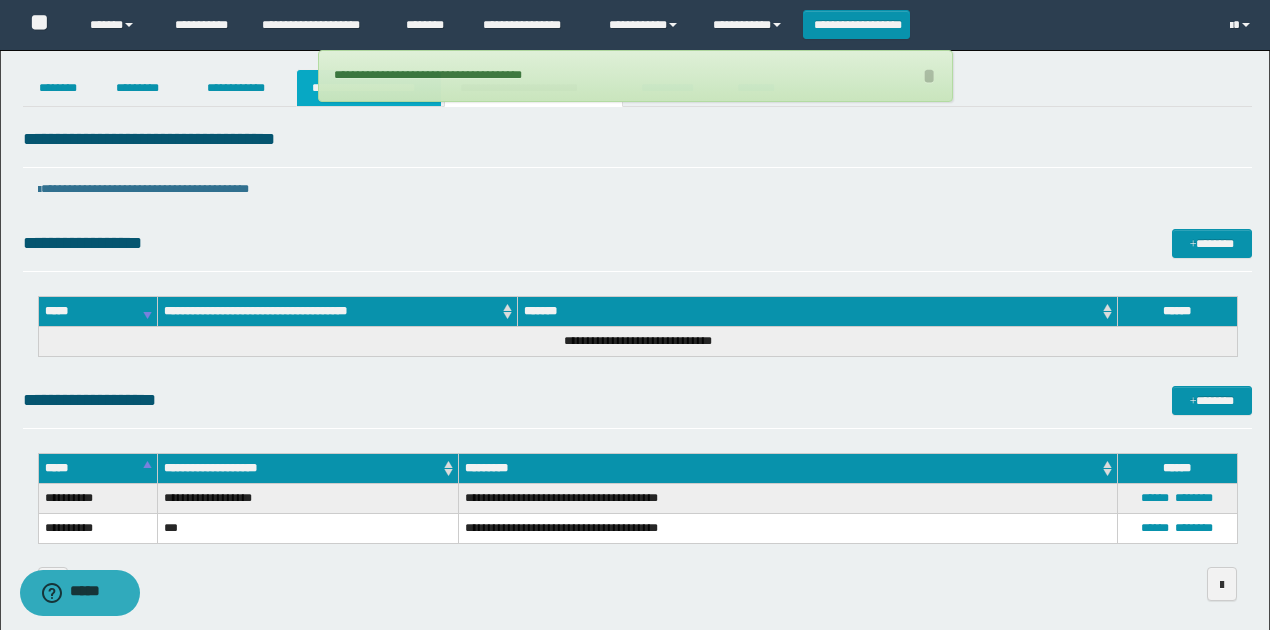 click on "**********" at bounding box center [369, 88] 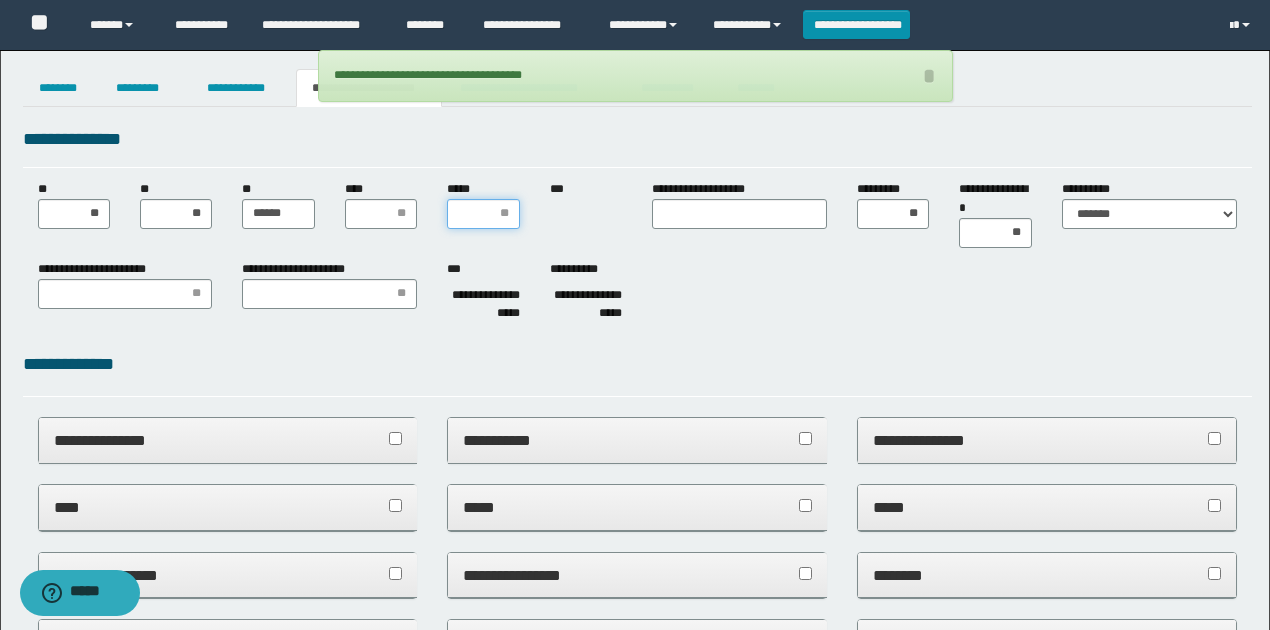 click on "*****" at bounding box center (483, 214) 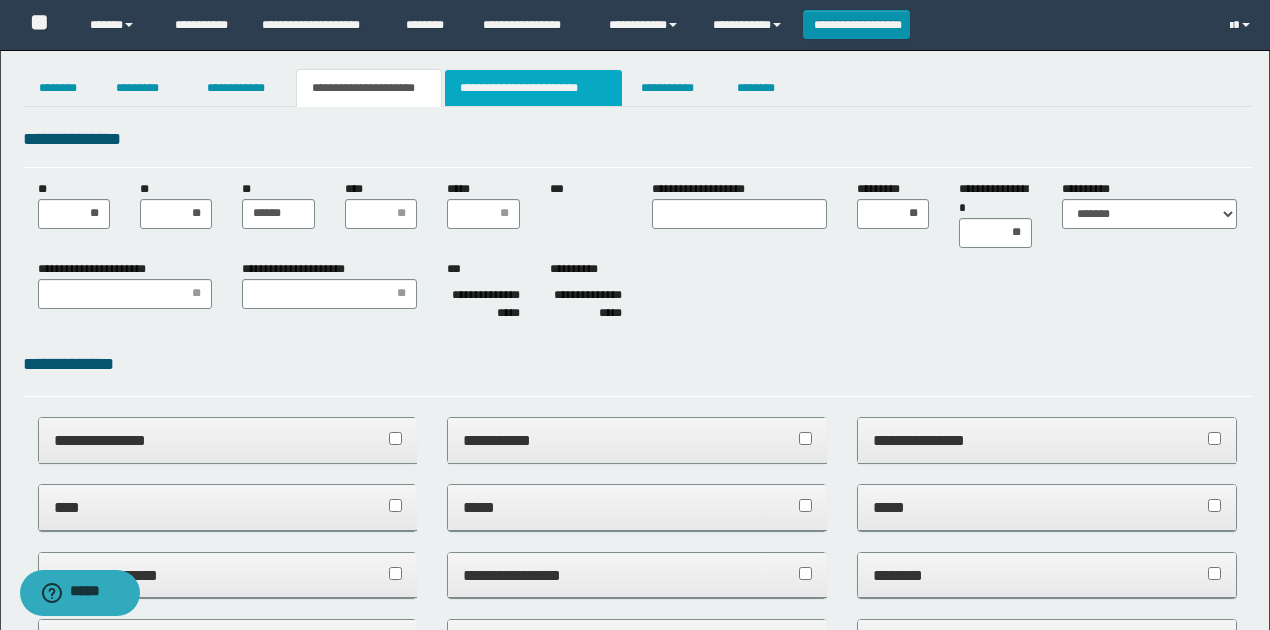 click on "**********" at bounding box center [533, 88] 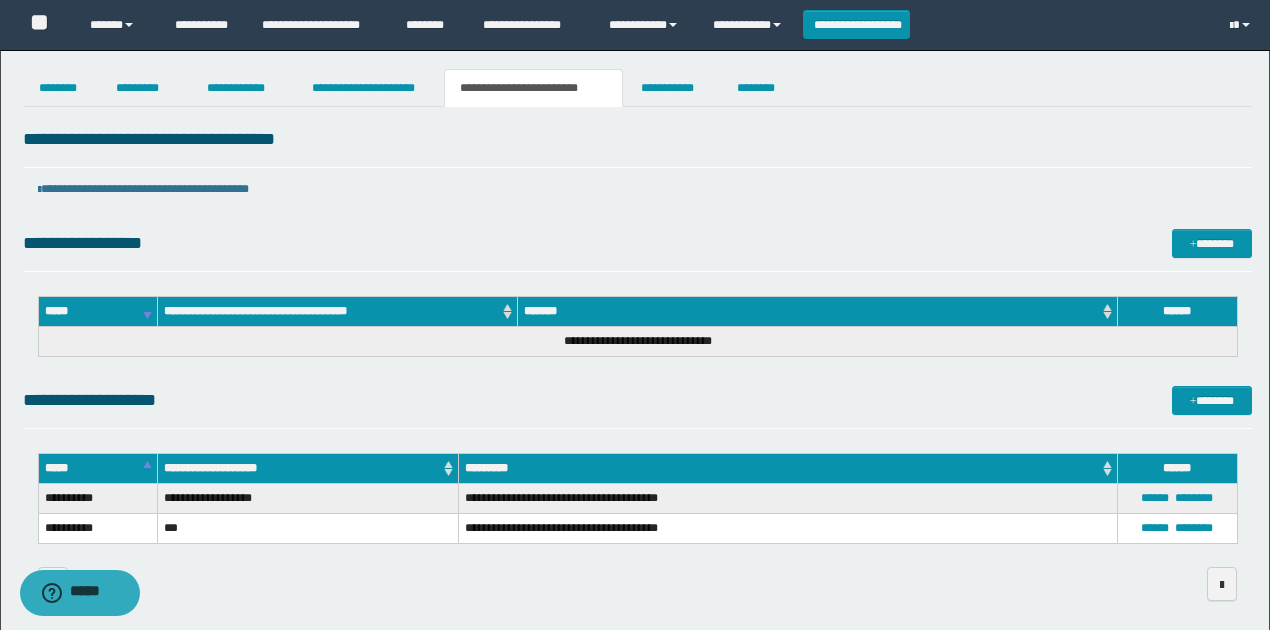 click on "**********" at bounding box center [637, 362] 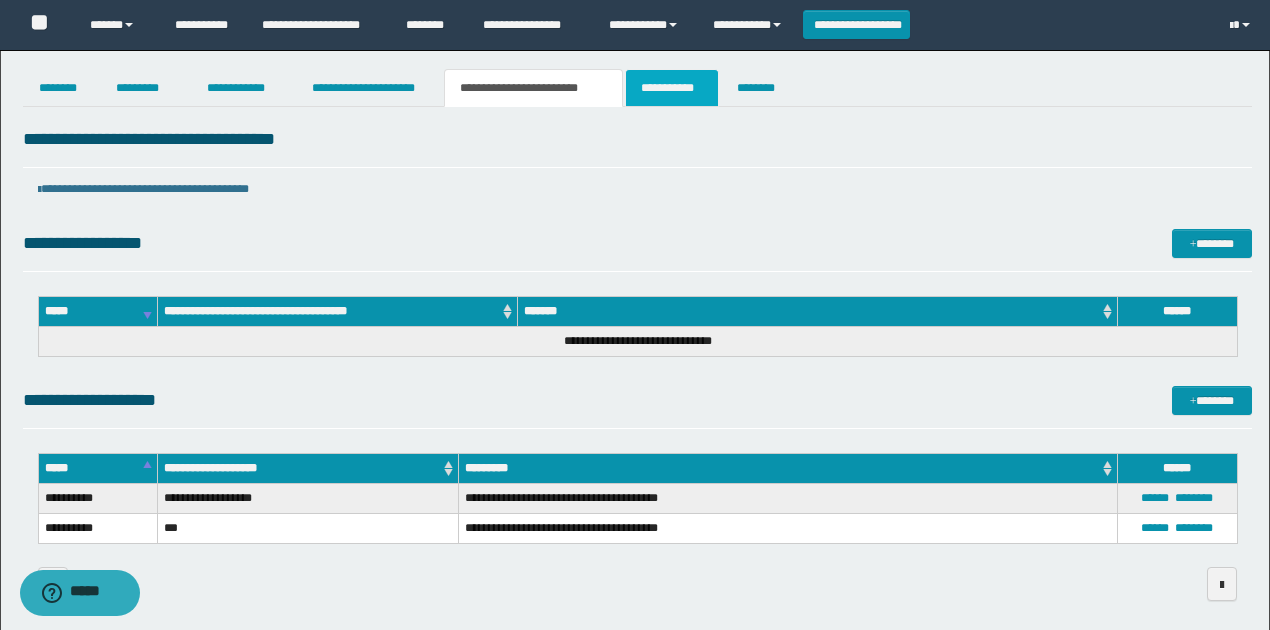 click on "**********" at bounding box center (672, 88) 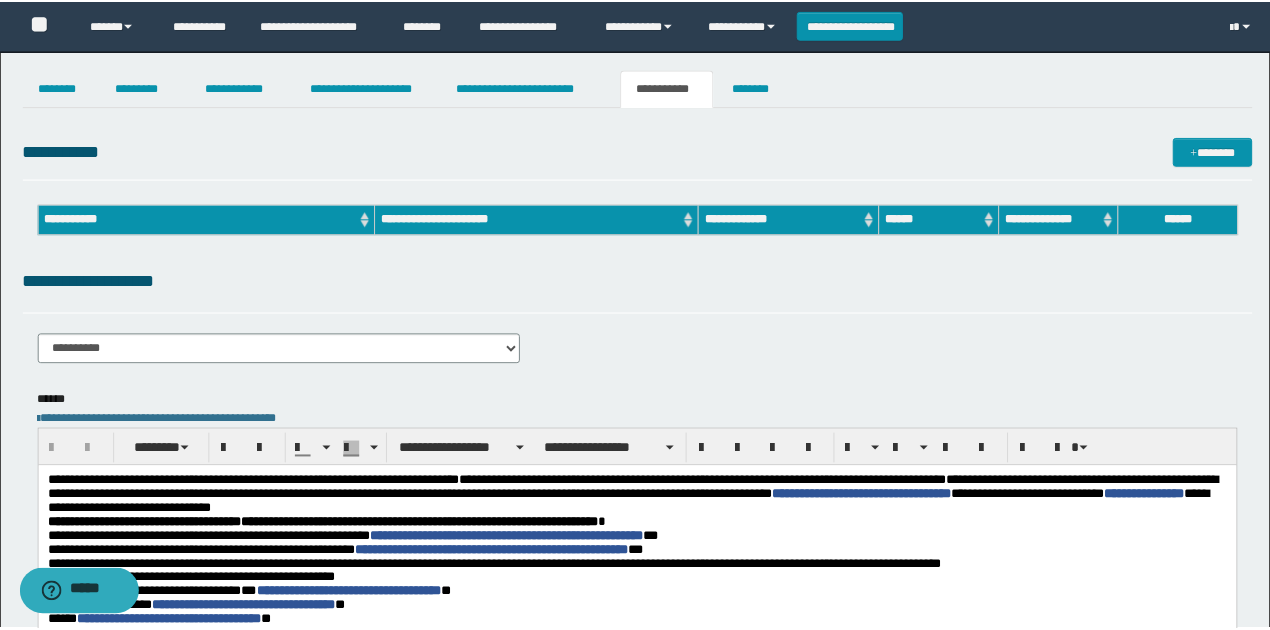 scroll, scrollTop: 0, scrollLeft: 0, axis: both 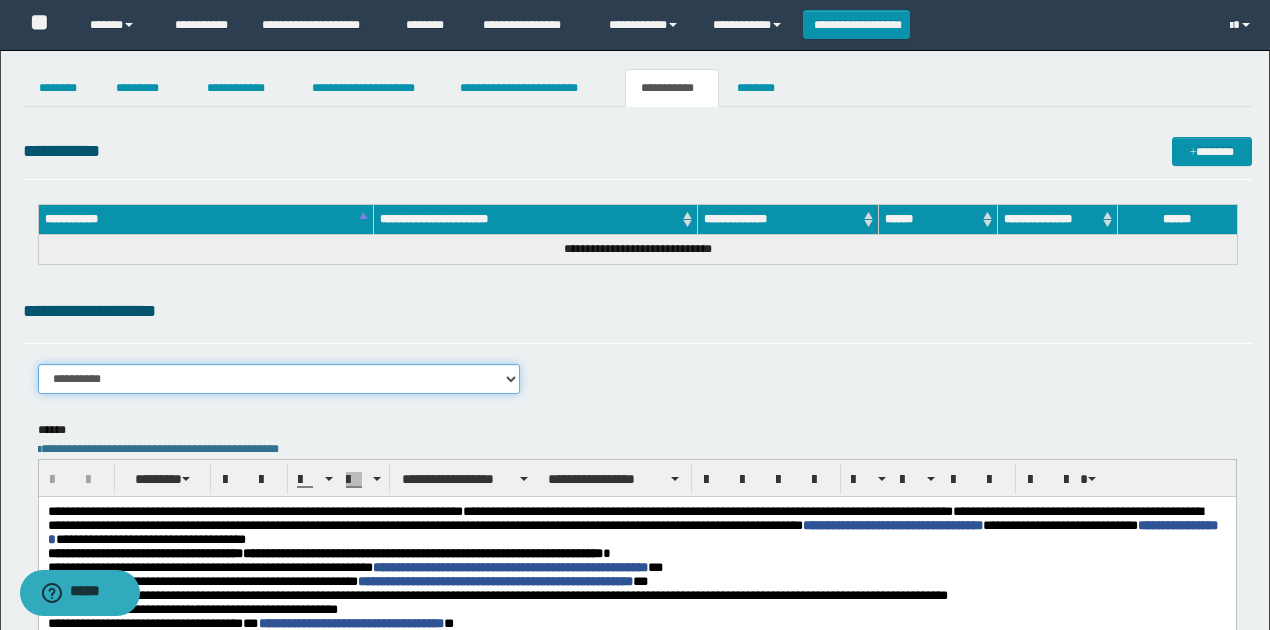 click on "**********" at bounding box center [279, 379] 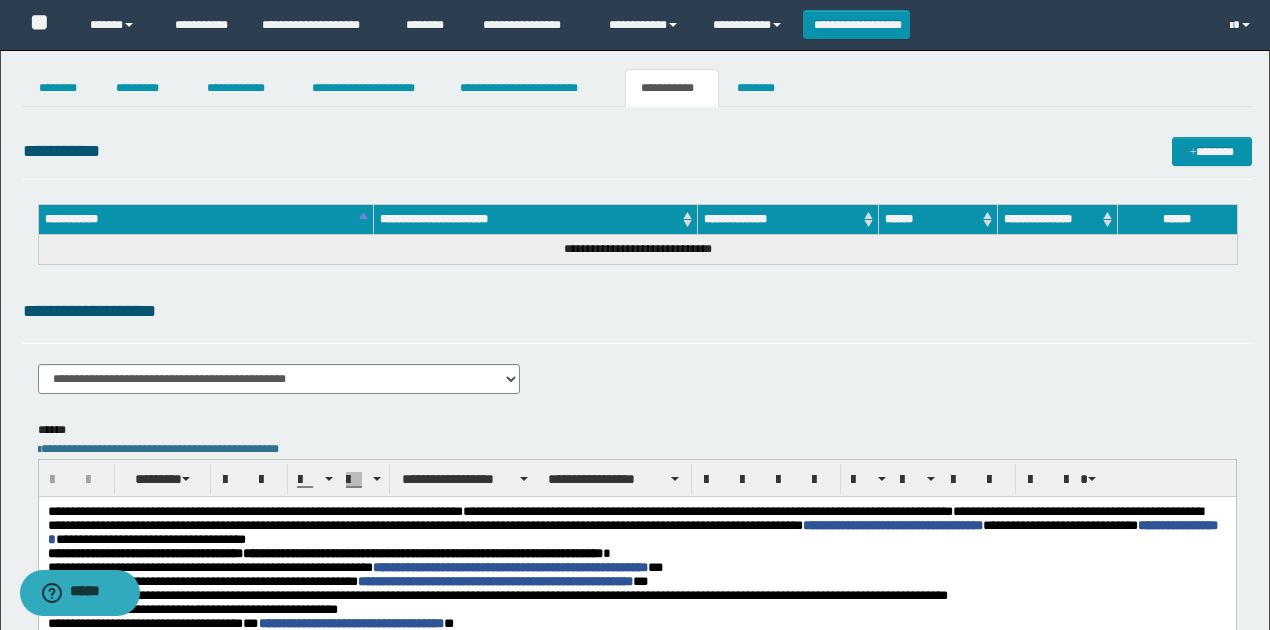 click on "**********" at bounding box center [637, 566] 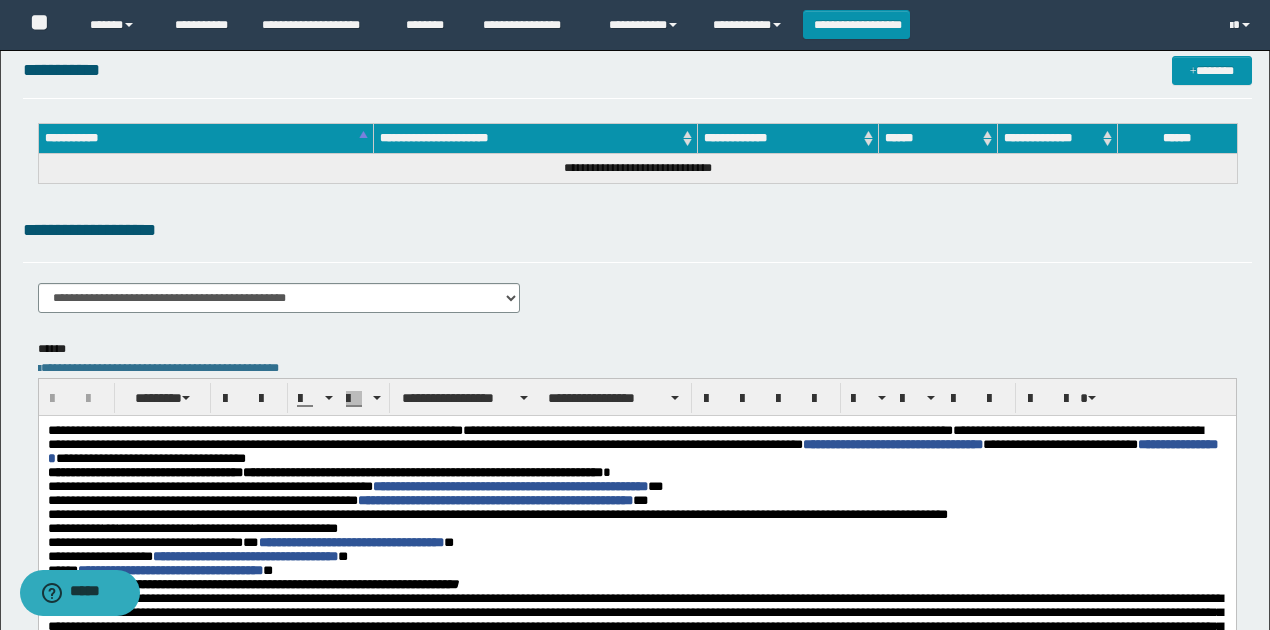 scroll, scrollTop: 133, scrollLeft: 0, axis: vertical 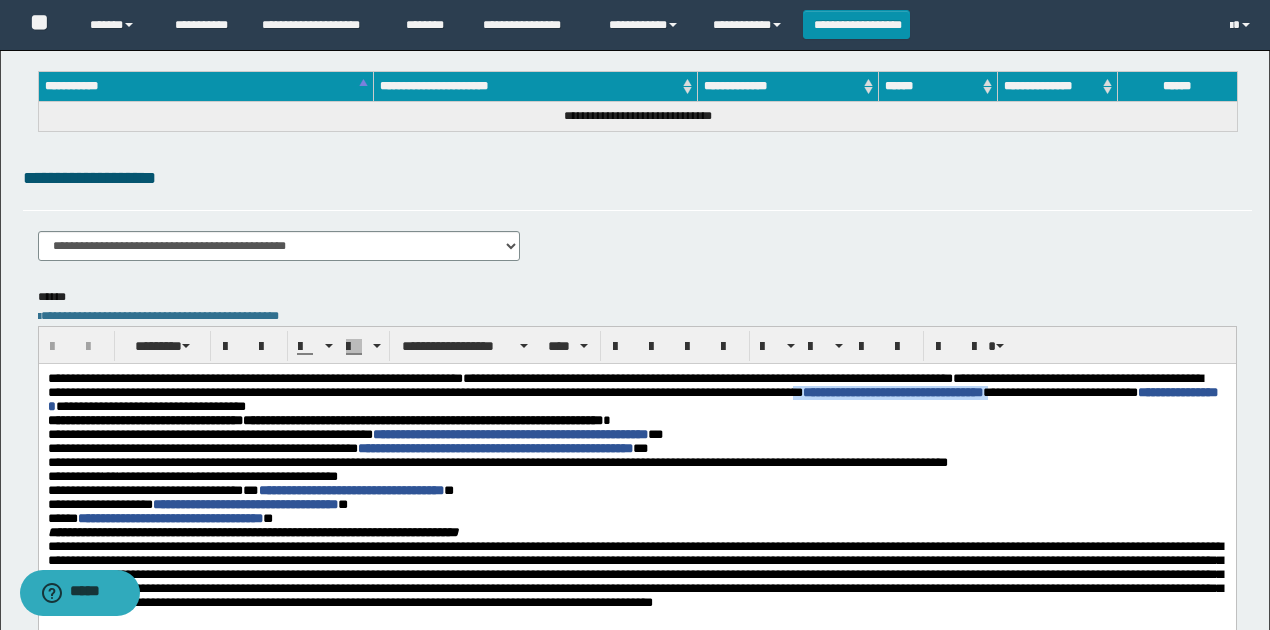 drag, startPoint x: 996, startPoint y: 392, endPoint x: 1216, endPoint y: 393, distance: 220.00227 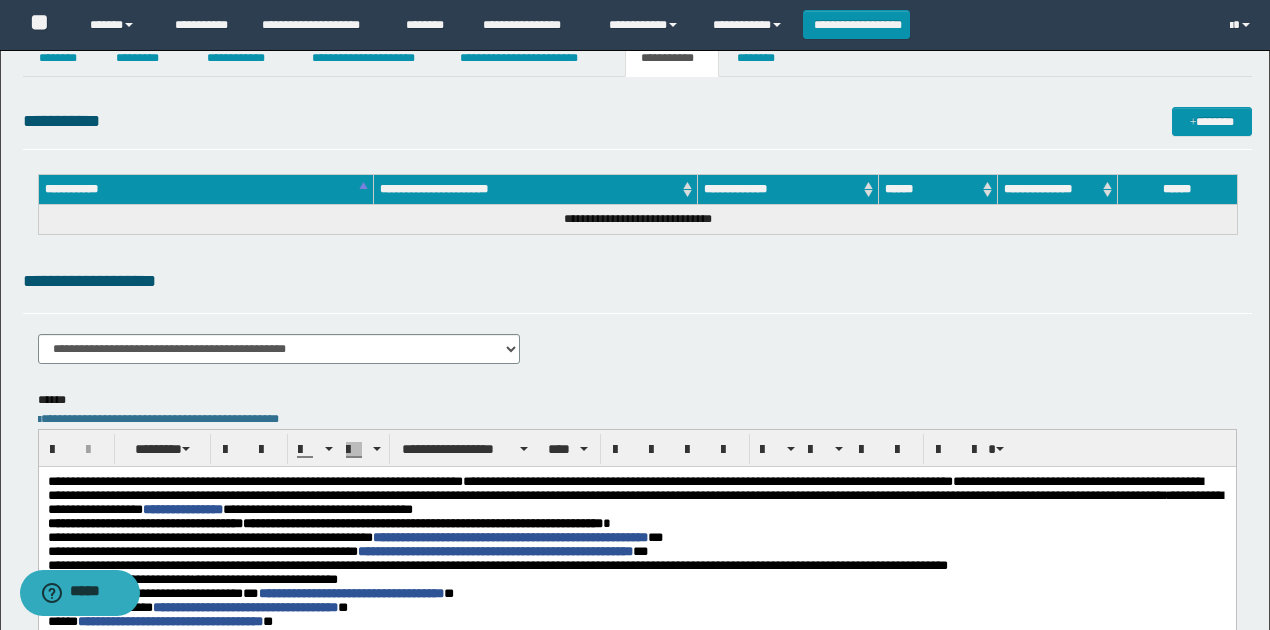 scroll, scrollTop: 0, scrollLeft: 0, axis: both 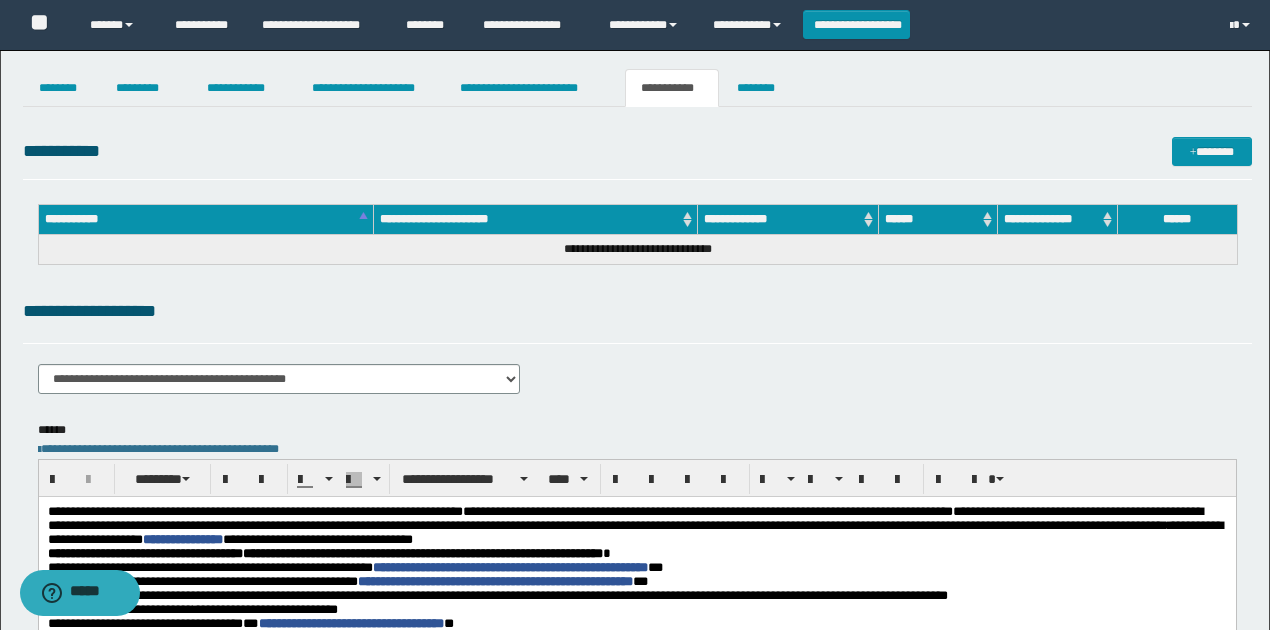 click on "**********" at bounding box center [635, 547] 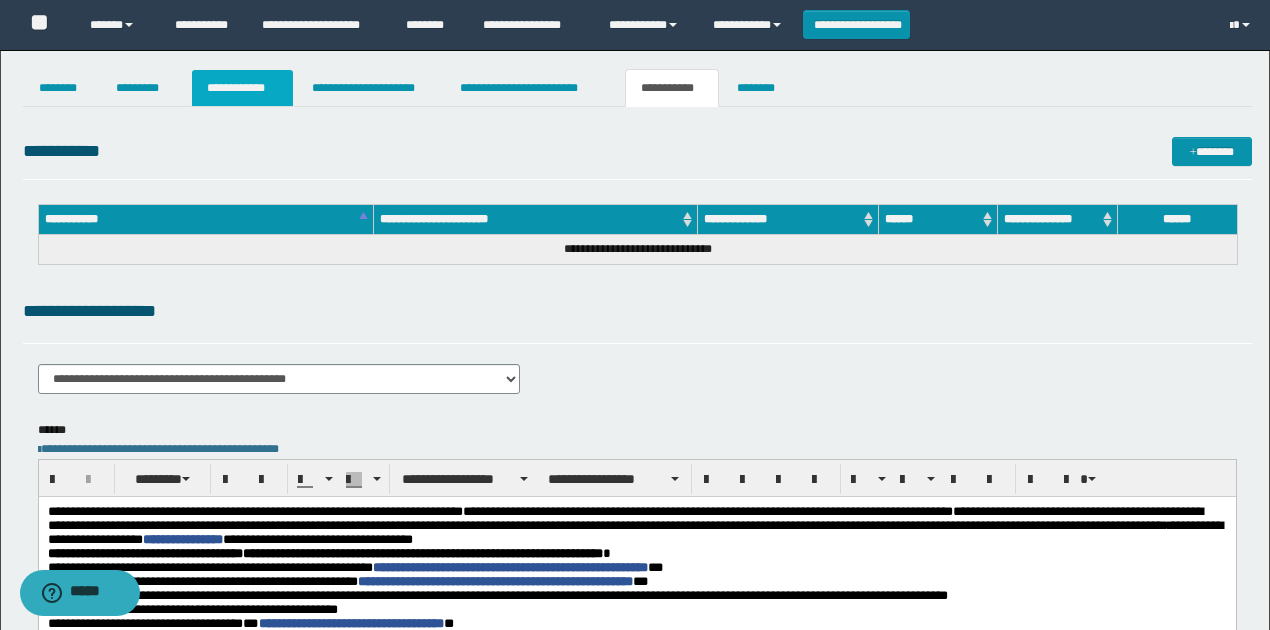 click on "**********" at bounding box center [243, 88] 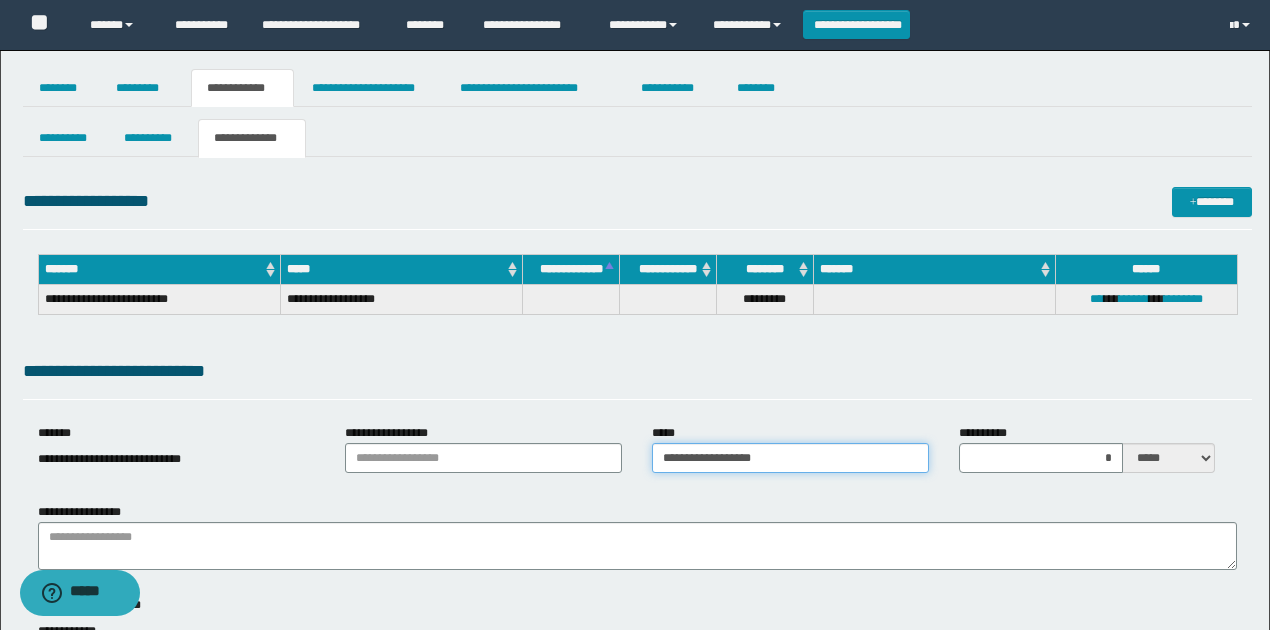 drag, startPoint x: 803, startPoint y: 459, endPoint x: 656, endPoint y: 454, distance: 147.085 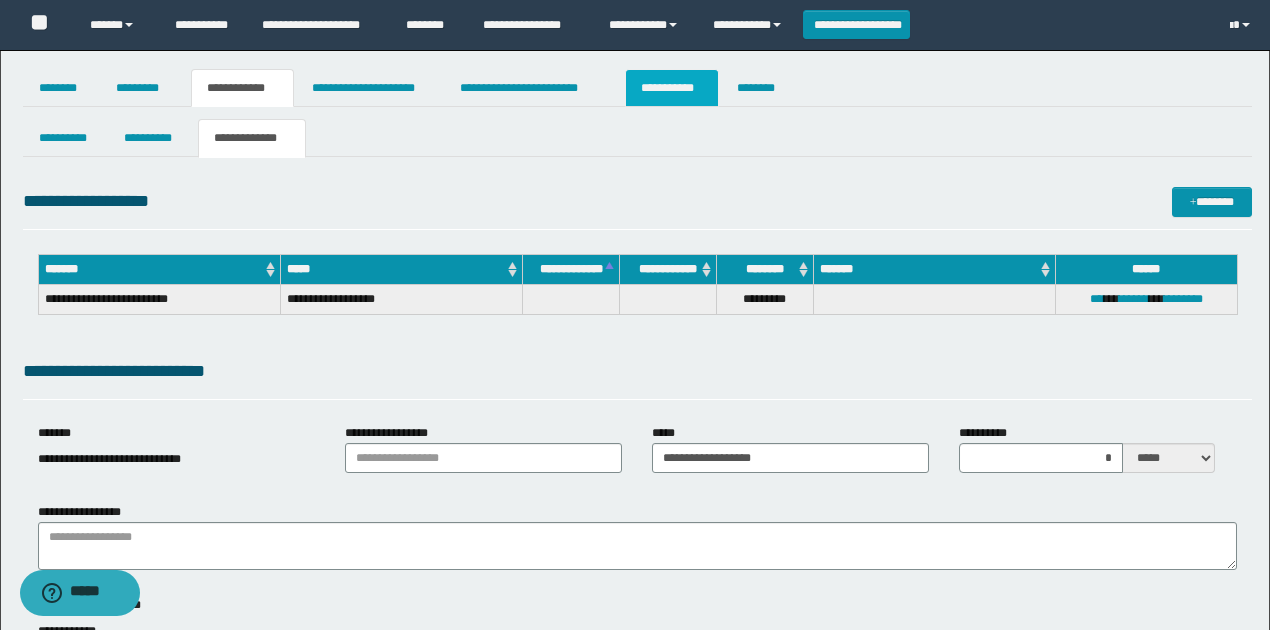 click on "**********" at bounding box center (672, 88) 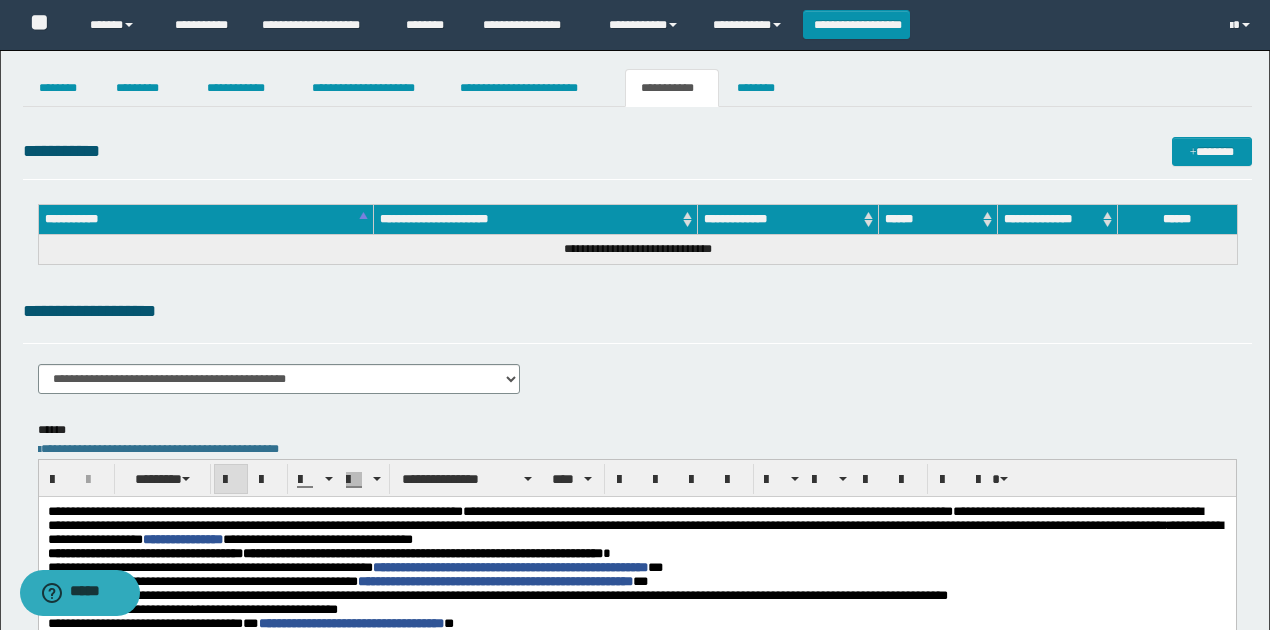 click on "**********" at bounding box center (324, 552) 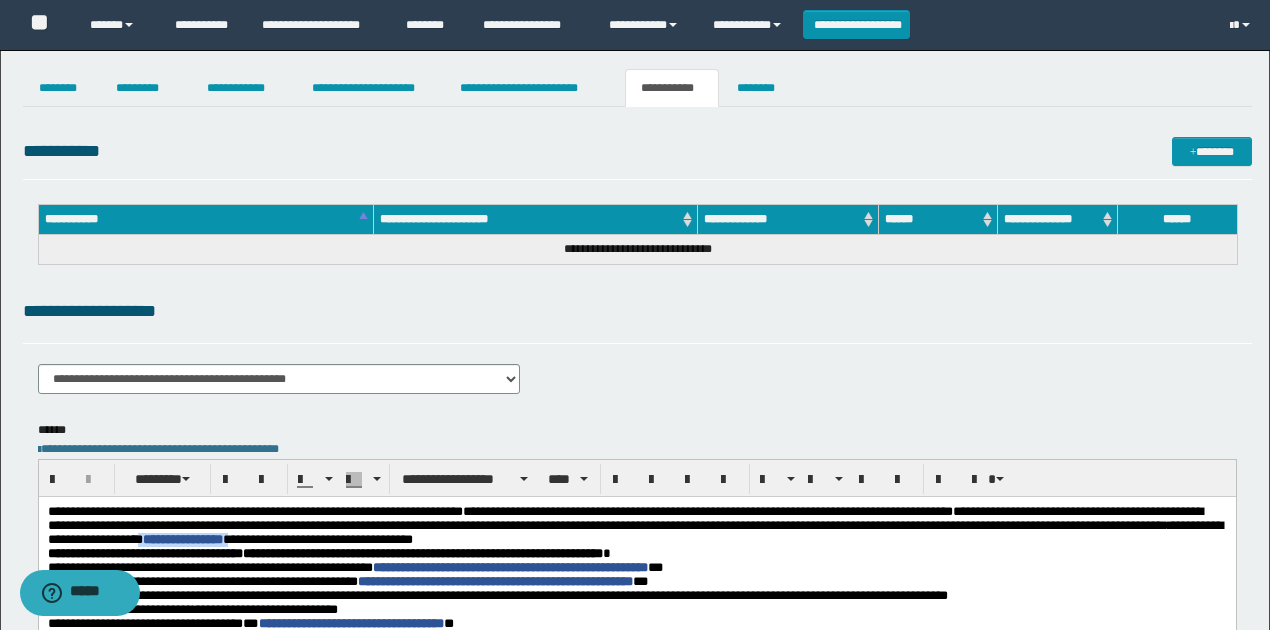drag, startPoint x: 499, startPoint y: 545, endPoint x: 390, endPoint y: 544, distance: 109.004585 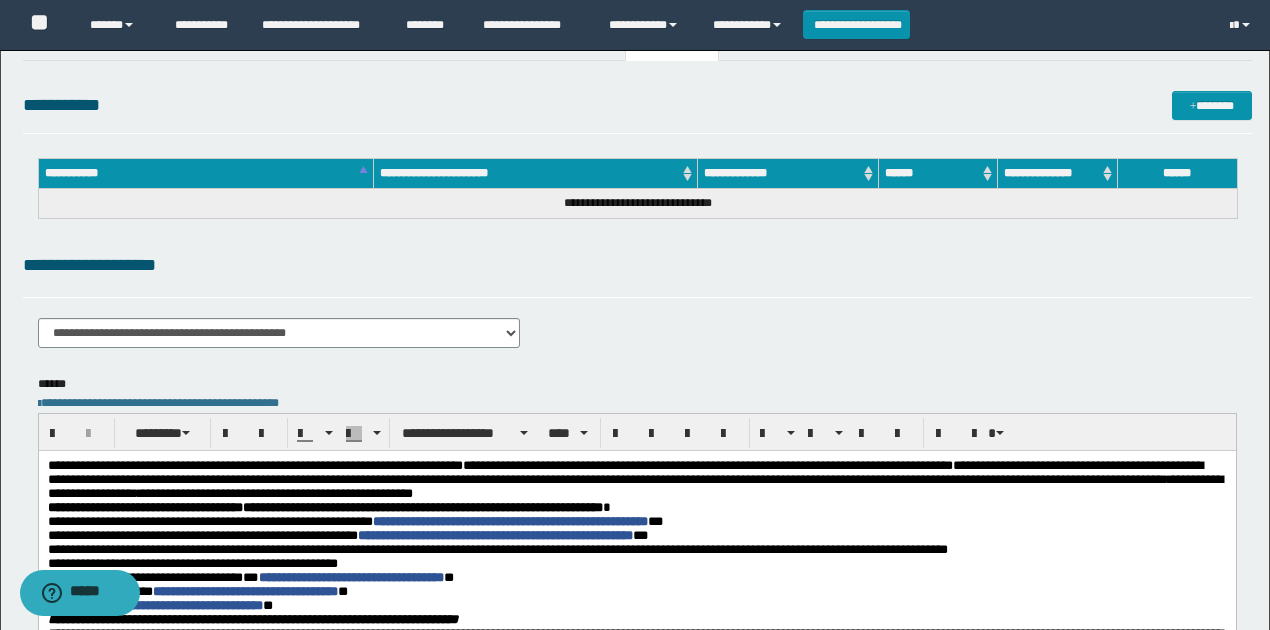 scroll, scrollTop: 133, scrollLeft: 0, axis: vertical 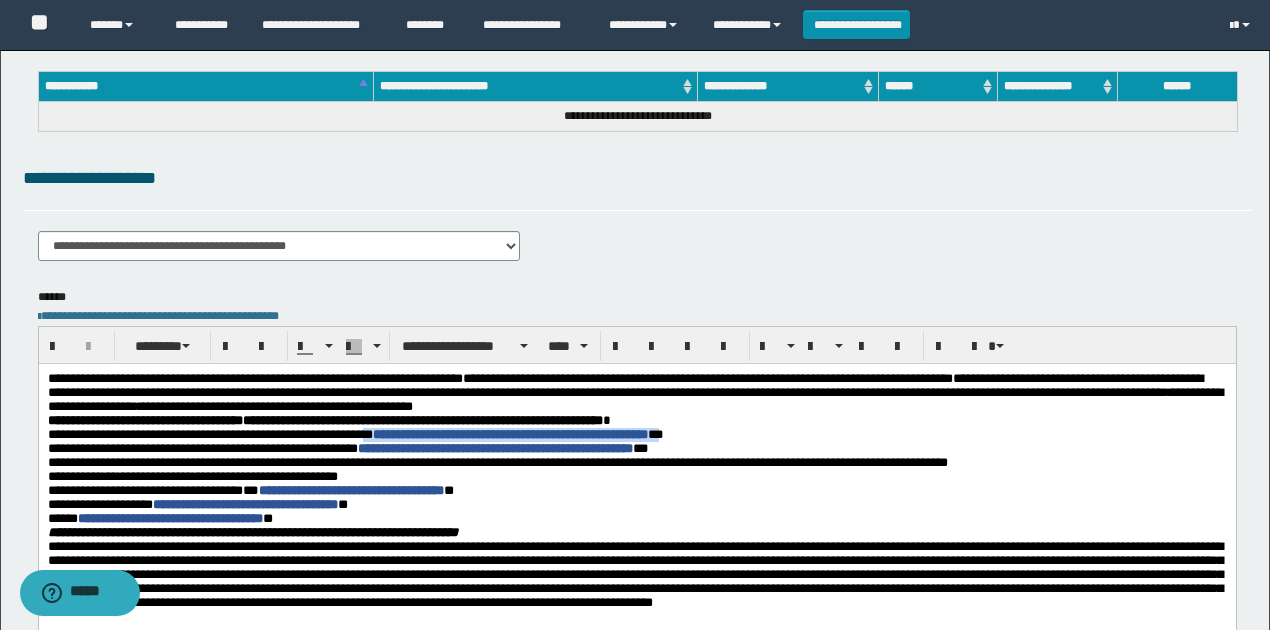 drag, startPoint x: 719, startPoint y: 439, endPoint x: 395, endPoint y: 439, distance: 324 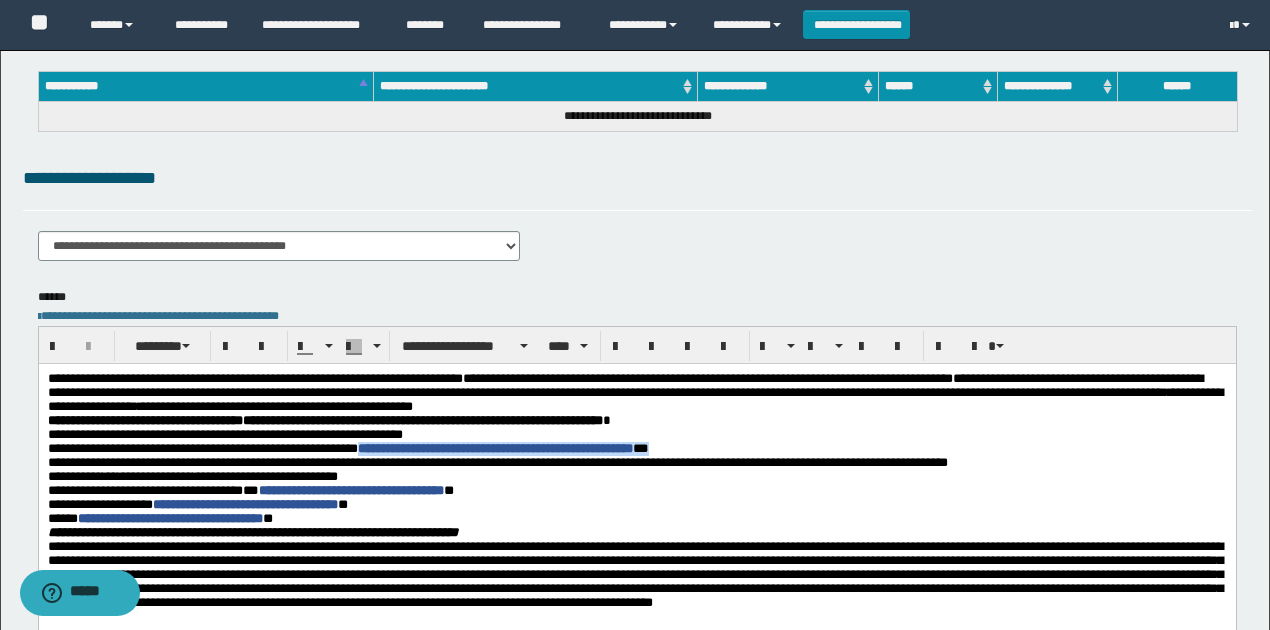 drag, startPoint x: 712, startPoint y: 455, endPoint x: 374, endPoint y: 456, distance: 338.00146 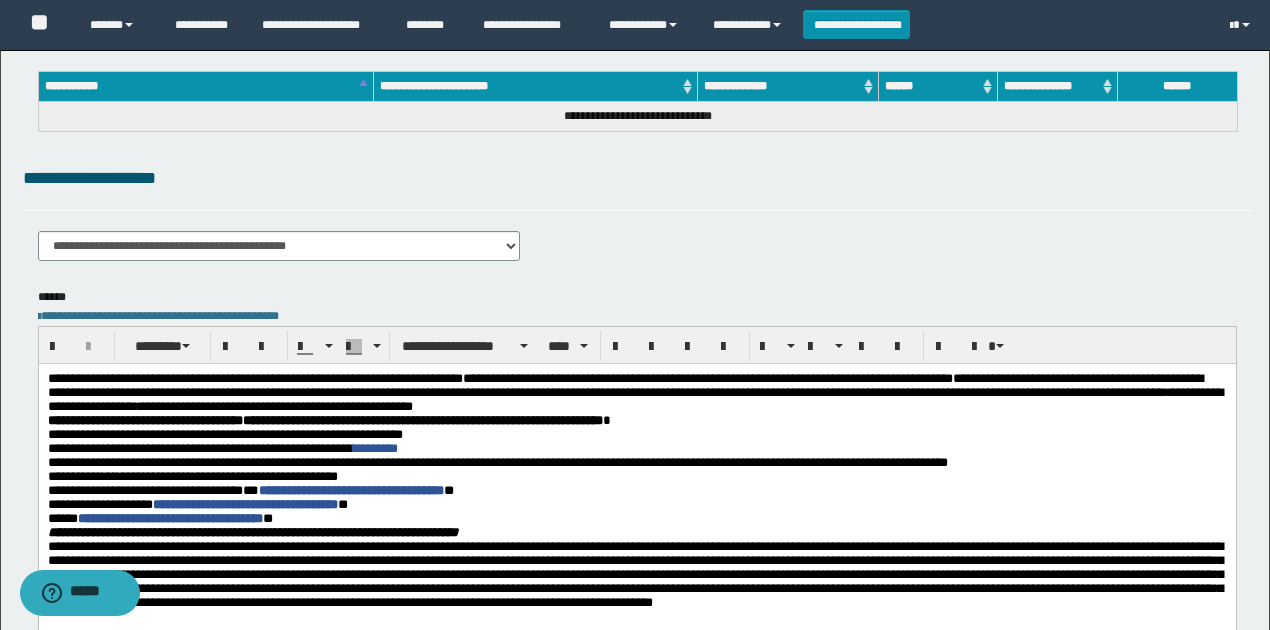 click on "**********" at bounding box center (350, 489) 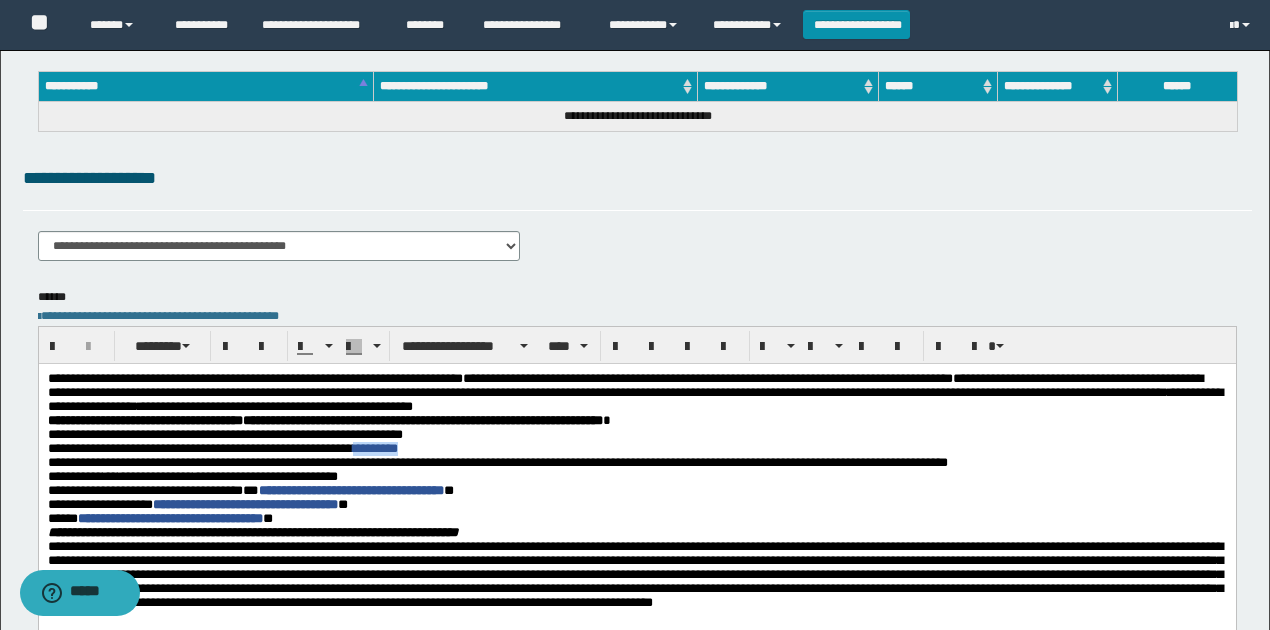 drag, startPoint x: 424, startPoint y: 457, endPoint x: 375, endPoint y: 453, distance: 49.162994 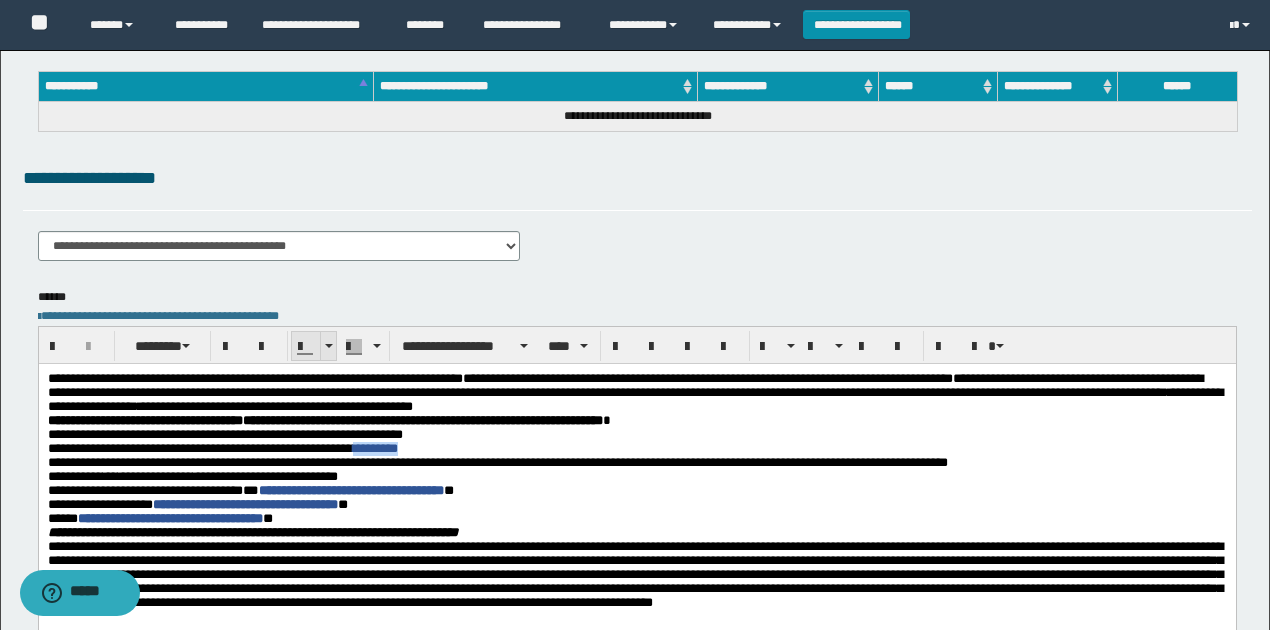 click at bounding box center [328, 346] 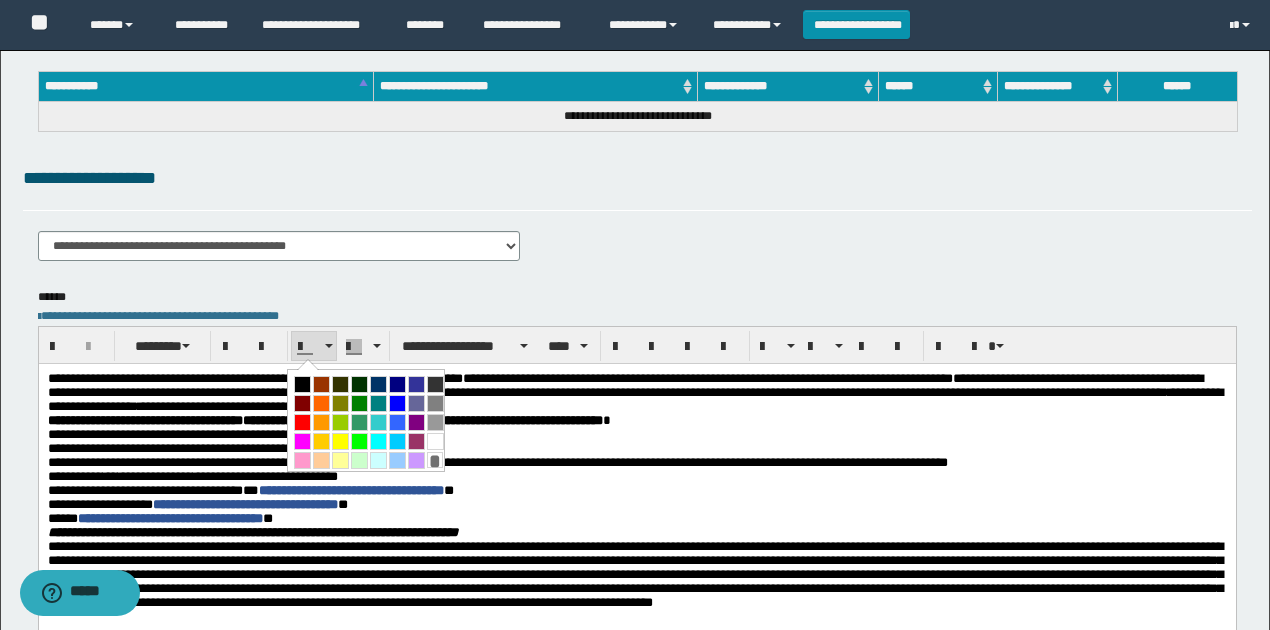 click on "**********" at bounding box center (624, 384) 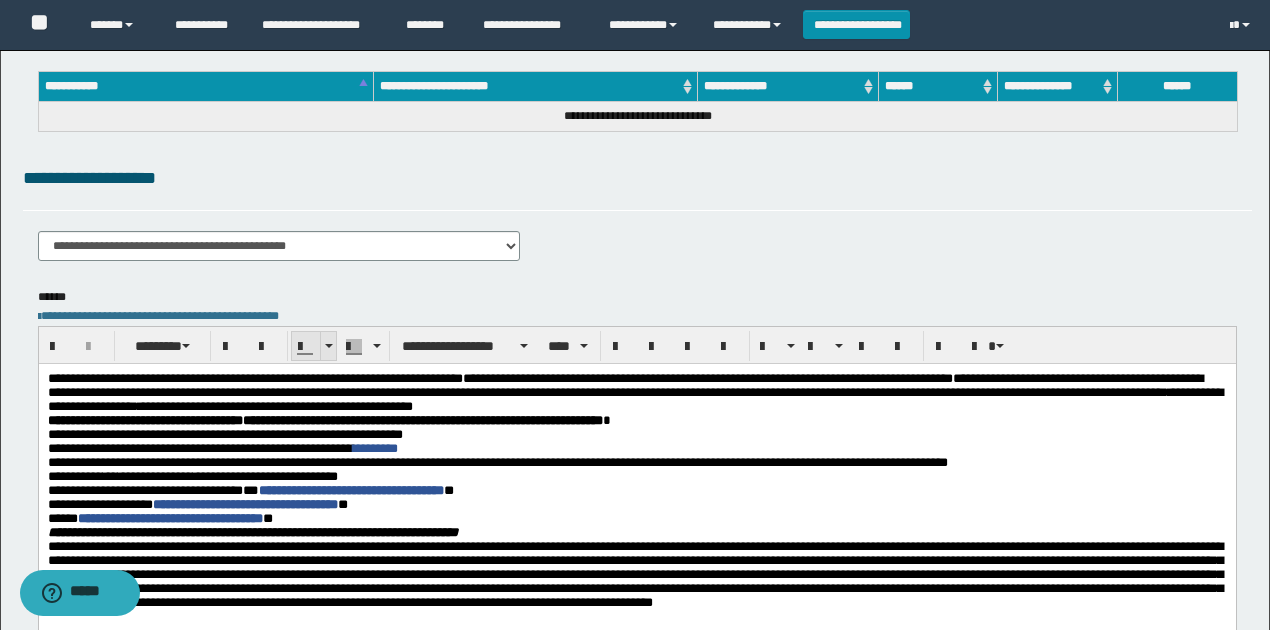 click at bounding box center (328, 346) 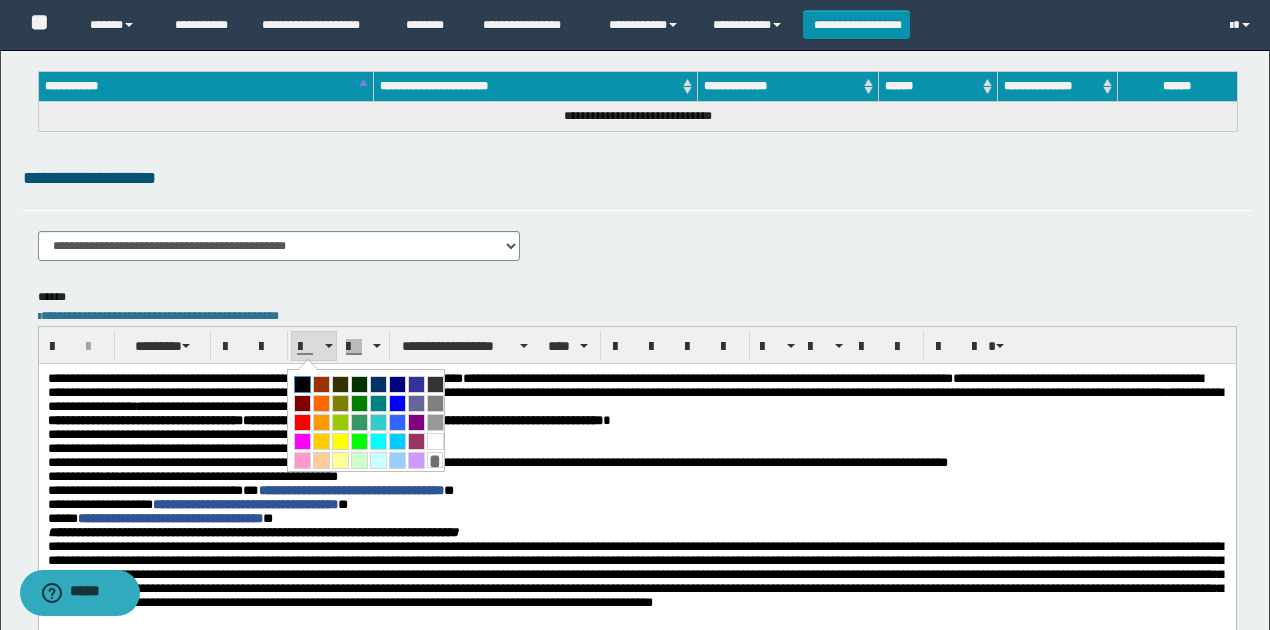 click at bounding box center (302, 384) 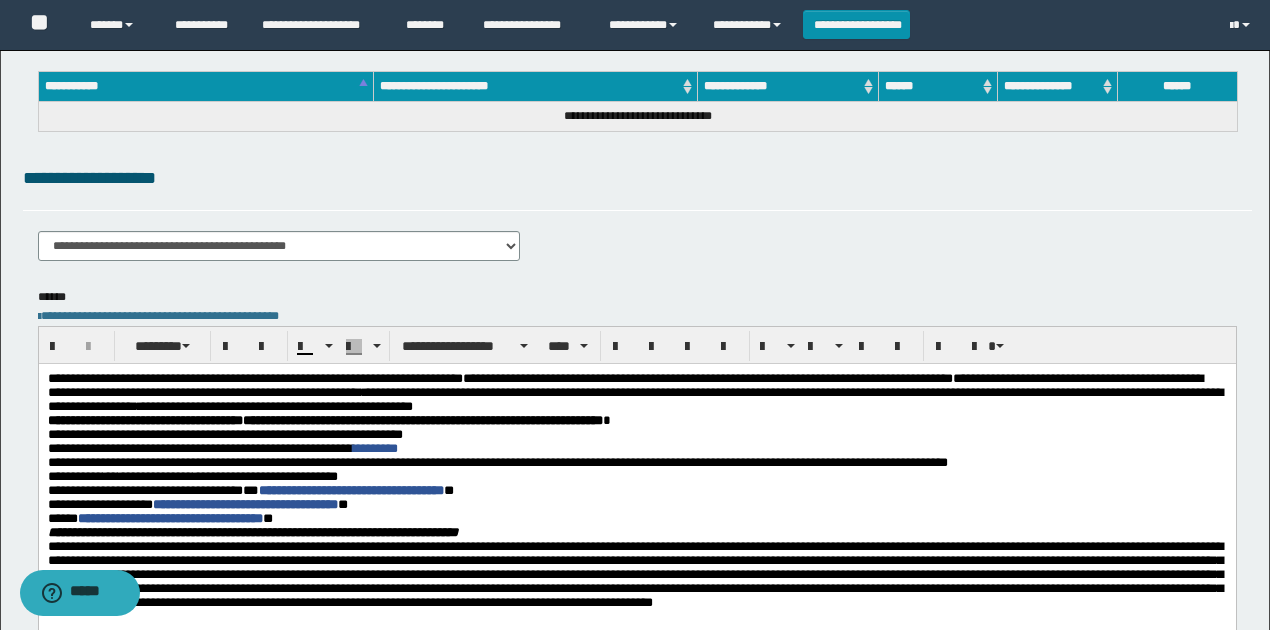click on "**********" at bounding box center (636, 448) 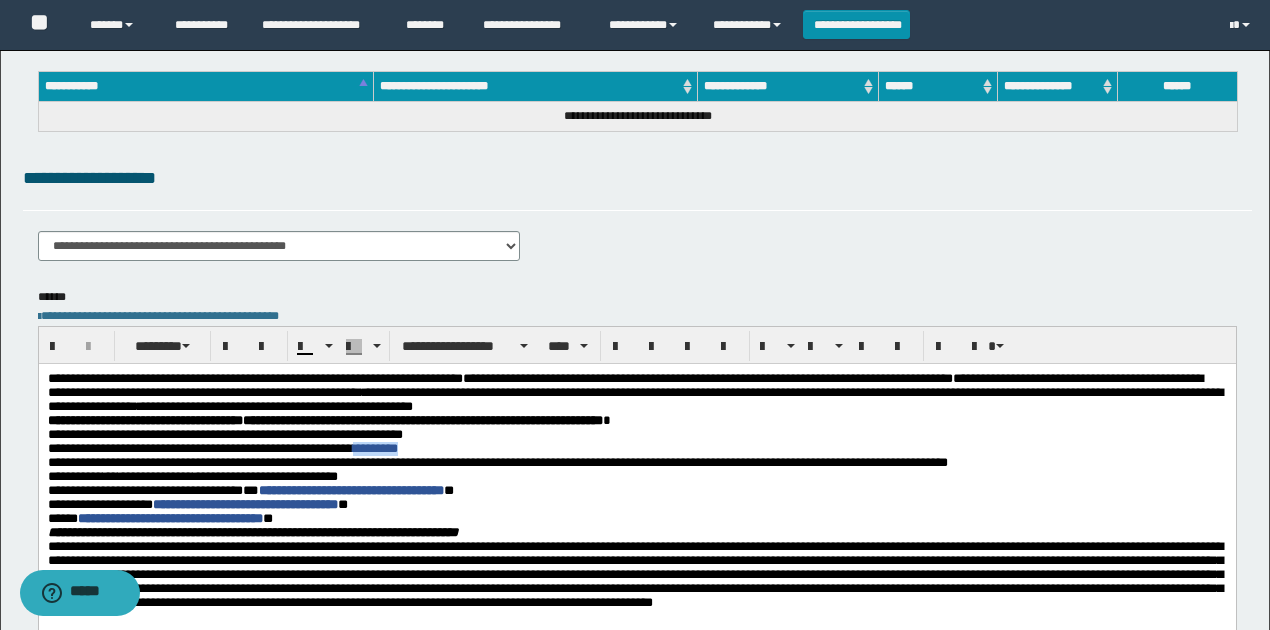 drag, startPoint x: 430, startPoint y: 455, endPoint x: 389, endPoint y: 474, distance: 45.188496 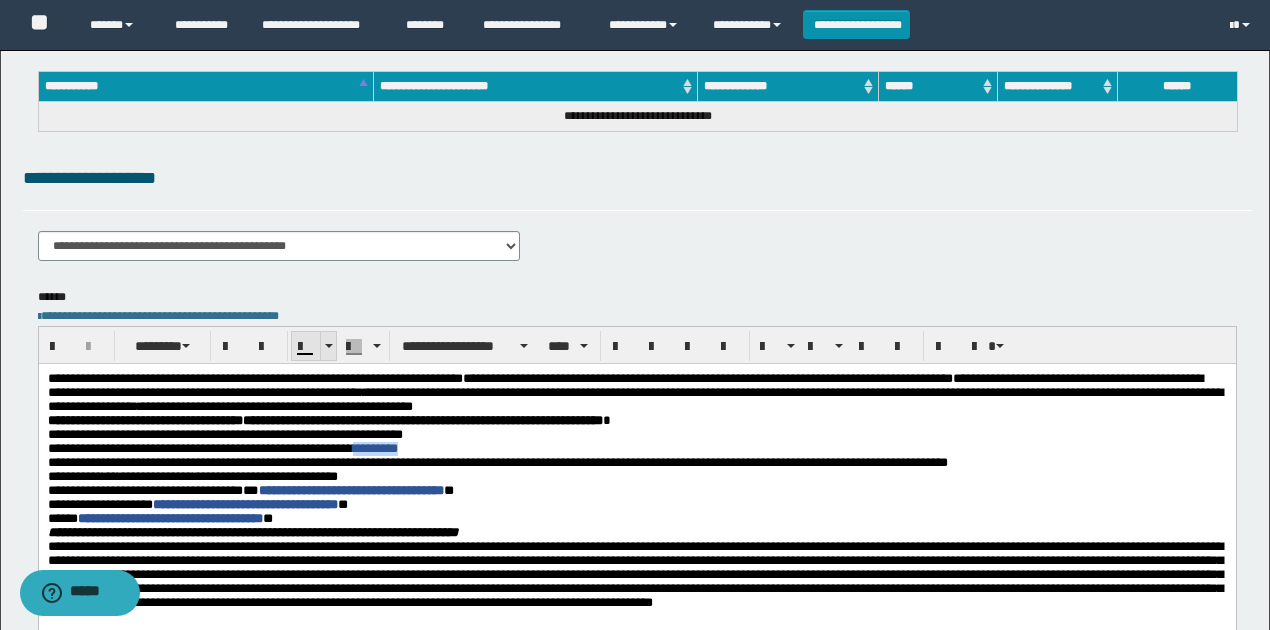 click at bounding box center [306, 347] 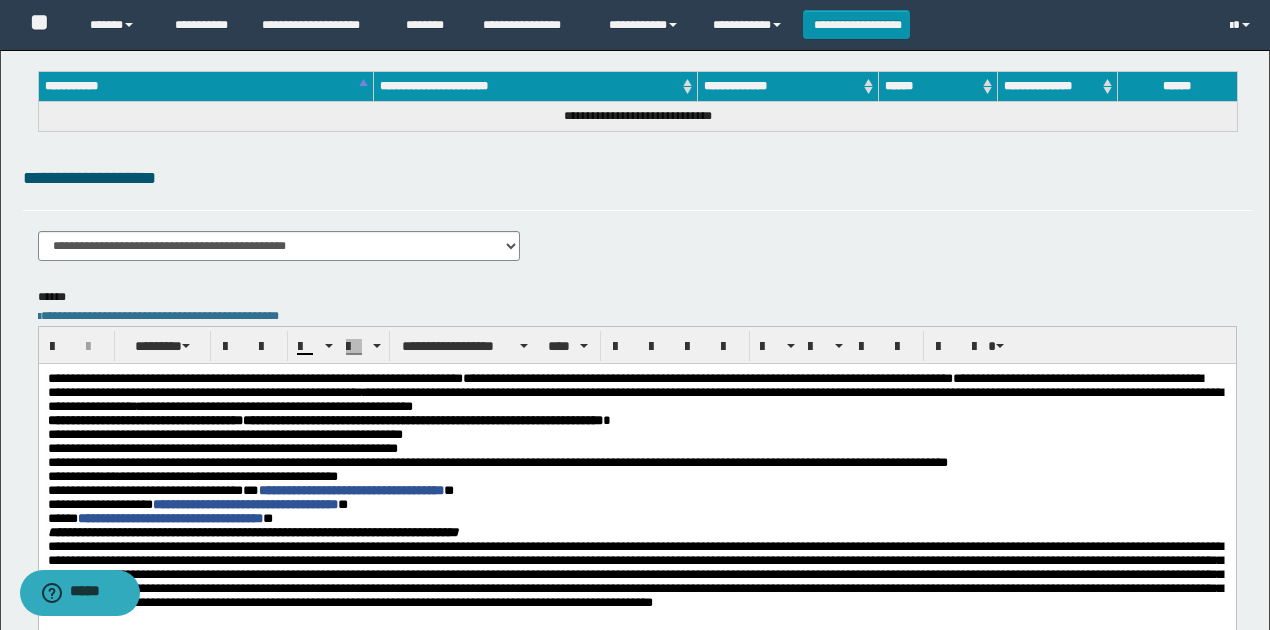 drag, startPoint x: 369, startPoint y: 435, endPoint x: 391, endPoint y: 447, distance: 25.059929 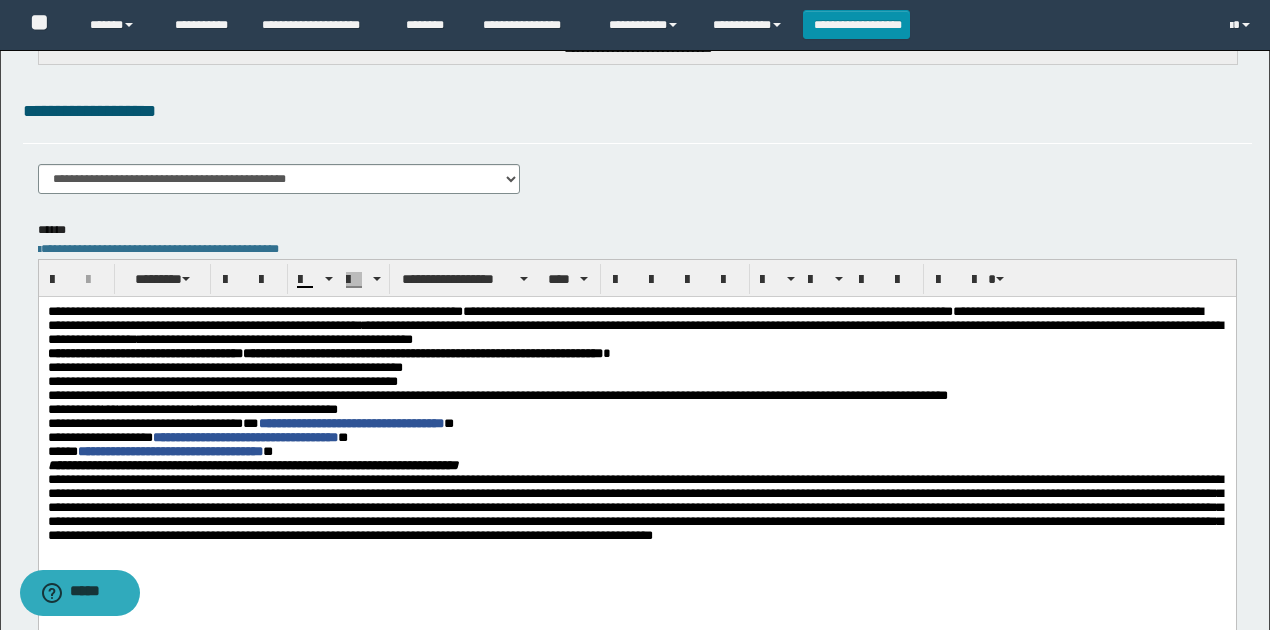 scroll, scrollTop: 333, scrollLeft: 0, axis: vertical 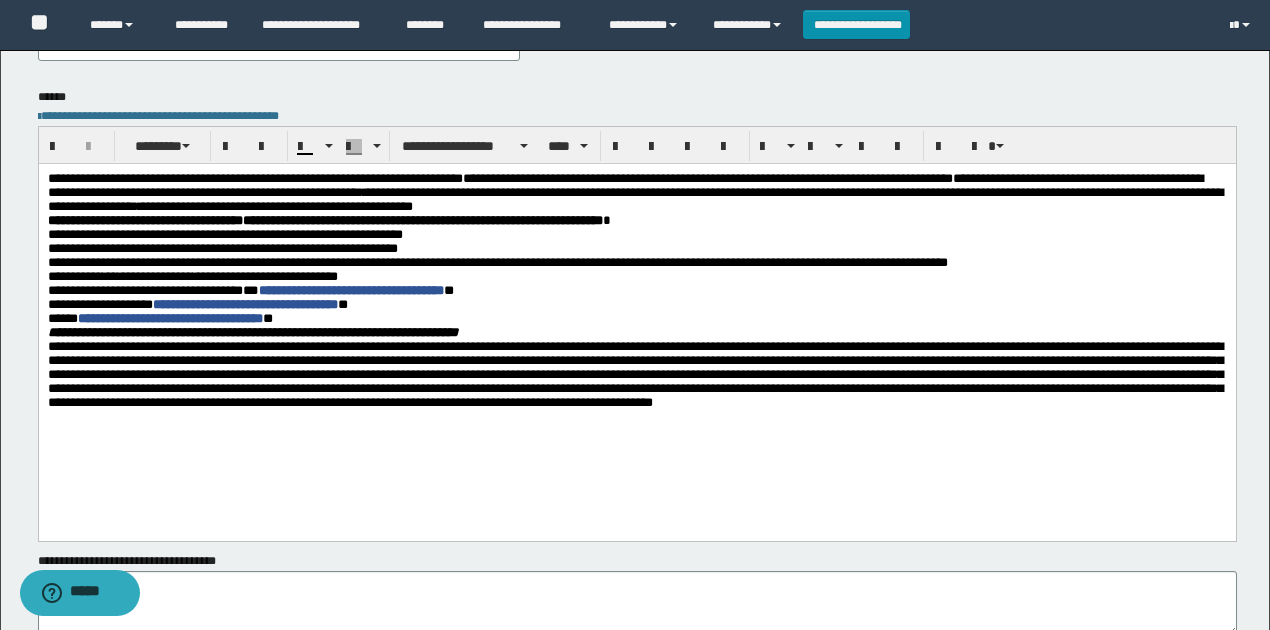 click on "**********" at bounding box center (497, 261) 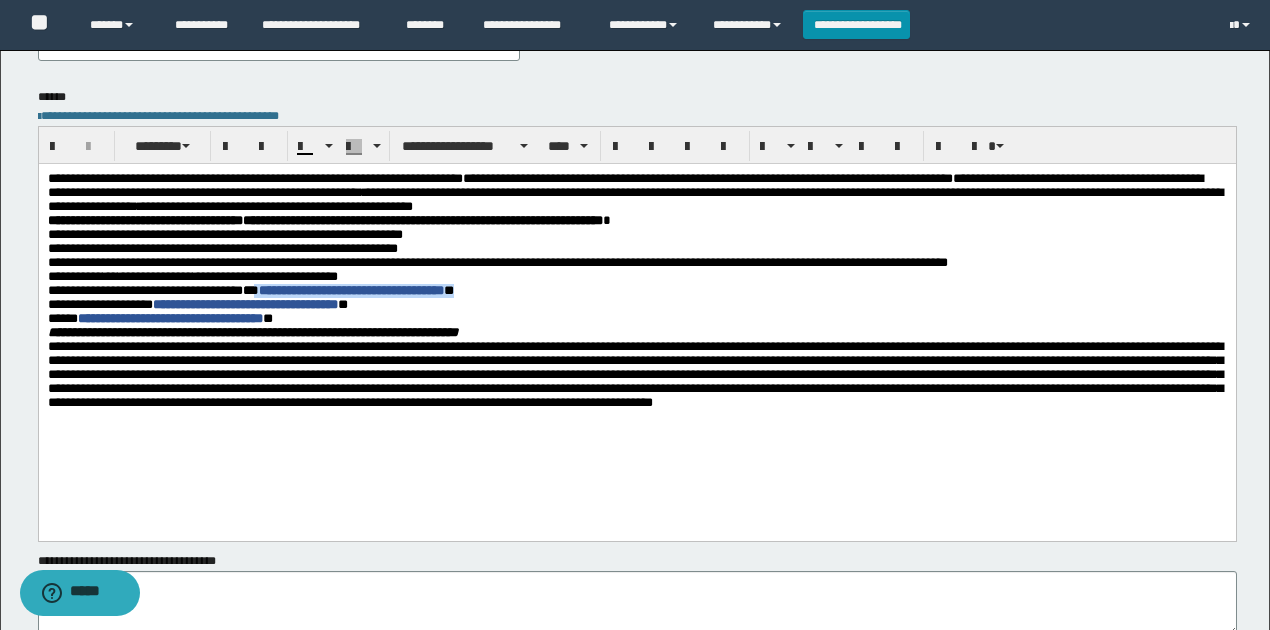 drag, startPoint x: 416, startPoint y: 302, endPoint x: 258, endPoint y: 298, distance: 158.05063 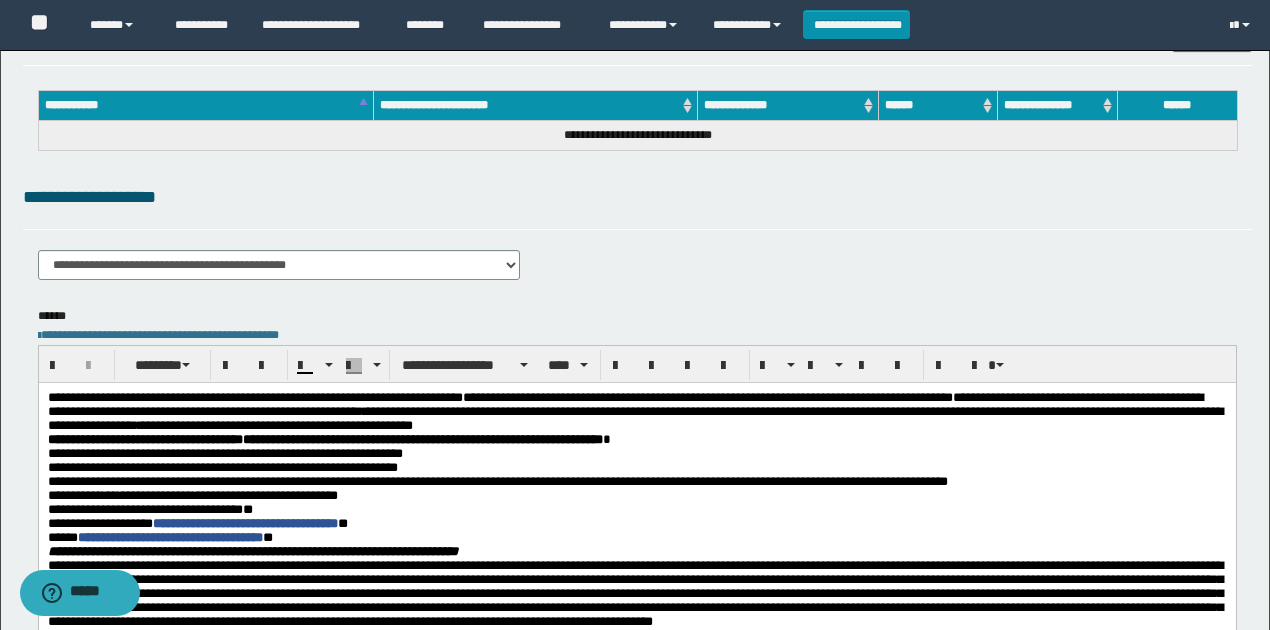 scroll, scrollTop: 0, scrollLeft: 0, axis: both 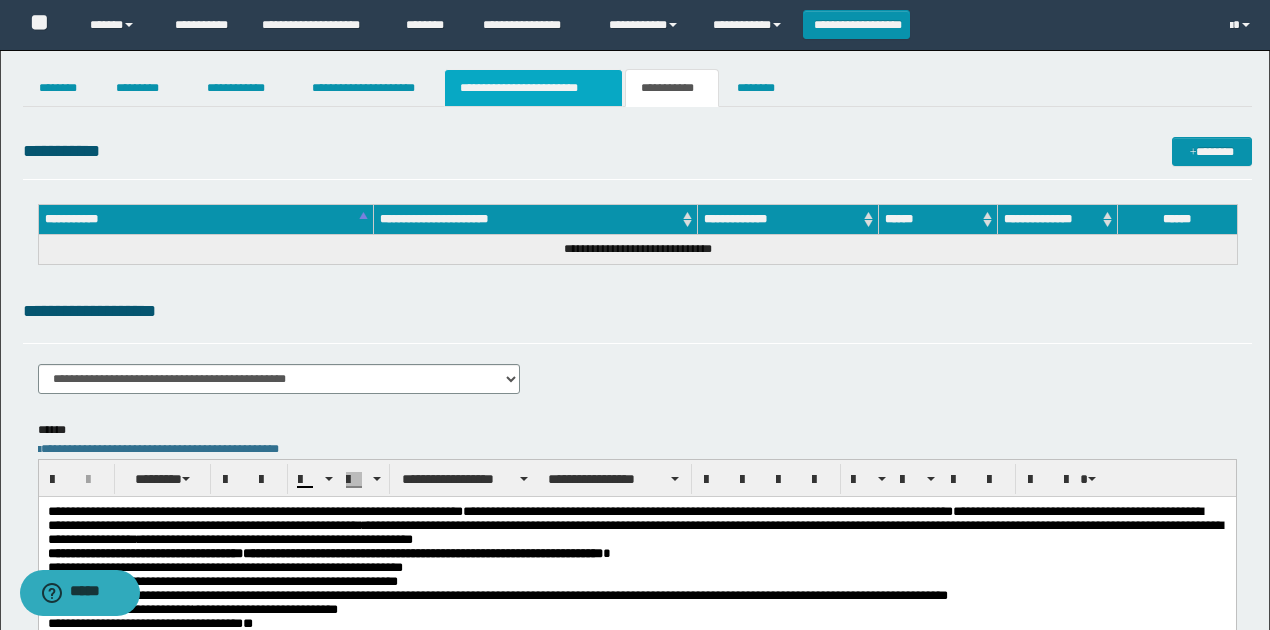 click on "**********" at bounding box center (533, 88) 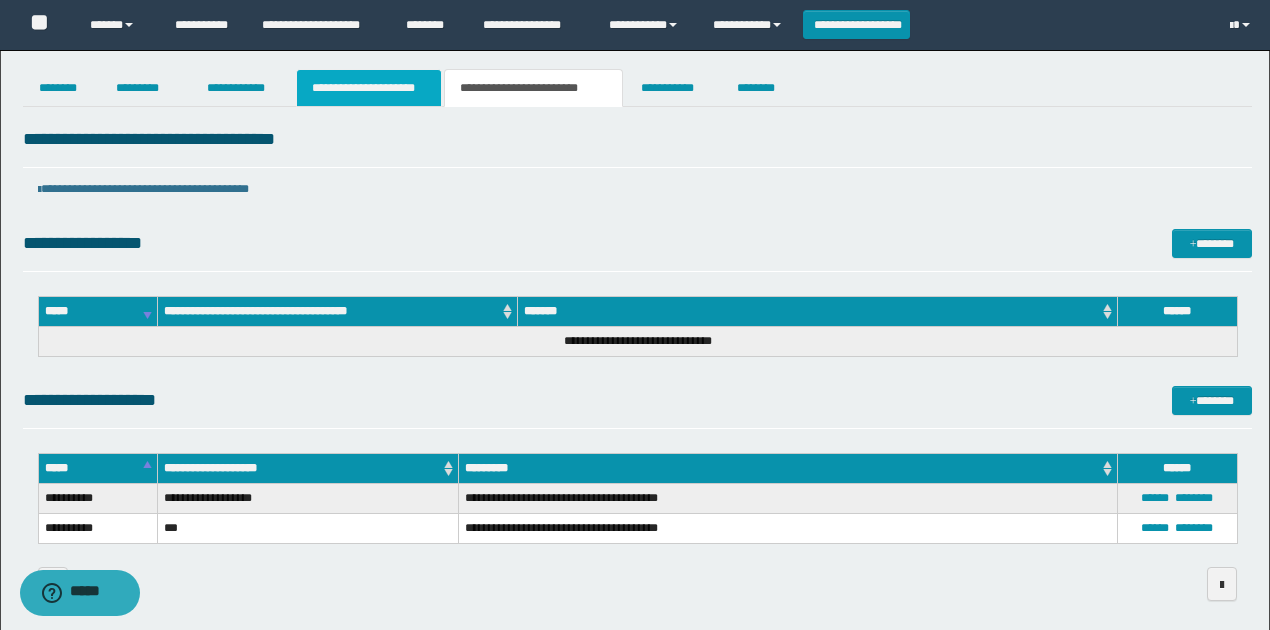 click on "**********" at bounding box center (369, 88) 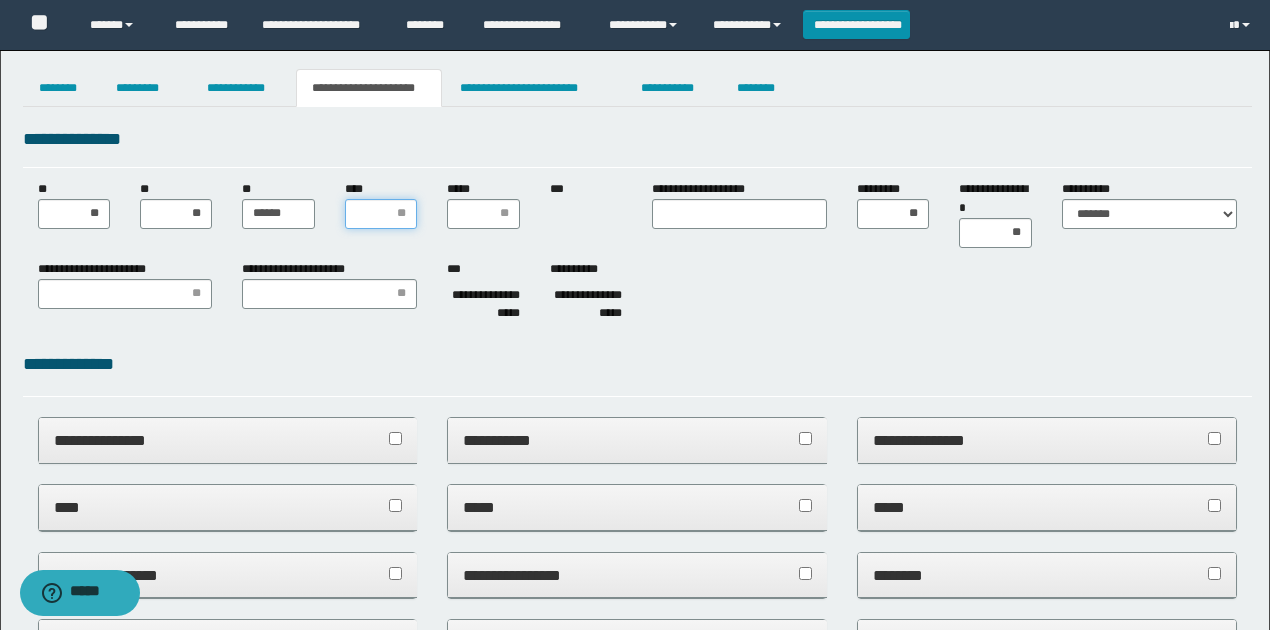 click on "****" at bounding box center [381, 214] 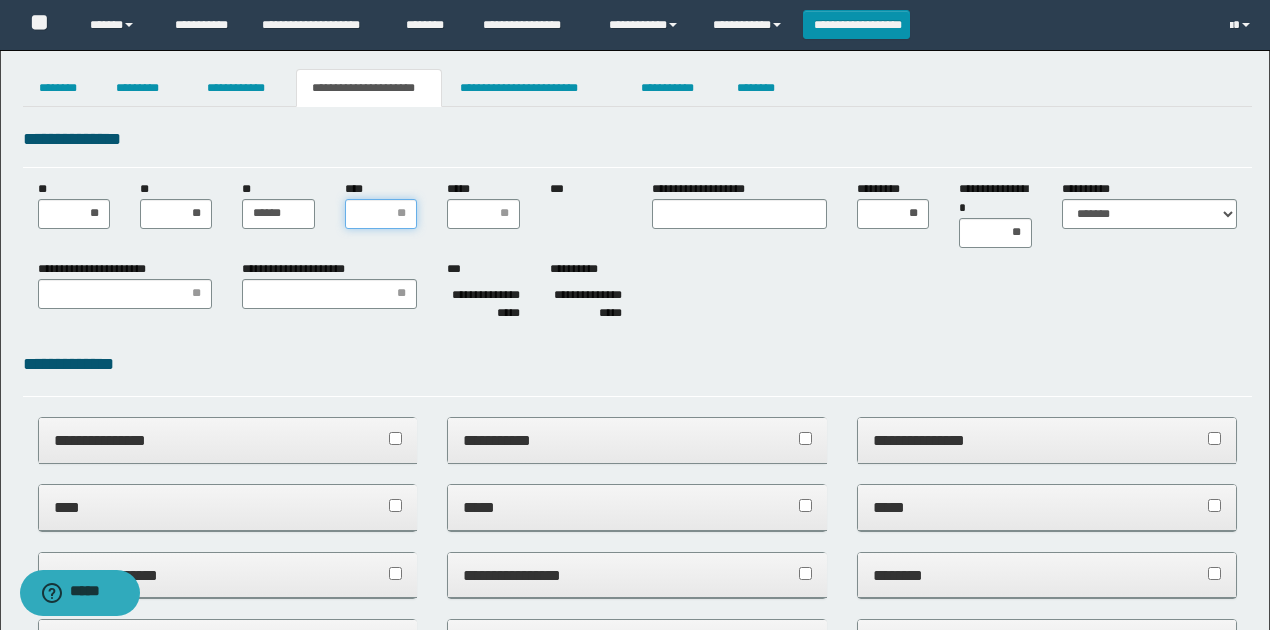 drag, startPoint x: 391, startPoint y: 220, endPoint x: 410, endPoint y: 216, distance: 19.416489 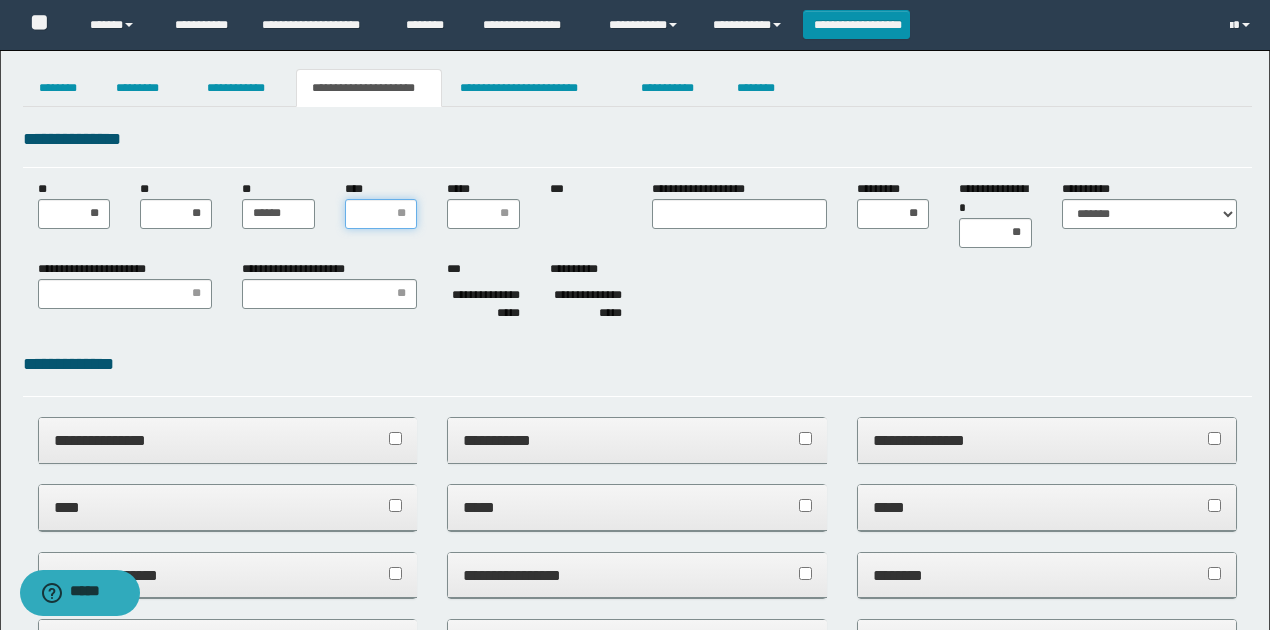 click on "****" at bounding box center (381, 214) 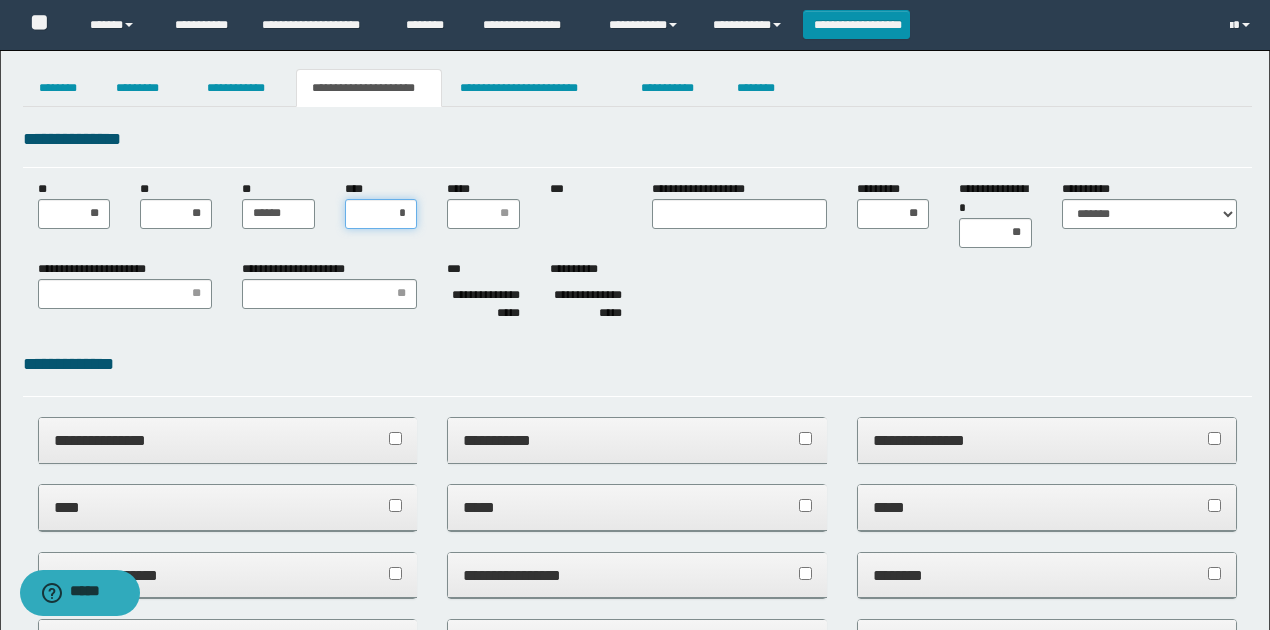 type on "**" 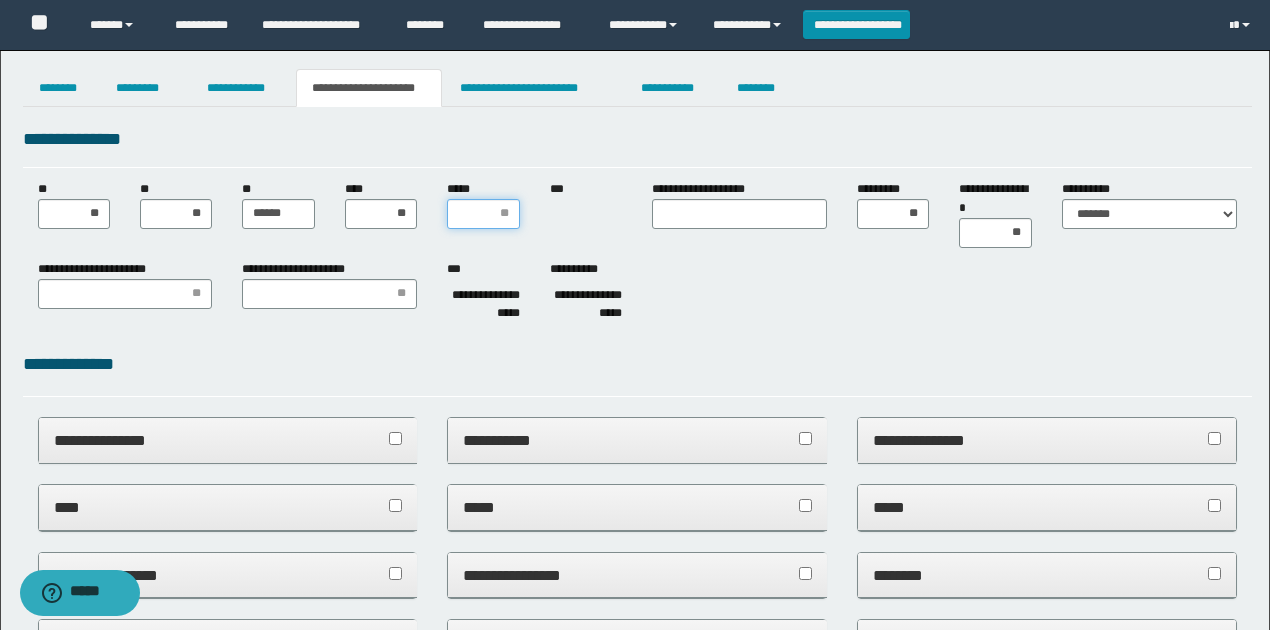 drag, startPoint x: 492, startPoint y: 219, endPoint x: 486, endPoint y: 203, distance: 17.088007 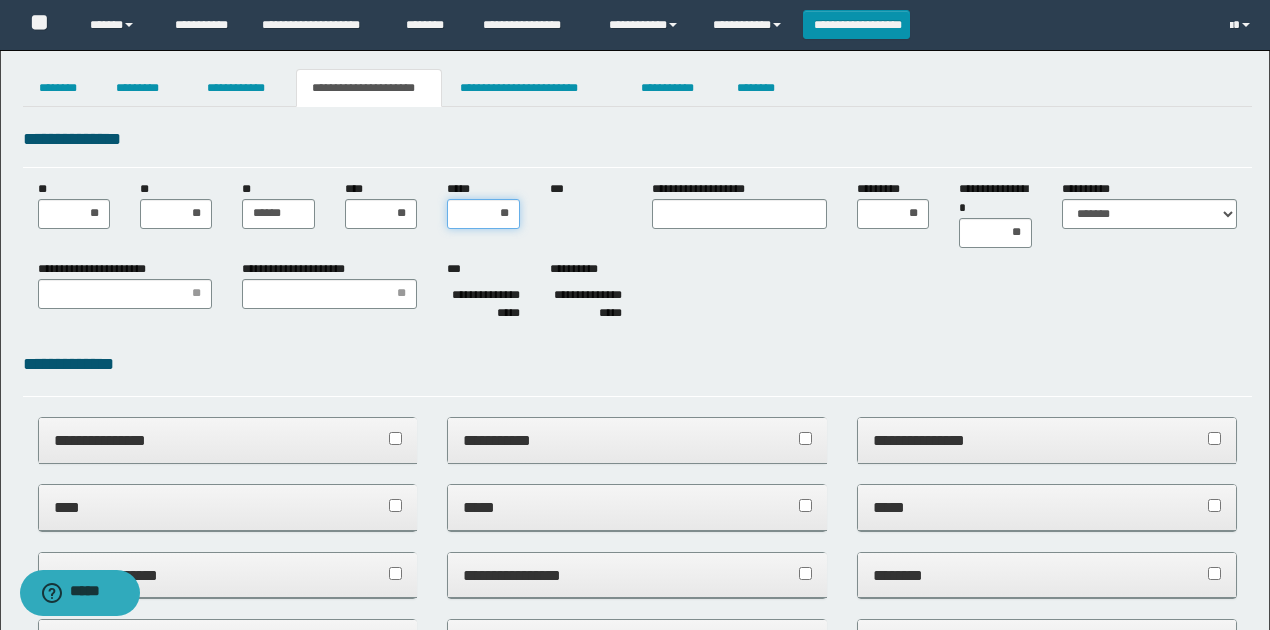 type on "***" 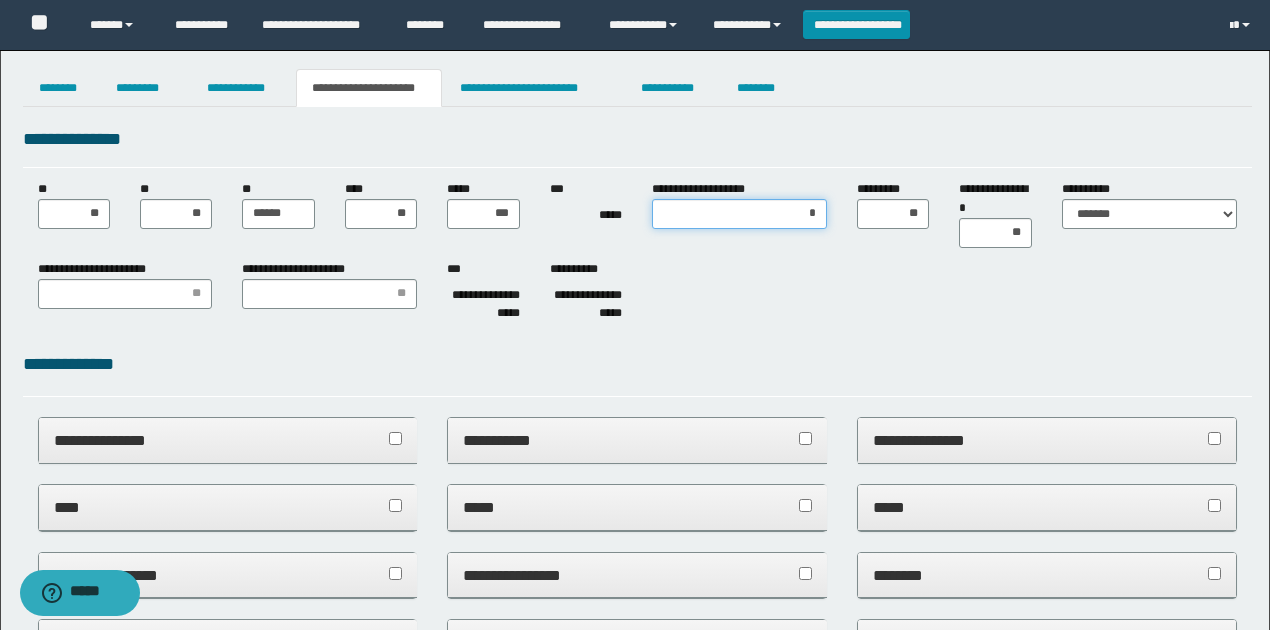 type on "**" 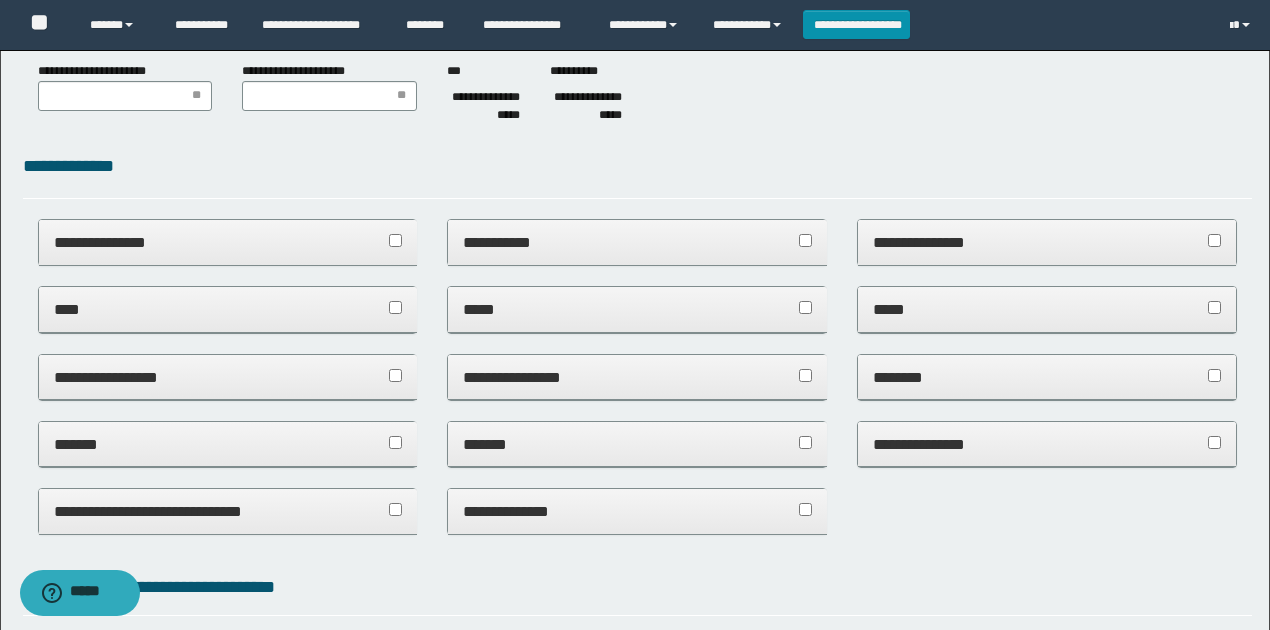 scroll, scrollTop: 333, scrollLeft: 0, axis: vertical 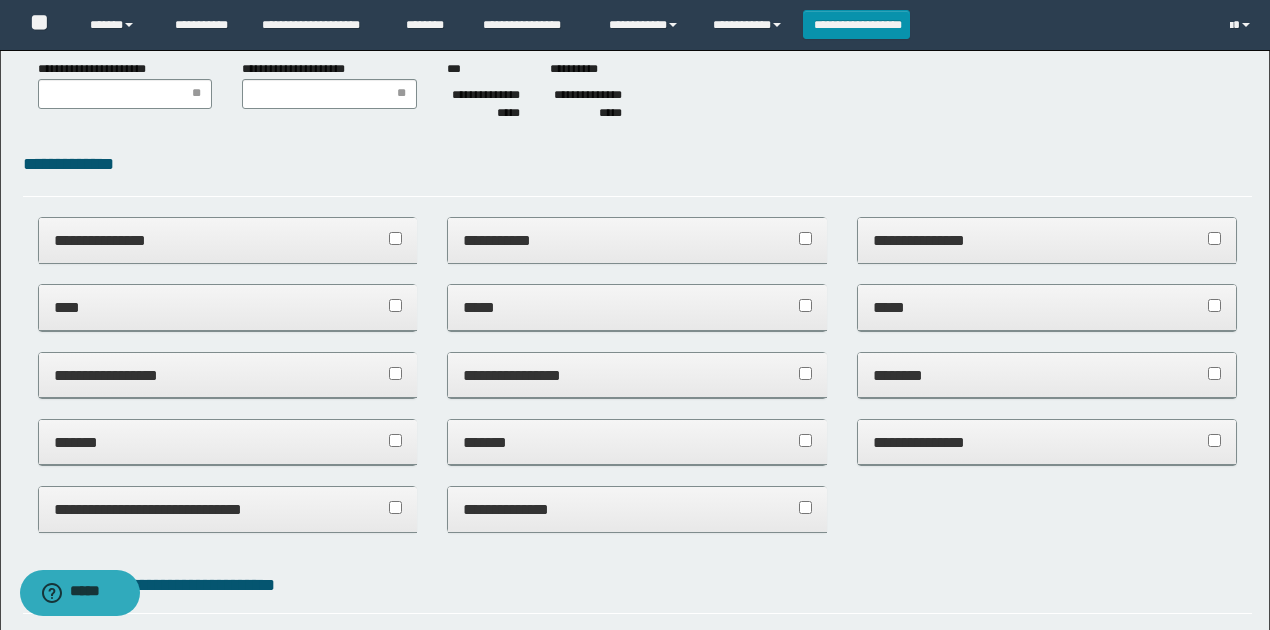 click on "**********" at bounding box center [1047, 240] 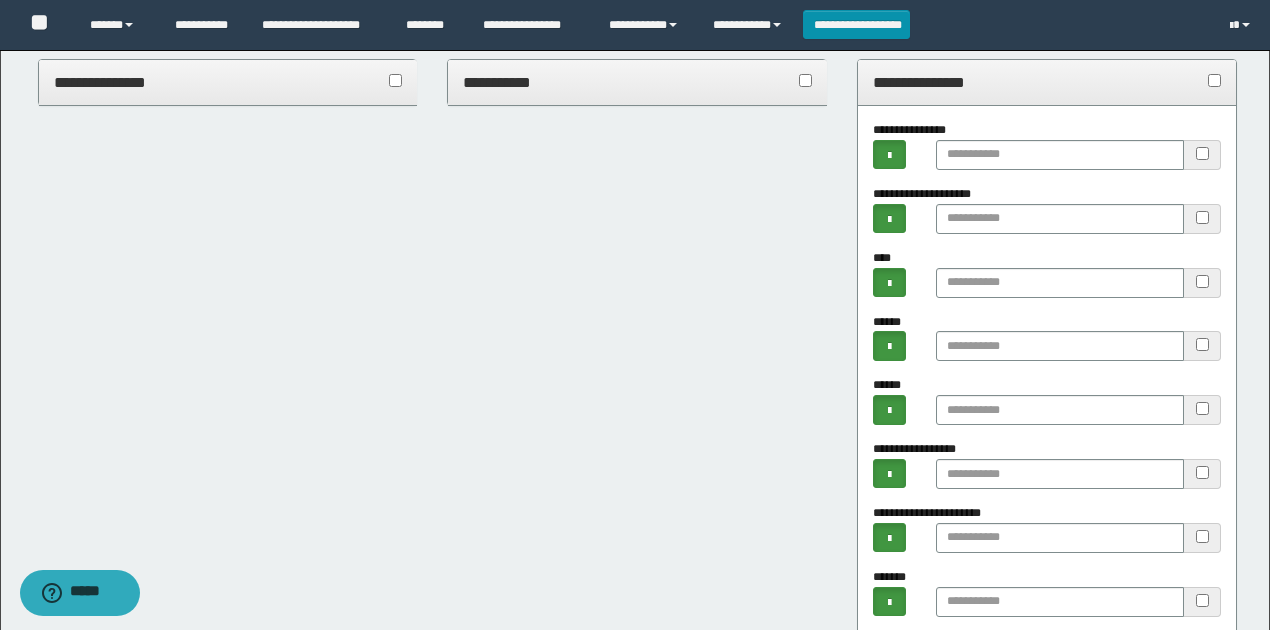 scroll, scrollTop: 400, scrollLeft: 0, axis: vertical 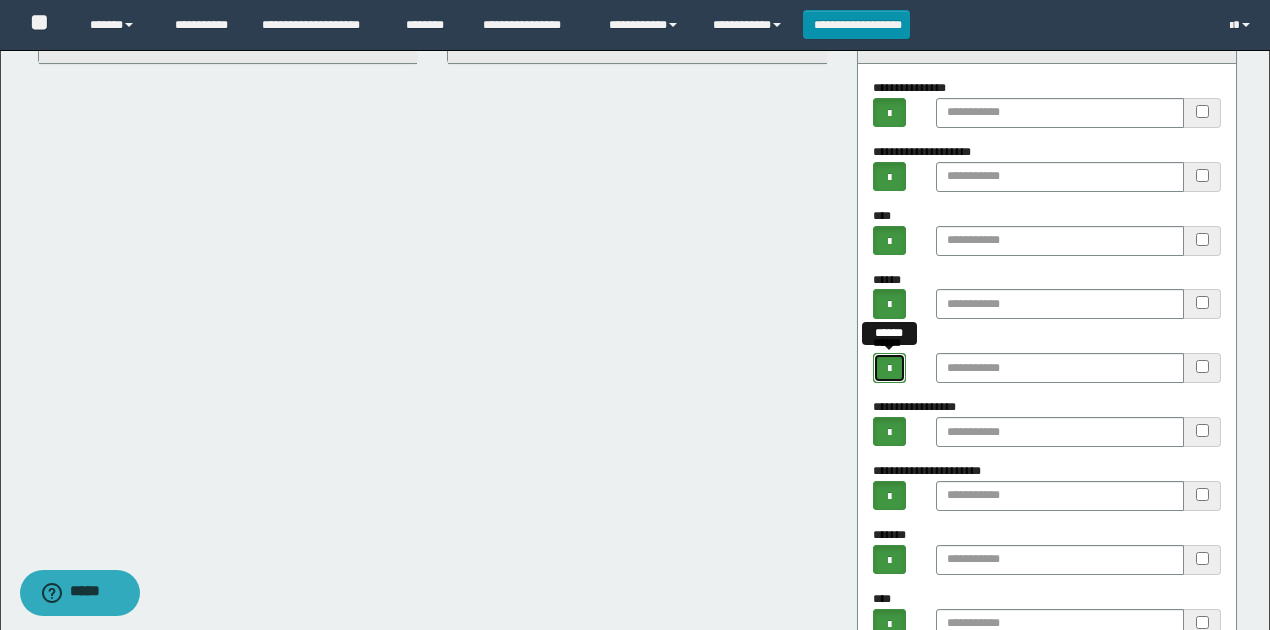 click at bounding box center [889, 367] 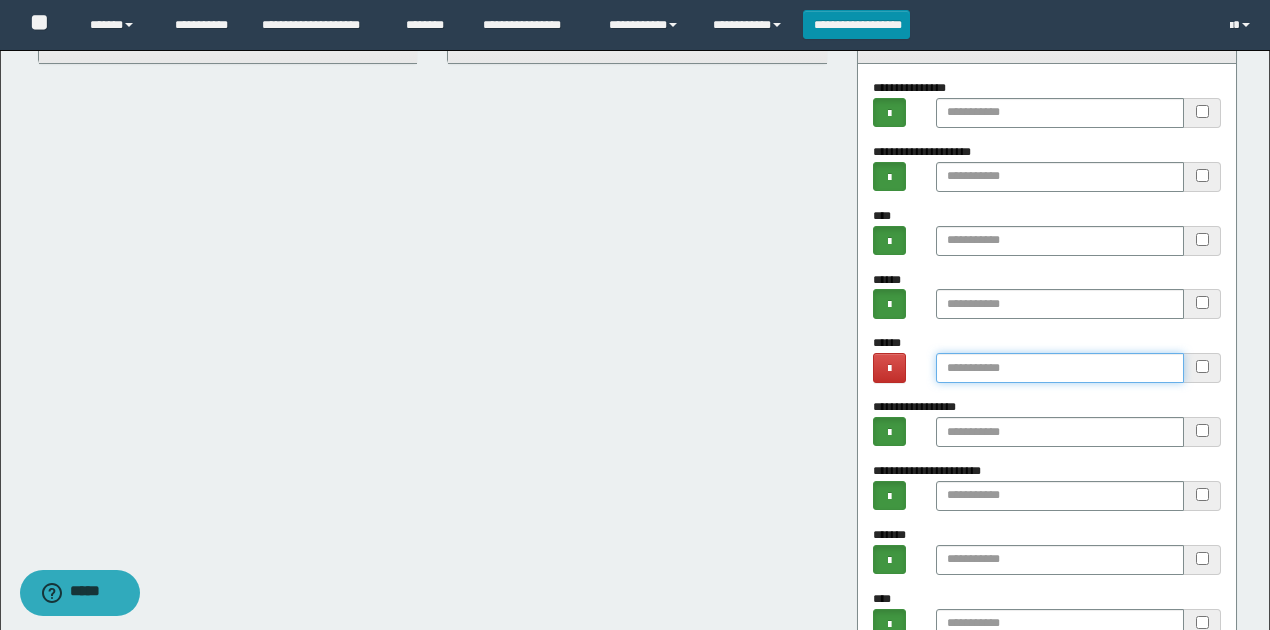 click at bounding box center [1060, 368] 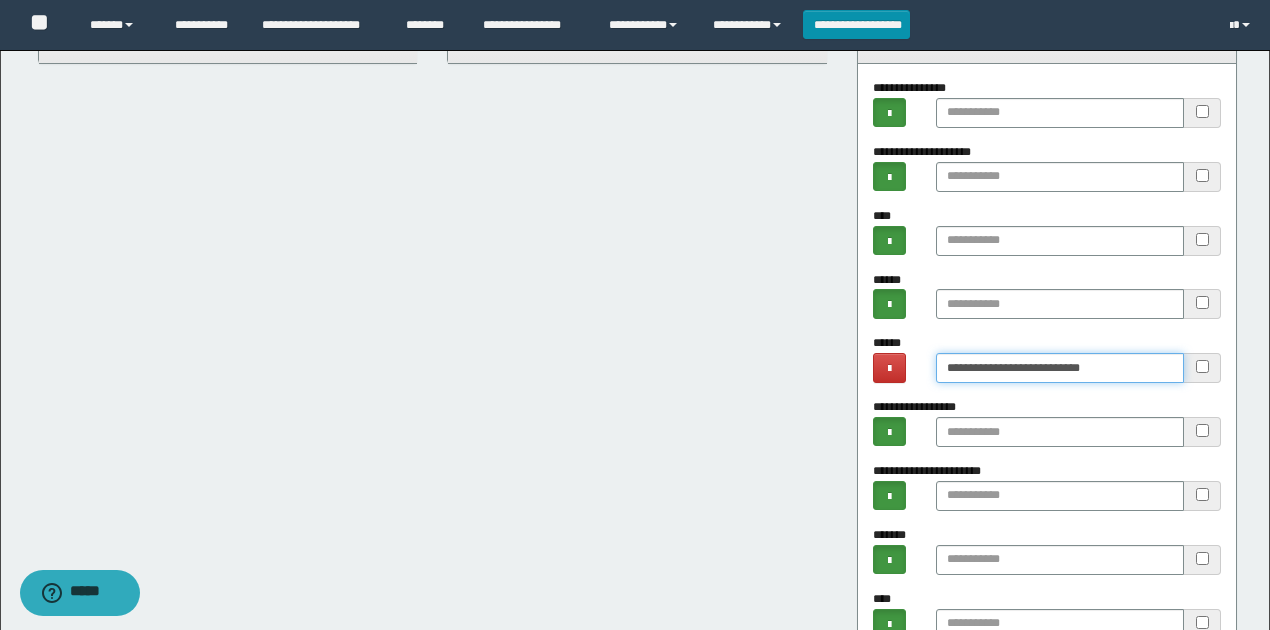 click on "**********" at bounding box center [1060, 368] 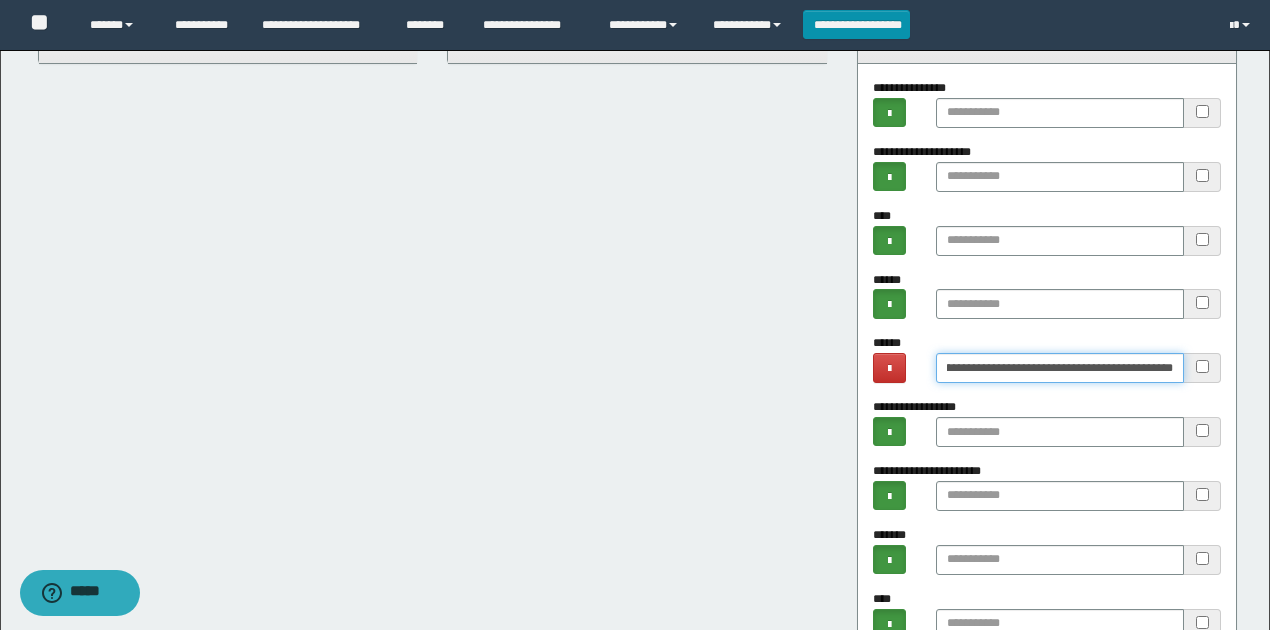 scroll, scrollTop: 0, scrollLeft: 90, axis: horizontal 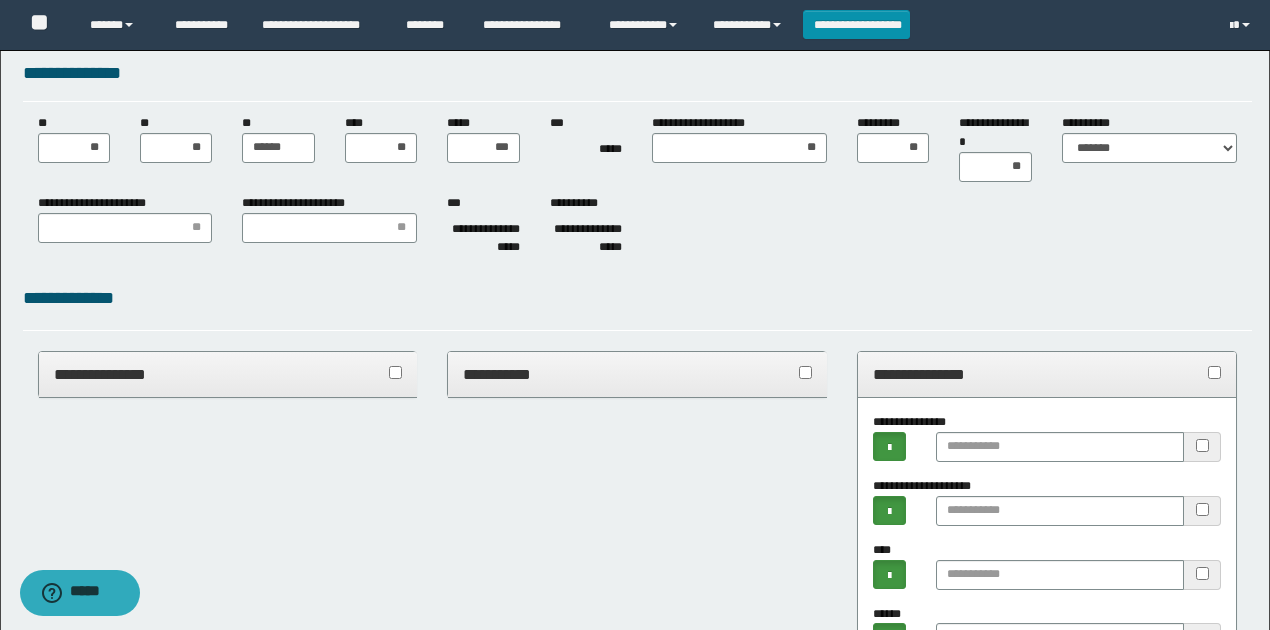 type on "**********" 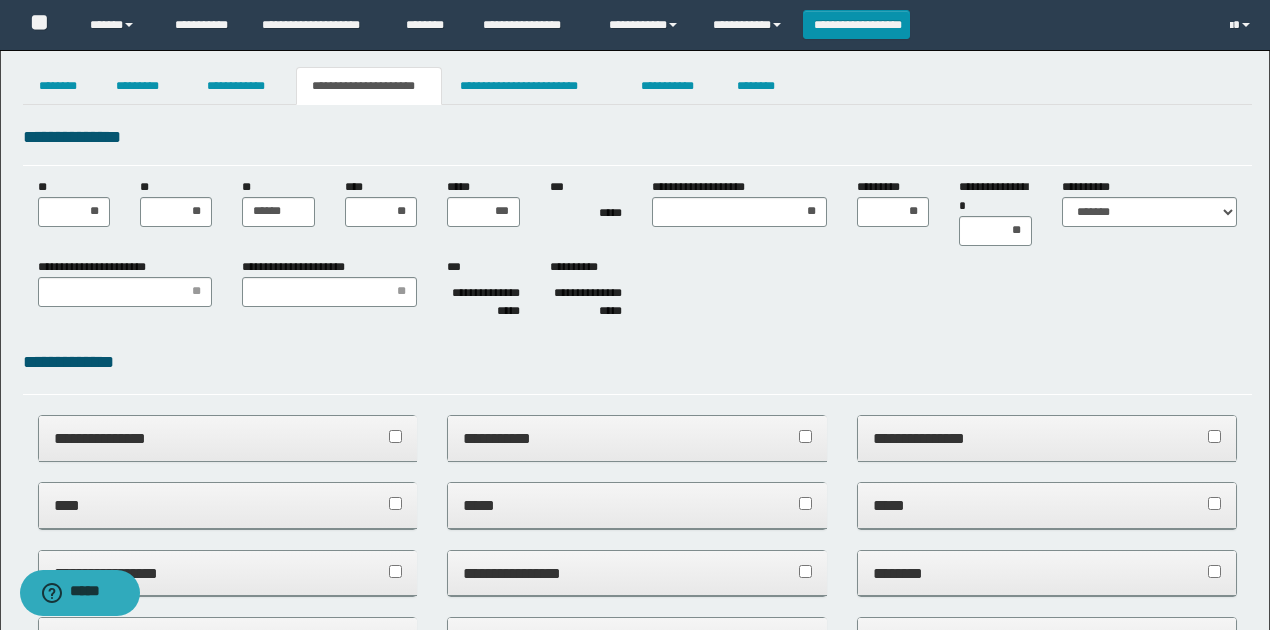 scroll, scrollTop: 0, scrollLeft: 0, axis: both 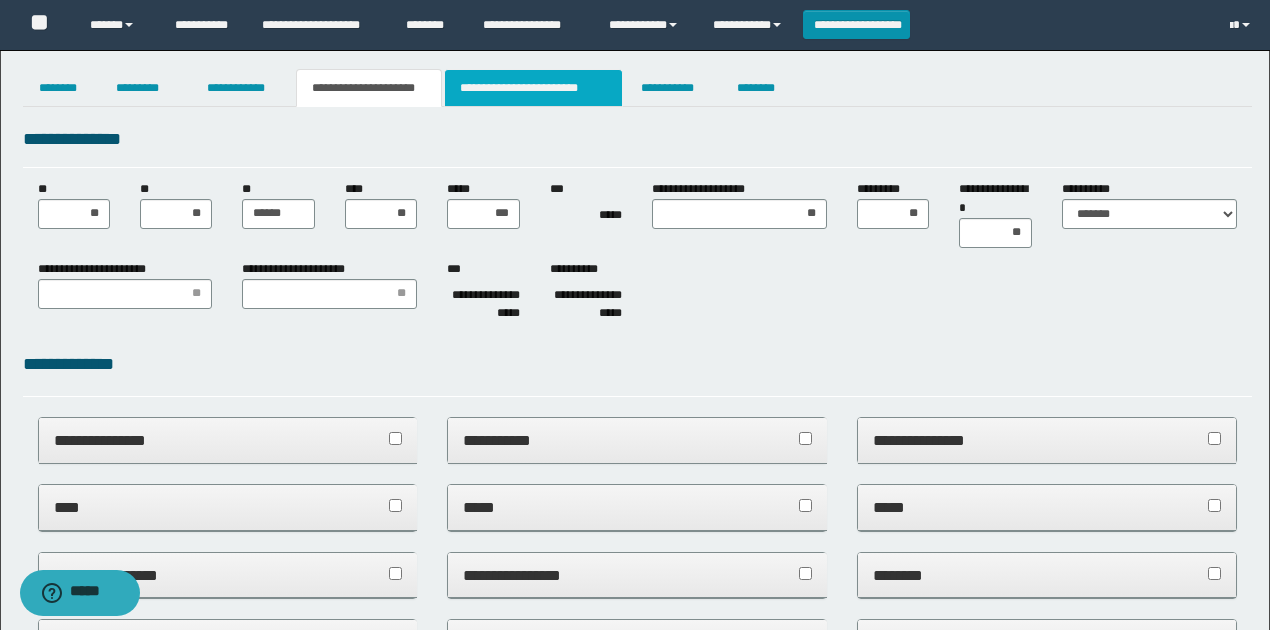 click on "**********" at bounding box center (533, 88) 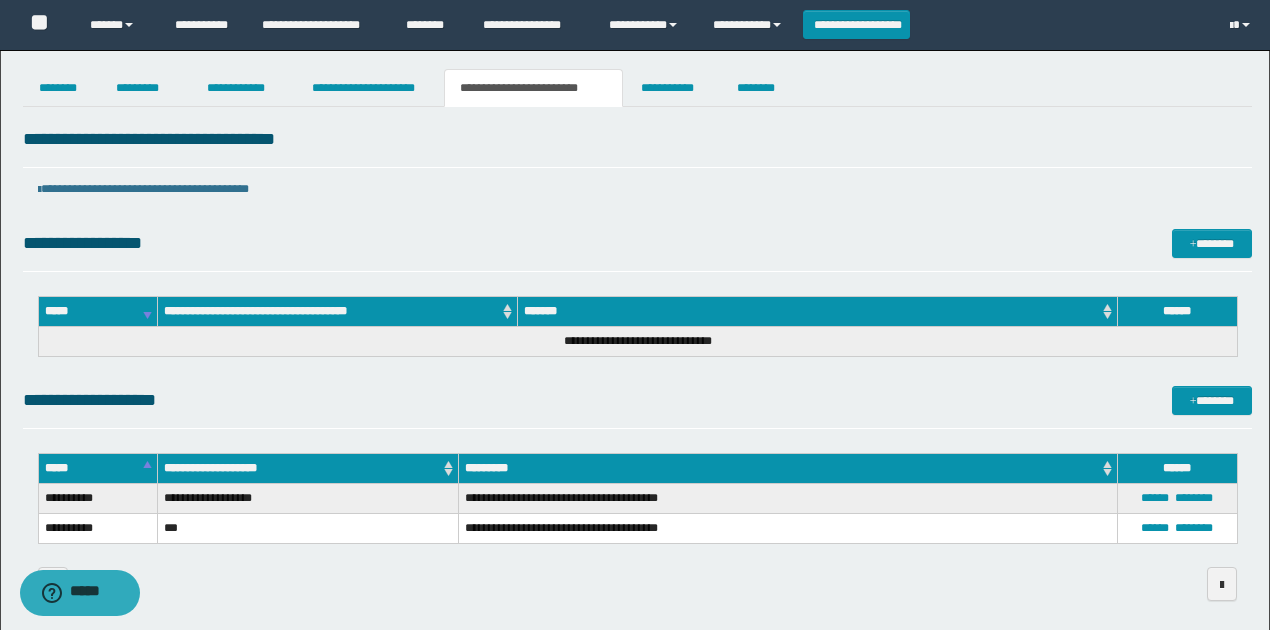 click on "**********" at bounding box center [637, 400] 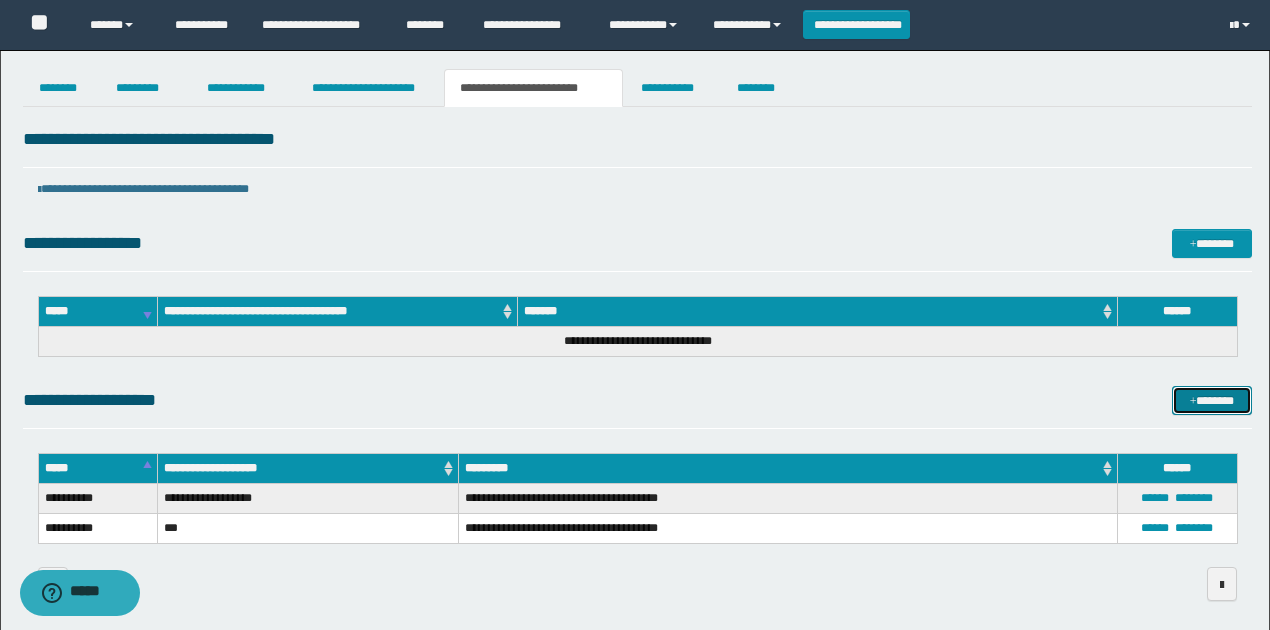 click on "*******" at bounding box center [1211, 400] 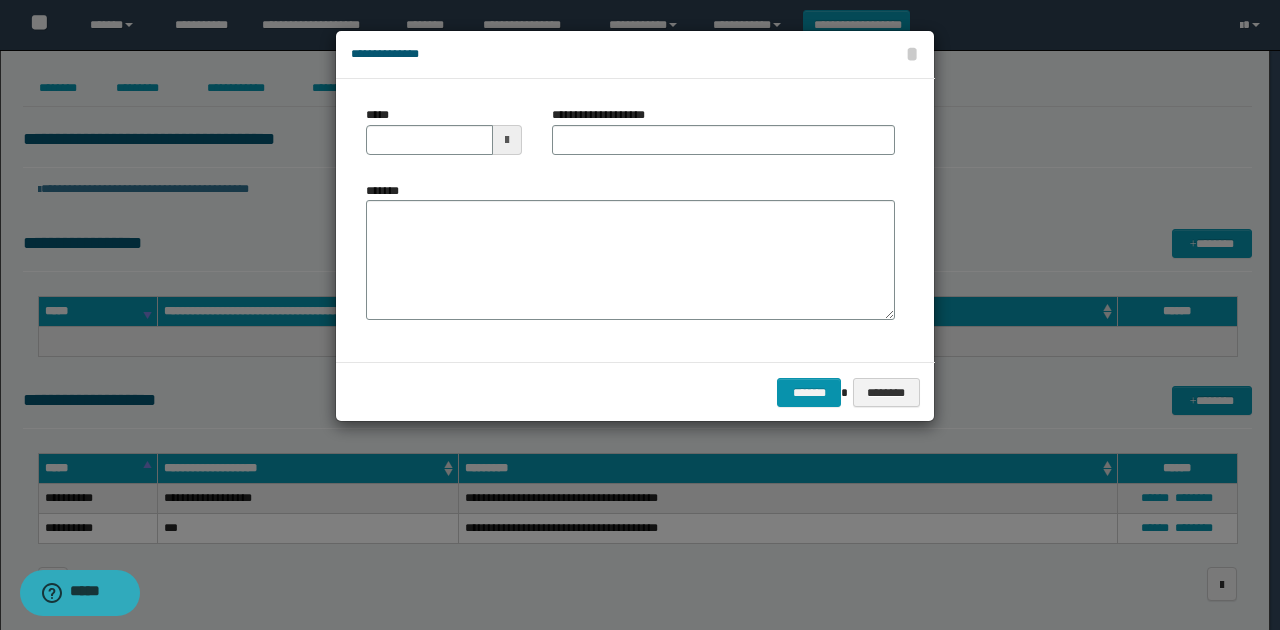 click at bounding box center (507, 140) 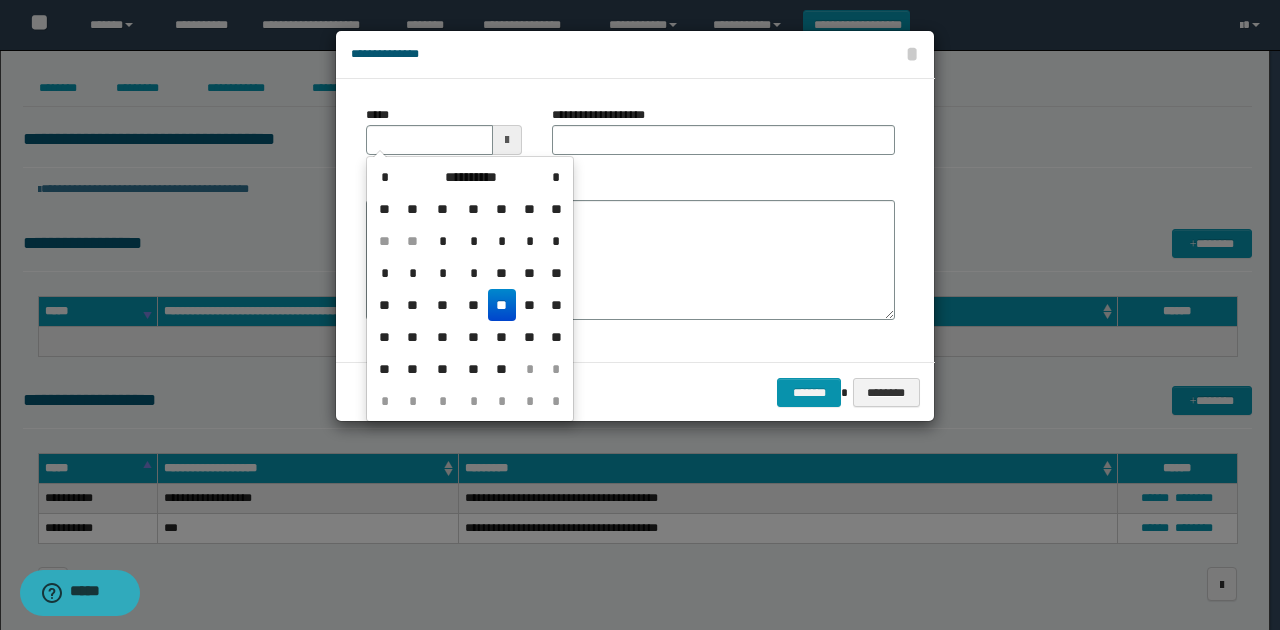 click on "**" at bounding box center (502, 305) 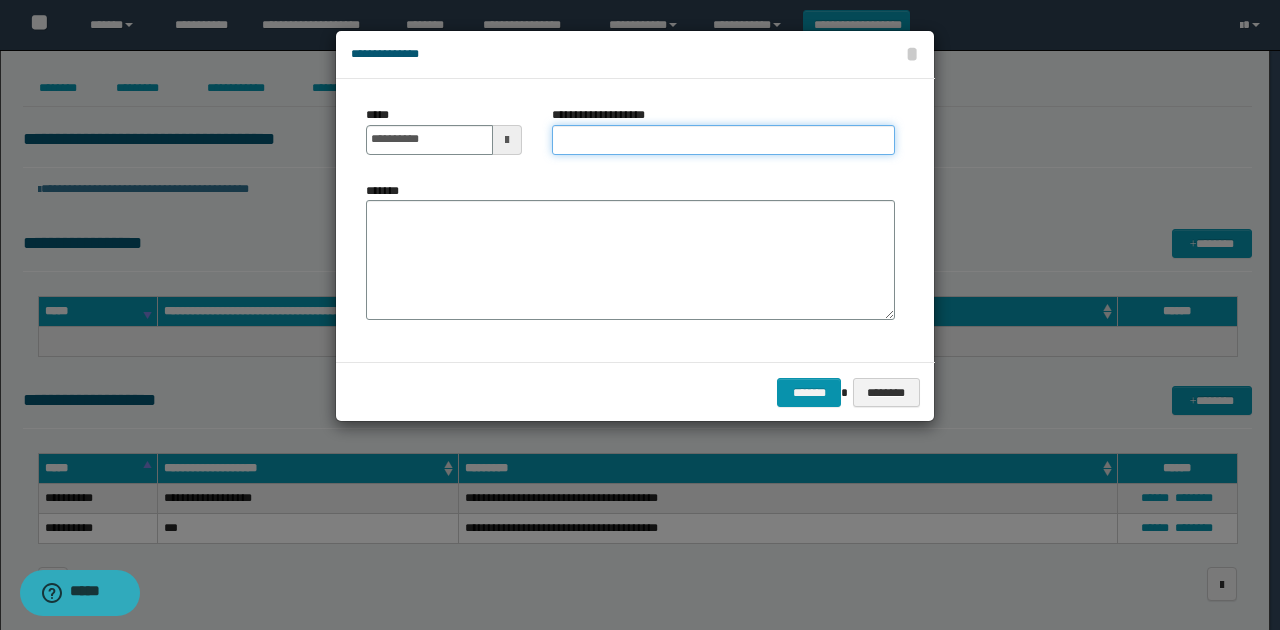click on "**********" at bounding box center [723, 140] 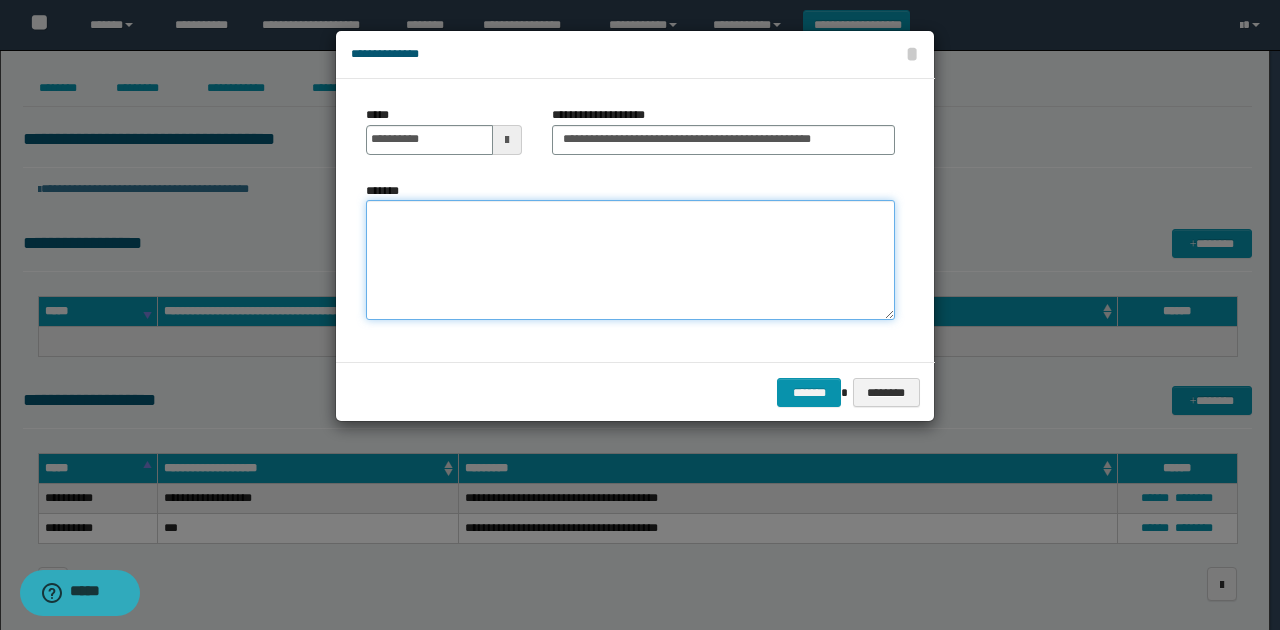 click on "*******" at bounding box center [630, 260] 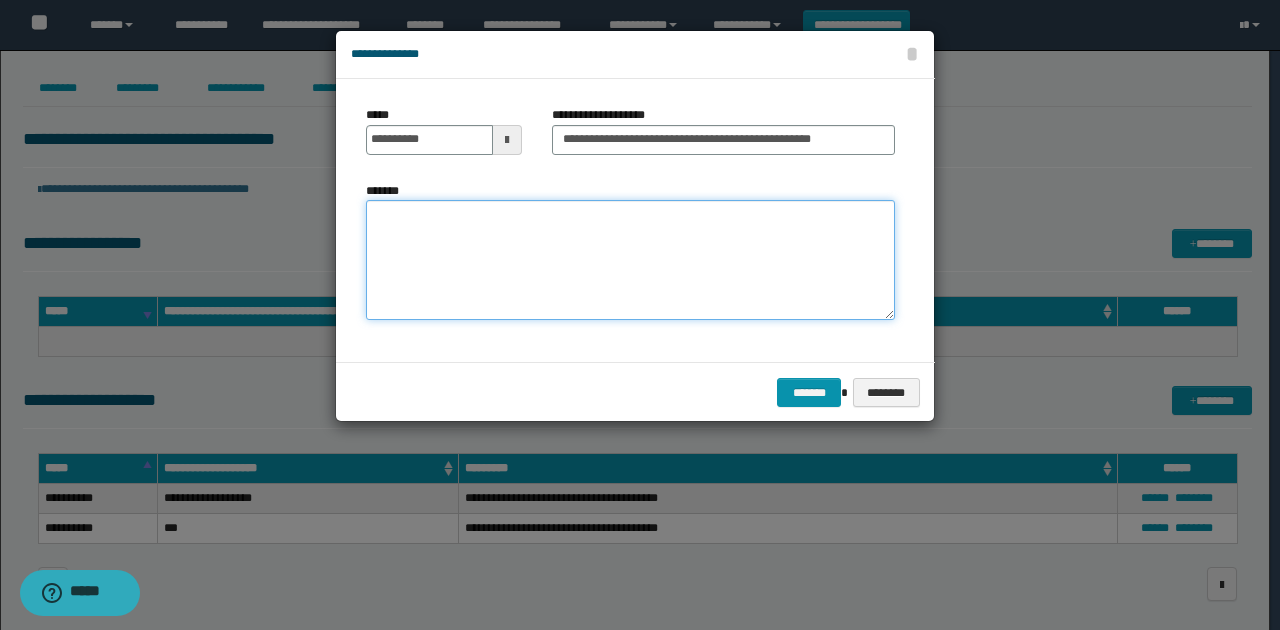 click on "*******" at bounding box center [630, 260] 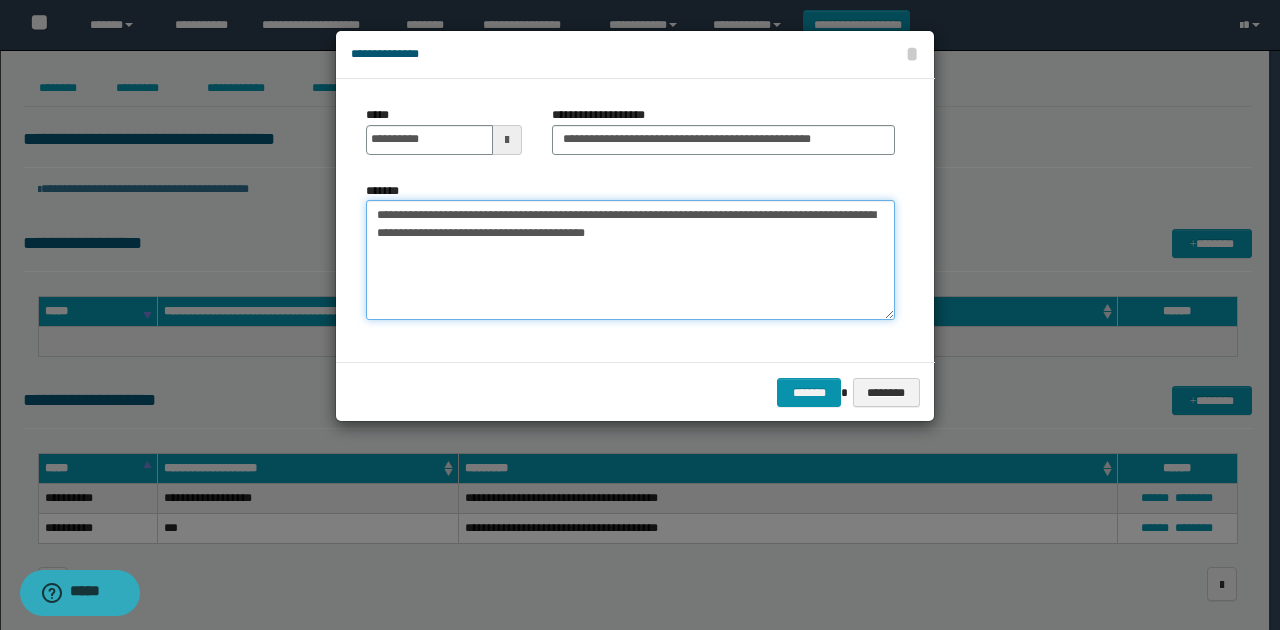 drag, startPoint x: 518, startPoint y: 211, endPoint x: 539, endPoint y: 227, distance: 26.400757 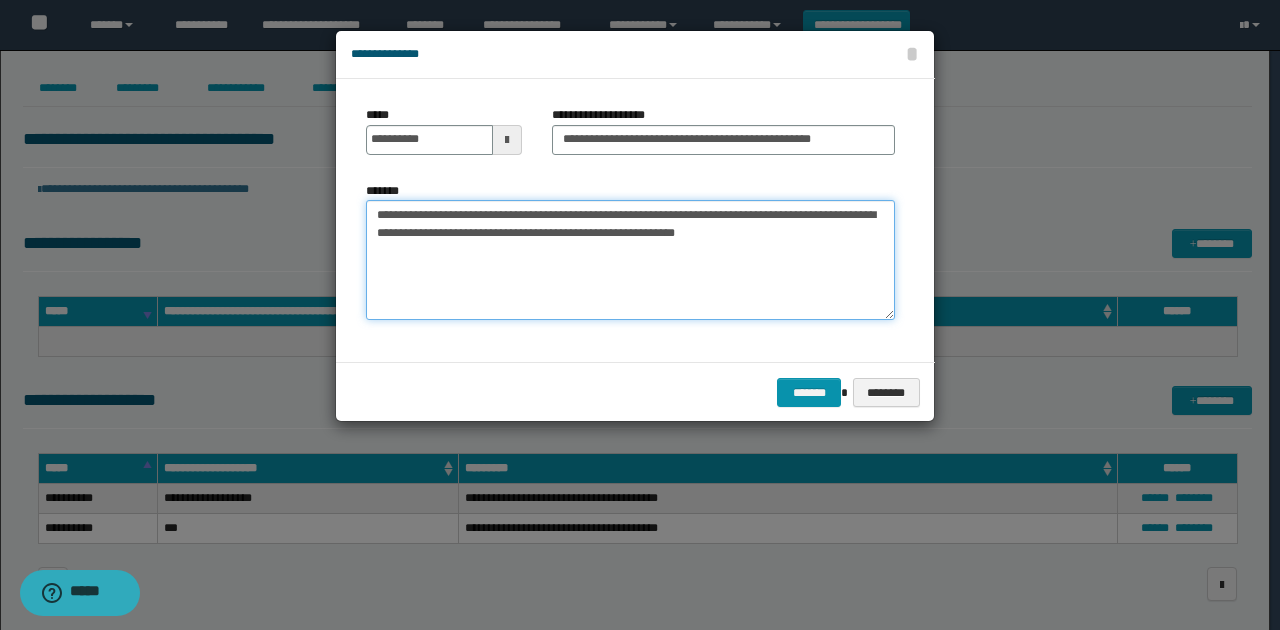 drag, startPoint x: 740, startPoint y: 233, endPoint x: 352, endPoint y: 217, distance: 388.32974 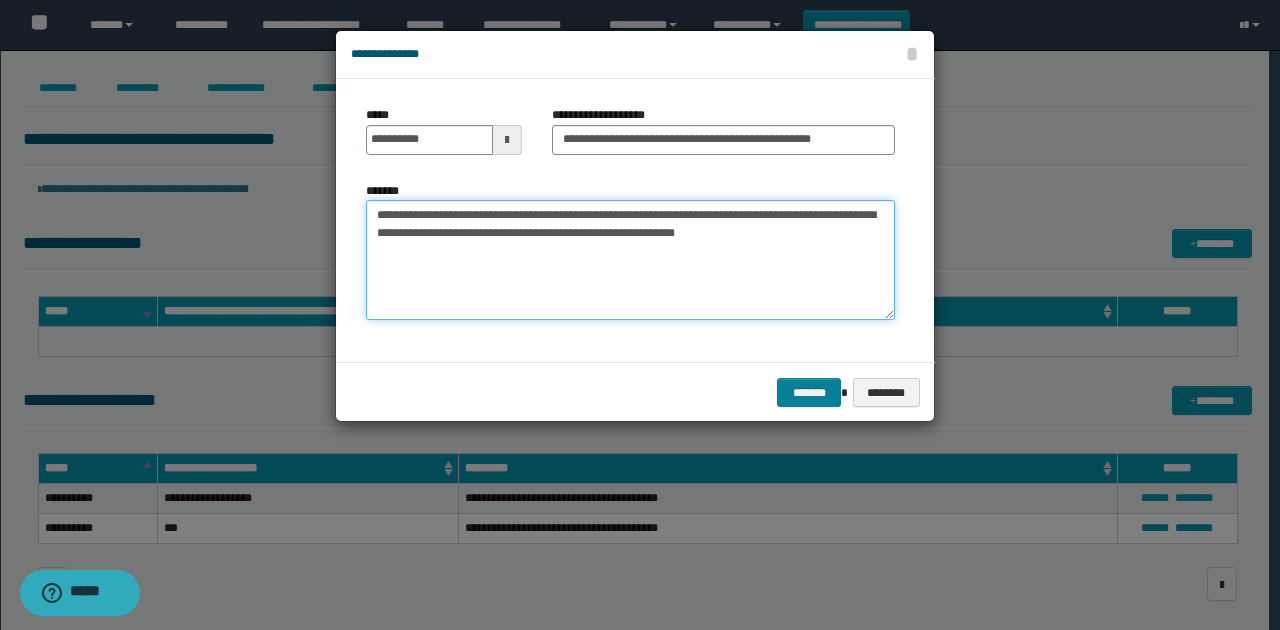 type on "**********" 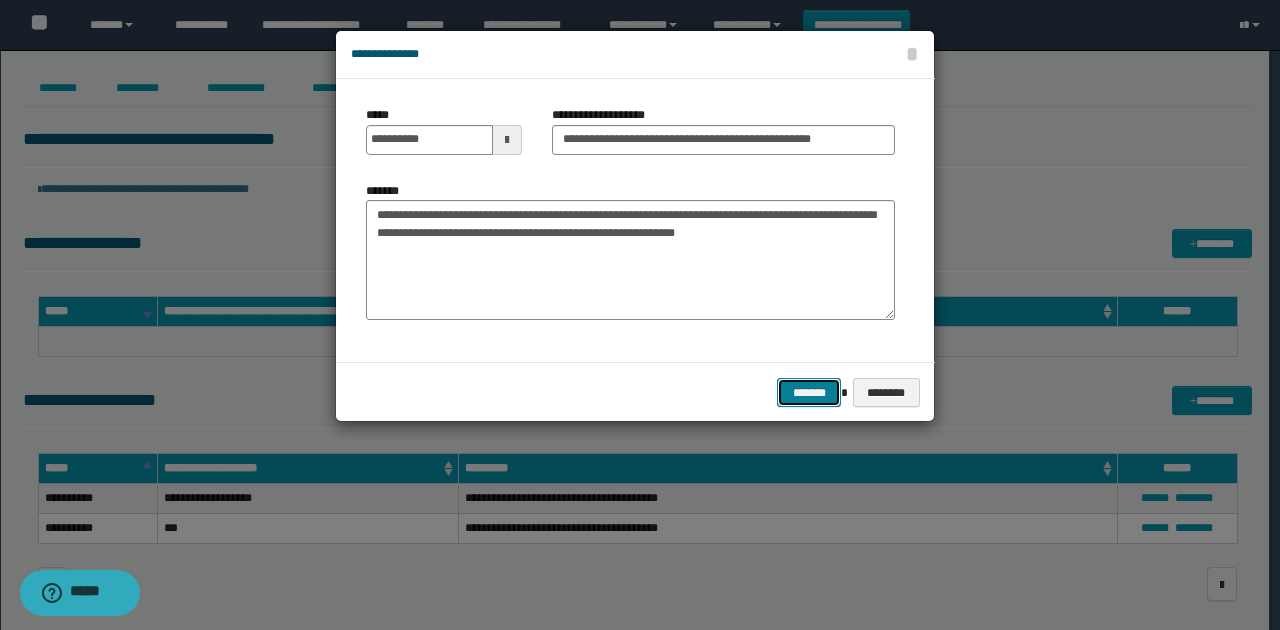 click on "*******" at bounding box center (809, 392) 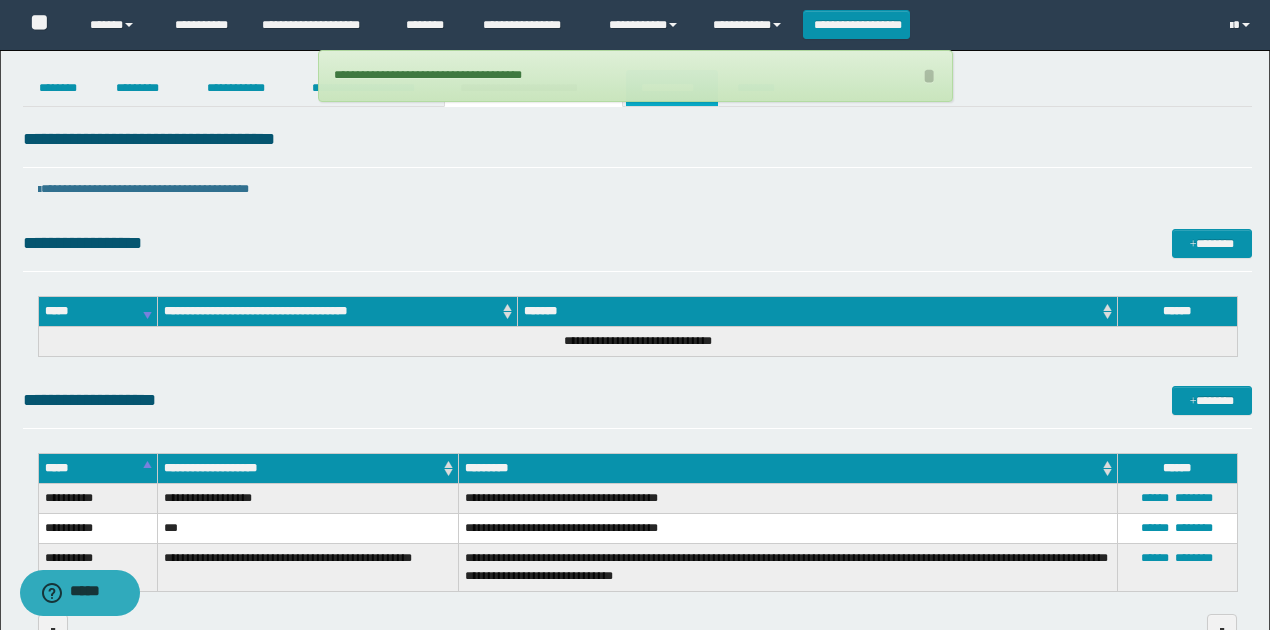 click on "**********" at bounding box center [672, 88] 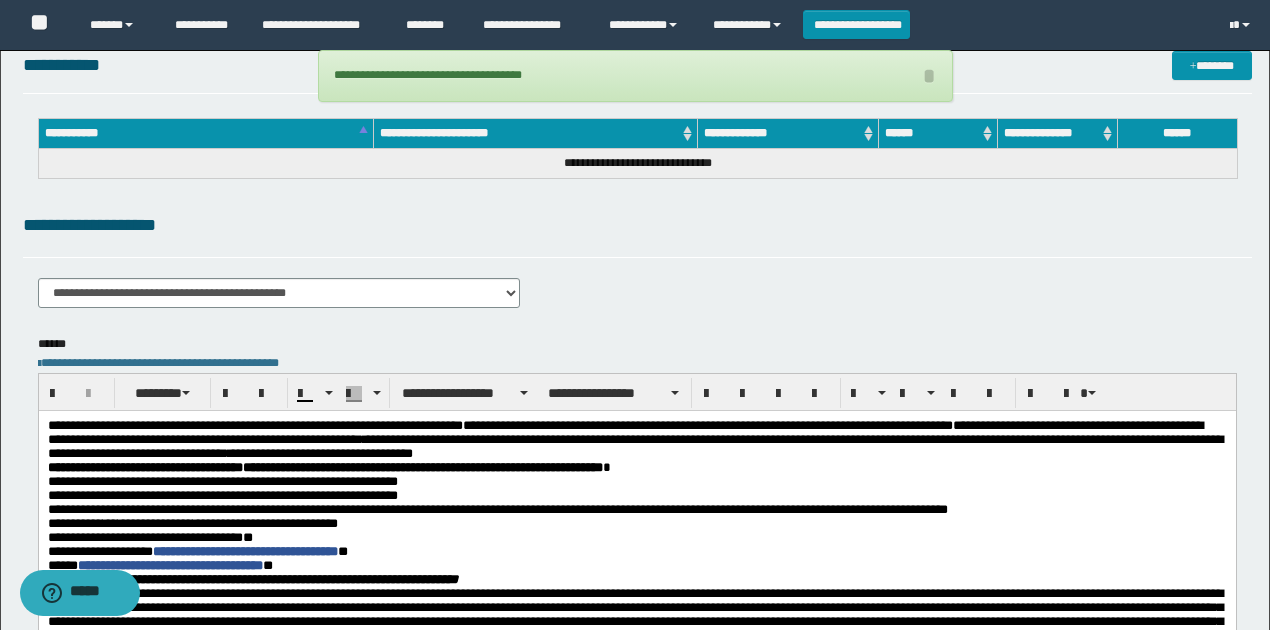 scroll, scrollTop: 133, scrollLeft: 0, axis: vertical 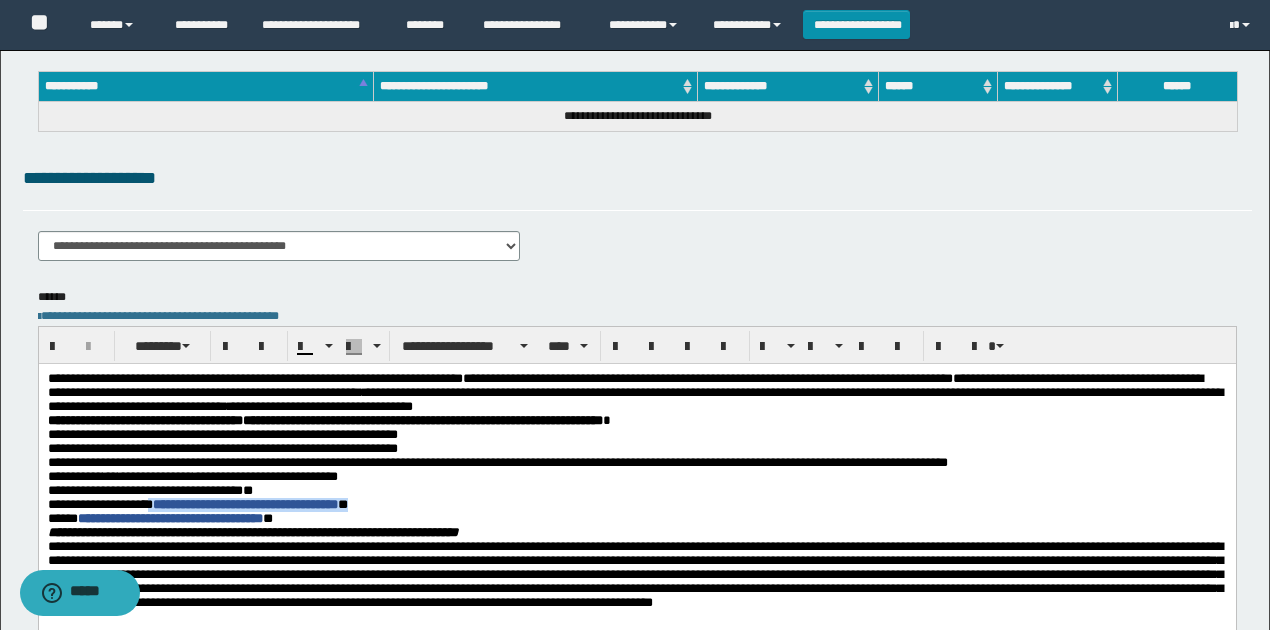 drag, startPoint x: 402, startPoint y: 520, endPoint x: 172, endPoint y: 513, distance: 230.10649 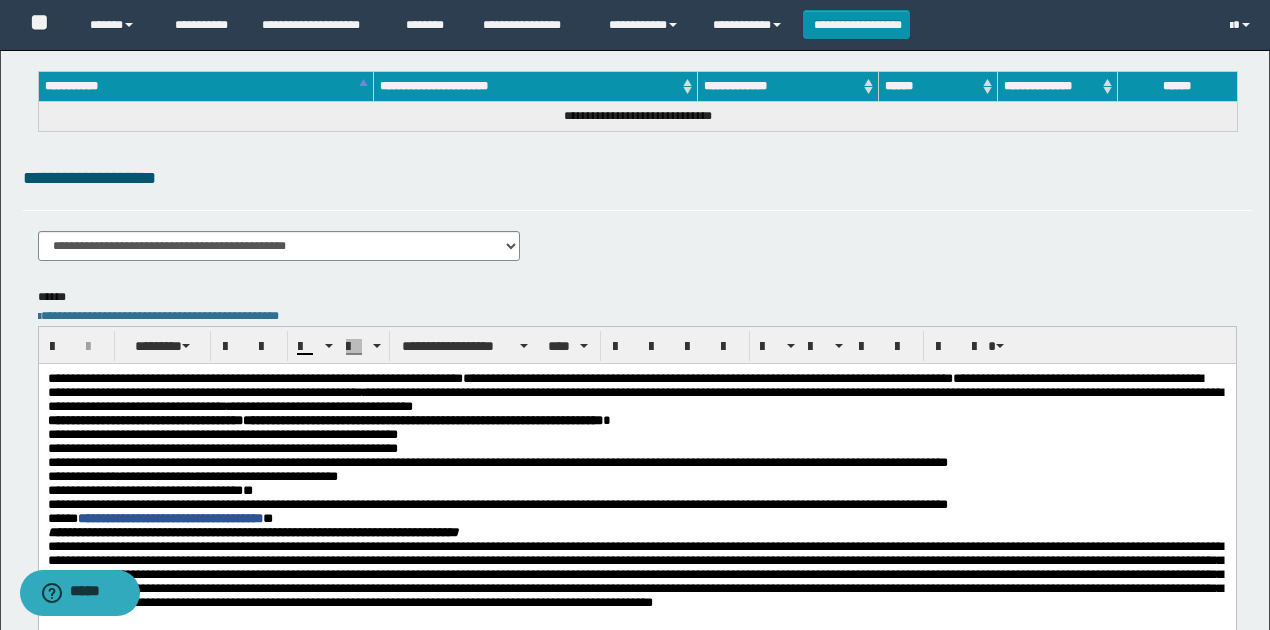 click on "**********" at bounding box center (154, 517) 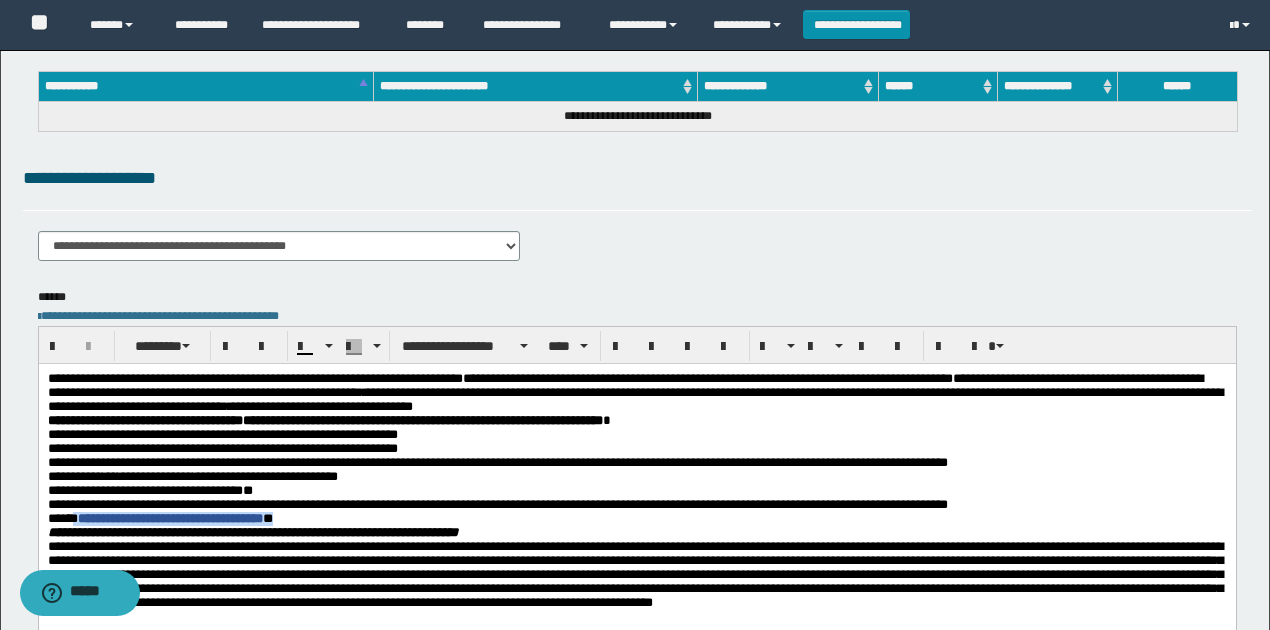 drag, startPoint x: 212, startPoint y: 527, endPoint x: 79, endPoint y: 528, distance: 133.00375 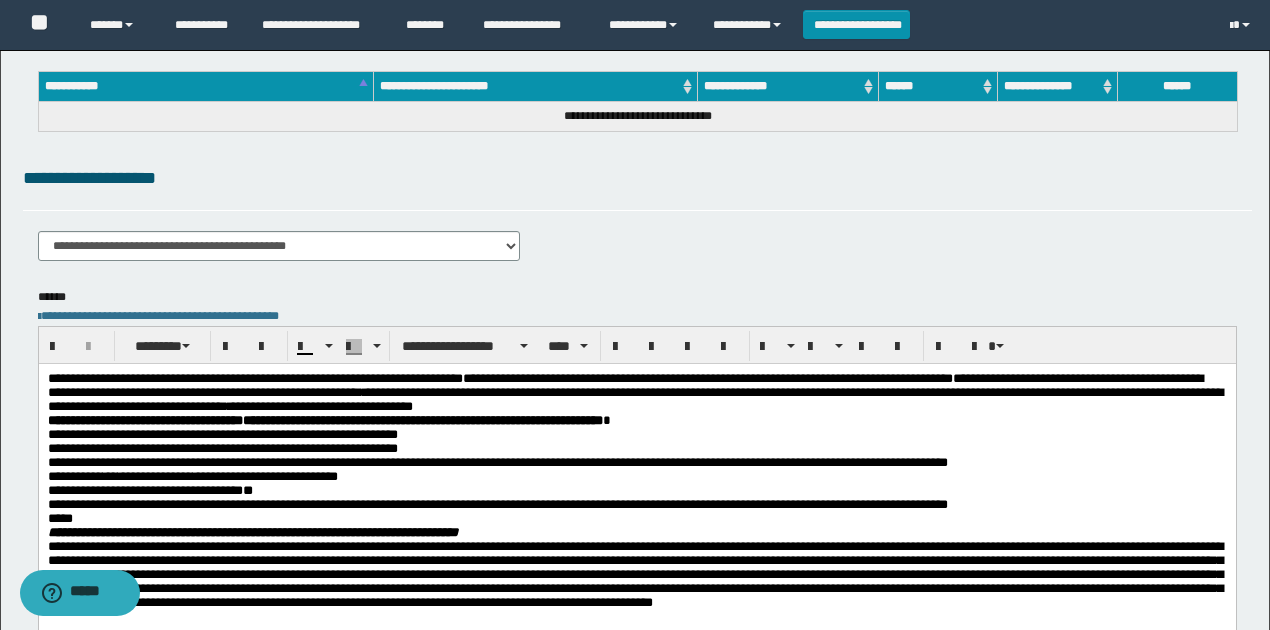 click on "**********" at bounding box center (636, 490) 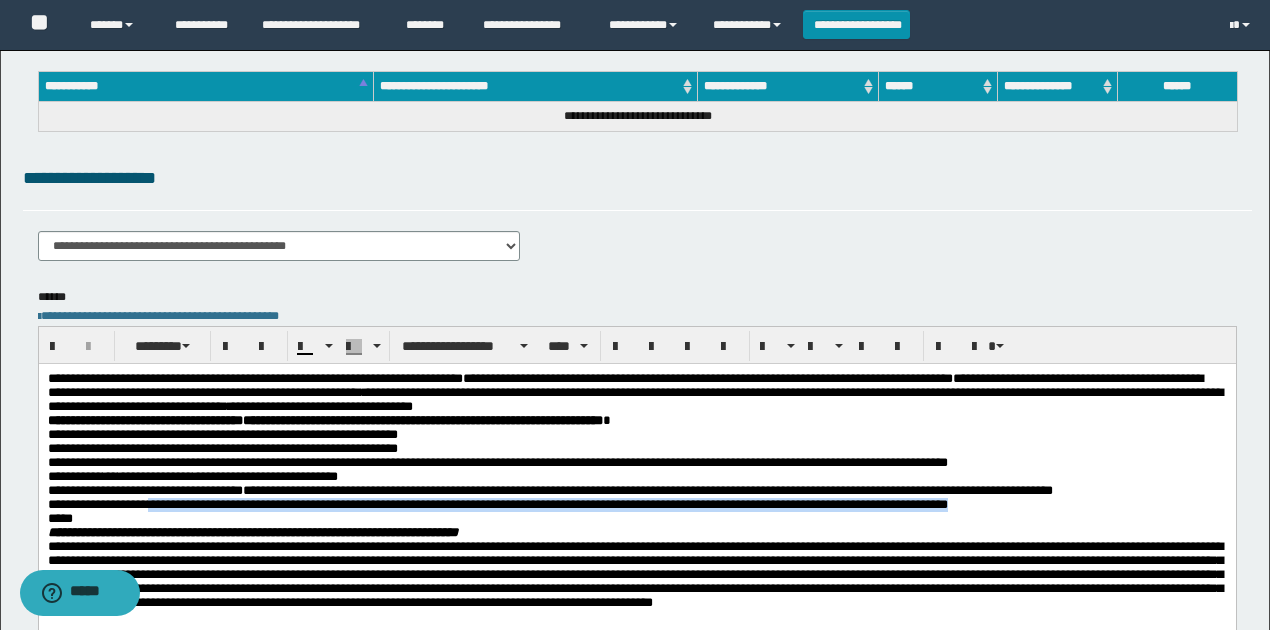 drag, startPoint x: 377, startPoint y: 515, endPoint x: 1034, endPoint y: 512, distance: 657.00684 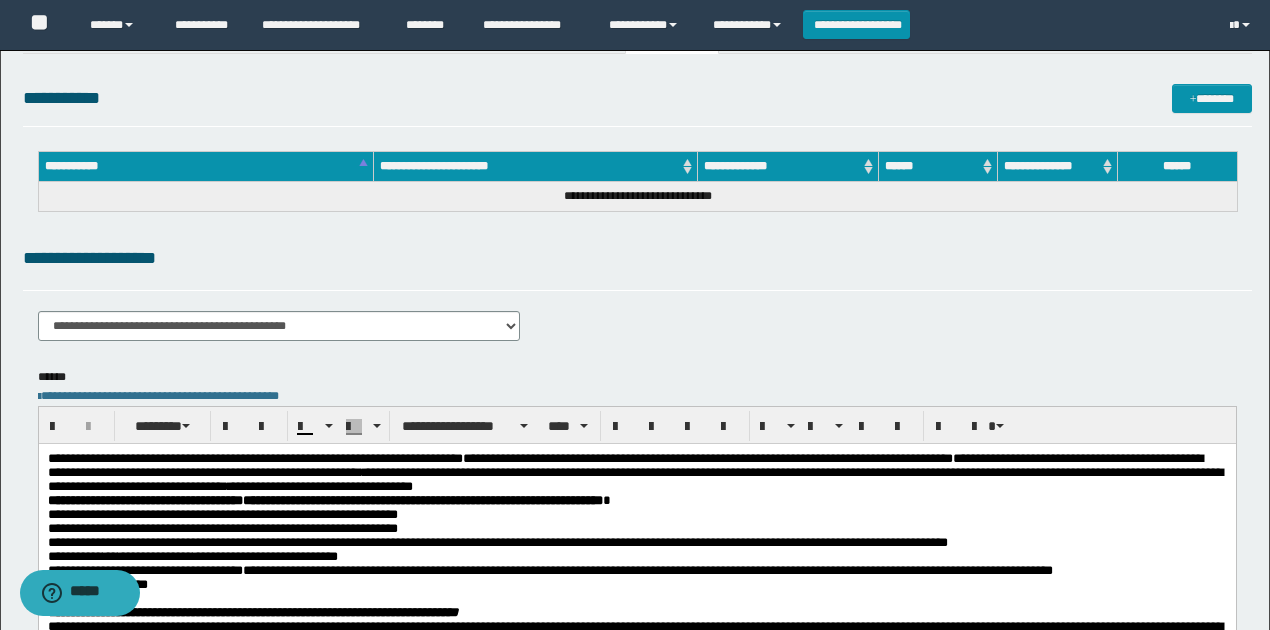 scroll, scrollTop: 0, scrollLeft: 0, axis: both 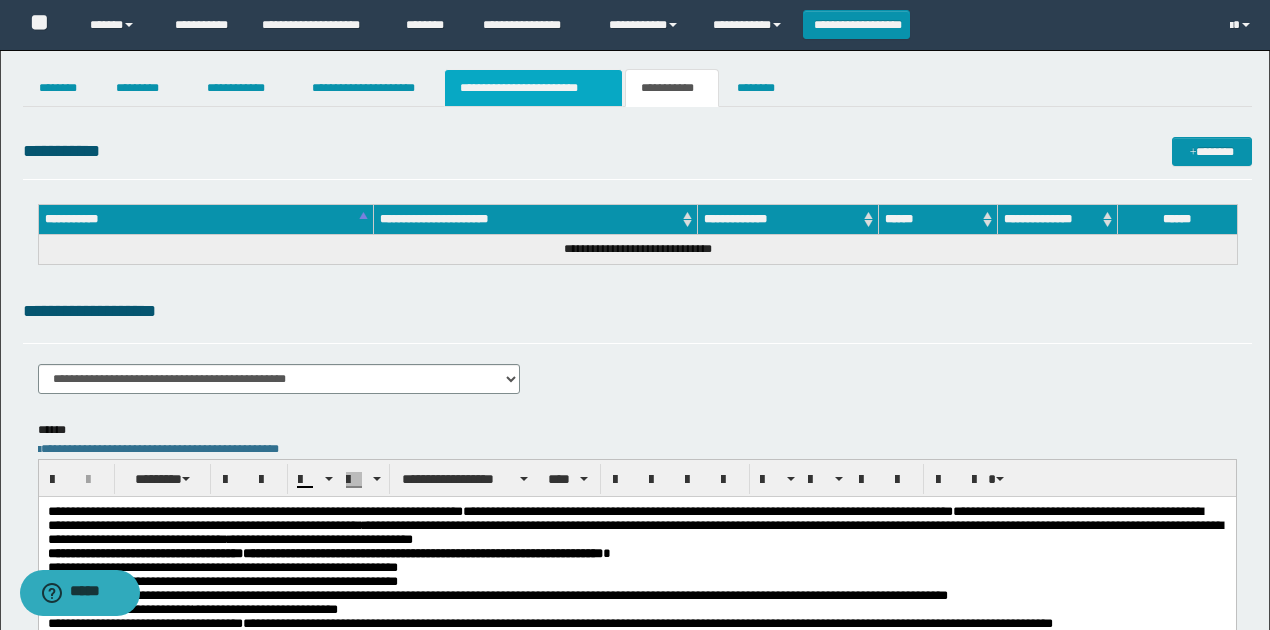 click on "**********" at bounding box center [533, 88] 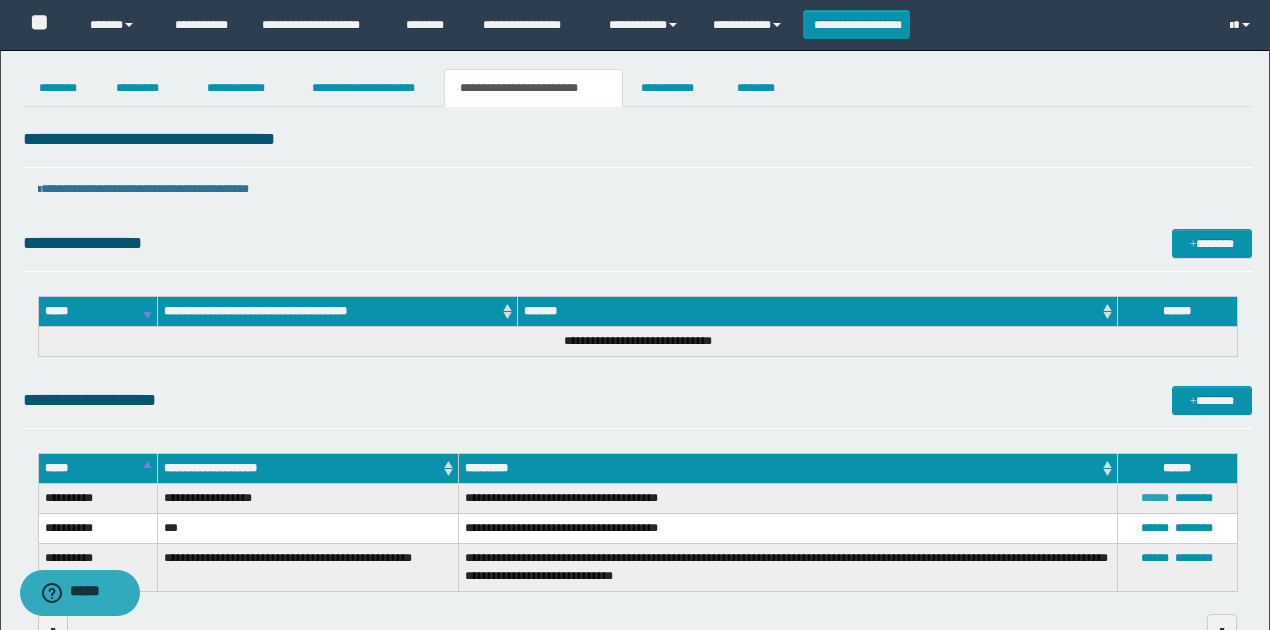 click on "******" at bounding box center [1155, 498] 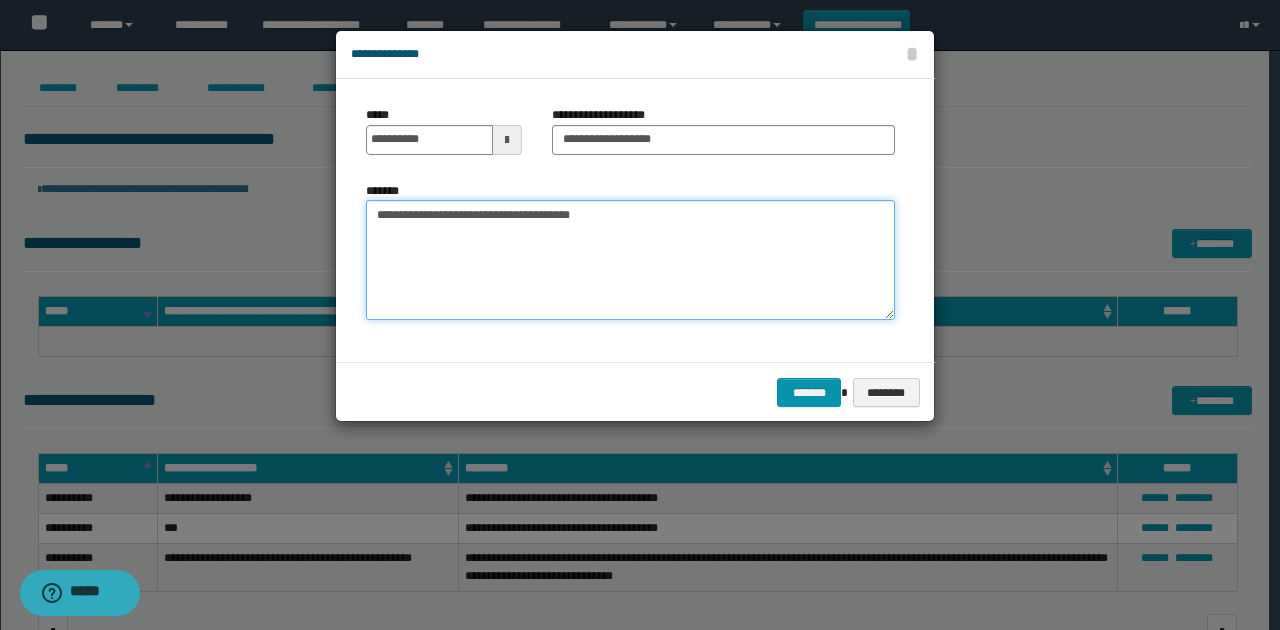 drag, startPoint x: 594, startPoint y: 226, endPoint x: 334, endPoint y: 222, distance: 260.03076 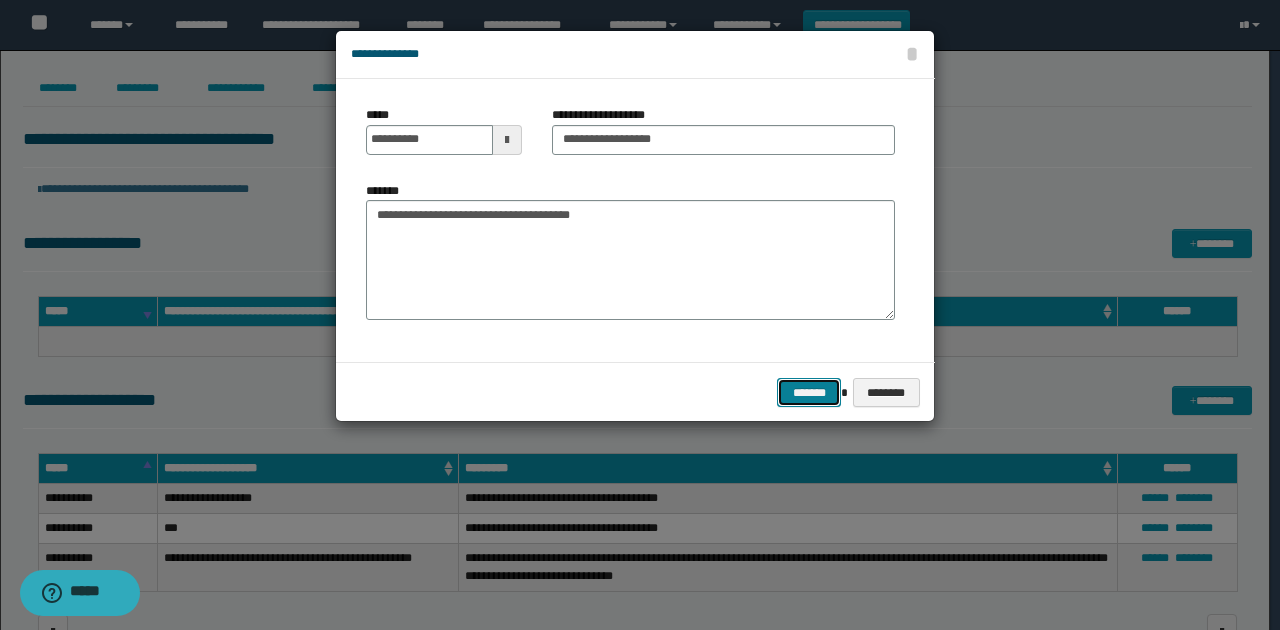 click on "*******" at bounding box center (809, 392) 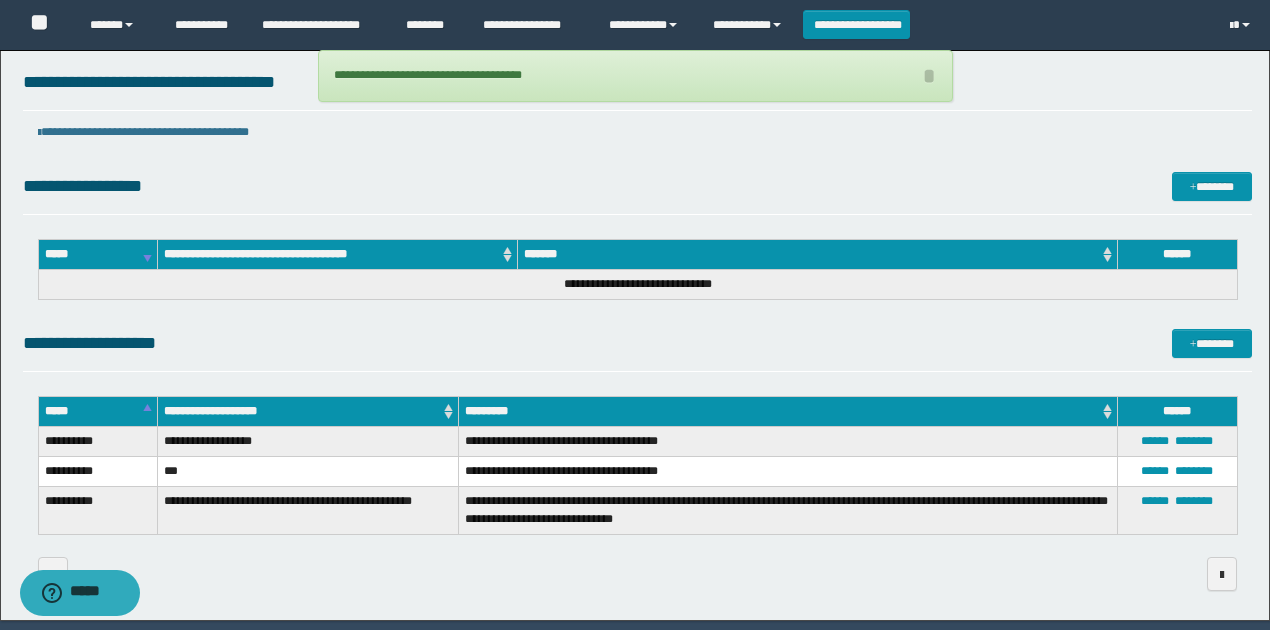 scroll, scrollTop: 0, scrollLeft: 0, axis: both 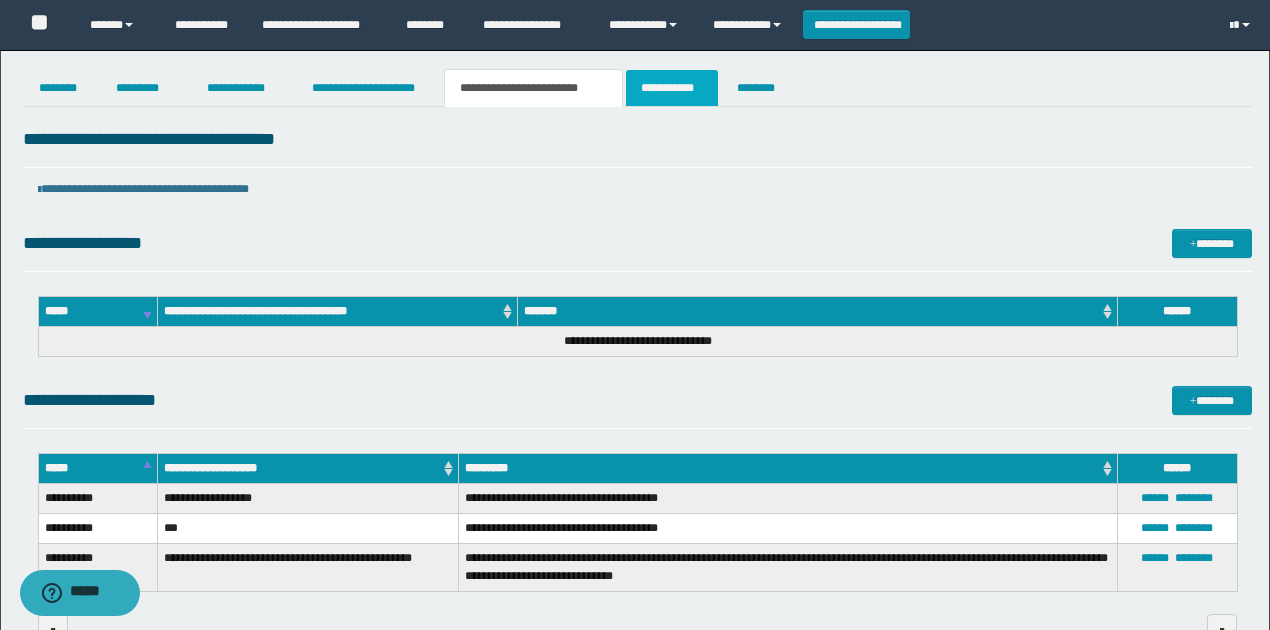 click on "**********" at bounding box center (672, 88) 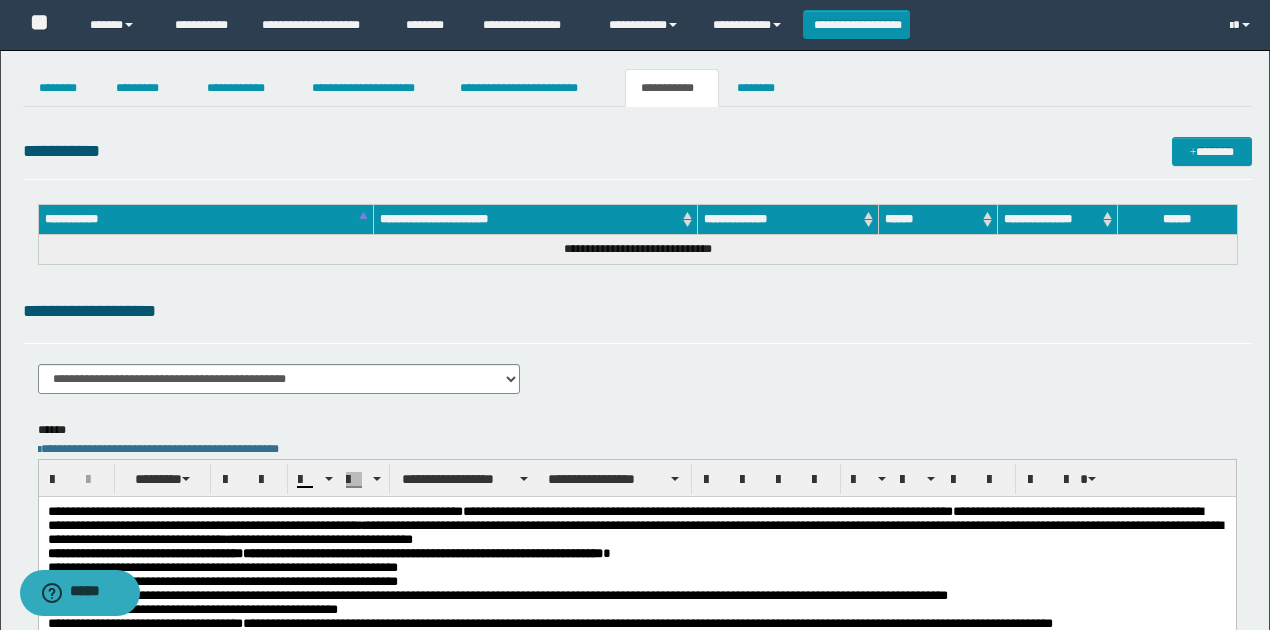 scroll, scrollTop: 200, scrollLeft: 0, axis: vertical 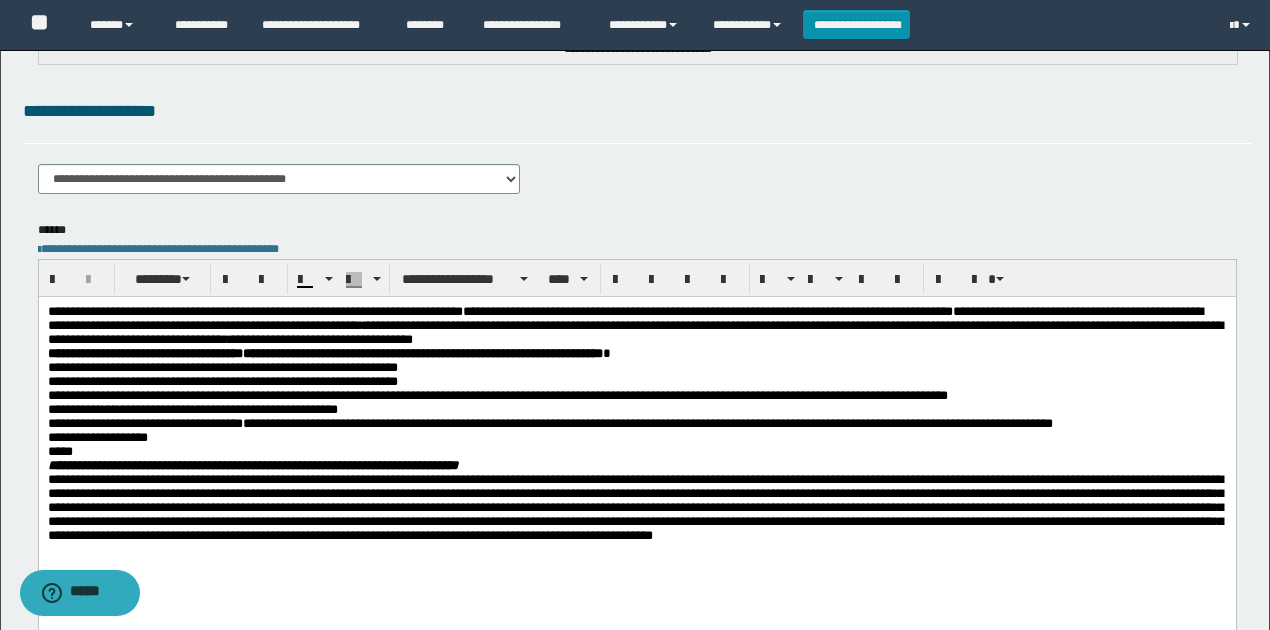 click on "**********" at bounding box center (636, 437) 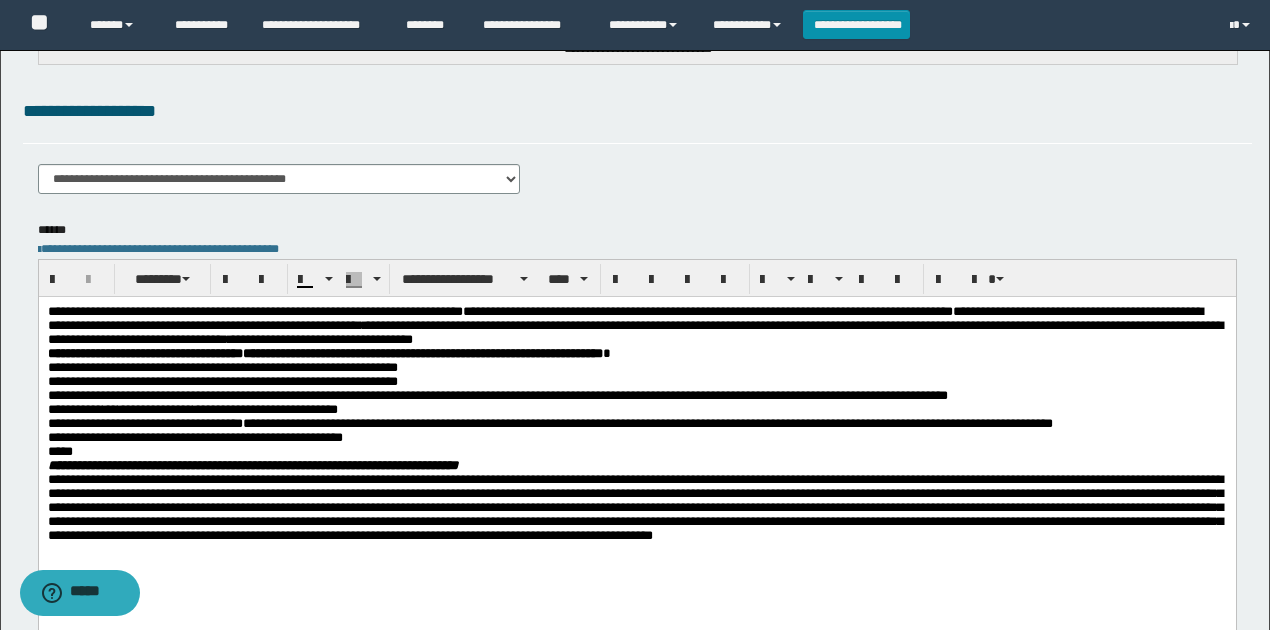 click on "****" at bounding box center [636, 451] 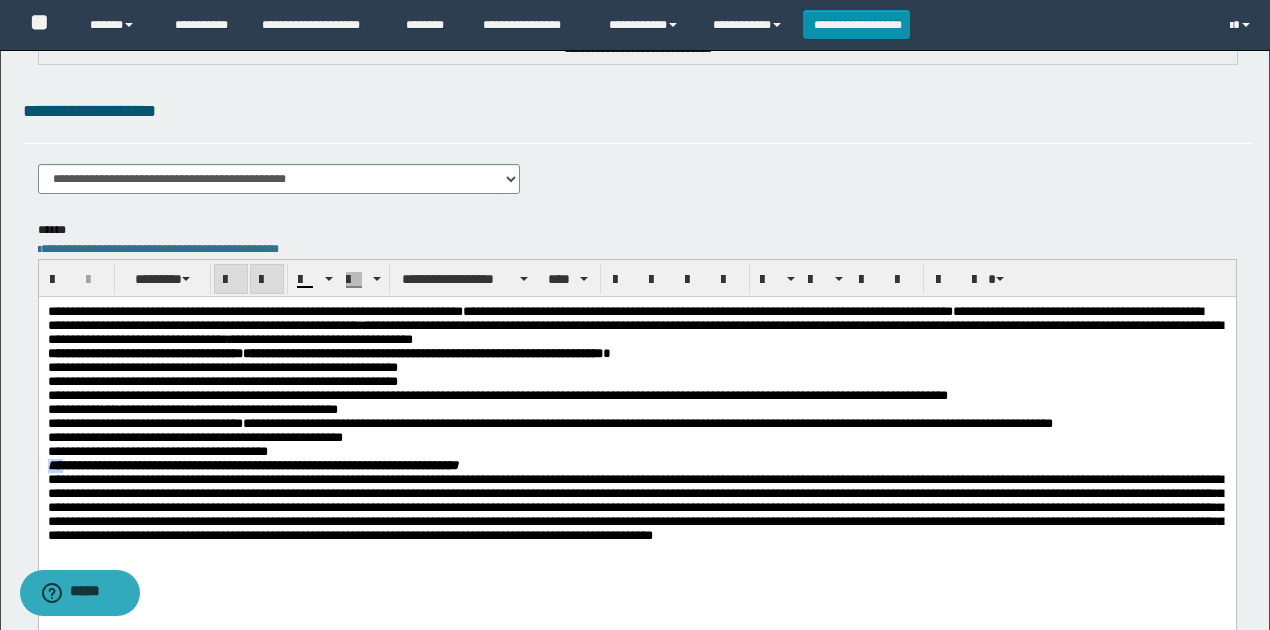 drag, startPoint x: 62, startPoint y: 476, endPoint x: 32, endPoint y: 481, distance: 30.413813 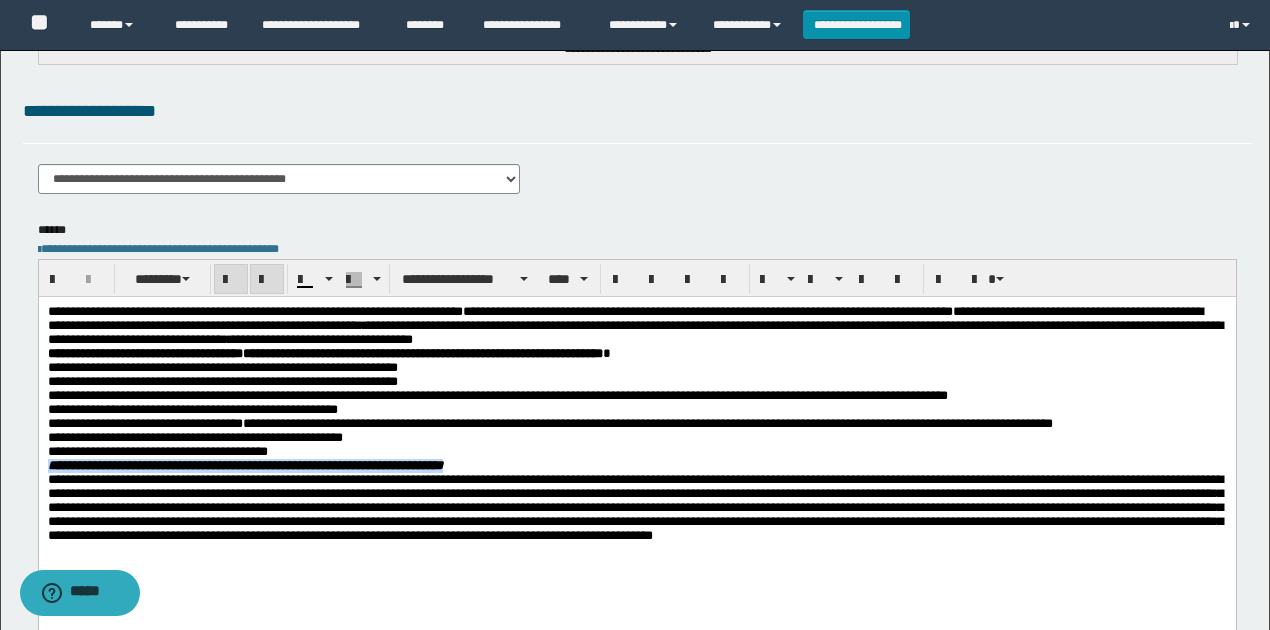 drag, startPoint x: 501, startPoint y: 480, endPoint x: 58, endPoint y: 768, distance: 528.38715 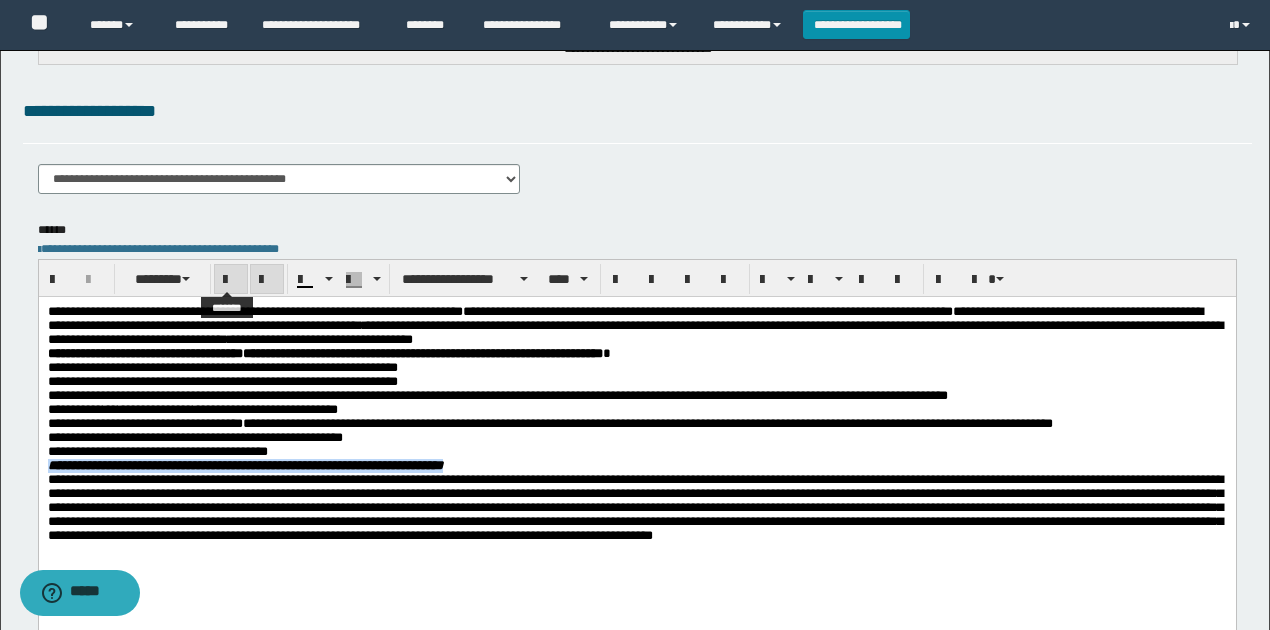 click at bounding box center [231, 280] 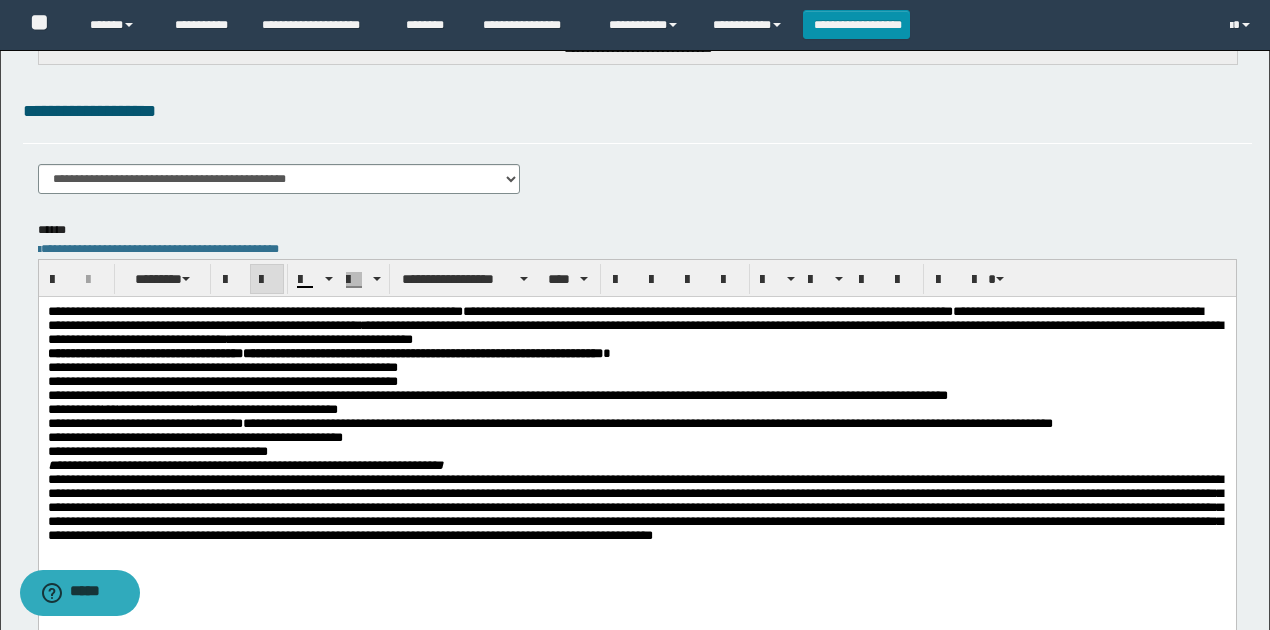 drag, startPoint x: 255, startPoint y: 272, endPoint x: 222, endPoint y: 20, distance: 254.15154 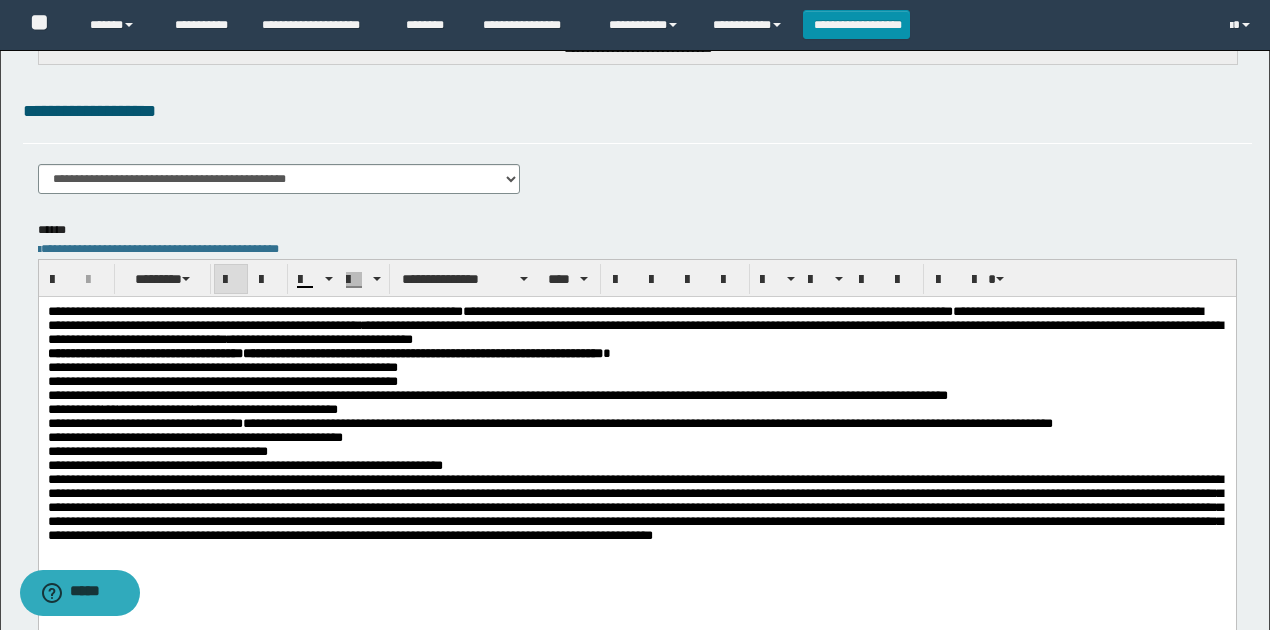 click on "**********" at bounding box center [144, 352] 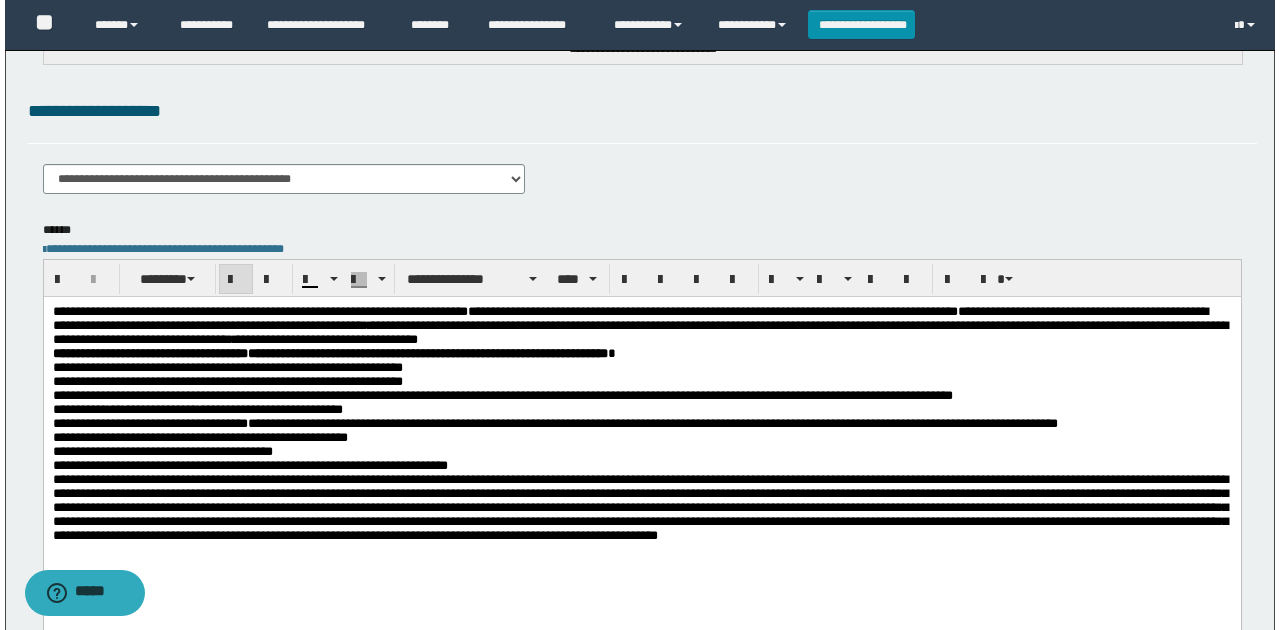 scroll, scrollTop: 0, scrollLeft: 0, axis: both 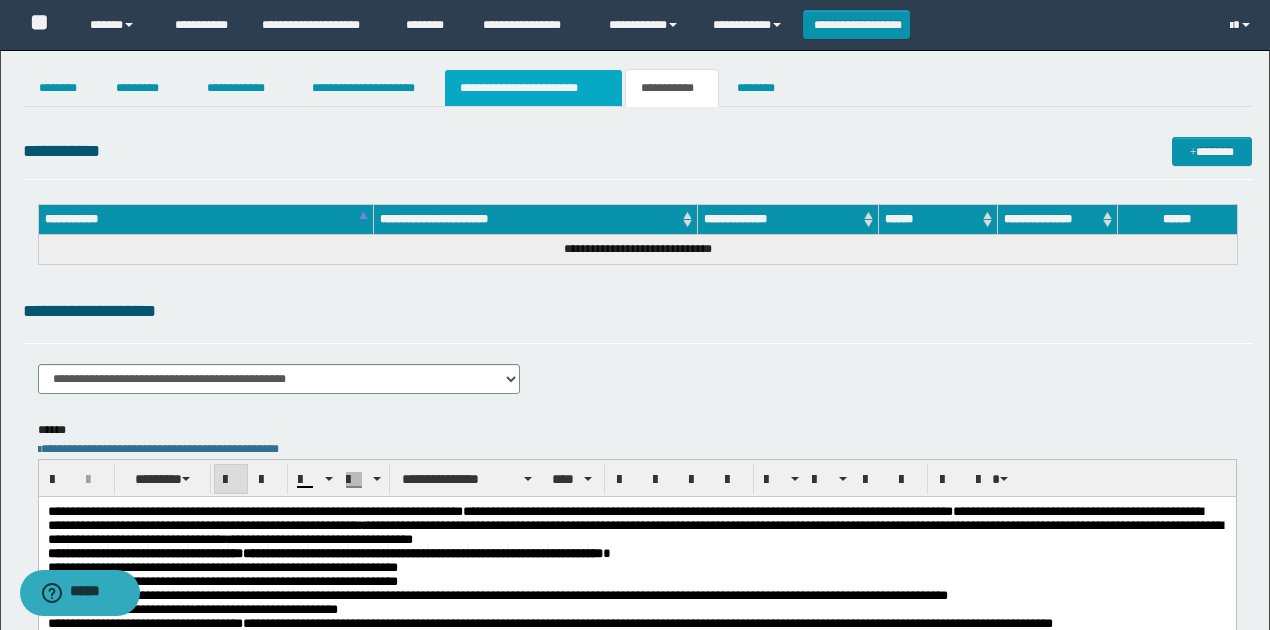 drag, startPoint x: 550, startPoint y: 76, endPoint x: 544, endPoint y: 92, distance: 17.088007 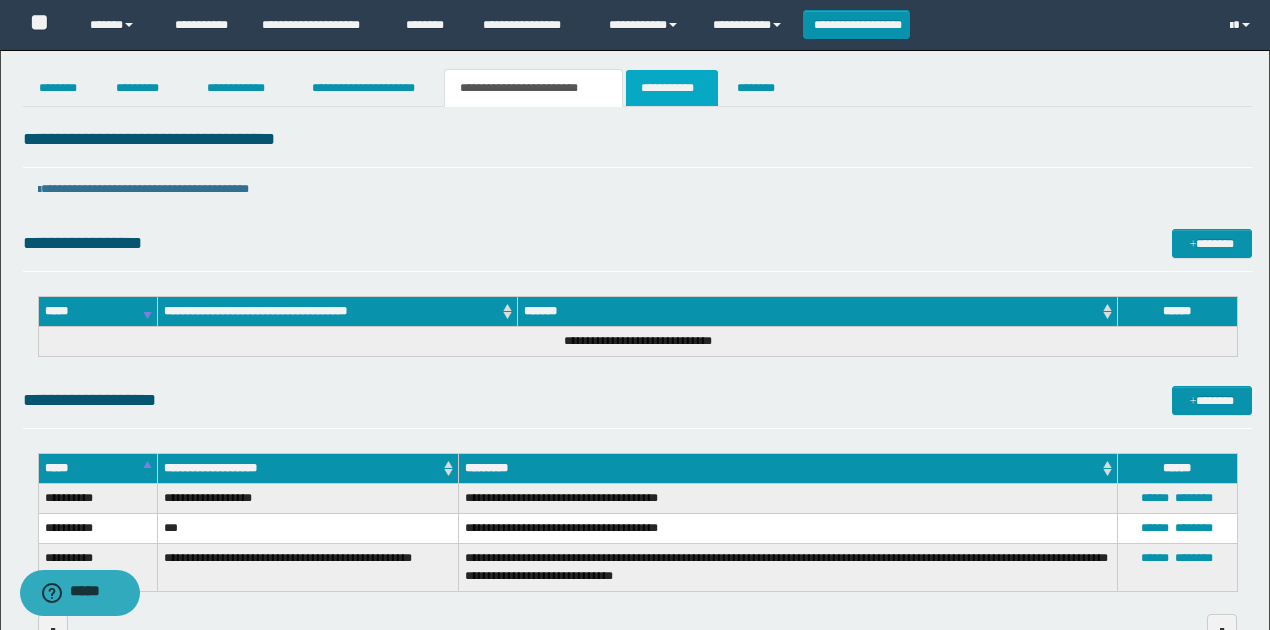 drag, startPoint x: 671, startPoint y: 83, endPoint x: 650, endPoint y: 90, distance: 22.135944 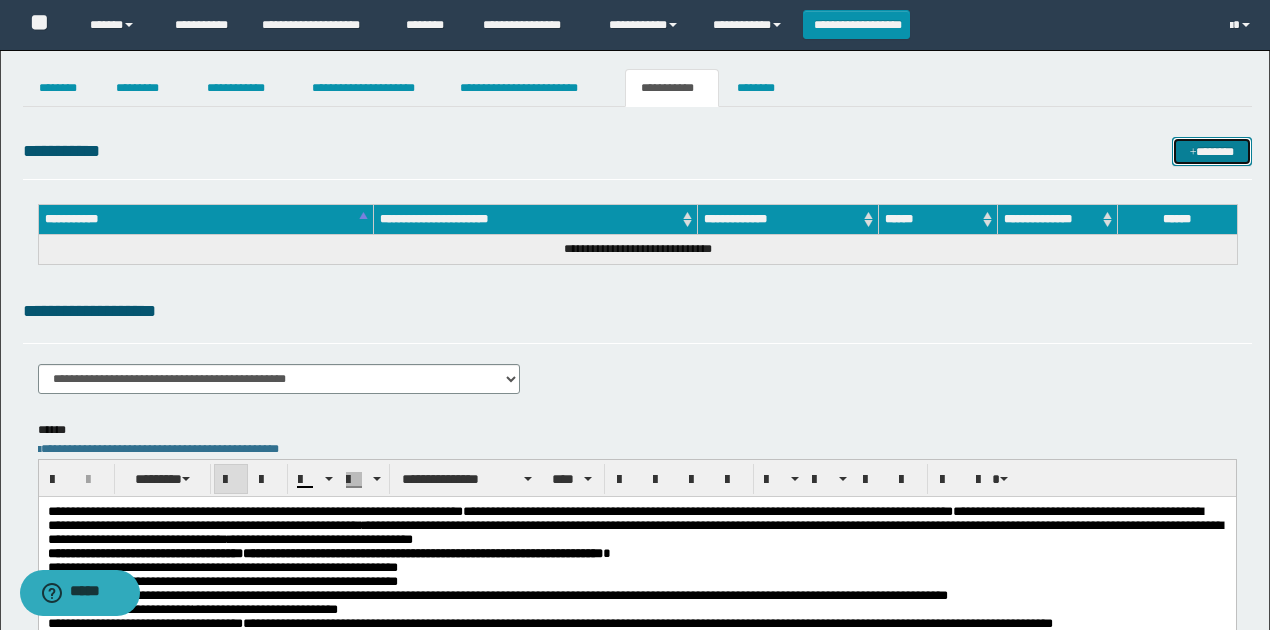 drag, startPoint x: 1184, startPoint y: 152, endPoint x: 776, endPoint y: 135, distance: 408.354 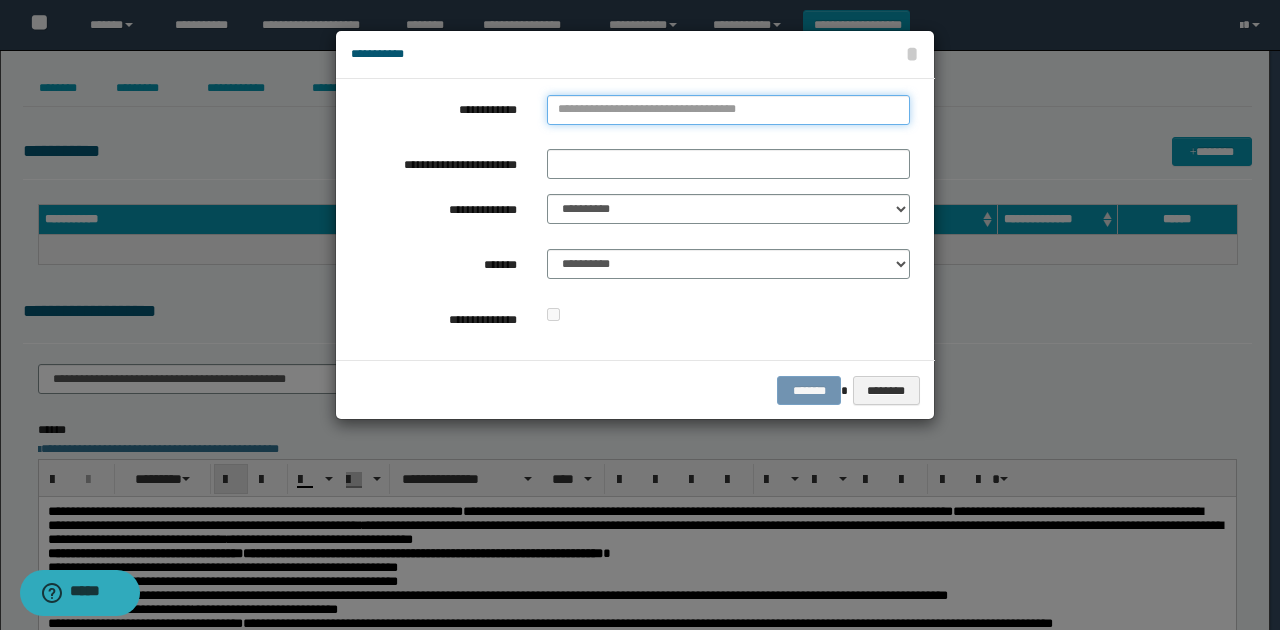 drag, startPoint x: 591, startPoint y: 111, endPoint x: 590, endPoint y: 128, distance: 17.029387 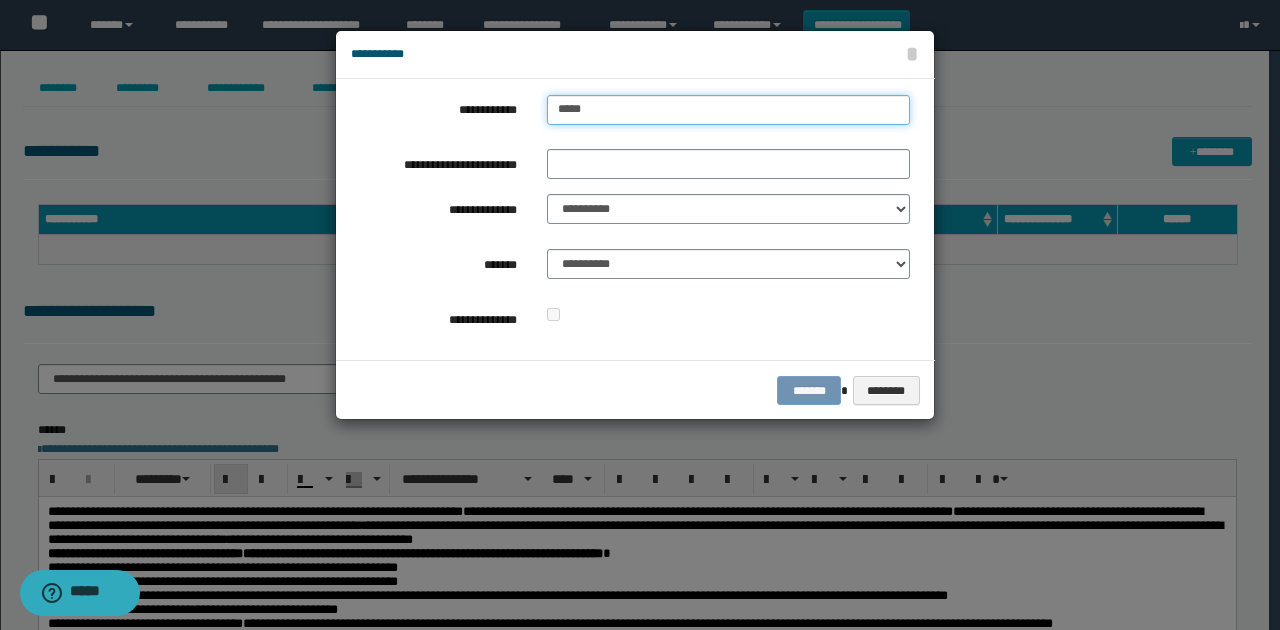 type on "******" 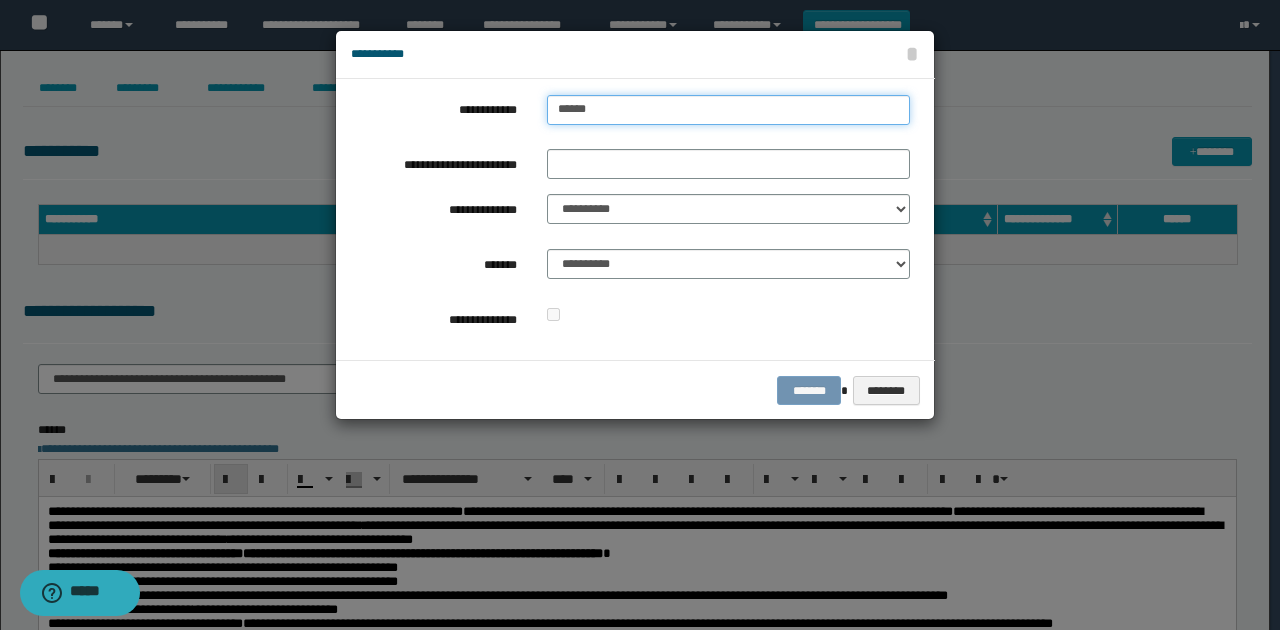 type on "******" 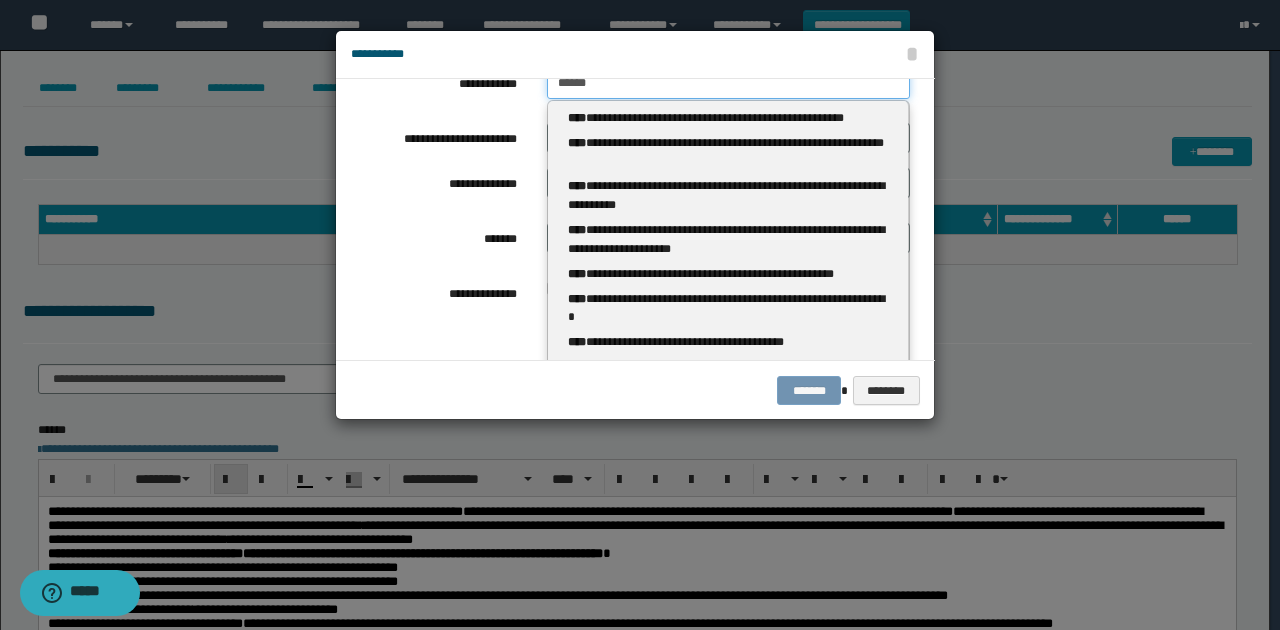 scroll, scrollTop: 0, scrollLeft: 0, axis: both 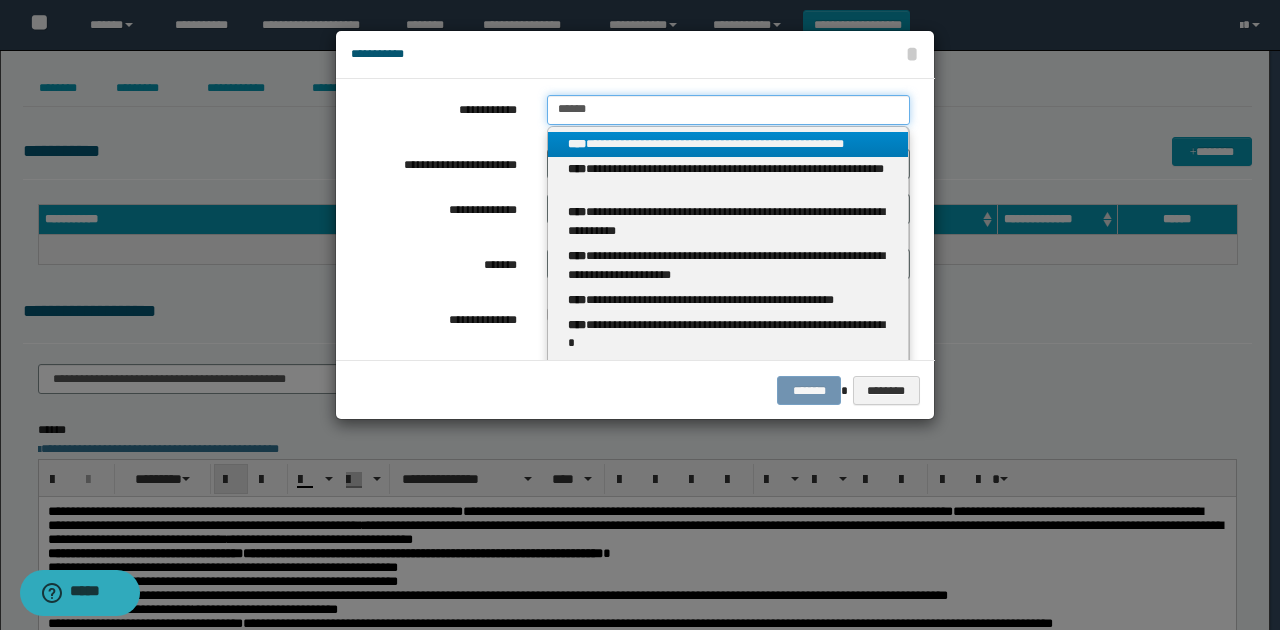 drag, startPoint x: 650, startPoint y: 110, endPoint x: 344, endPoint y: 80, distance: 307.46707 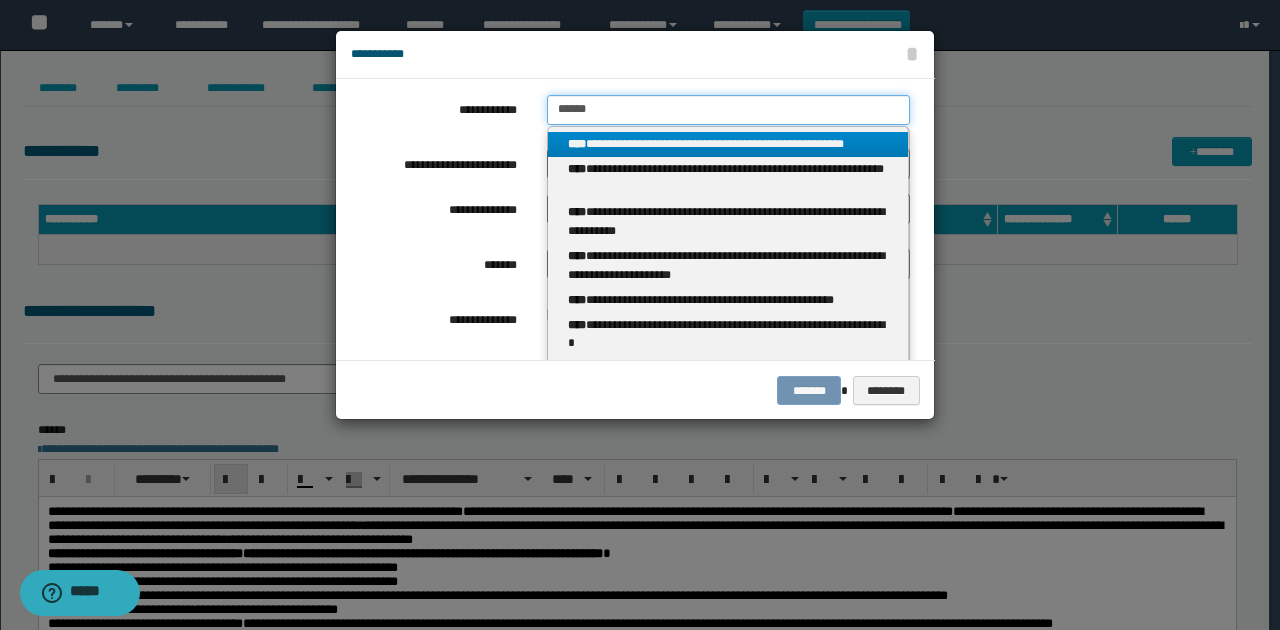 type 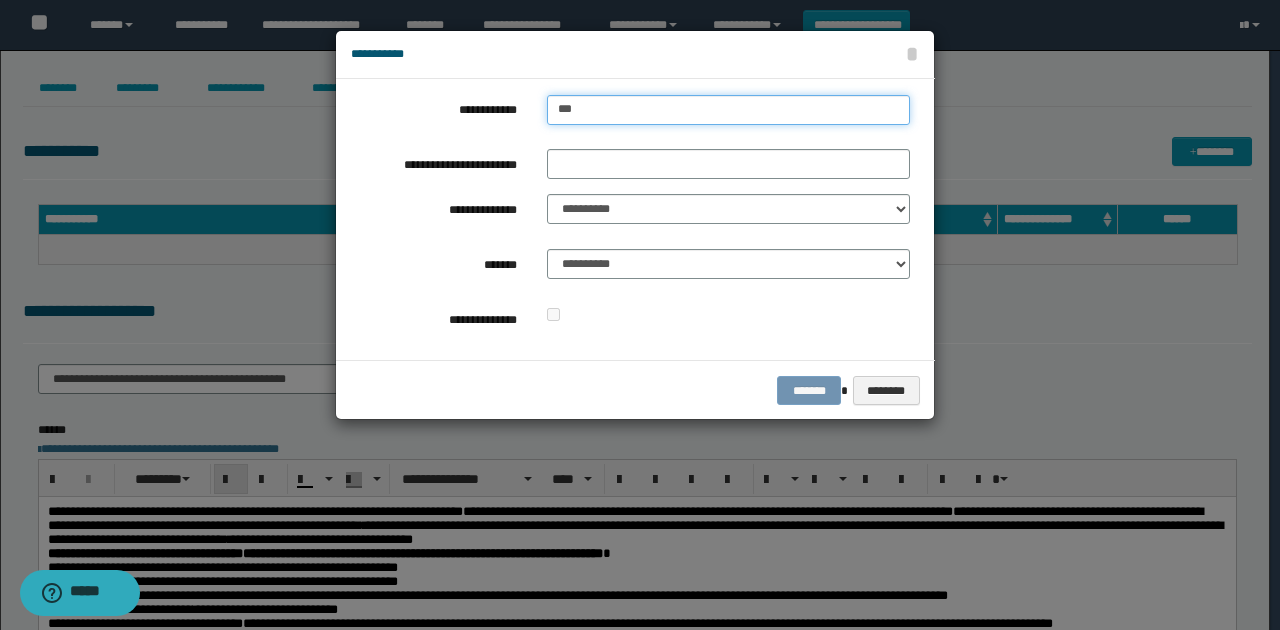 type on "****" 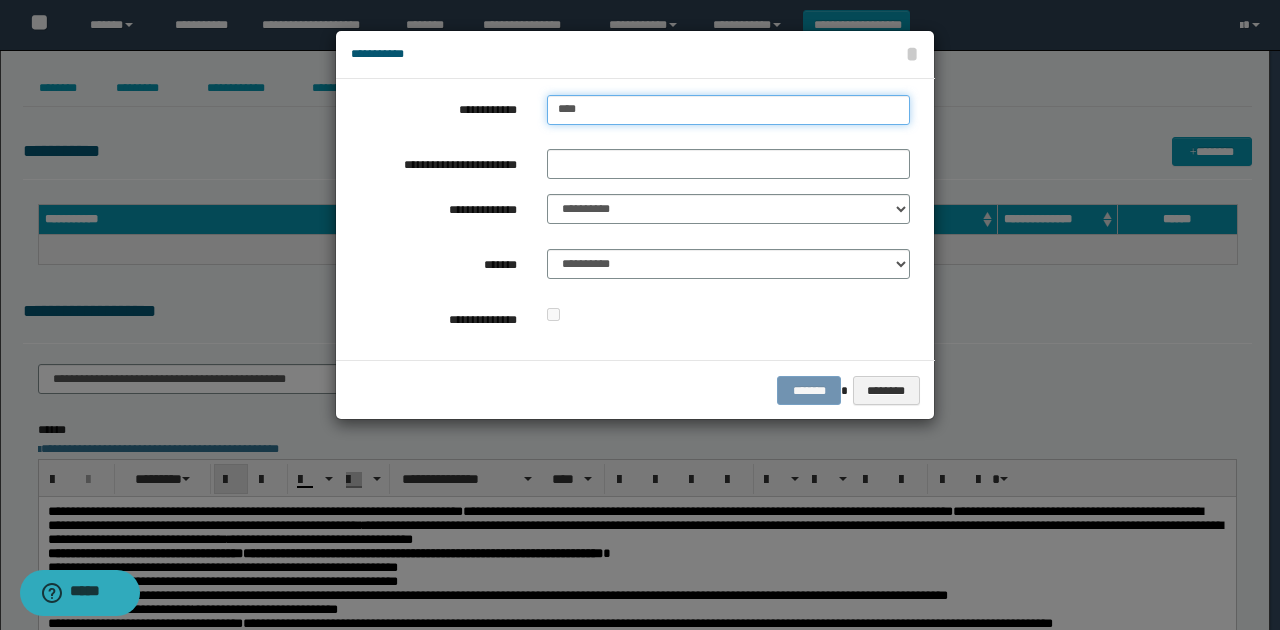 type on "**********" 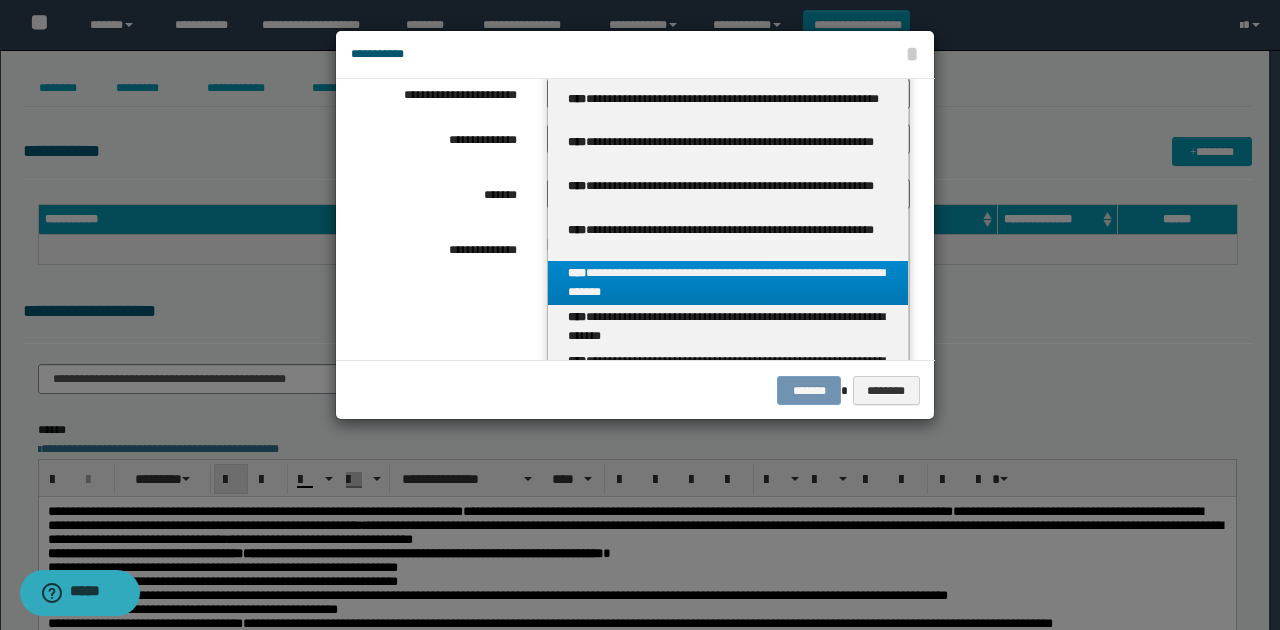 scroll, scrollTop: 133, scrollLeft: 0, axis: vertical 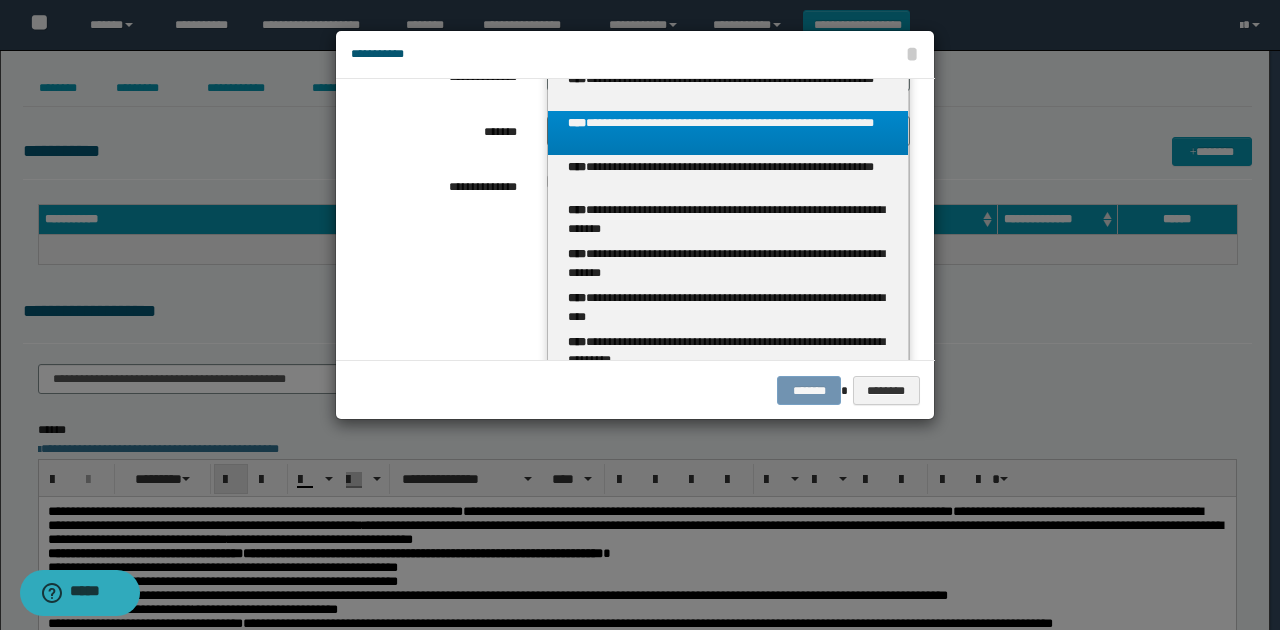 type on "****" 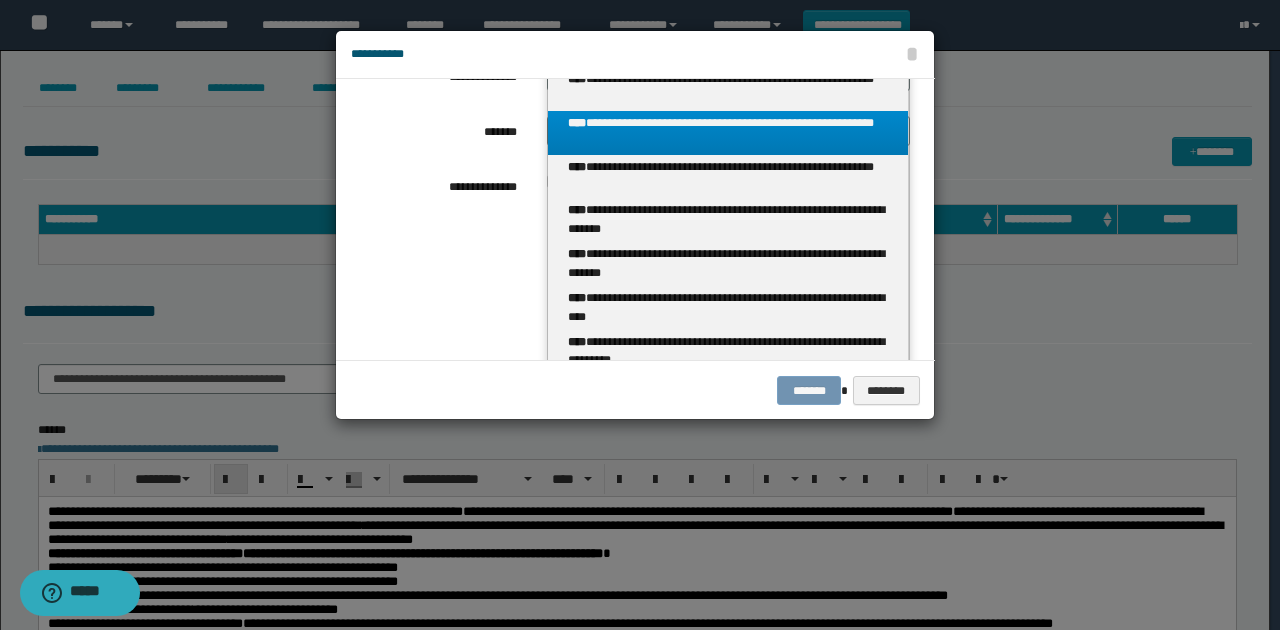 type 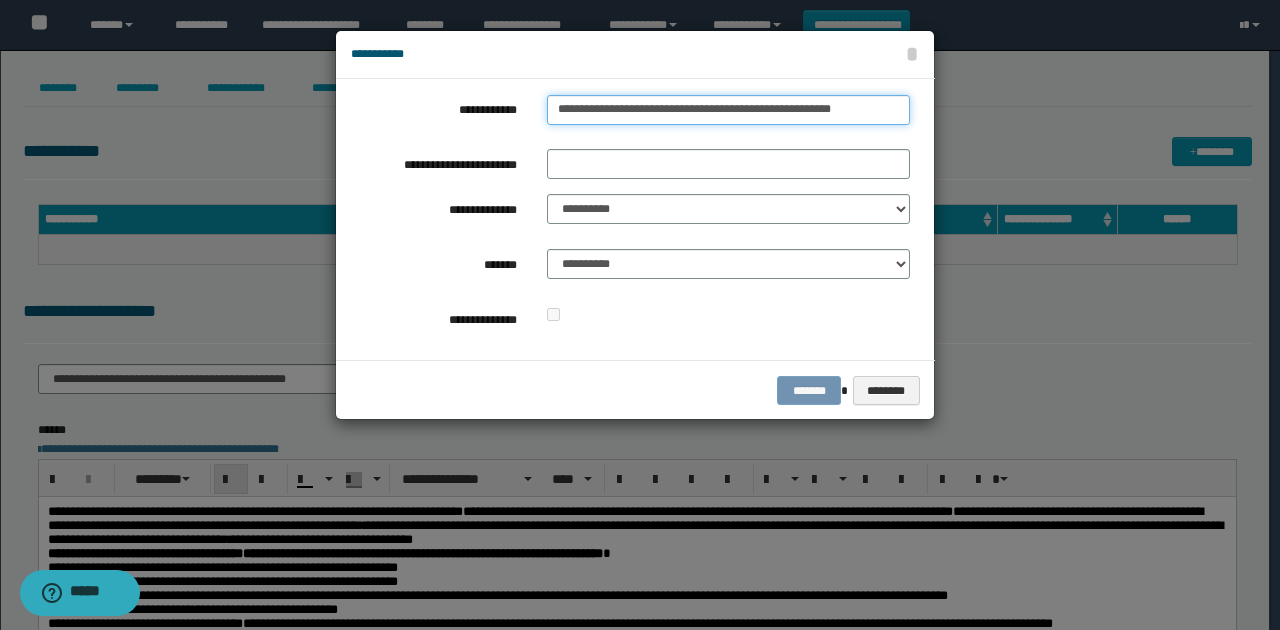 scroll, scrollTop: 0, scrollLeft: 0, axis: both 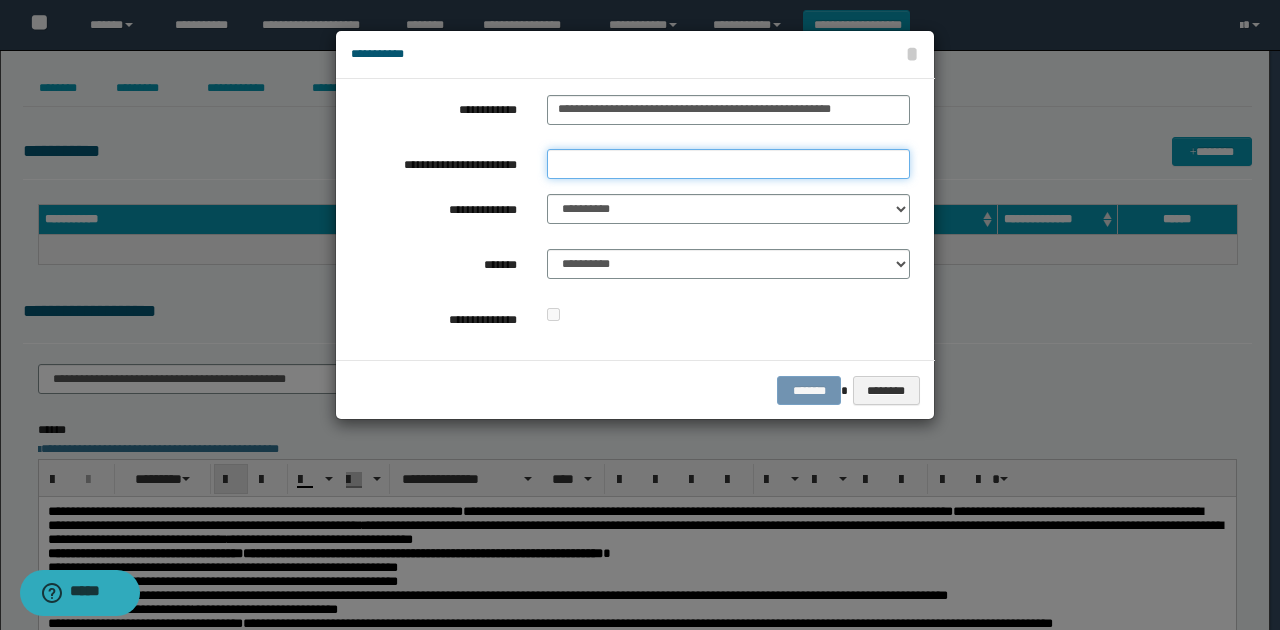 drag, startPoint x: 600, startPoint y: 164, endPoint x: 668, endPoint y: 178, distance: 69.426216 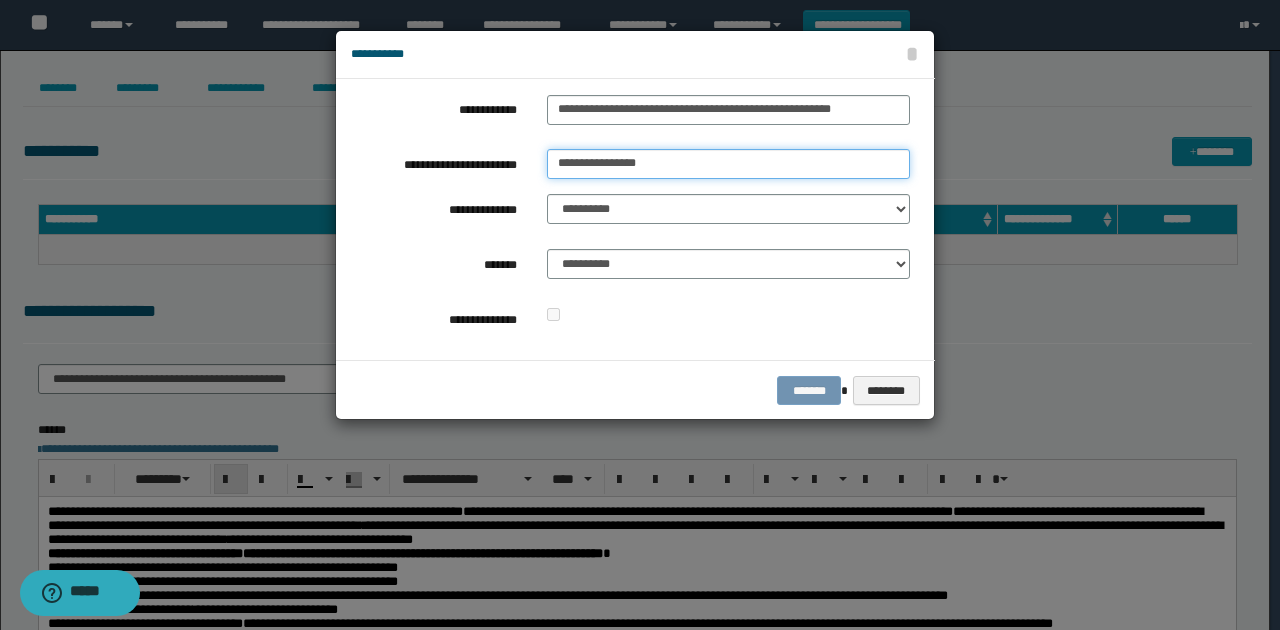 click on "**********" at bounding box center [728, 164] 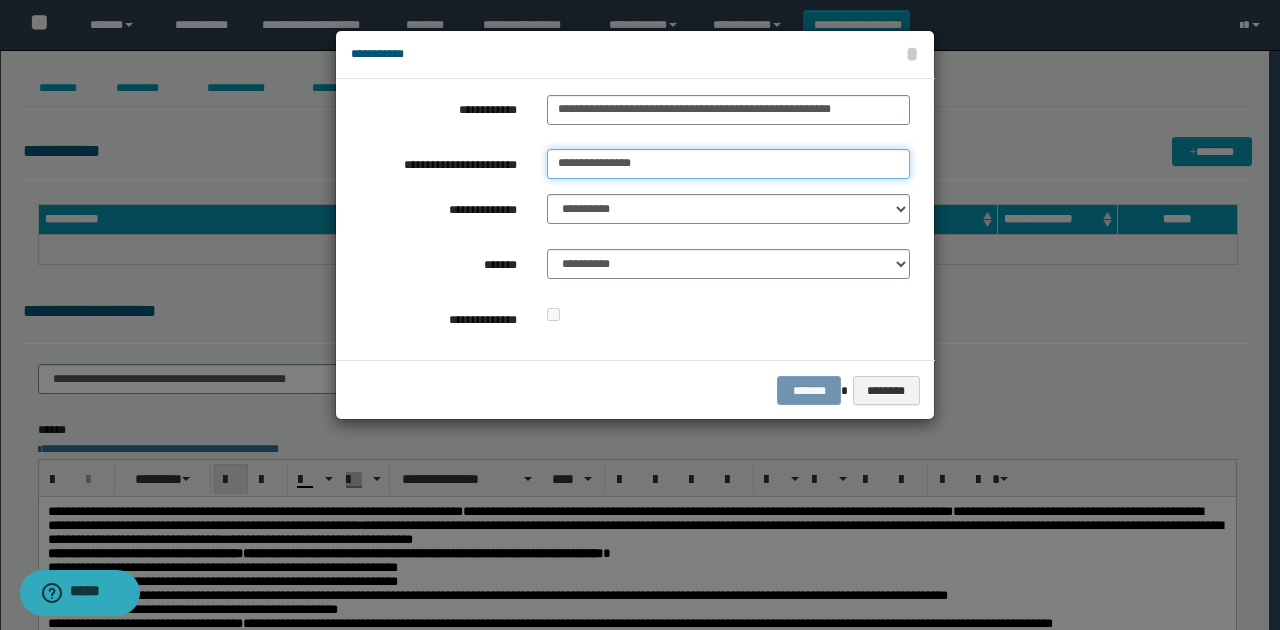 drag, startPoint x: 710, startPoint y: 155, endPoint x: 693, endPoint y: 155, distance: 17 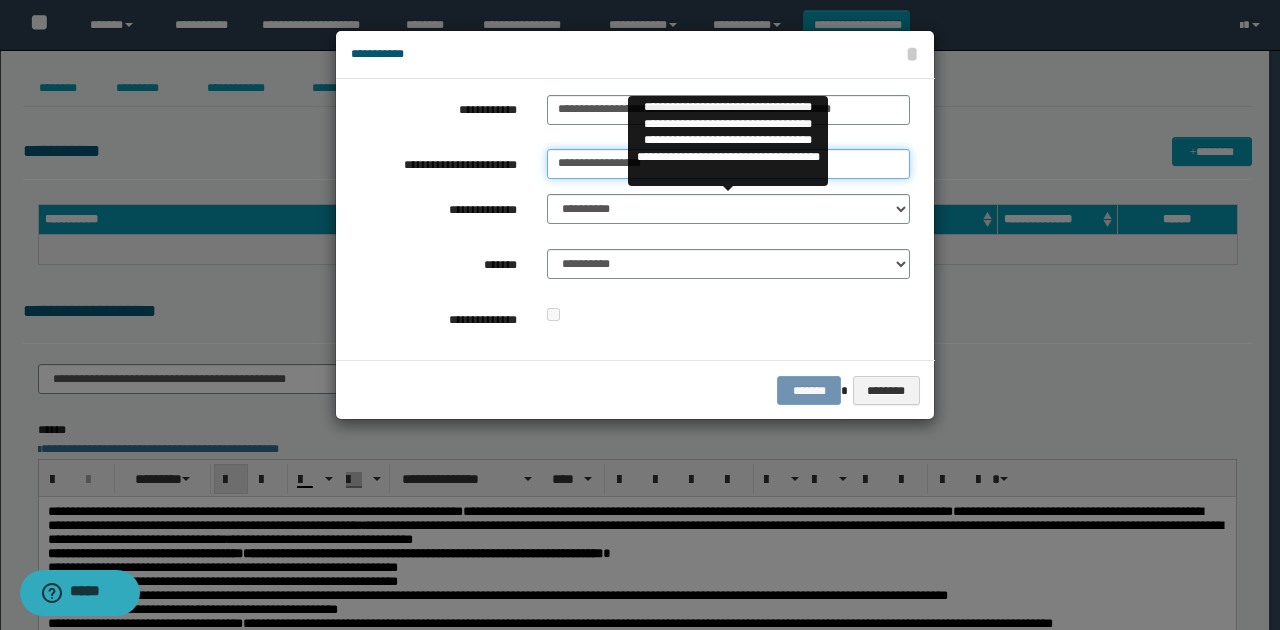 type on "**********" 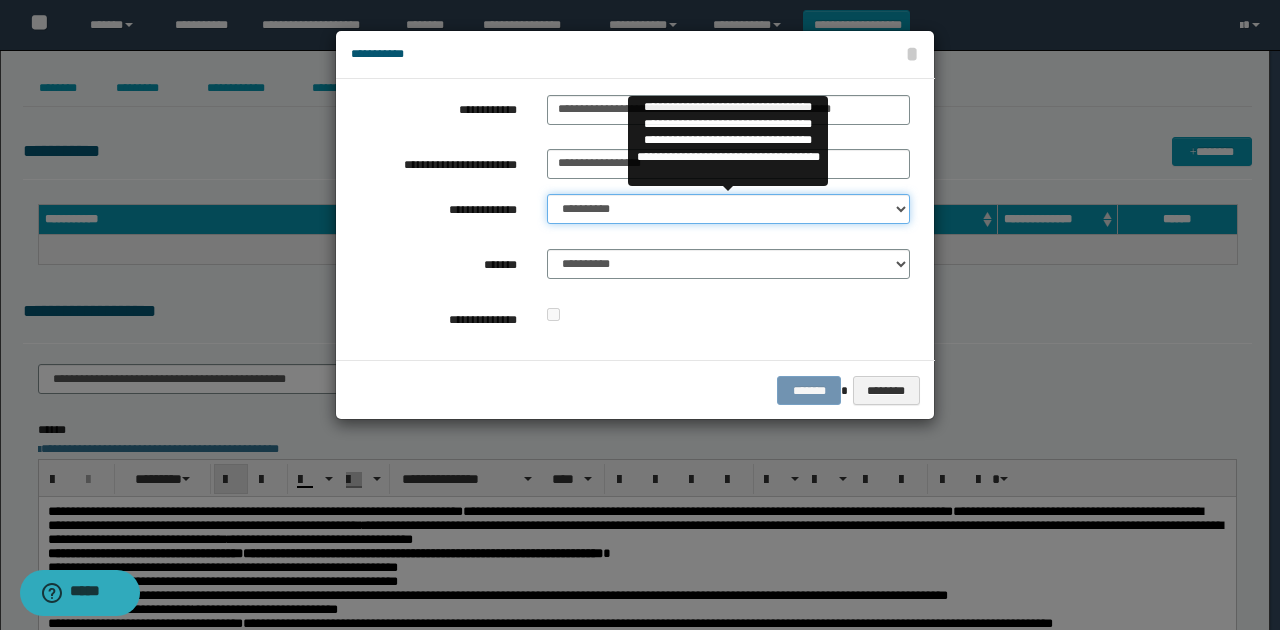 drag, startPoint x: 662, startPoint y: 211, endPoint x: 664, endPoint y: 221, distance: 10.198039 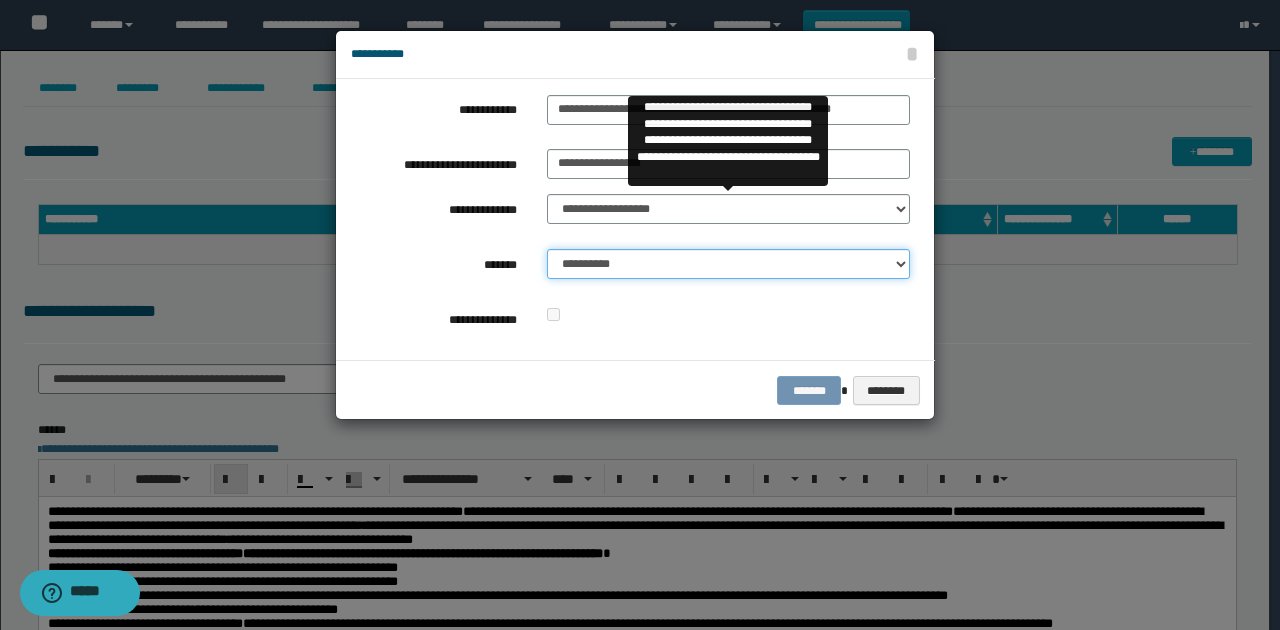 click on "**********" at bounding box center [728, 264] 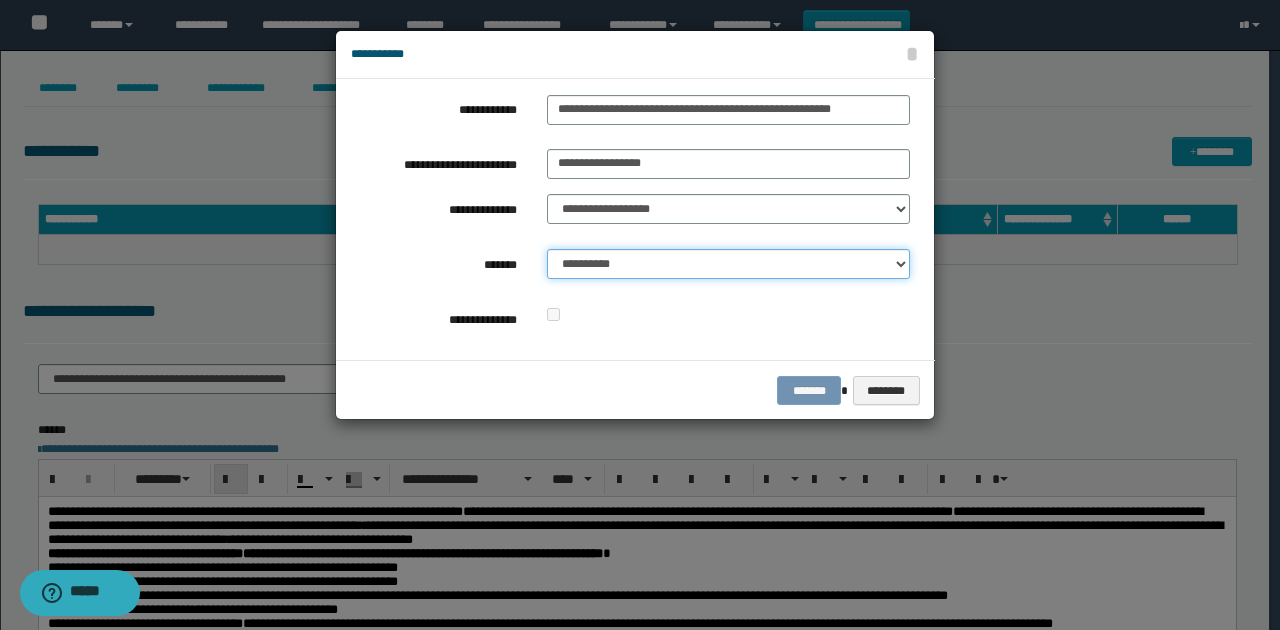 click on "**********" at bounding box center [728, 264] 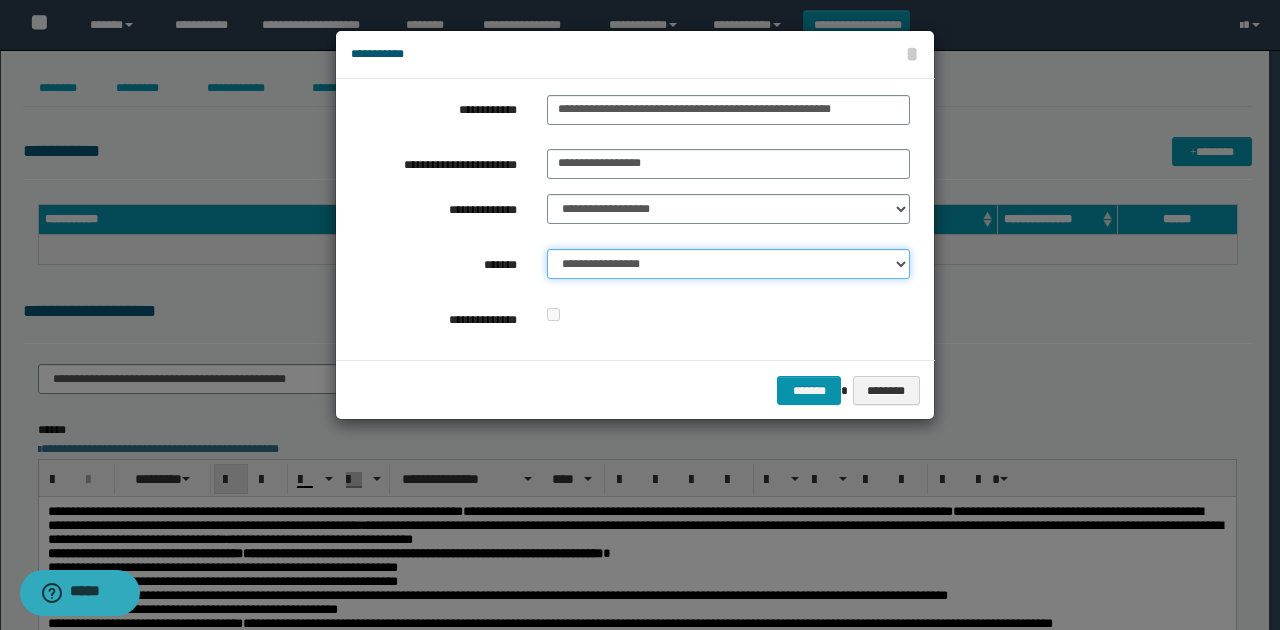 drag, startPoint x: 647, startPoint y: 266, endPoint x: 650, endPoint y: 278, distance: 12.369317 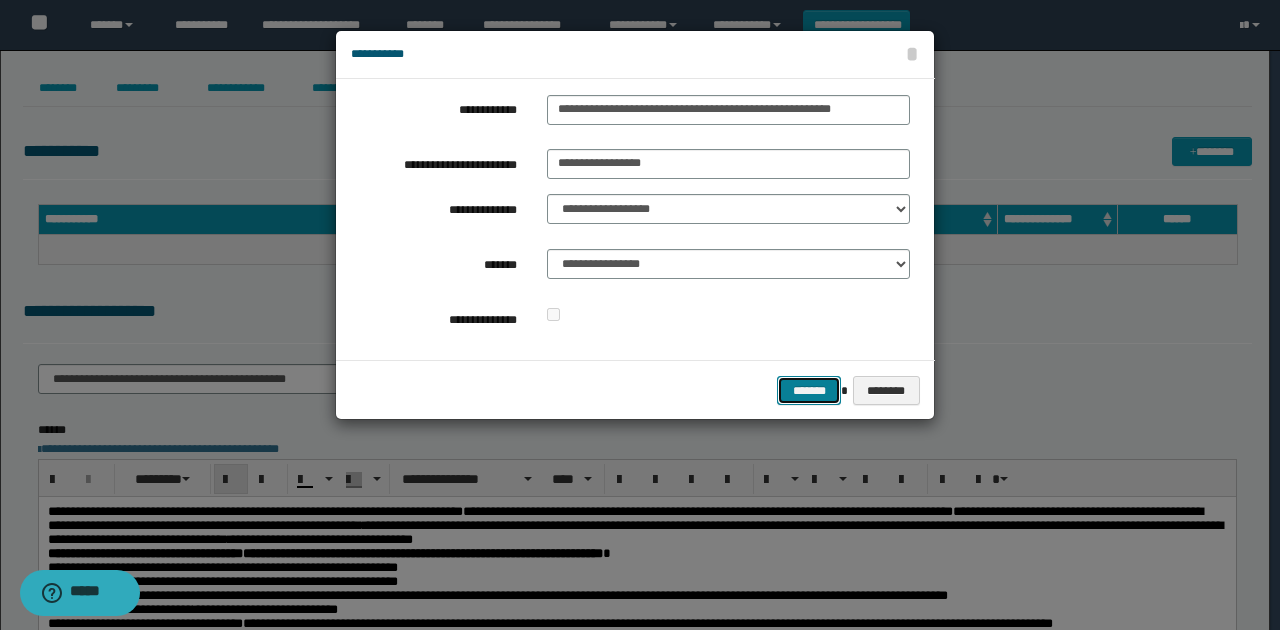 click on "*******" at bounding box center (809, 390) 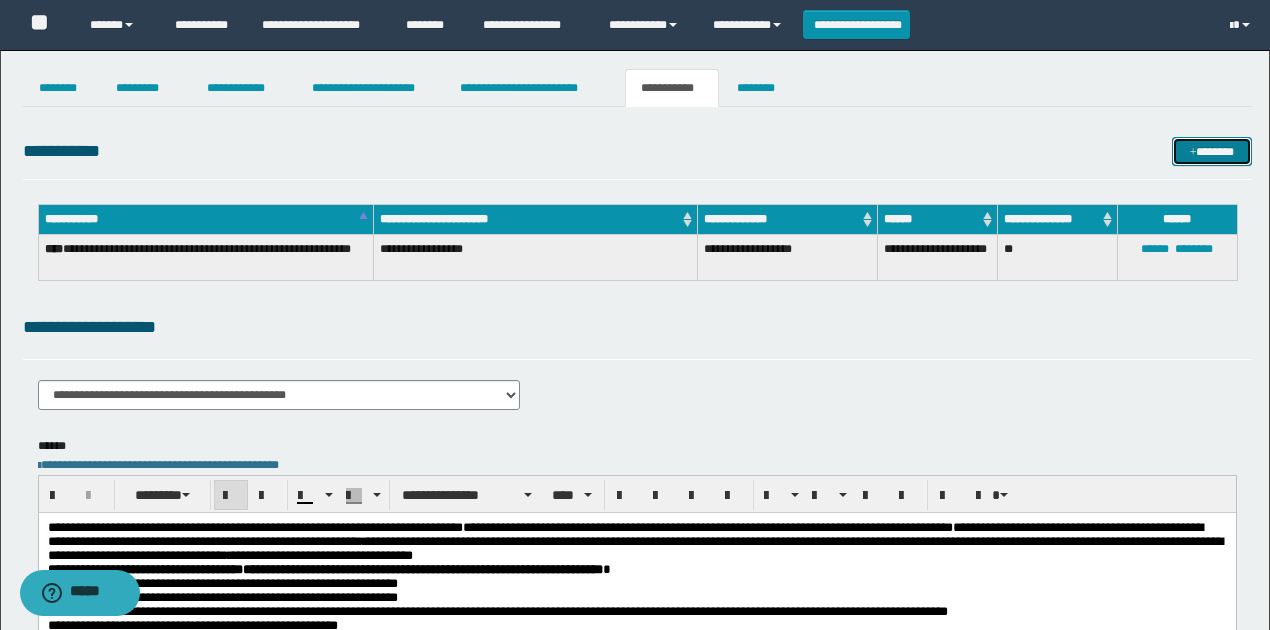 click on "*******" at bounding box center (1211, 151) 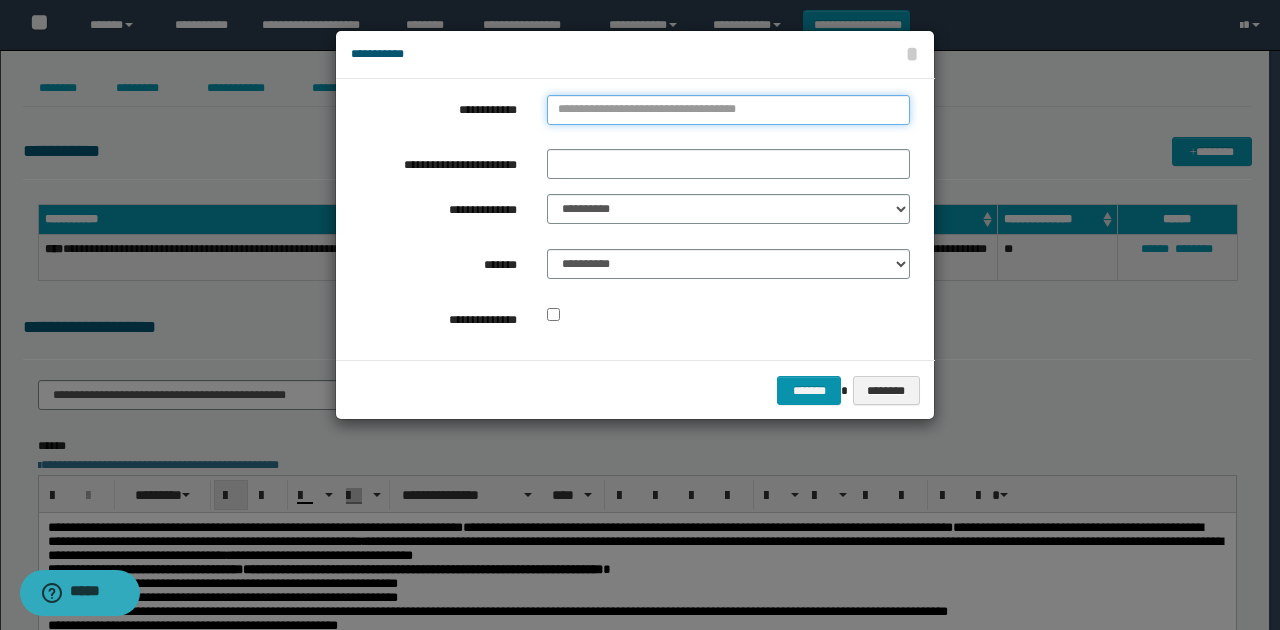 type on "**********" 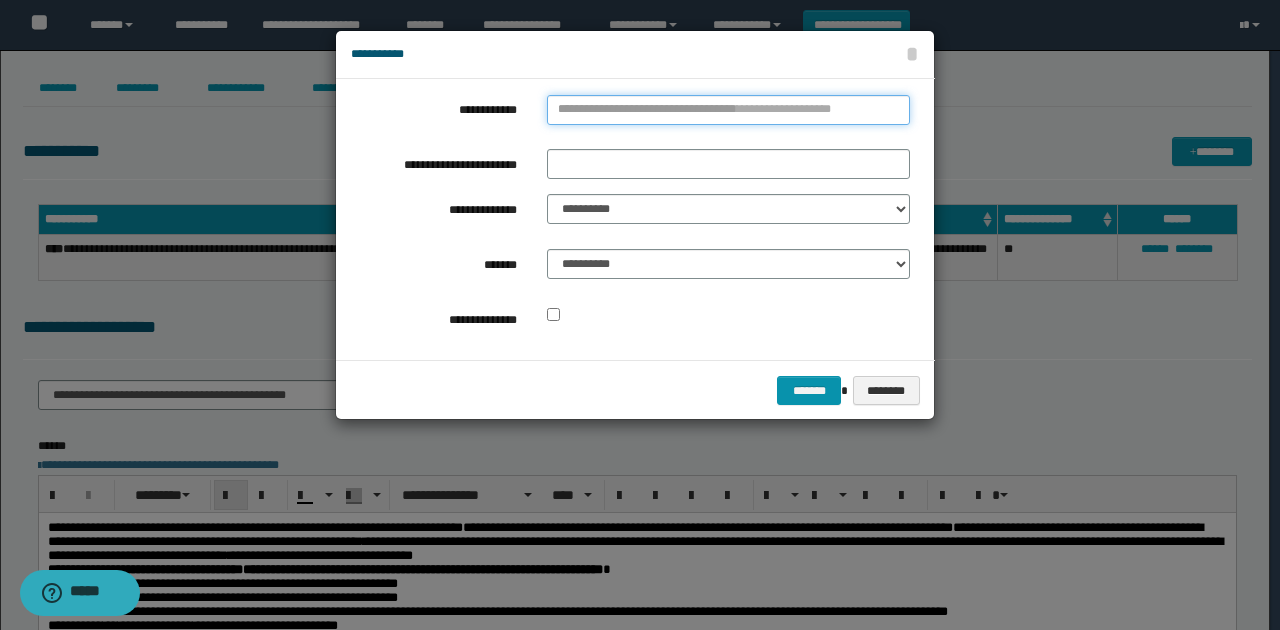 click on "**********" at bounding box center [728, 110] 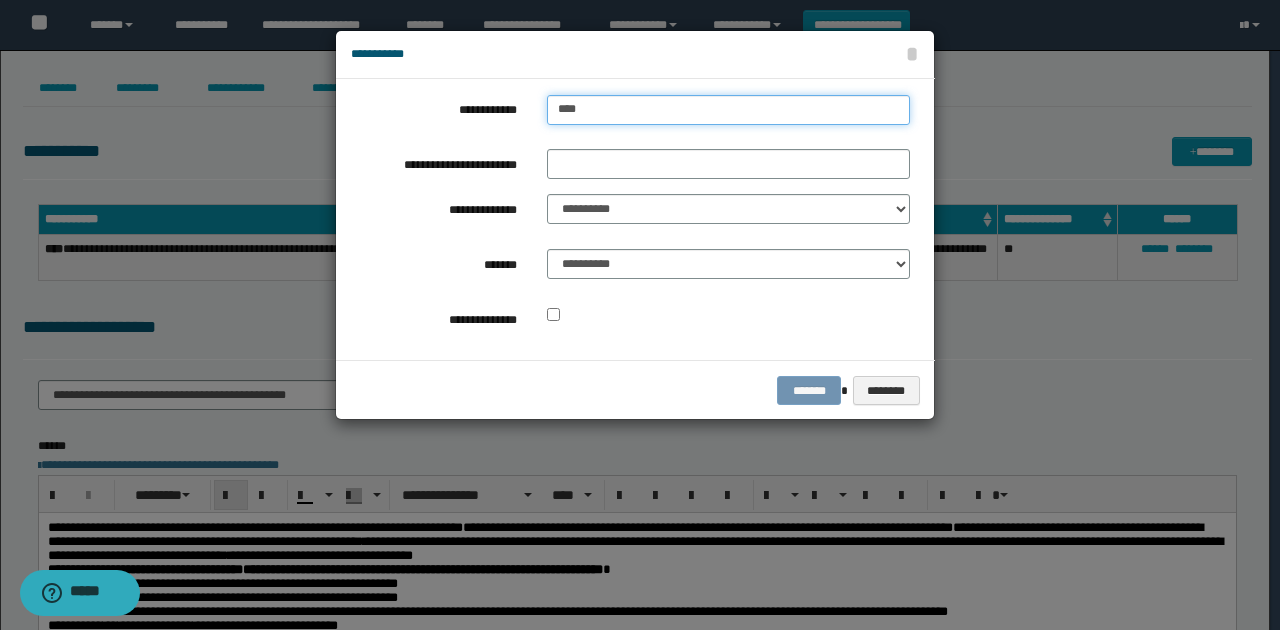 type on "****" 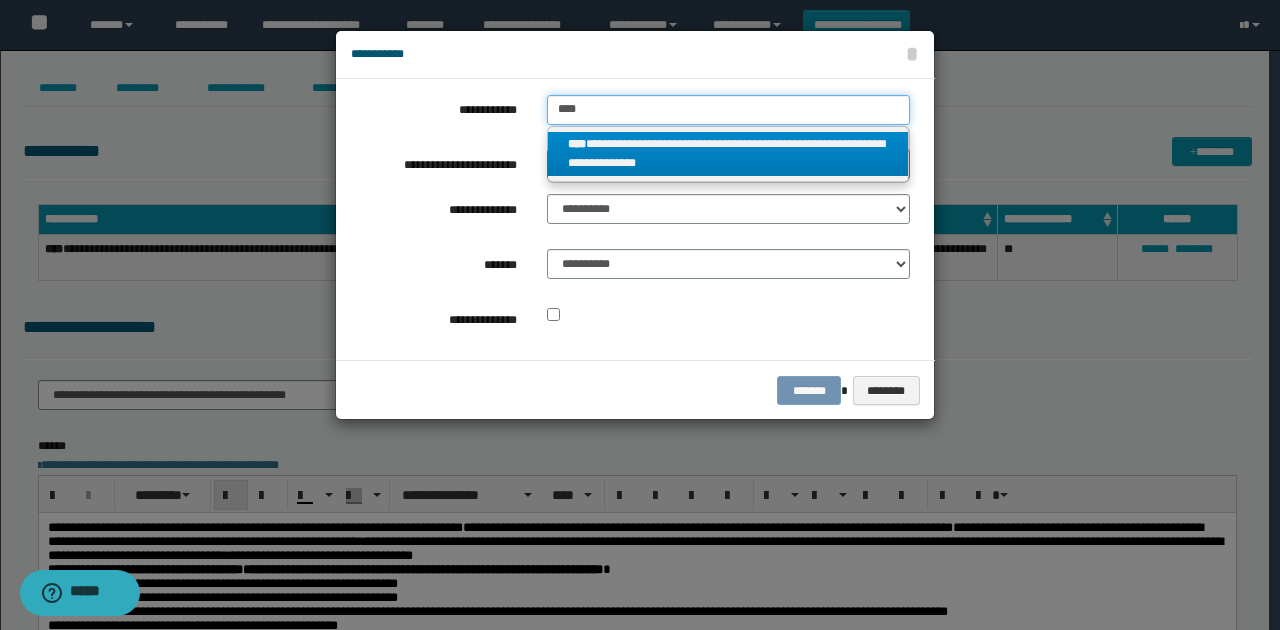 type on "****" 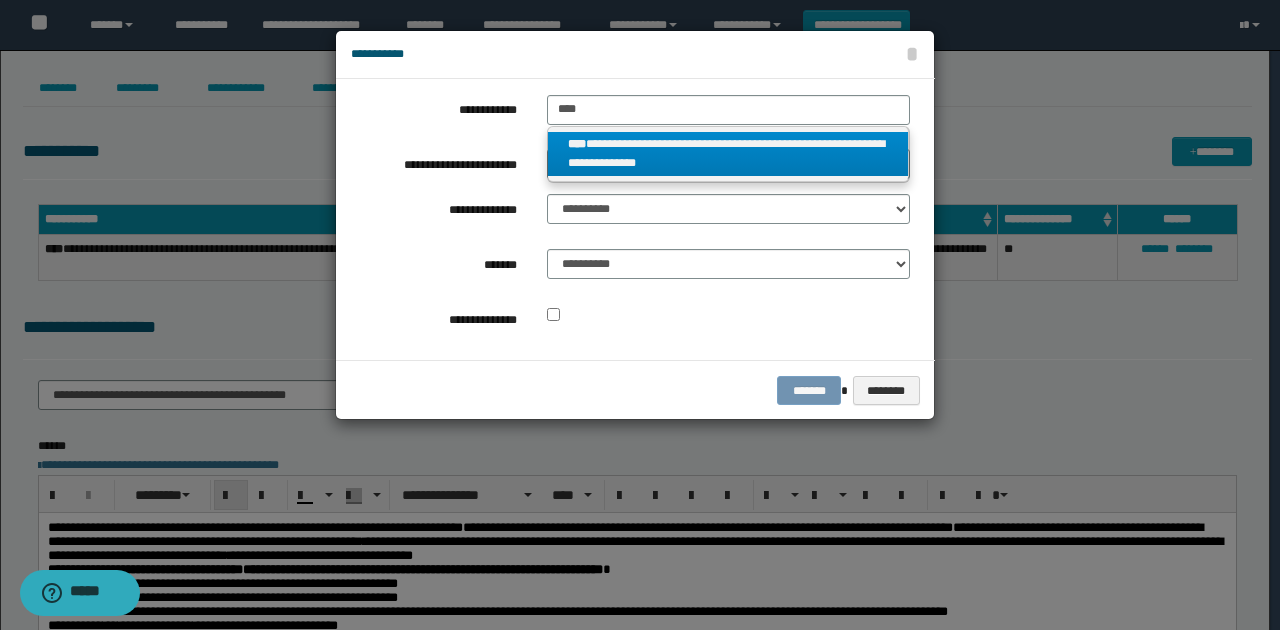 click on "**********" at bounding box center (728, 154) 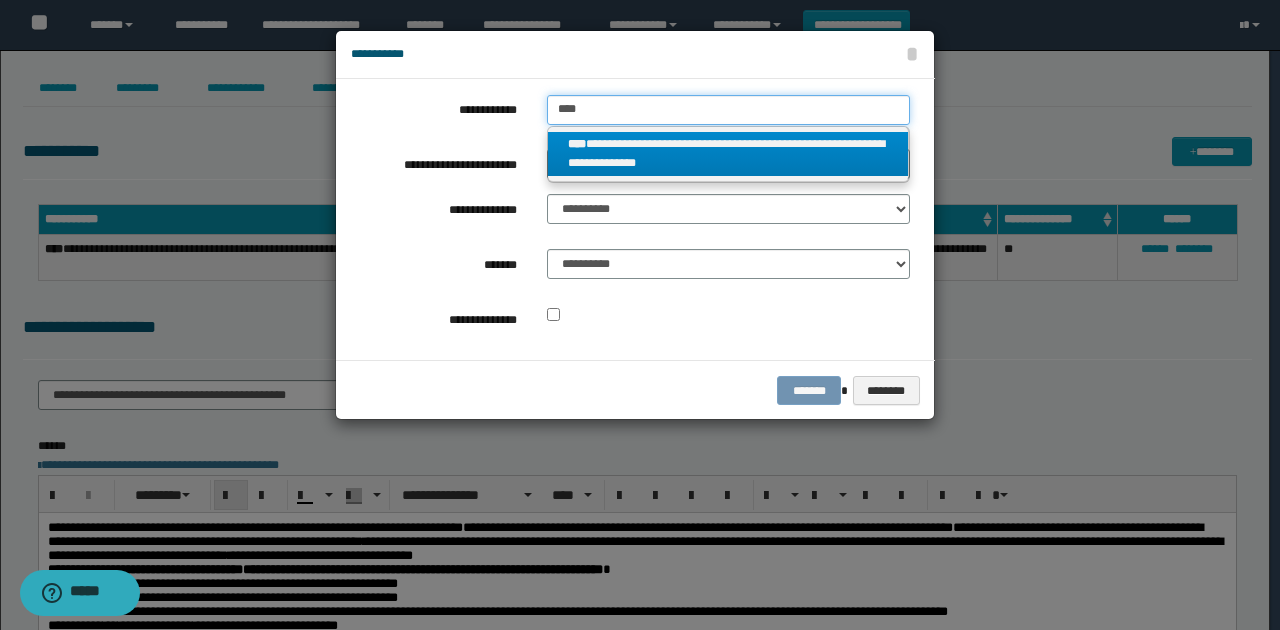 type 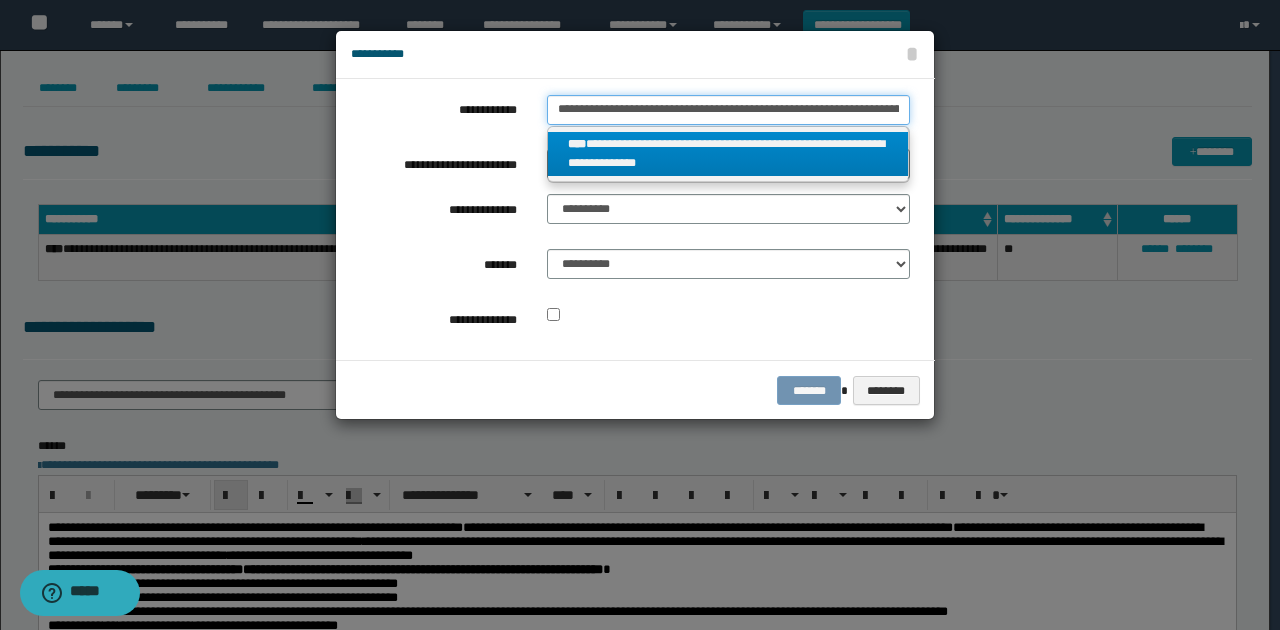 scroll, scrollTop: 0, scrollLeft: 47, axis: horizontal 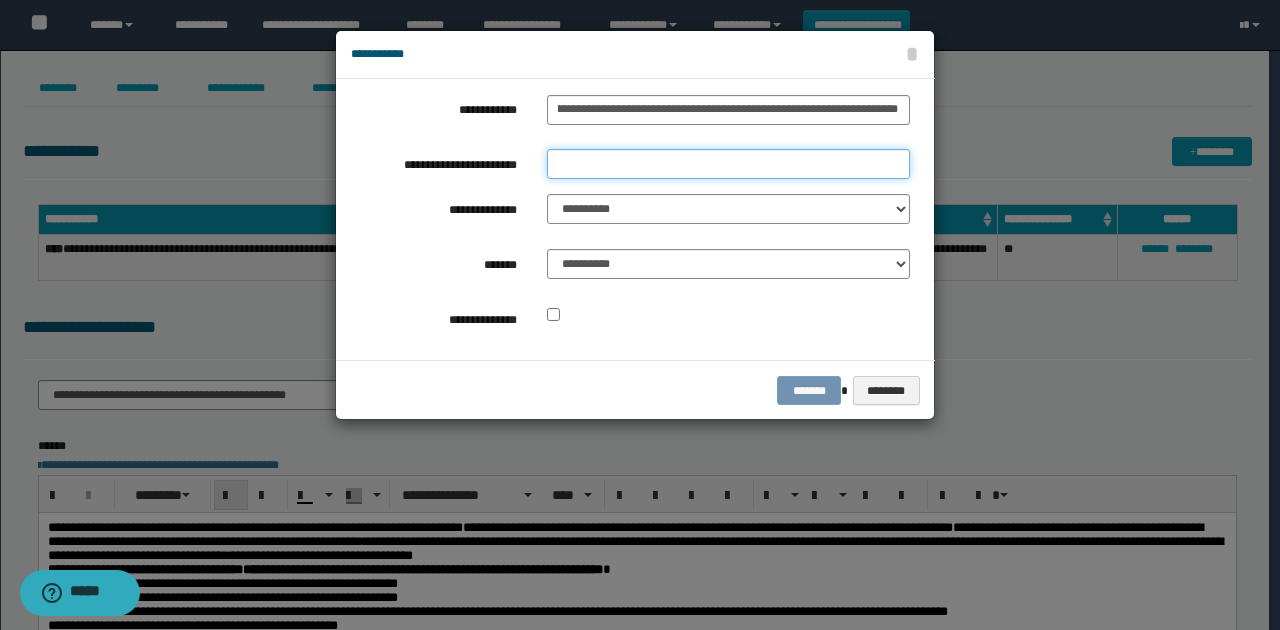click on "**********" at bounding box center [728, 164] 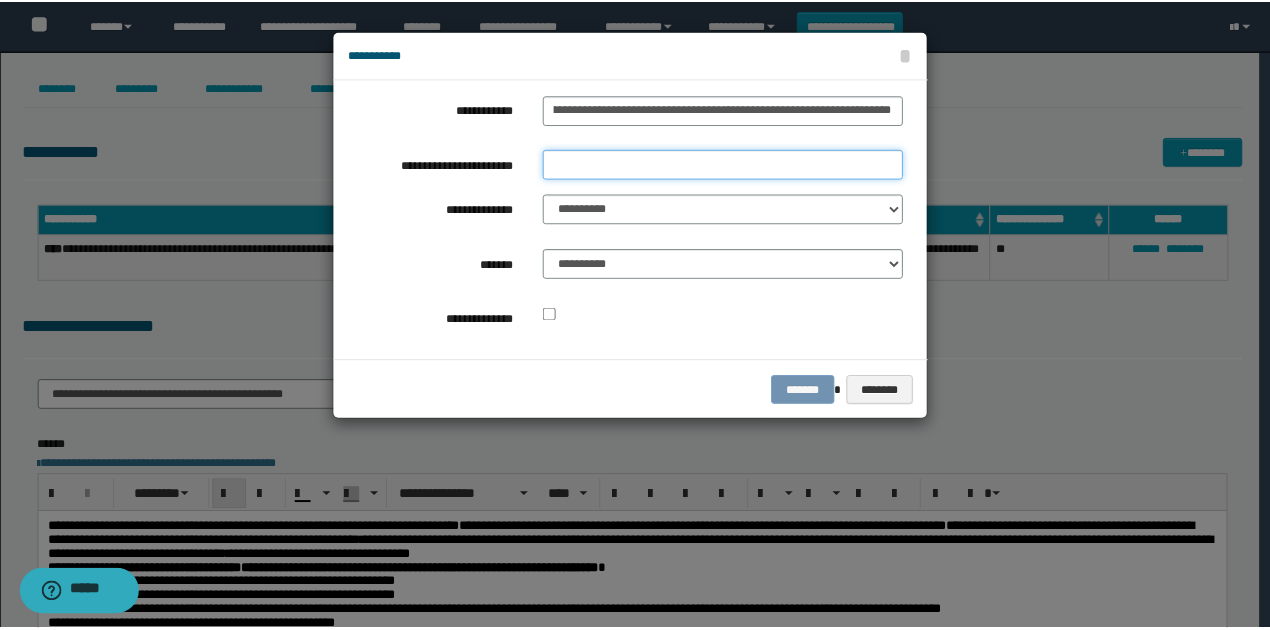 scroll, scrollTop: 0, scrollLeft: 0, axis: both 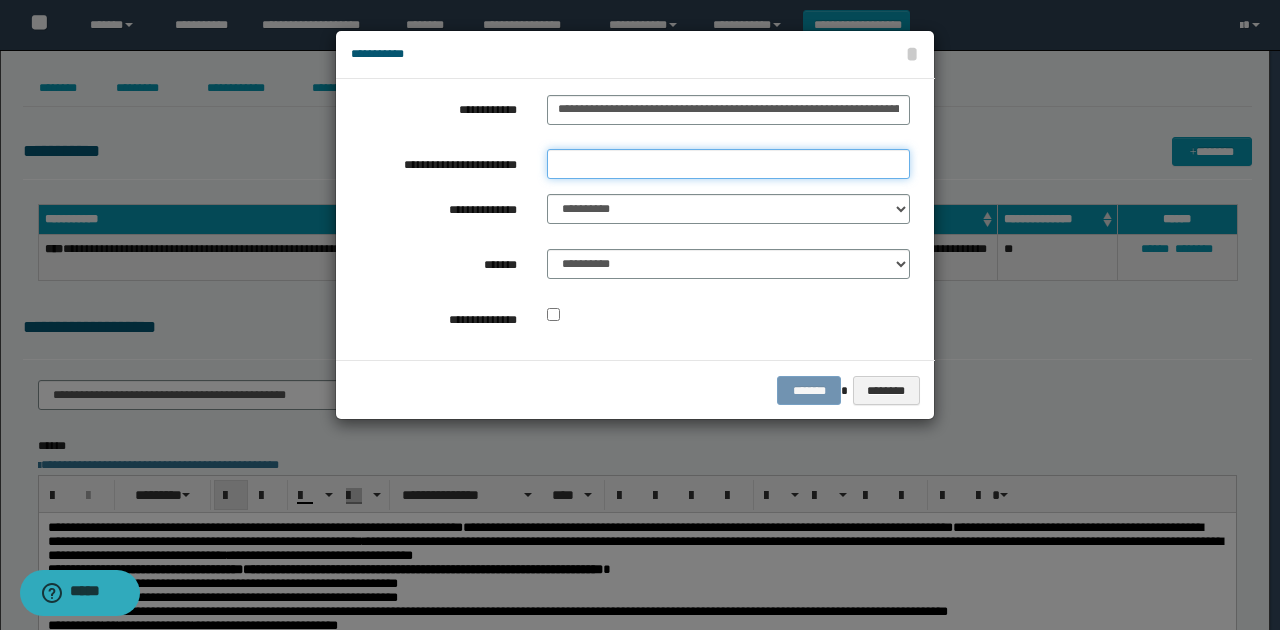click on "**********" at bounding box center (728, 164) 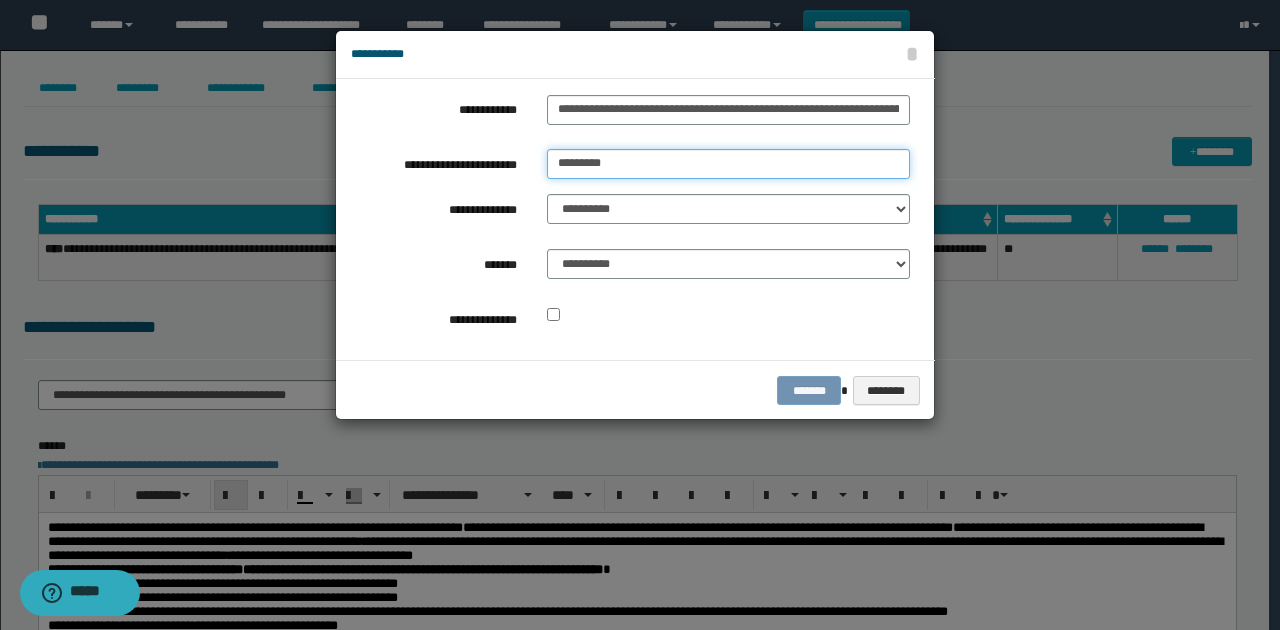 drag, startPoint x: 631, startPoint y: 166, endPoint x: 500, endPoint y: 131, distance: 135.59499 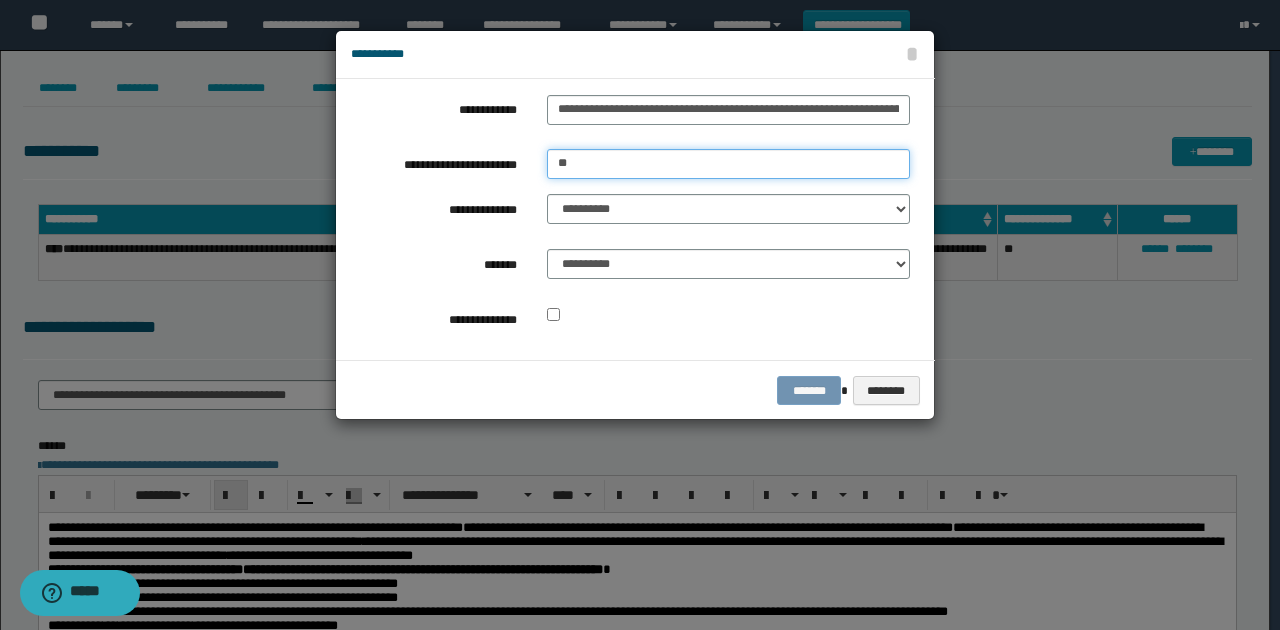 type on "*" 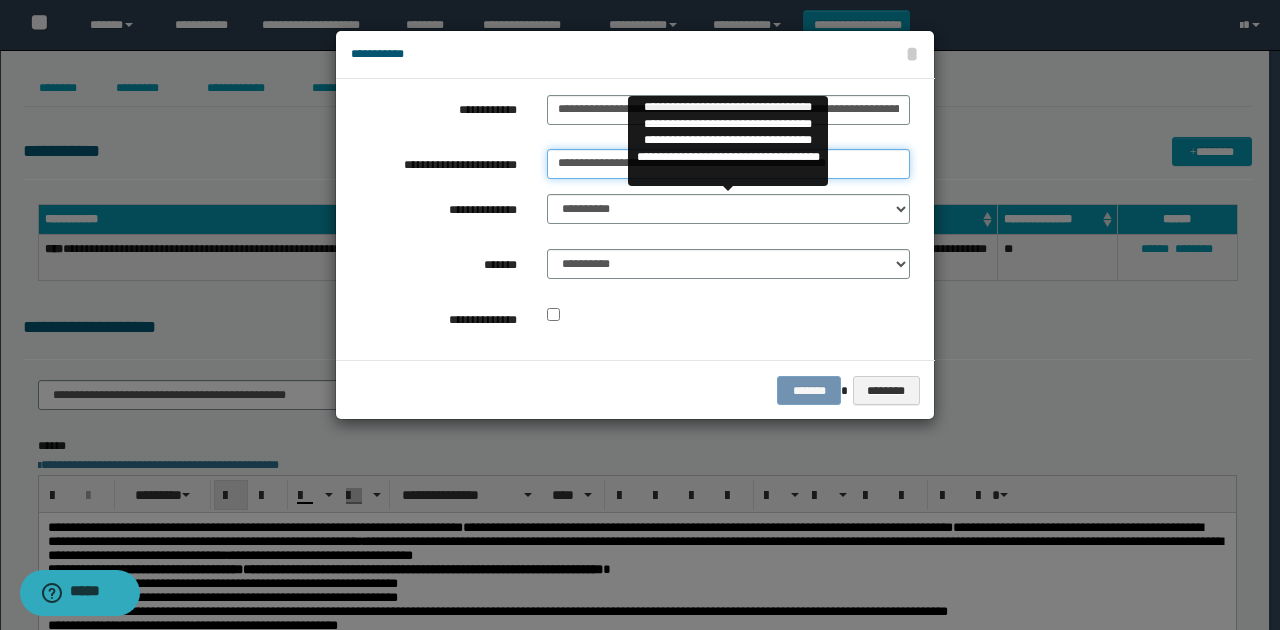 type on "**********" 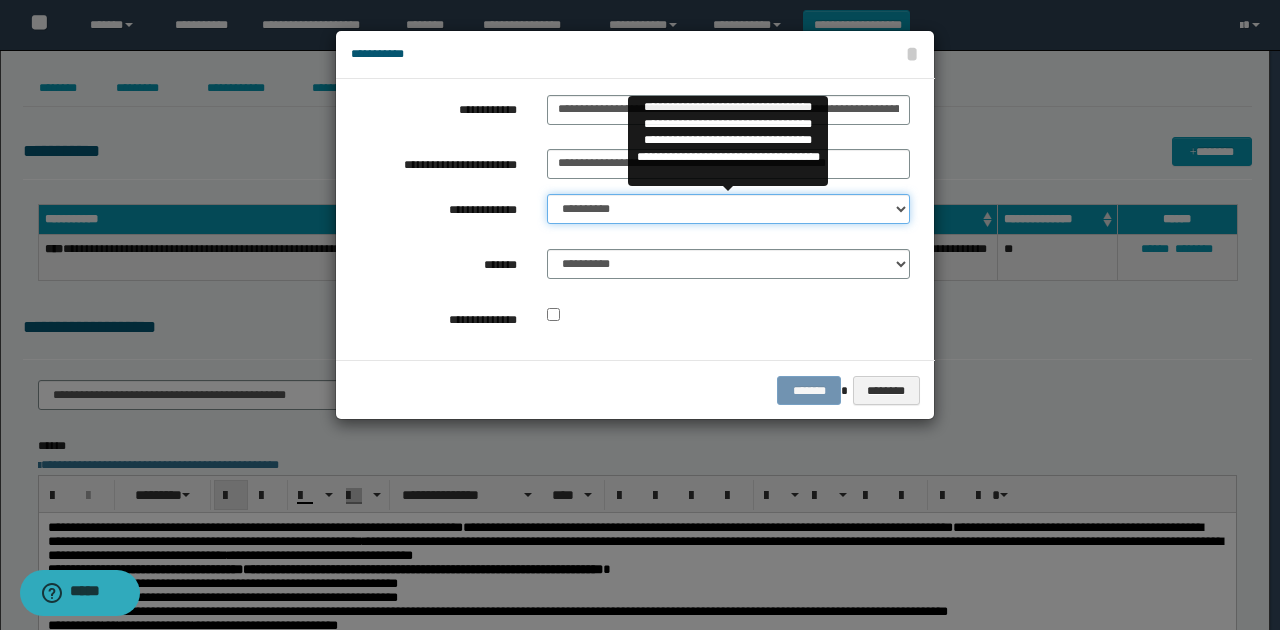 click on "**********" at bounding box center [728, 209] 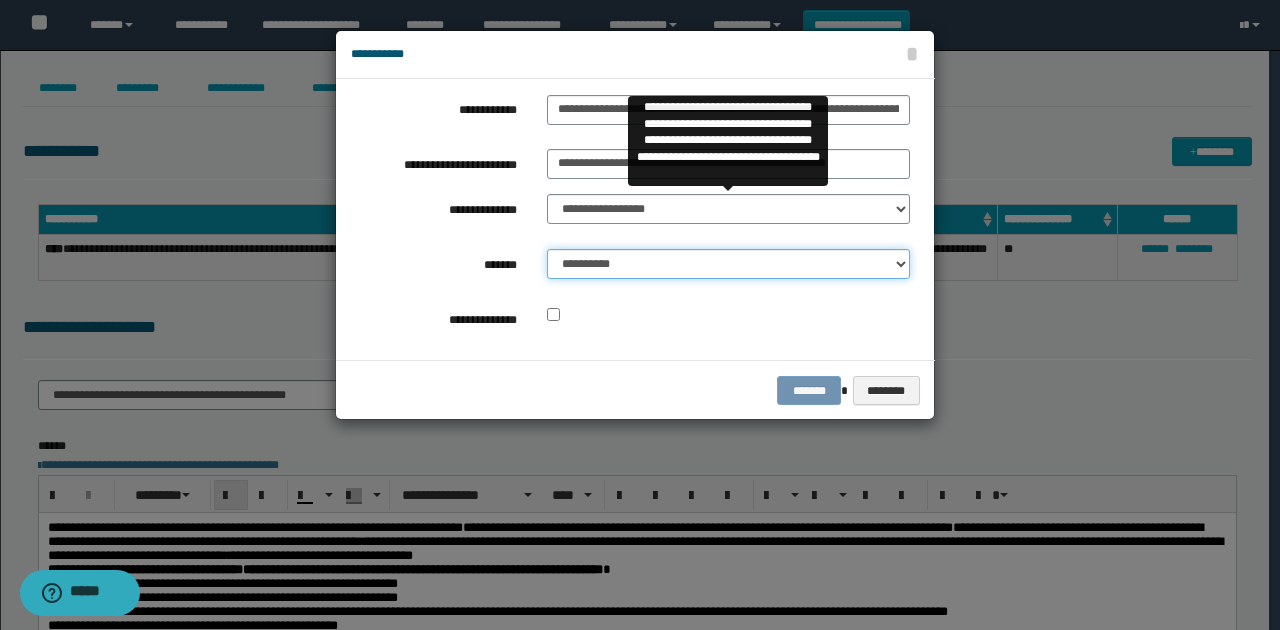 click on "**********" at bounding box center [728, 264] 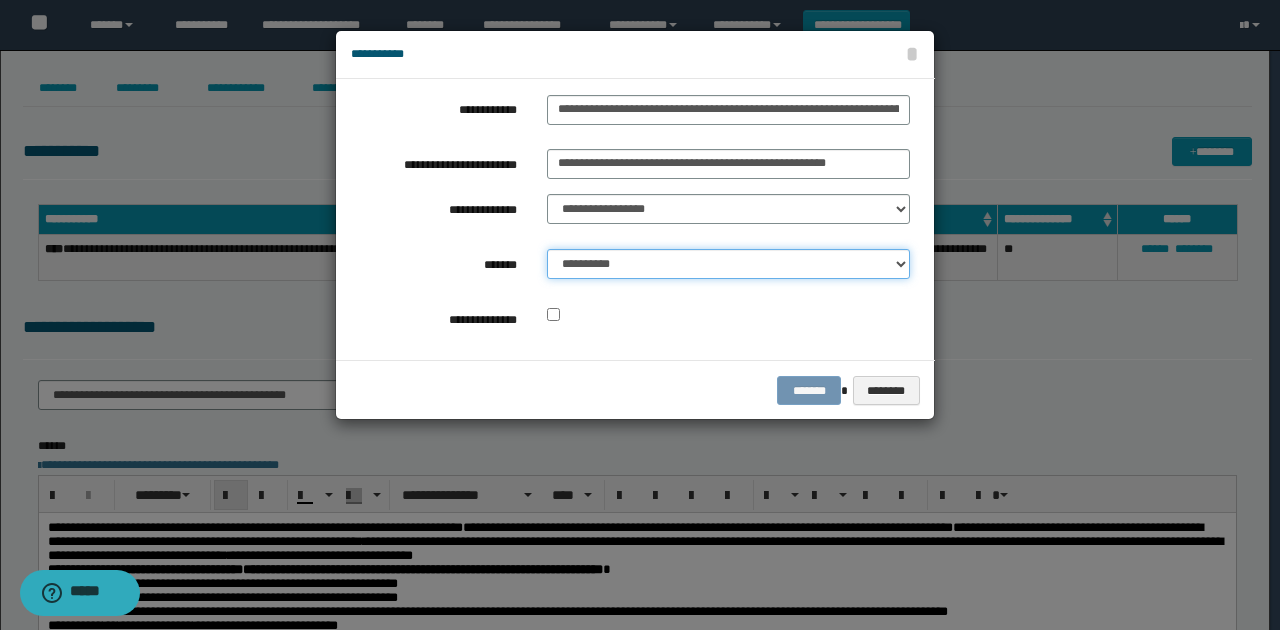 select on "*" 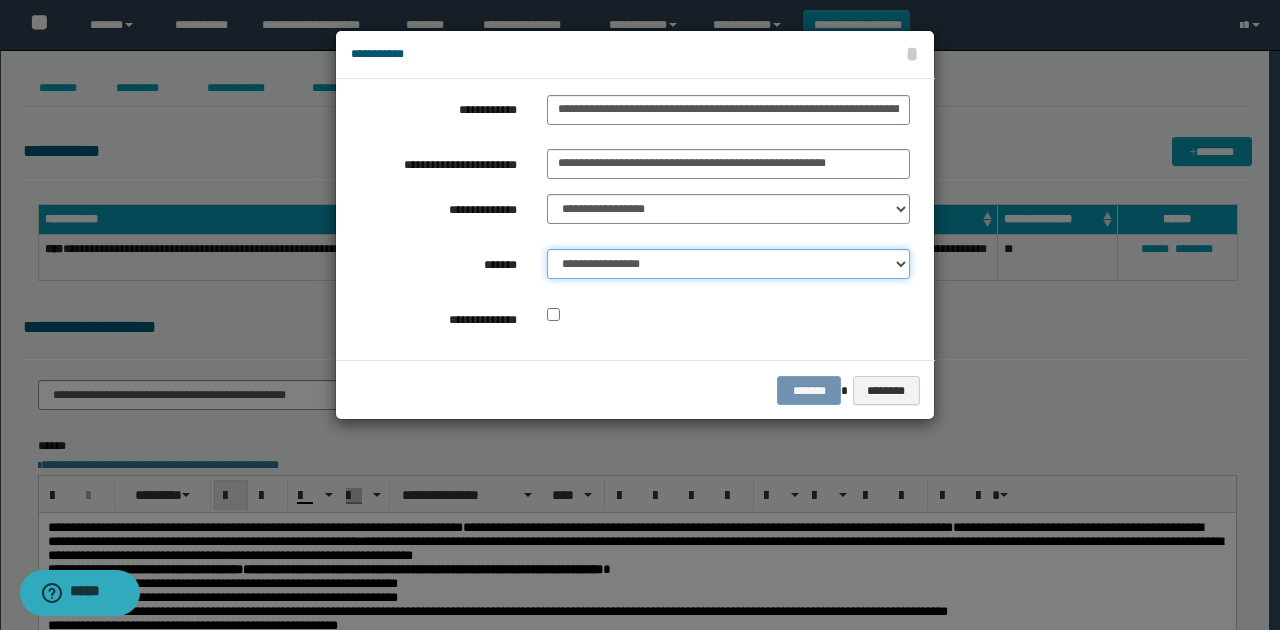 click on "**********" at bounding box center (728, 264) 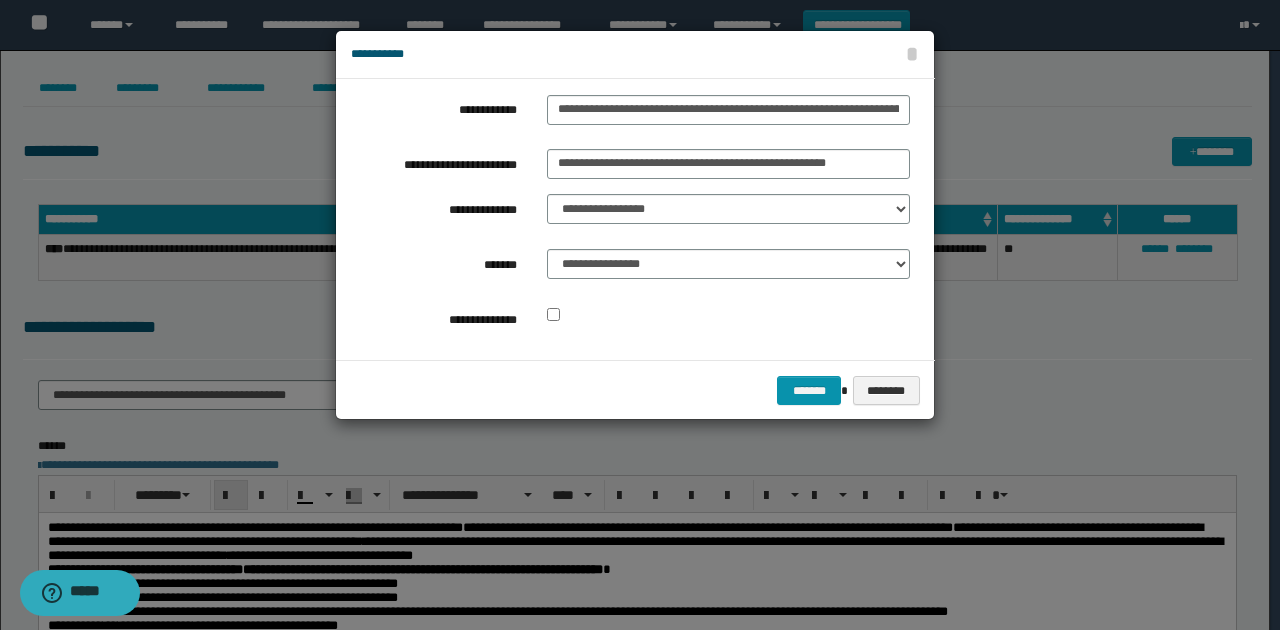 click on "**********" at bounding box center (630, 219) 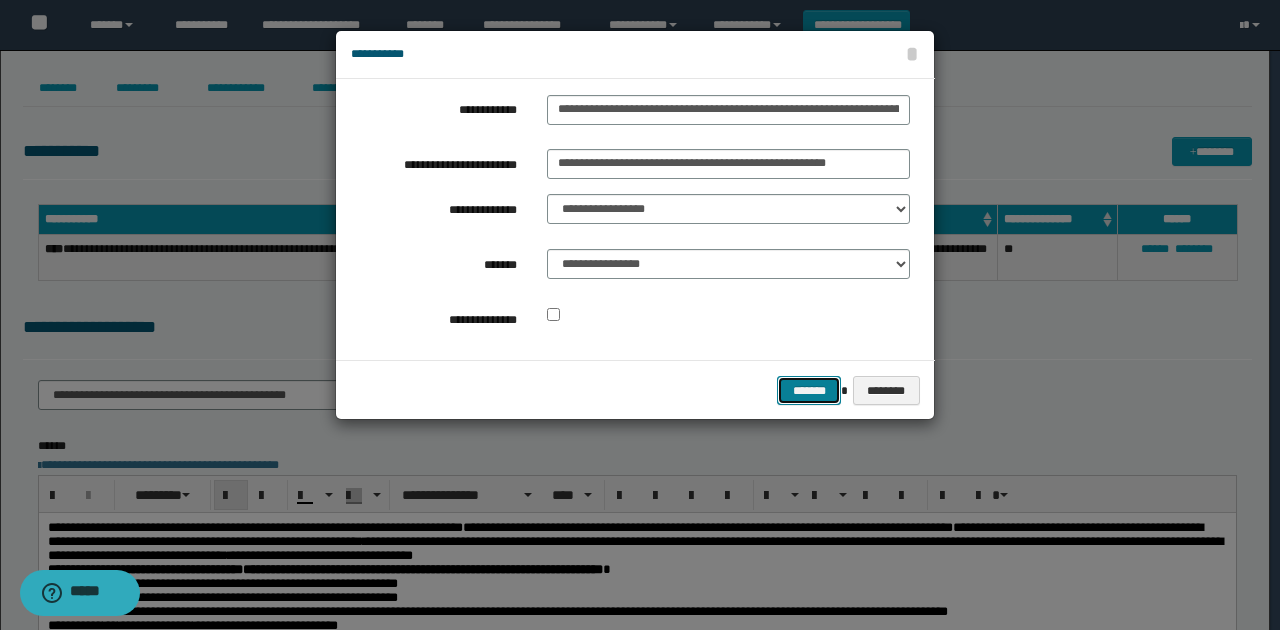 click on "*******" at bounding box center [809, 390] 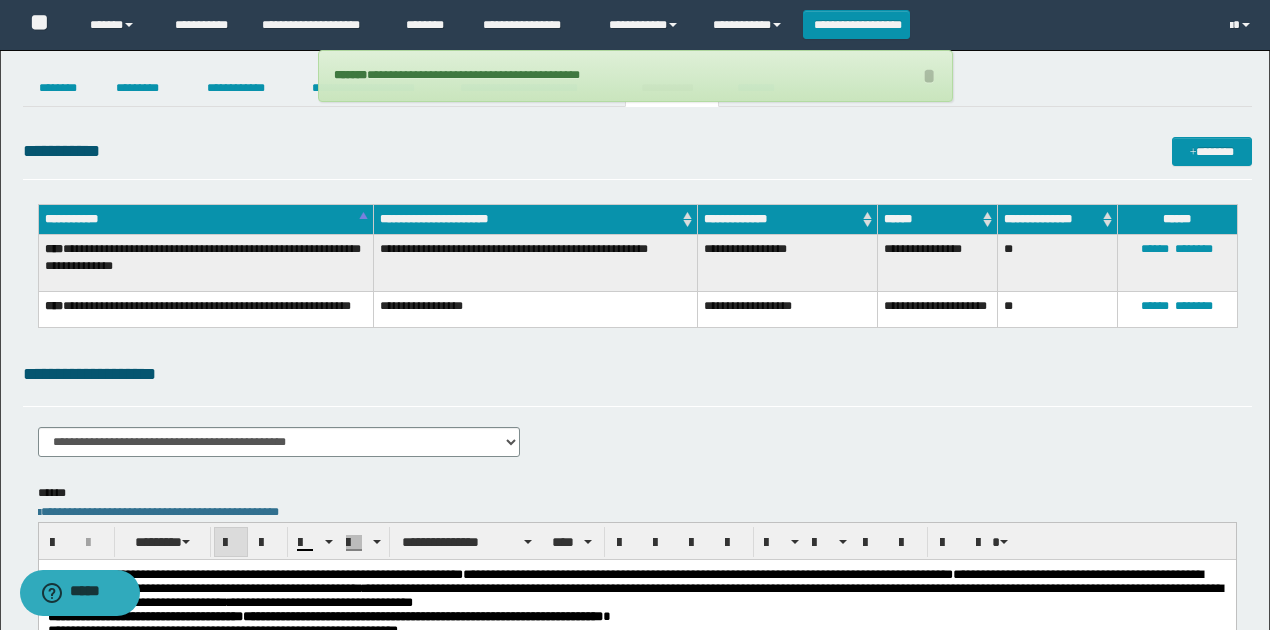 click on "**********" at bounding box center (637, 272) 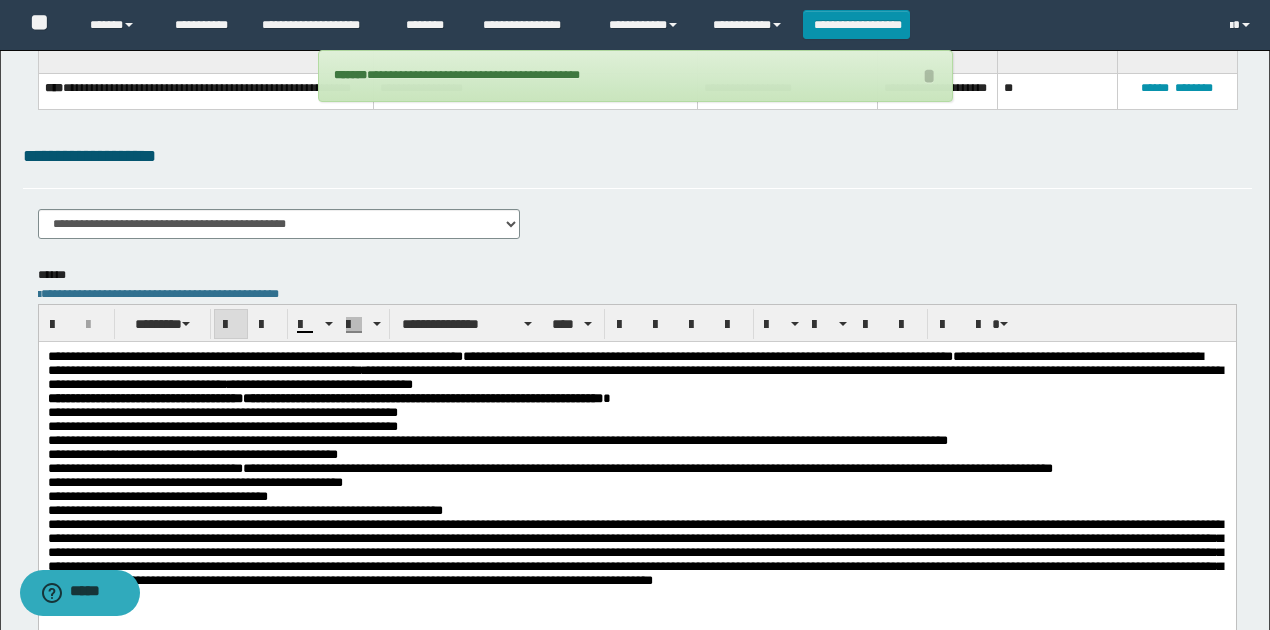 scroll, scrollTop: 266, scrollLeft: 0, axis: vertical 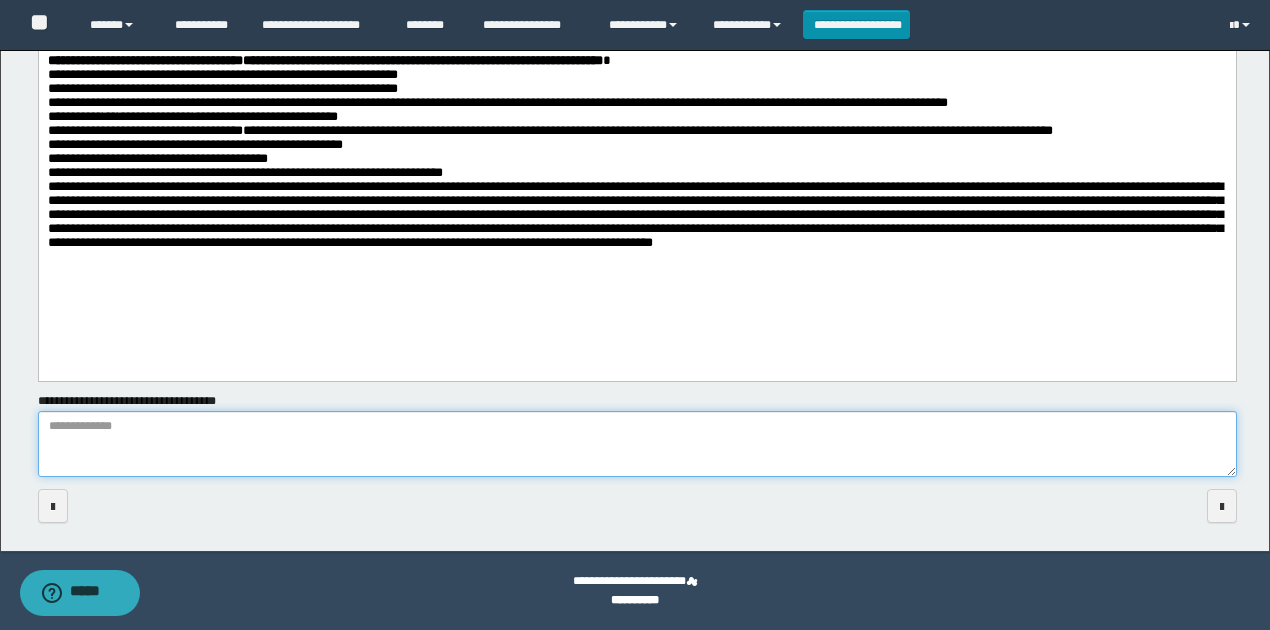 click on "**********" at bounding box center [637, 444] 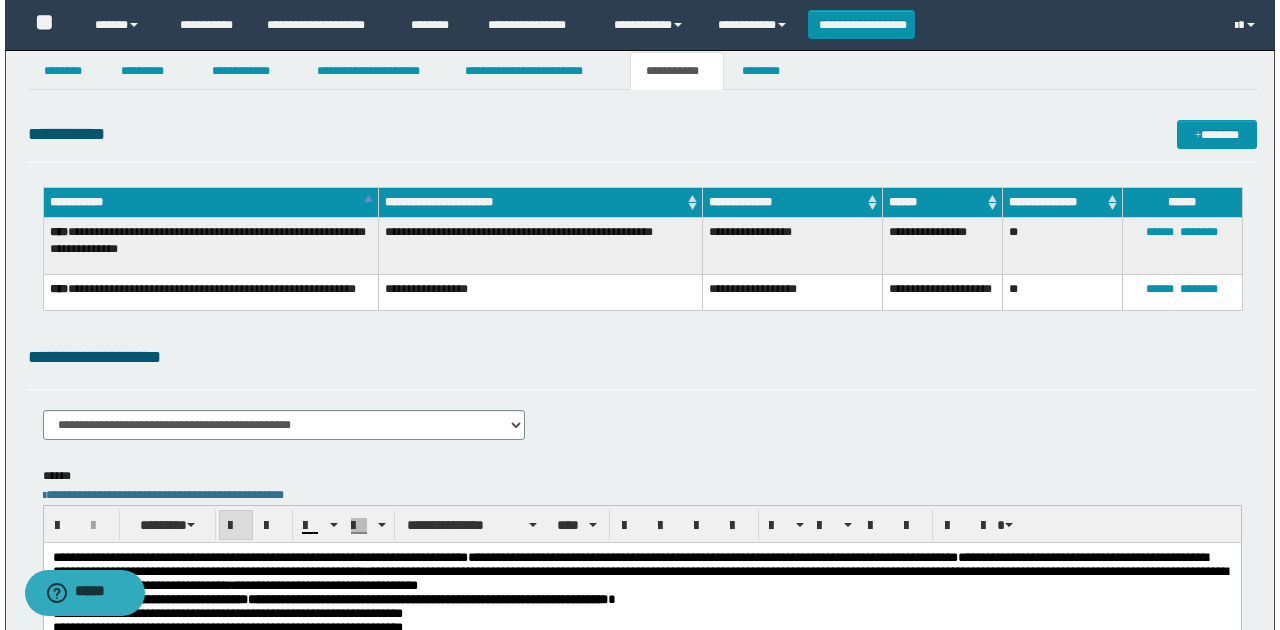 scroll, scrollTop: 0, scrollLeft: 0, axis: both 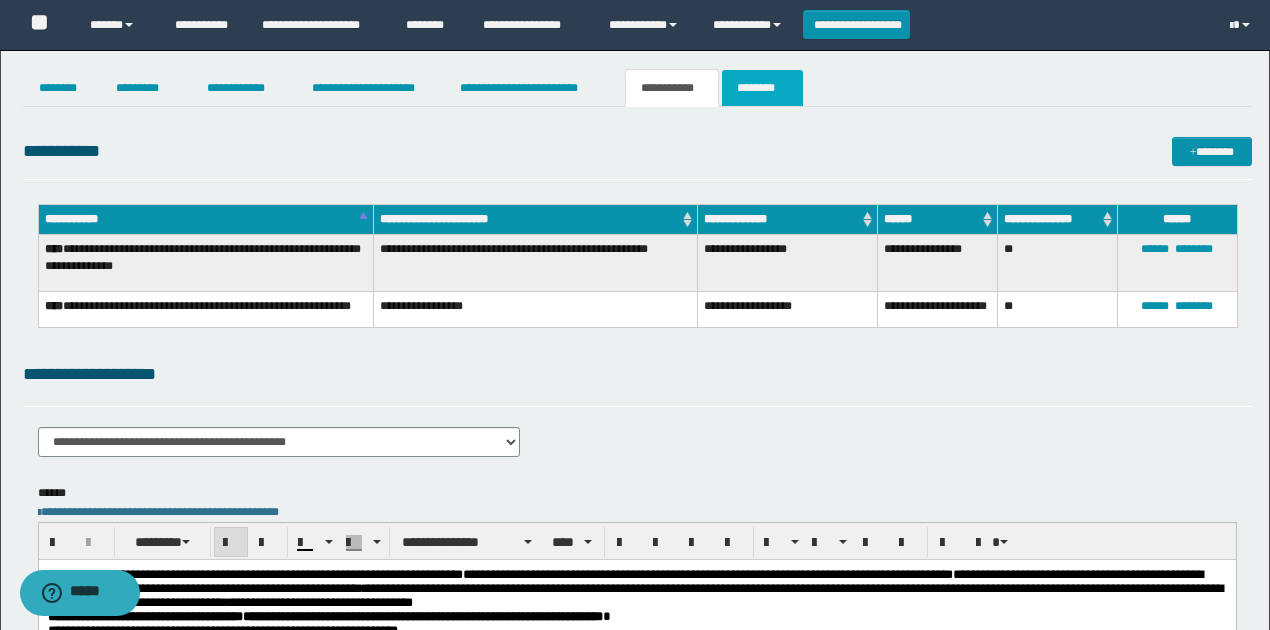click on "********" at bounding box center [762, 88] 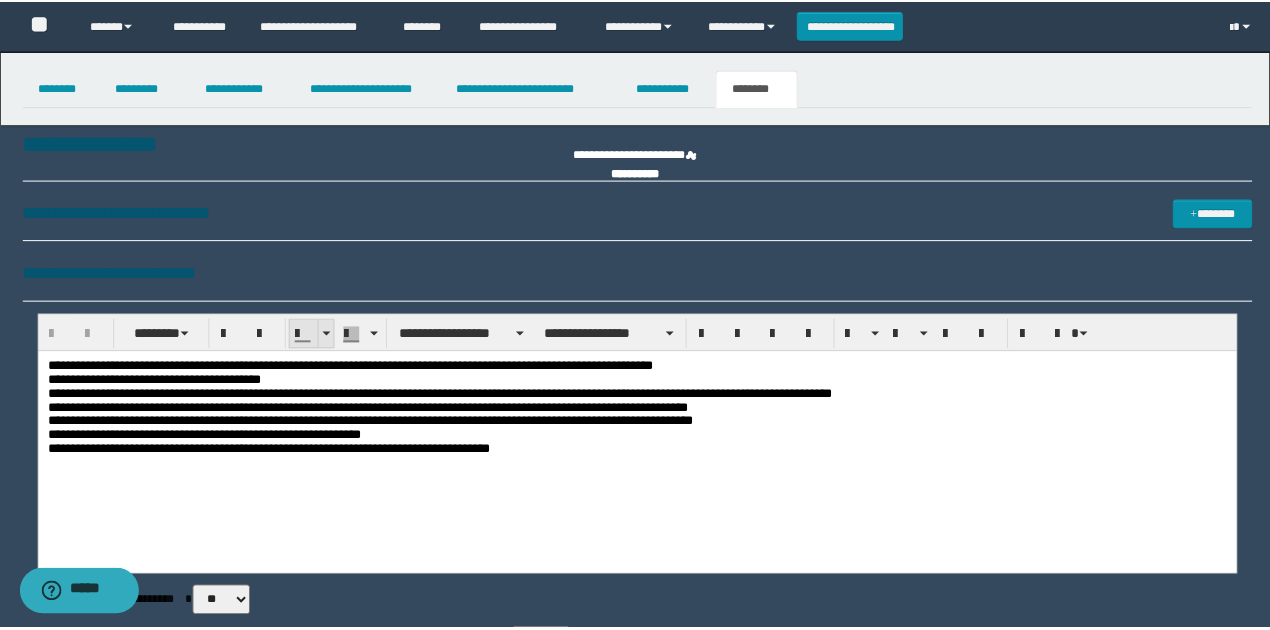 scroll, scrollTop: 0, scrollLeft: 0, axis: both 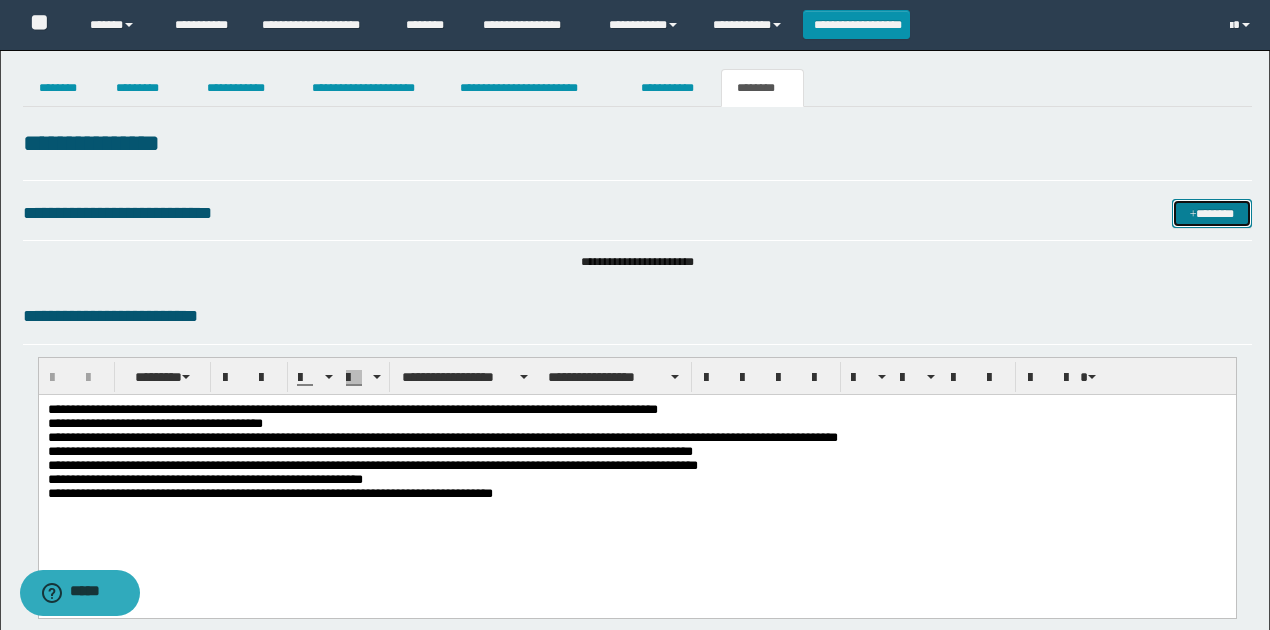 click on "*******" at bounding box center [1211, 213] 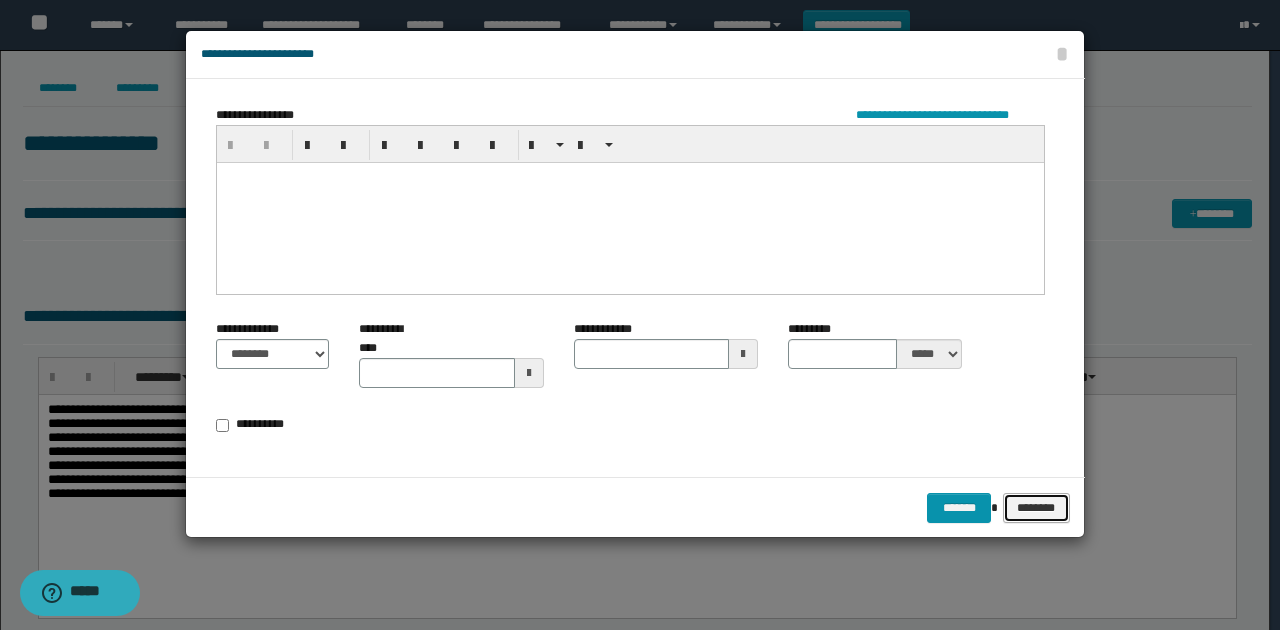 click on "********" at bounding box center [1036, 507] 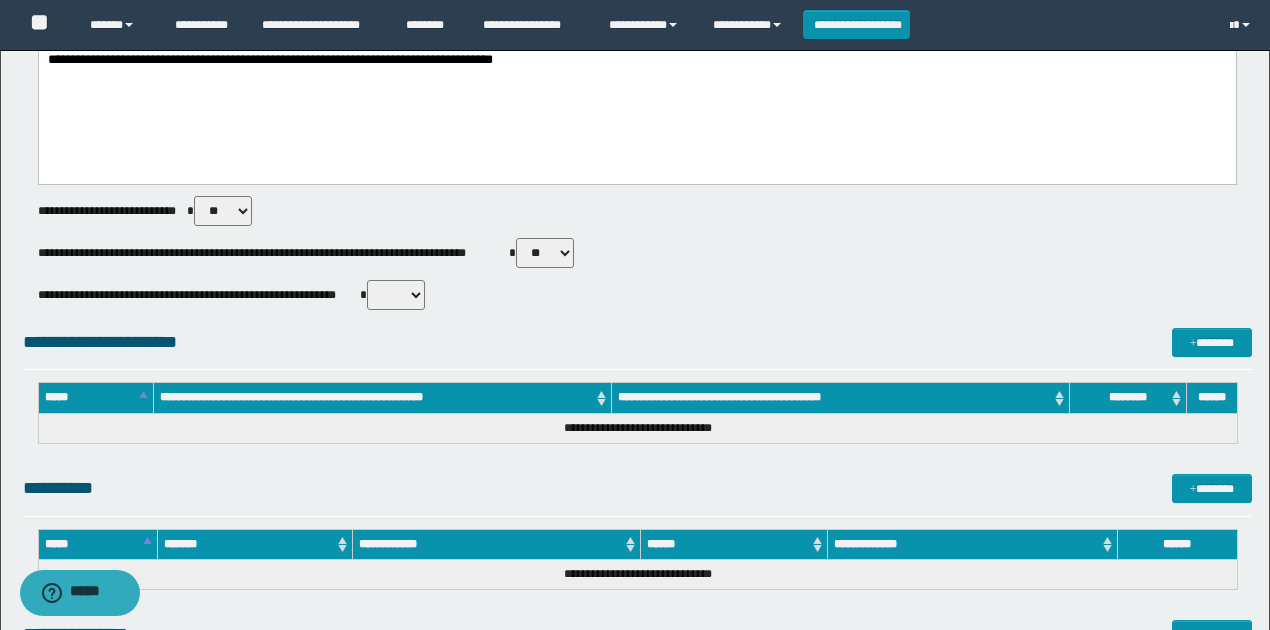 scroll, scrollTop: 600, scrollLeft: 0, axis: vertical 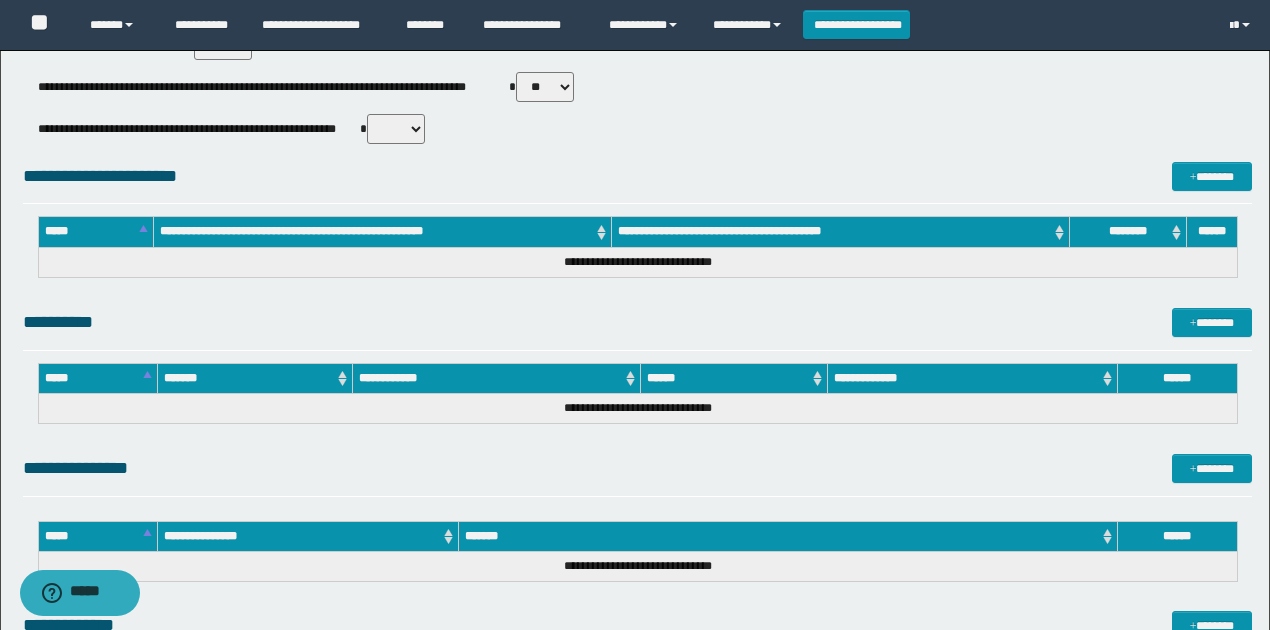 click on "**
**" at bounding box center (396, 129) 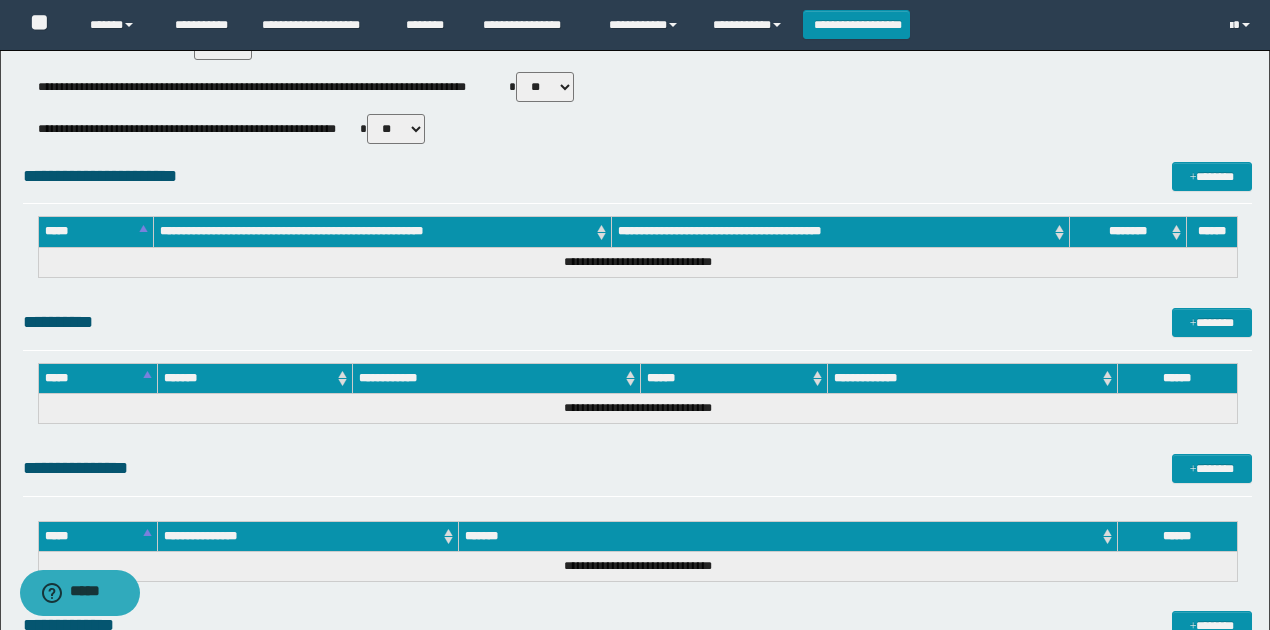click on "**
**" at bounding box center [396, 129] 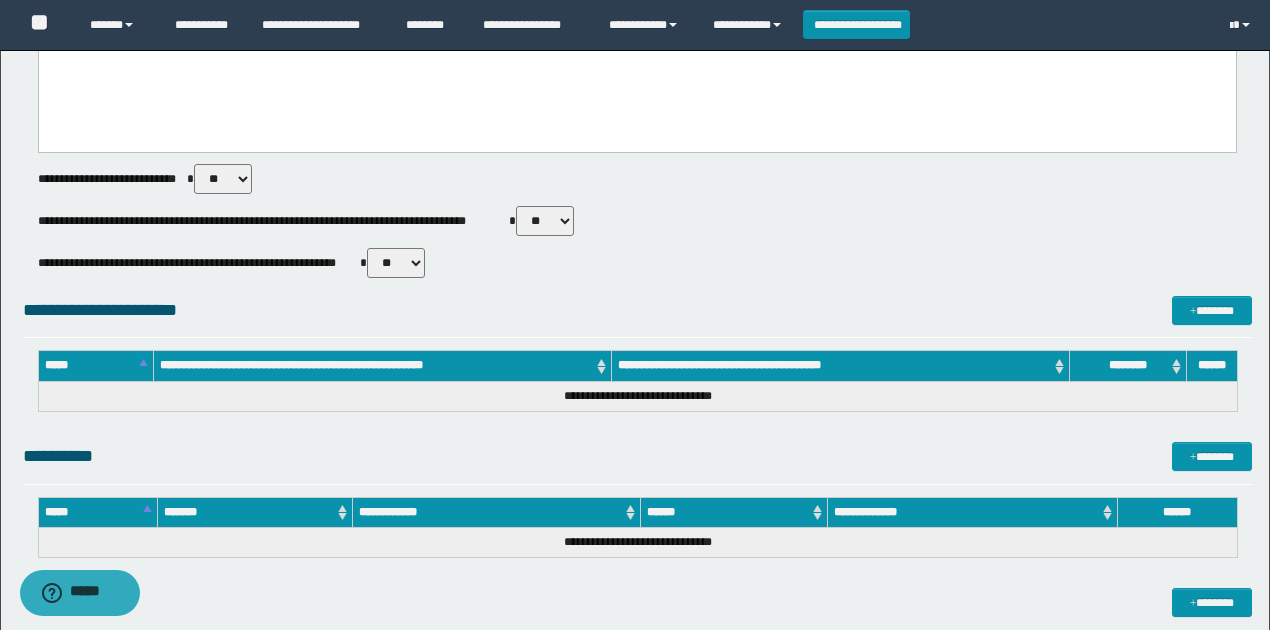 drag, startPoint x: 526, startPoint y: 217, endPoint x: 532, endPoint y: 232, distance: 16.155495 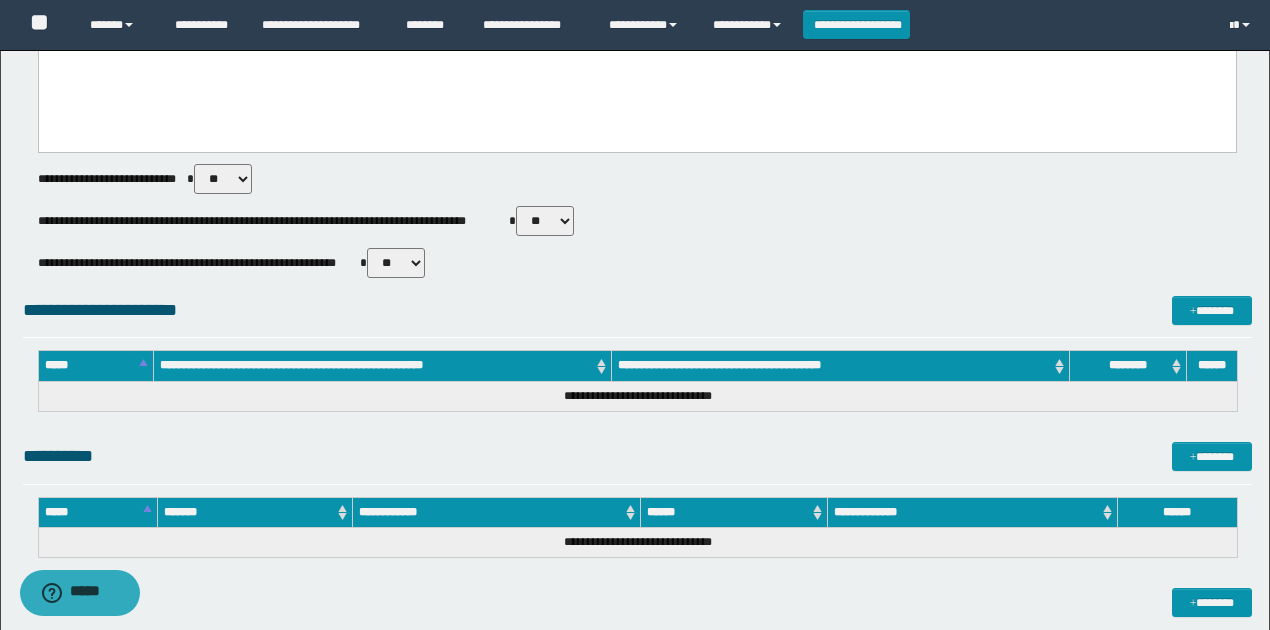 click on "**
**" at bounding box center (545, 221) 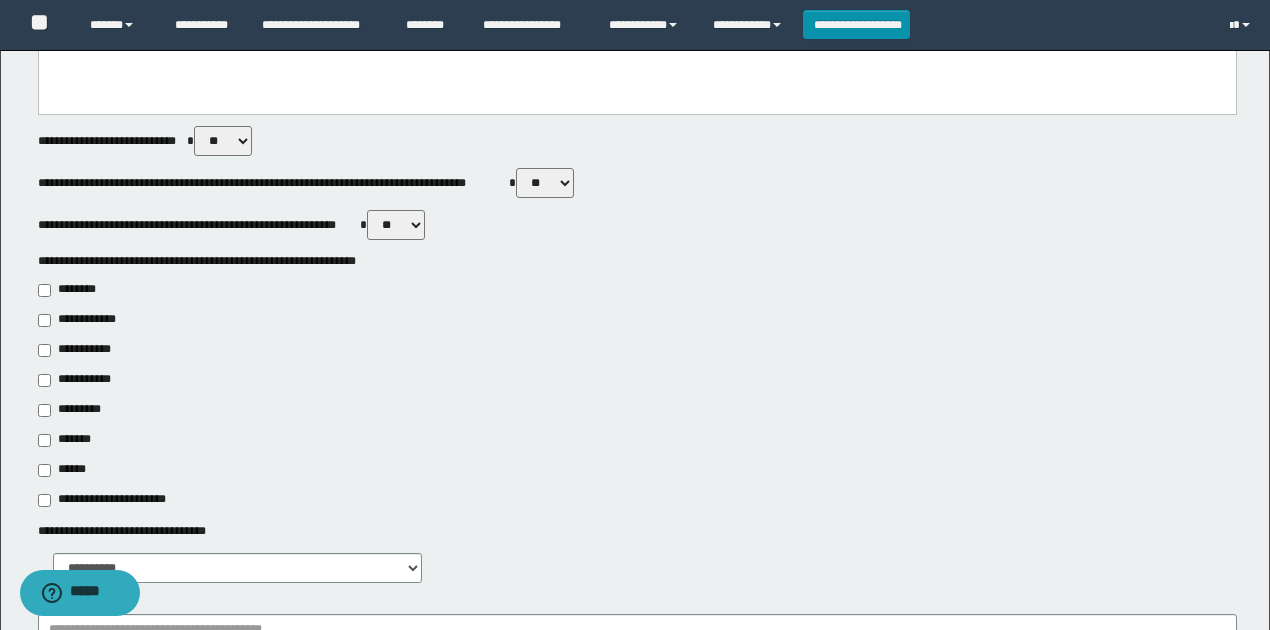 scroll, scrollTop: 533, scrollLeft: 0, axis: vertical 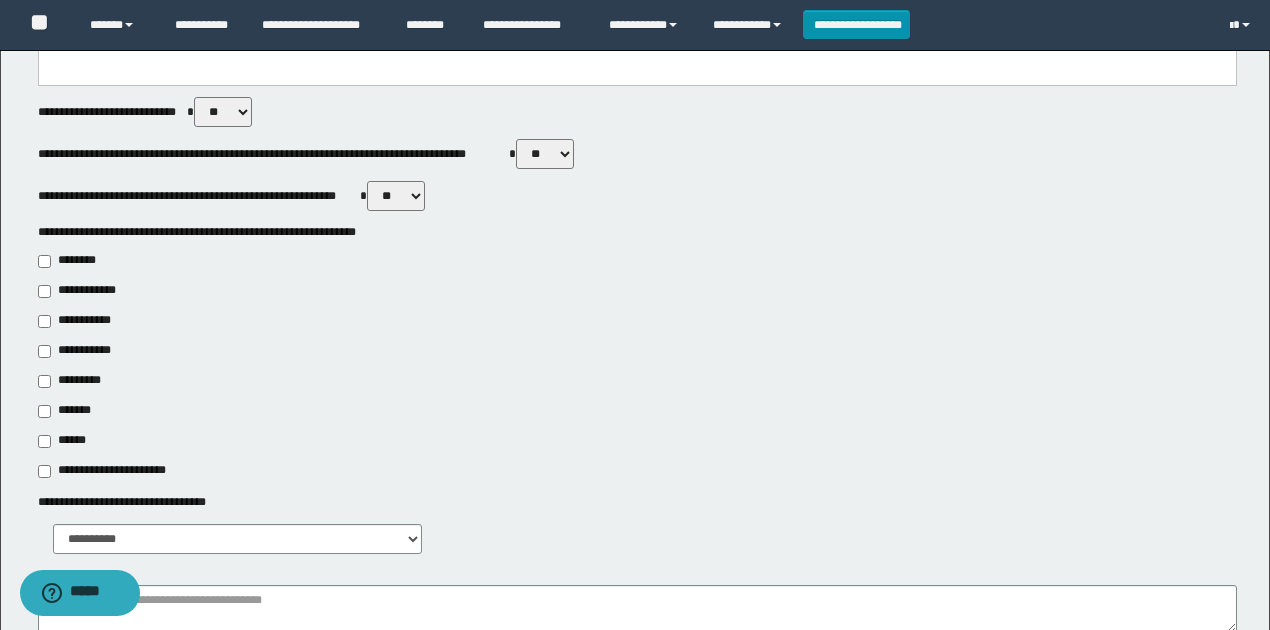 click on "**********" at bounding box center [81, 321] 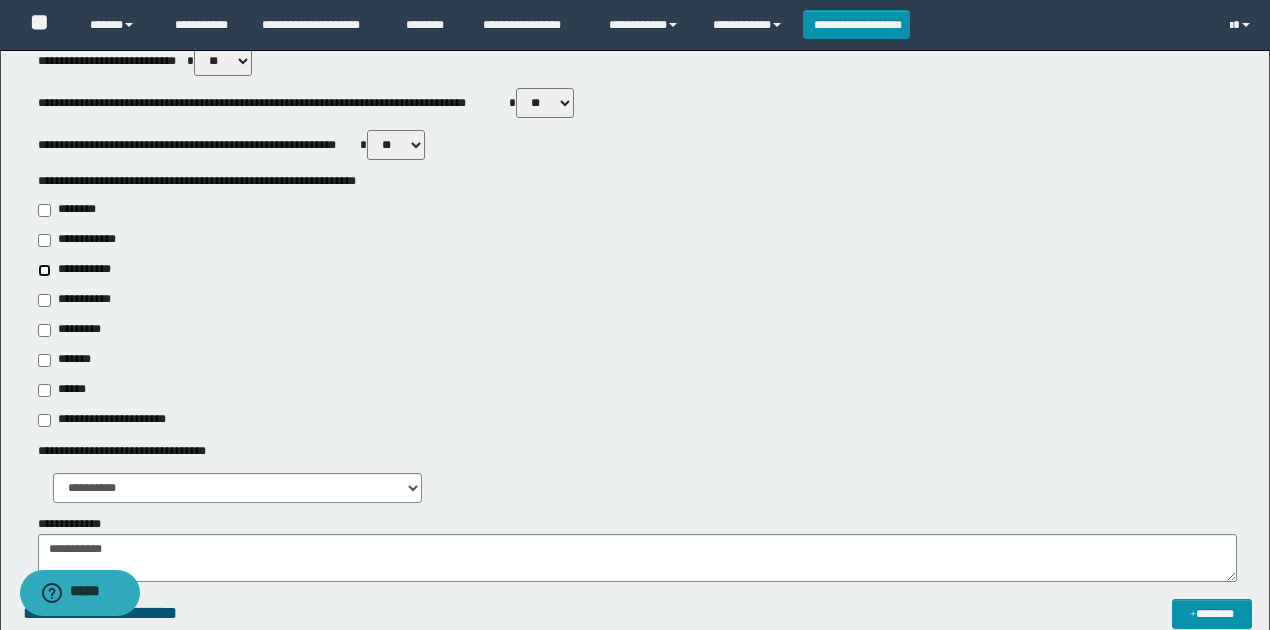 scroll, scrollTop: 666, scrollLeft: 0, axis: vertical 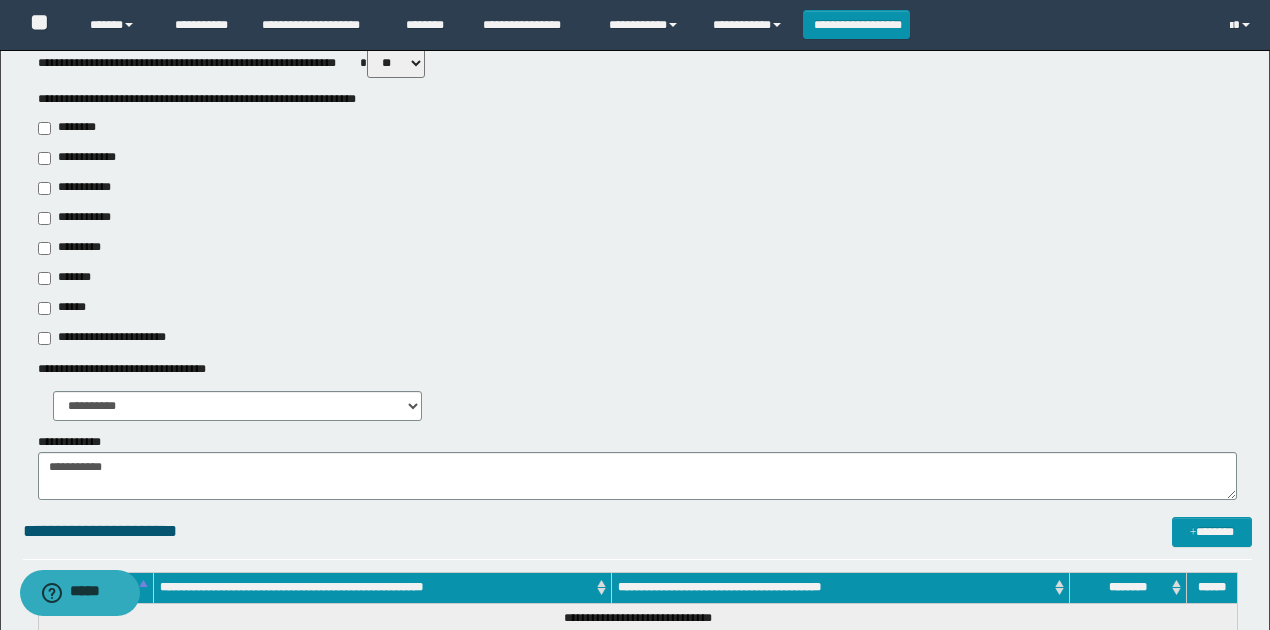 click on "**********" at bounding box center (108, 338) 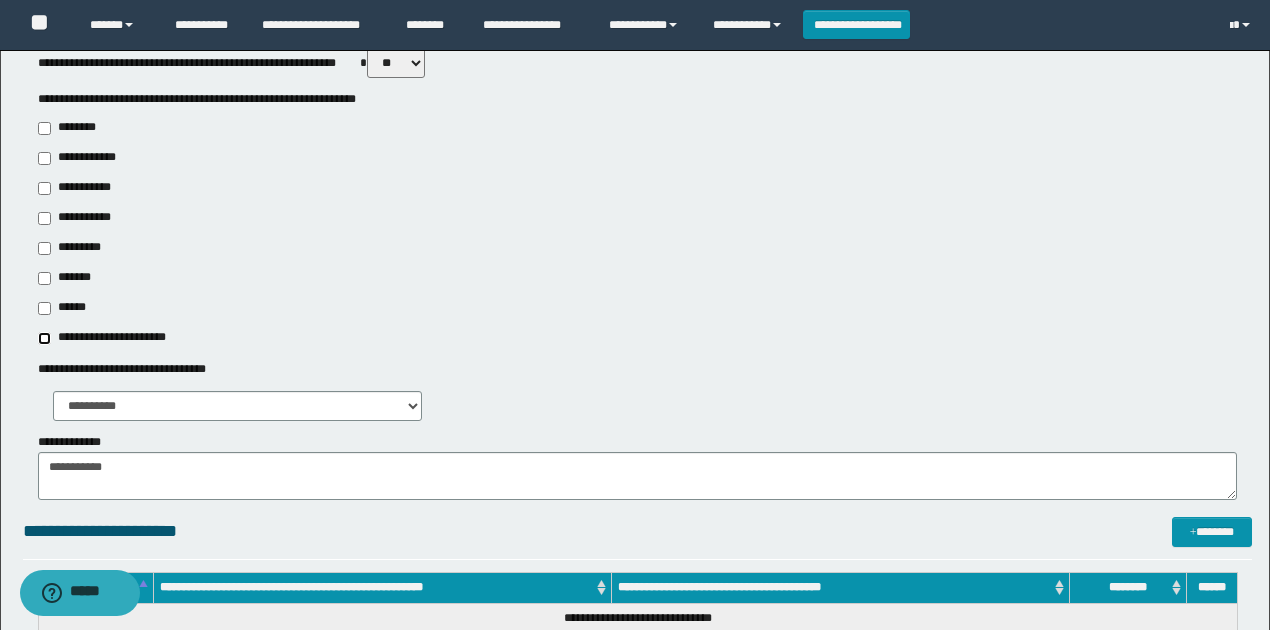 type on "**********" 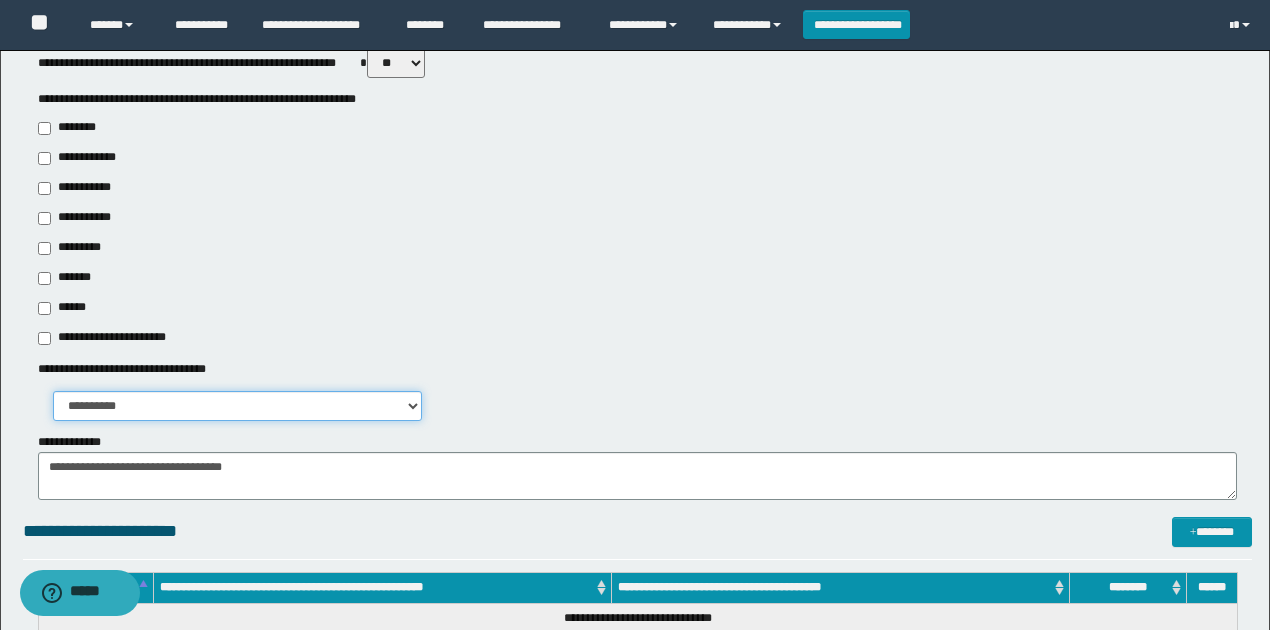 click on "**********" at bounding box center (238, 406) 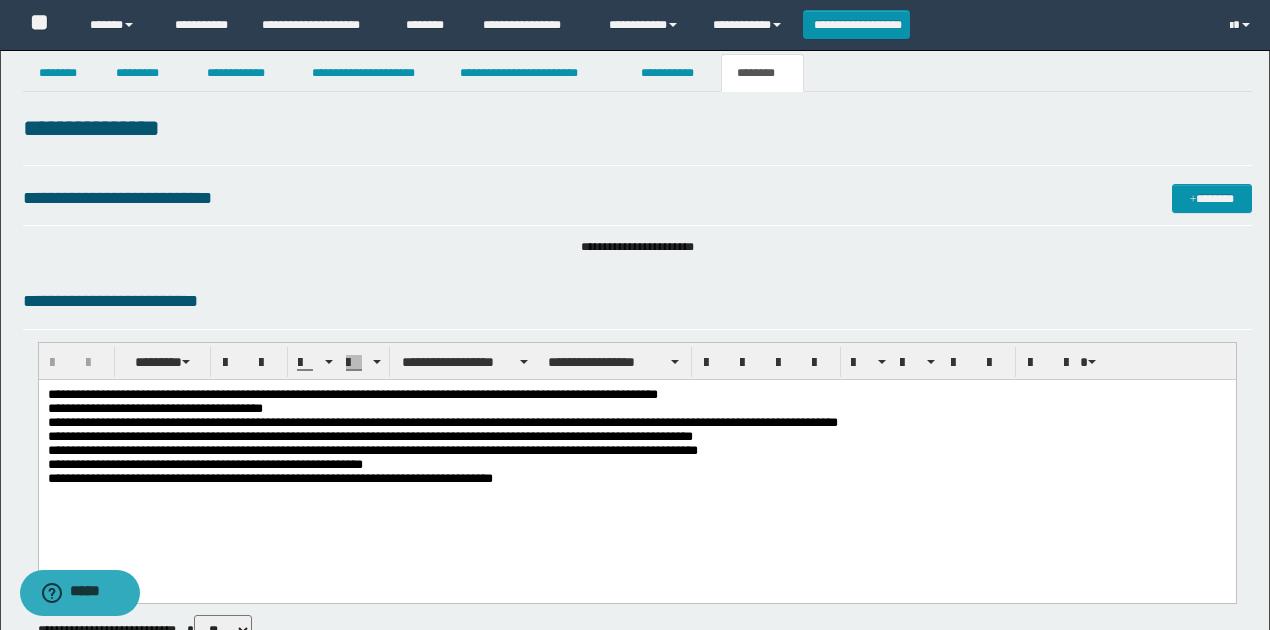 scroll, scrollTop: 0, scrollLeft: 0, axis: both 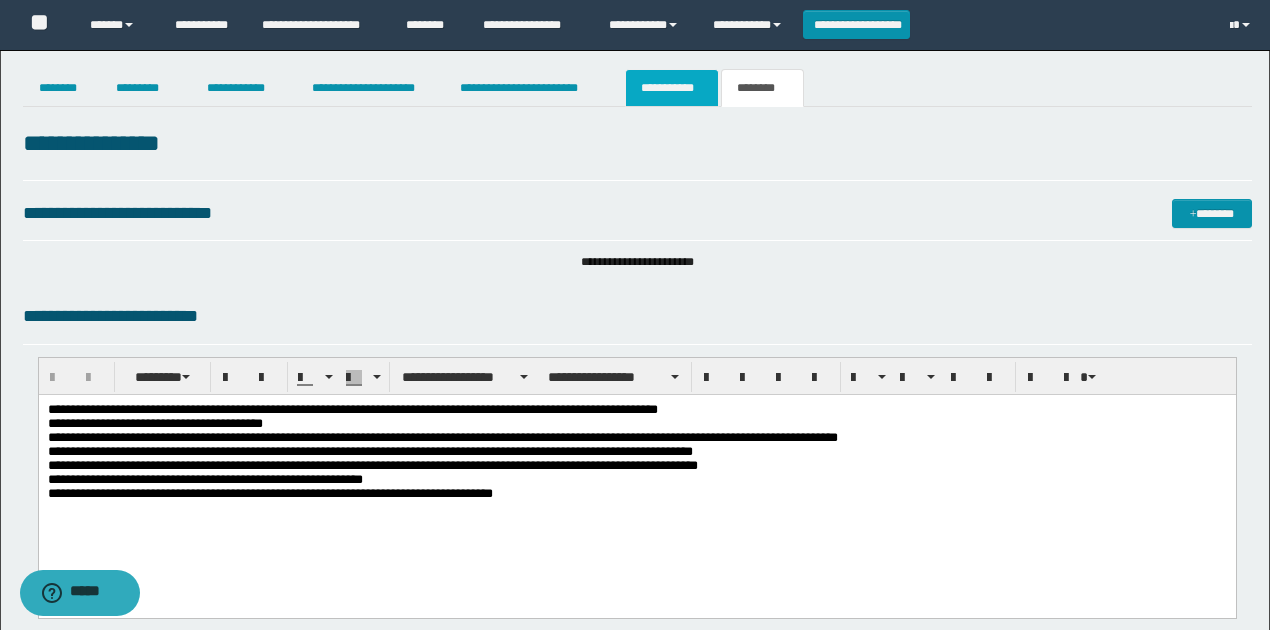 click on "**********" at bounding box center [672, 88] 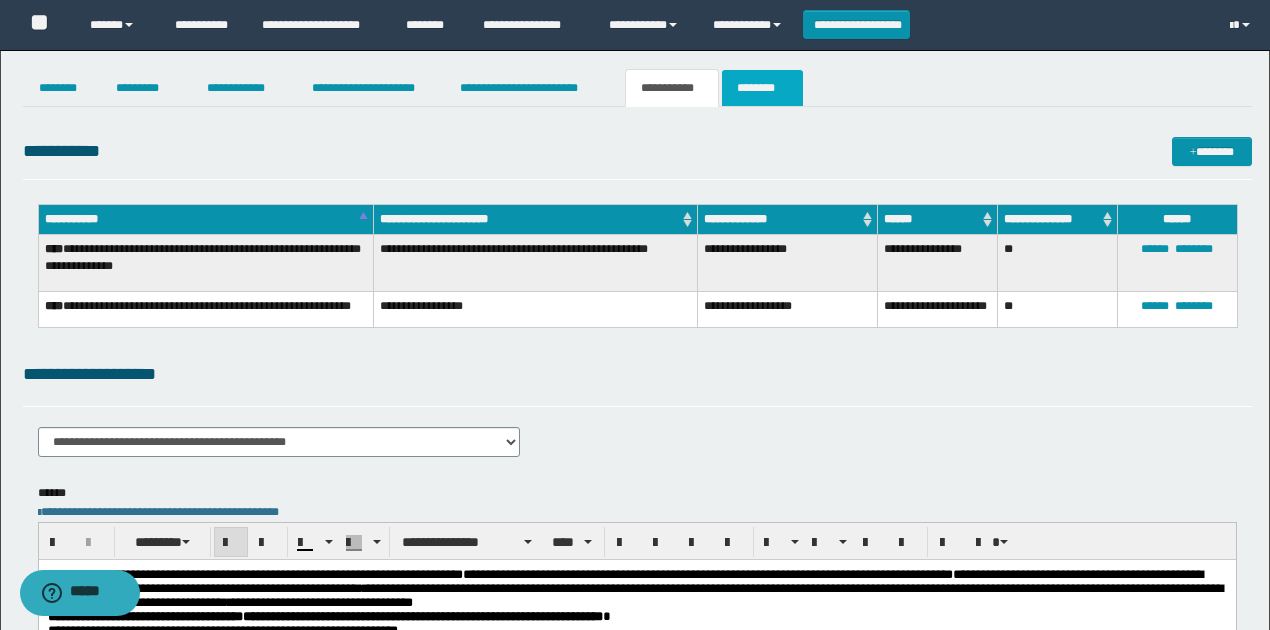 click on "********" at bounding box center (762, 88) 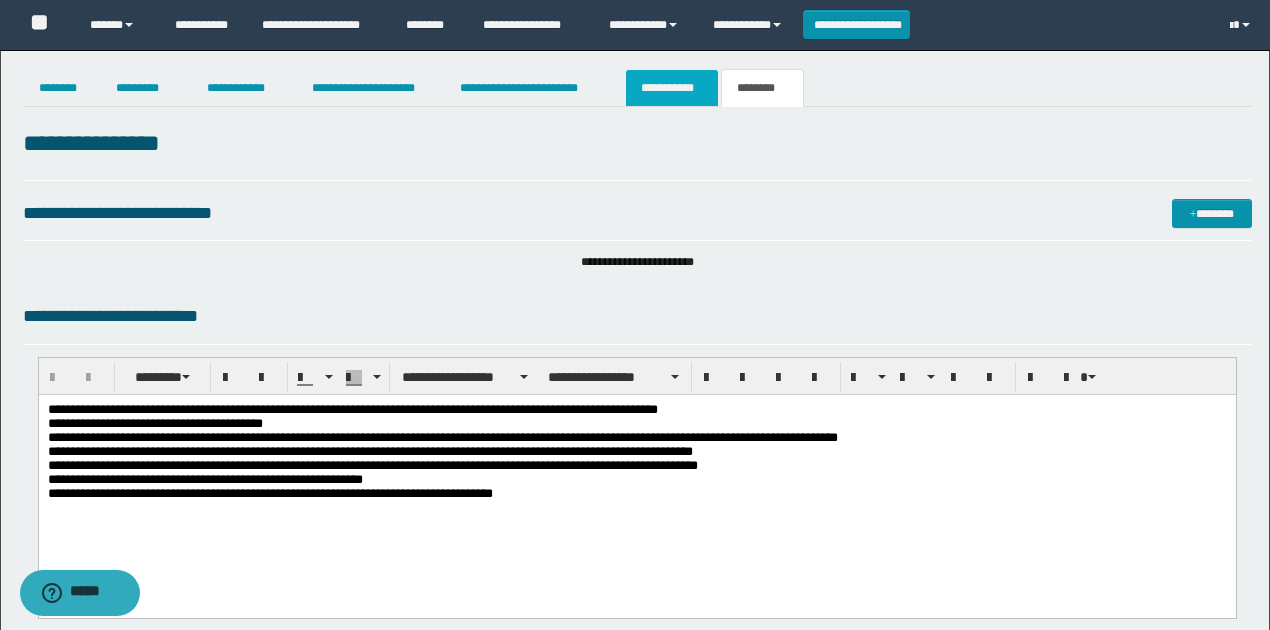 click on "**********" at bounding box center [672, 88] 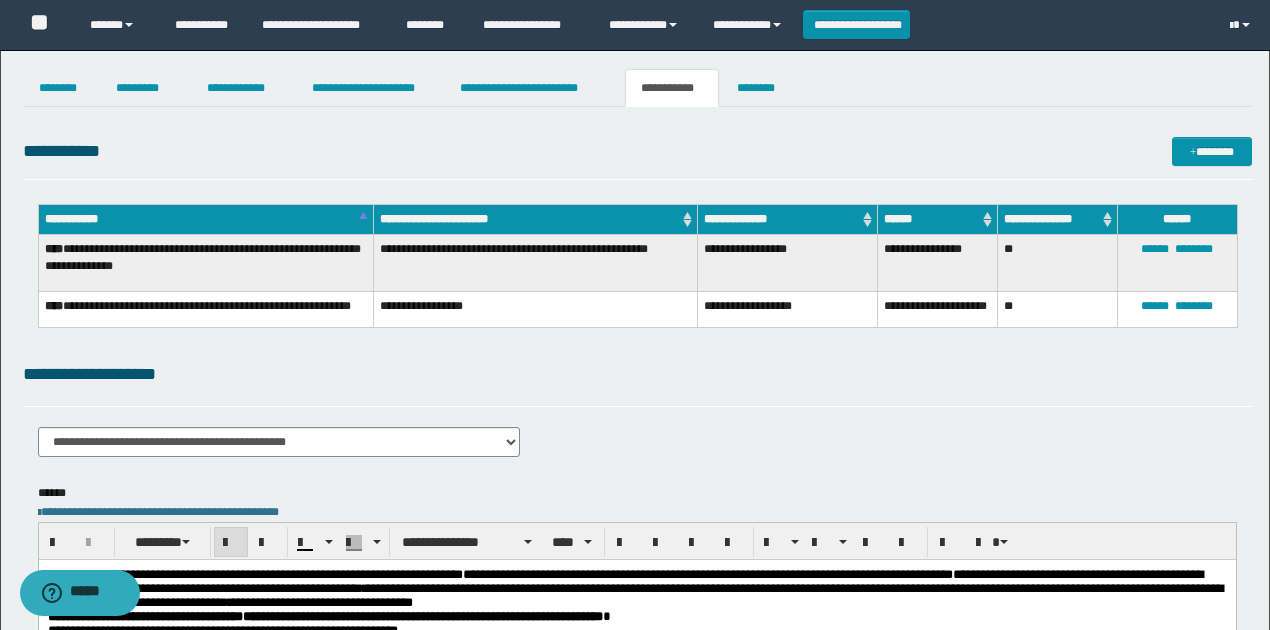 click on "**********" at bounding box center (637, 598) 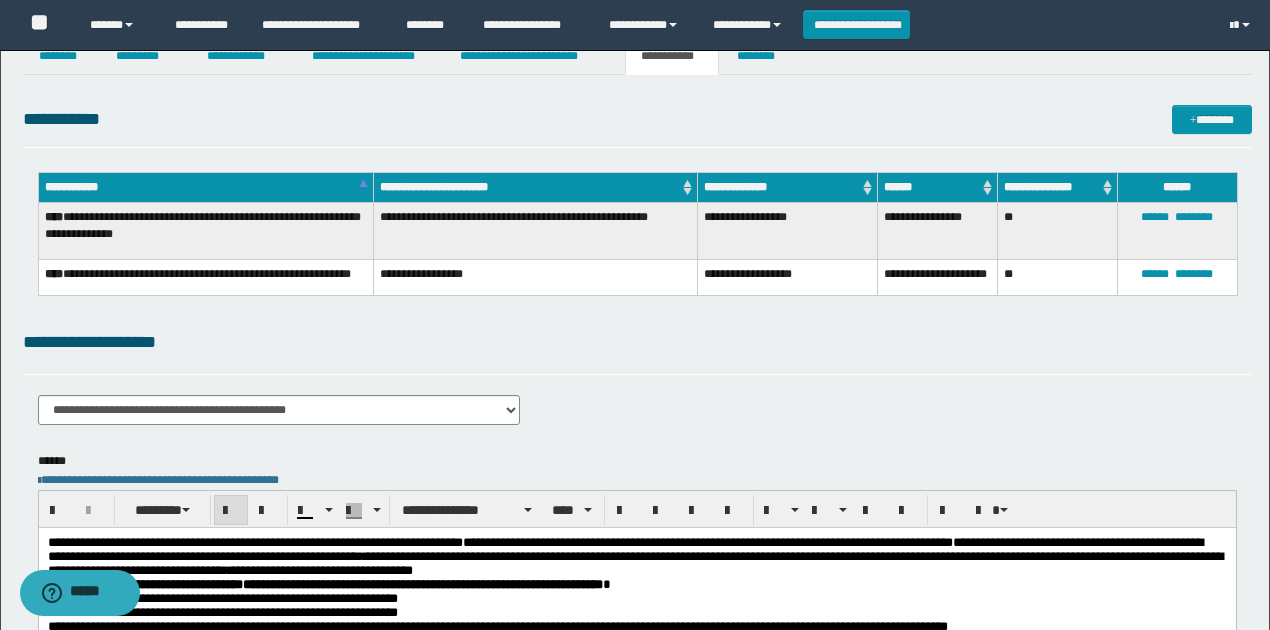 scroll, scrollTop: 0, scrollLeft: 0, axis: both 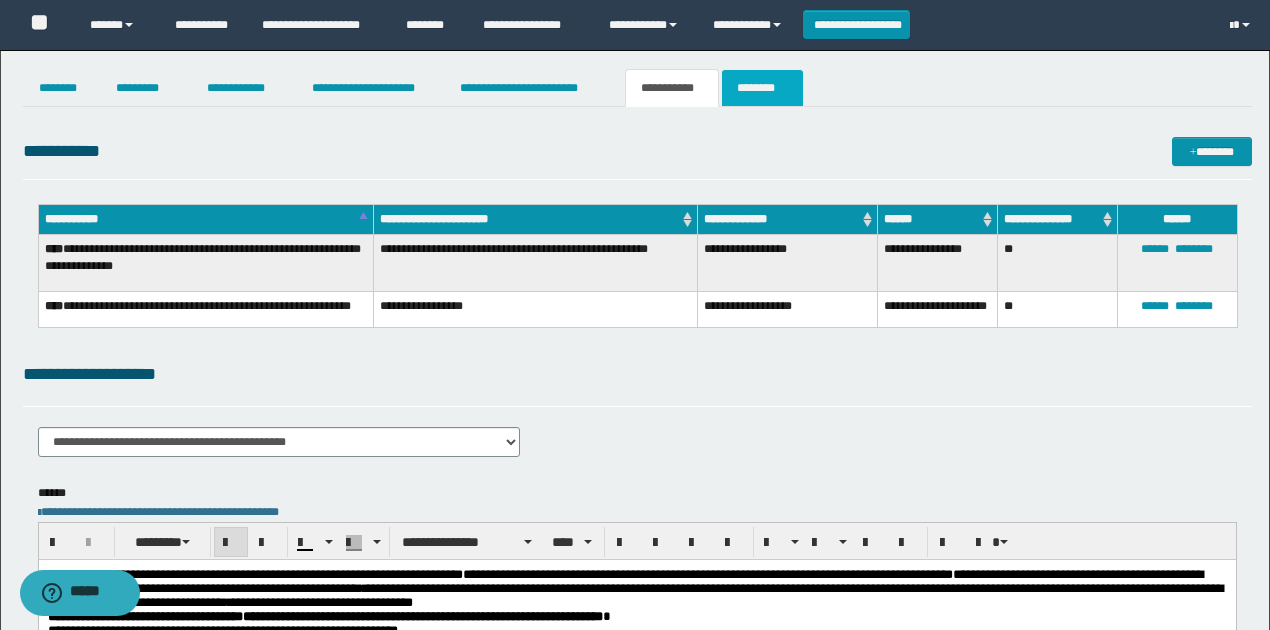 click on "********" at bounding box center (762, 88) 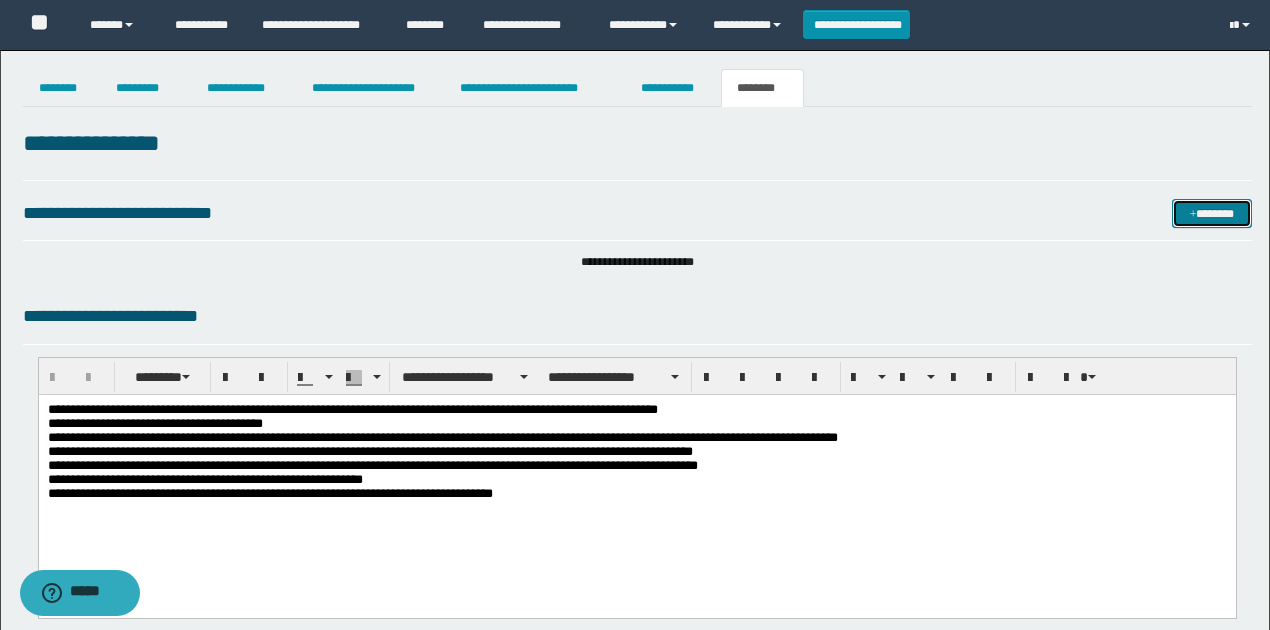 click on "*******" at bounding box center [1211, 213] 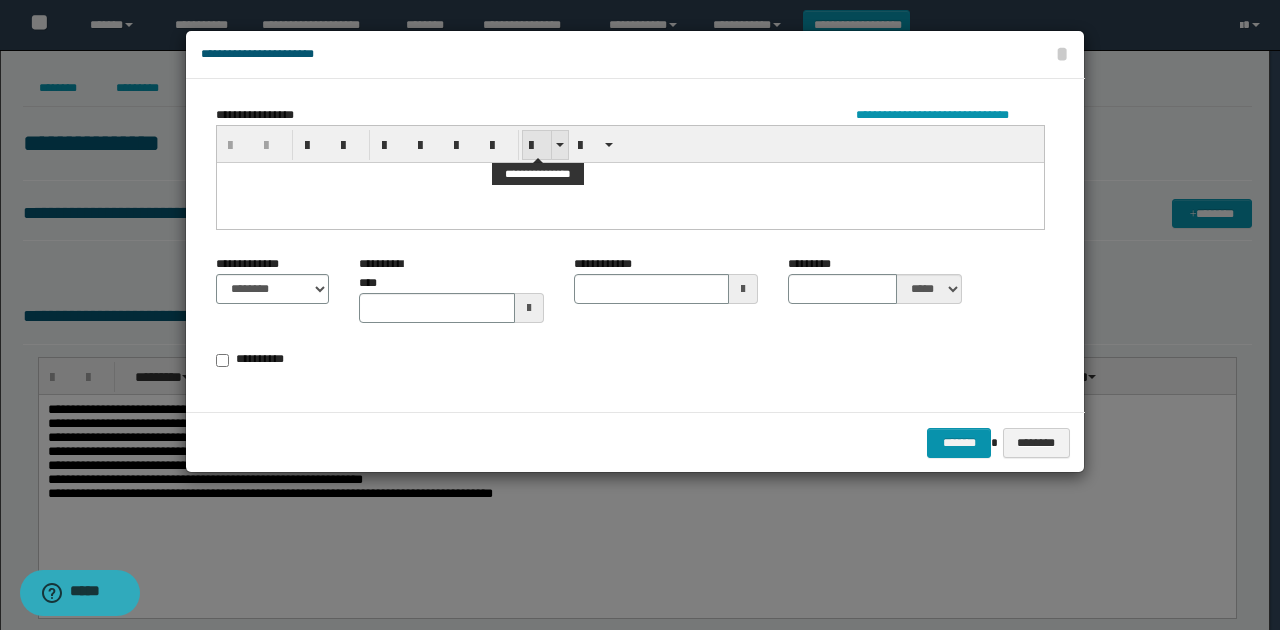 click at bounding box center (537, 146) 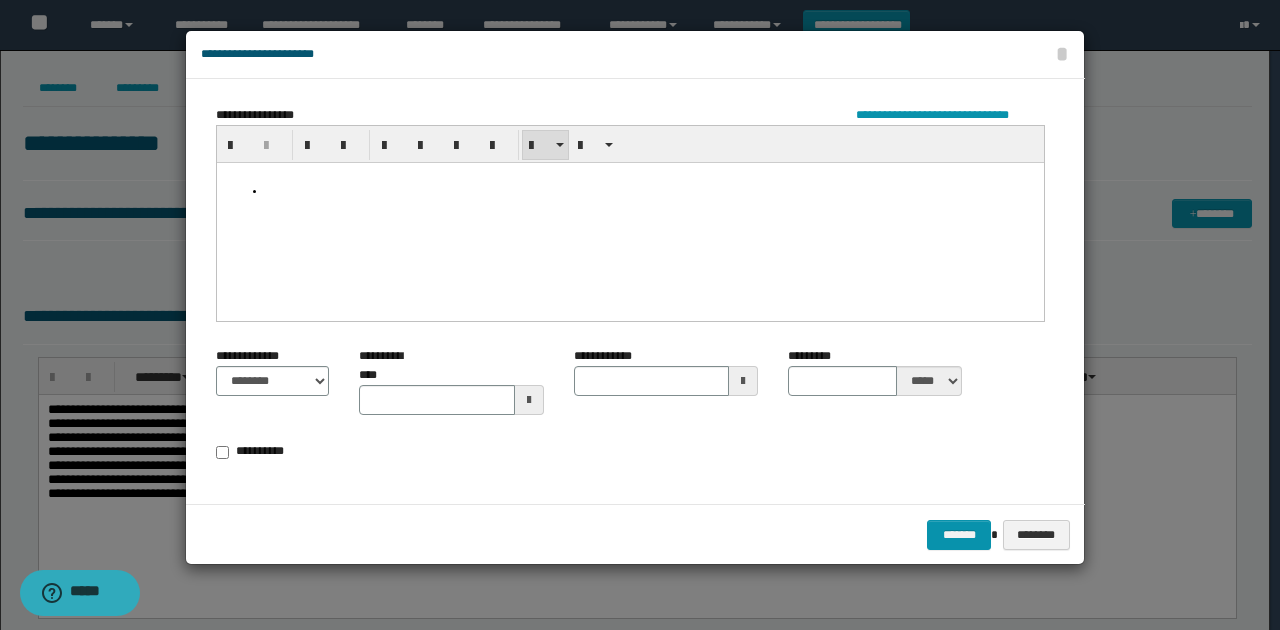 paste 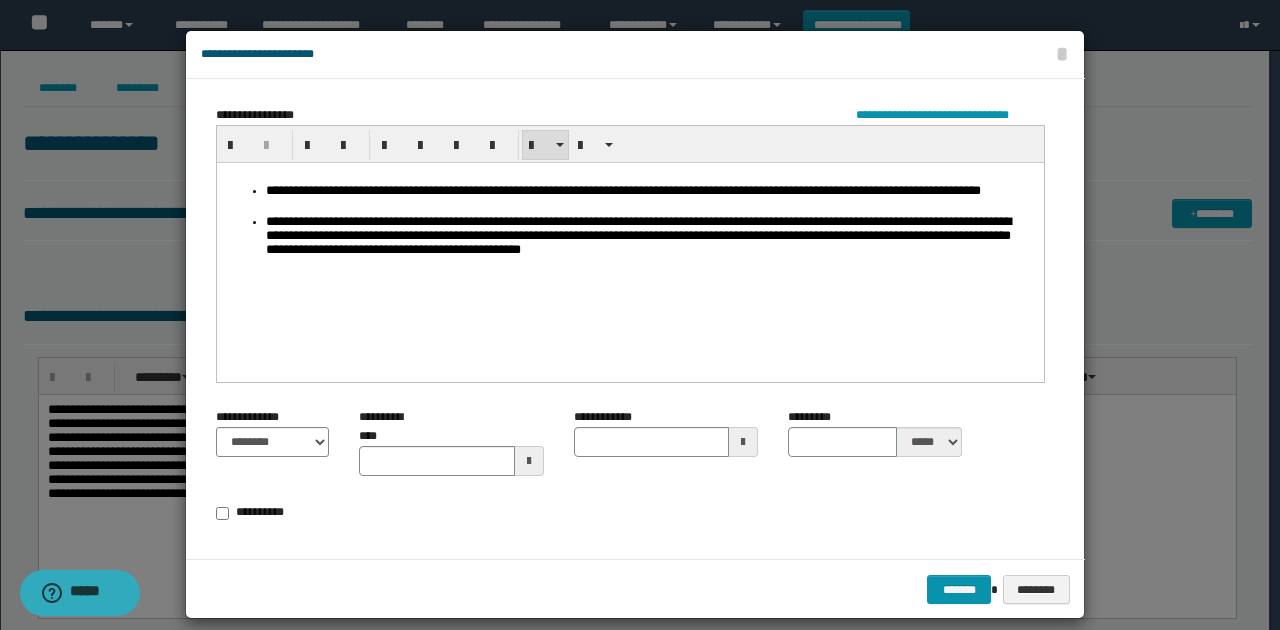 click on "**********" at bounding box center [650, 237] 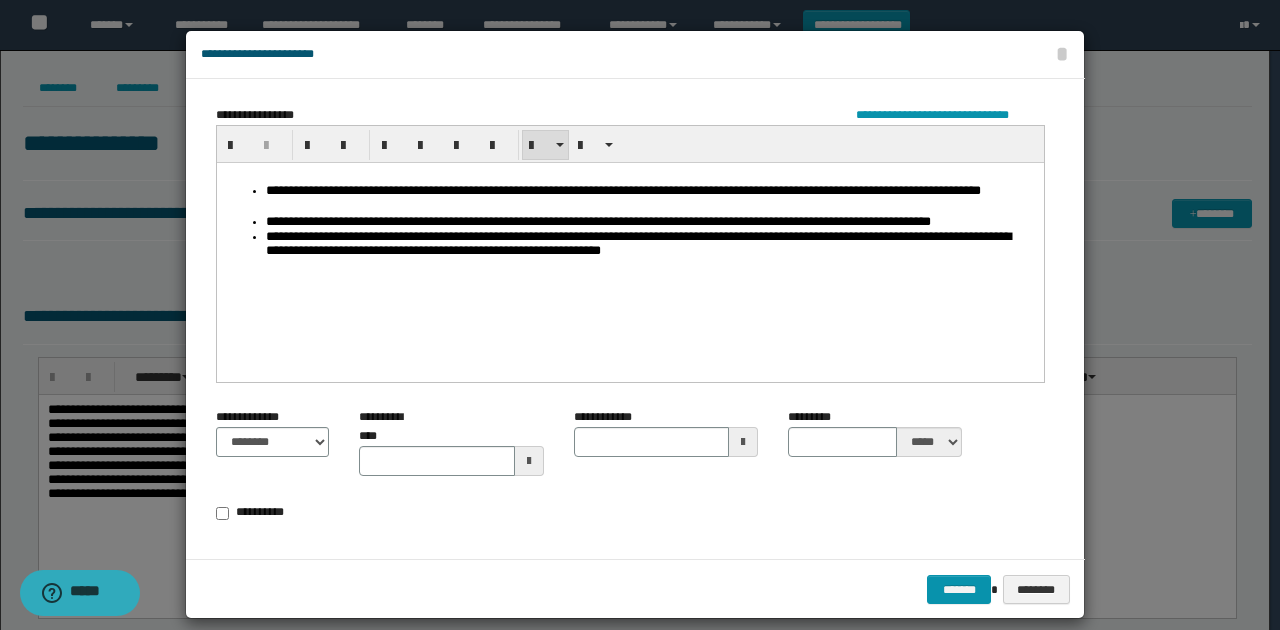 click on "**********" at bounding box center (650, 244) 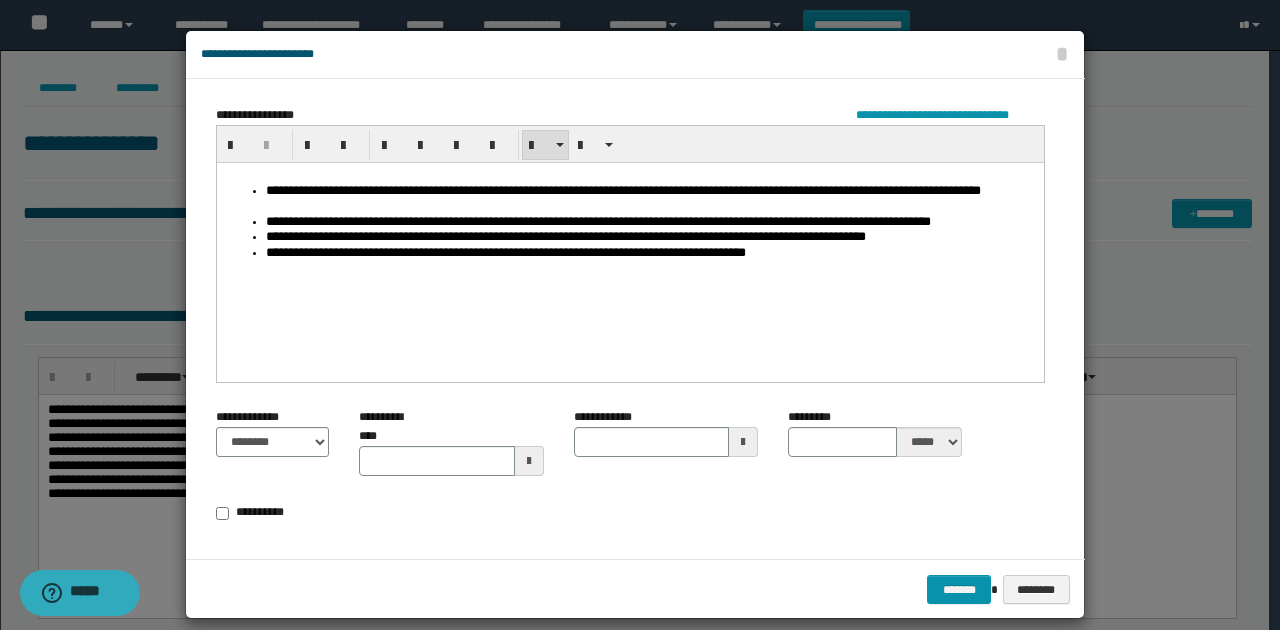 click on "**********" at bounding box center (650, 252) 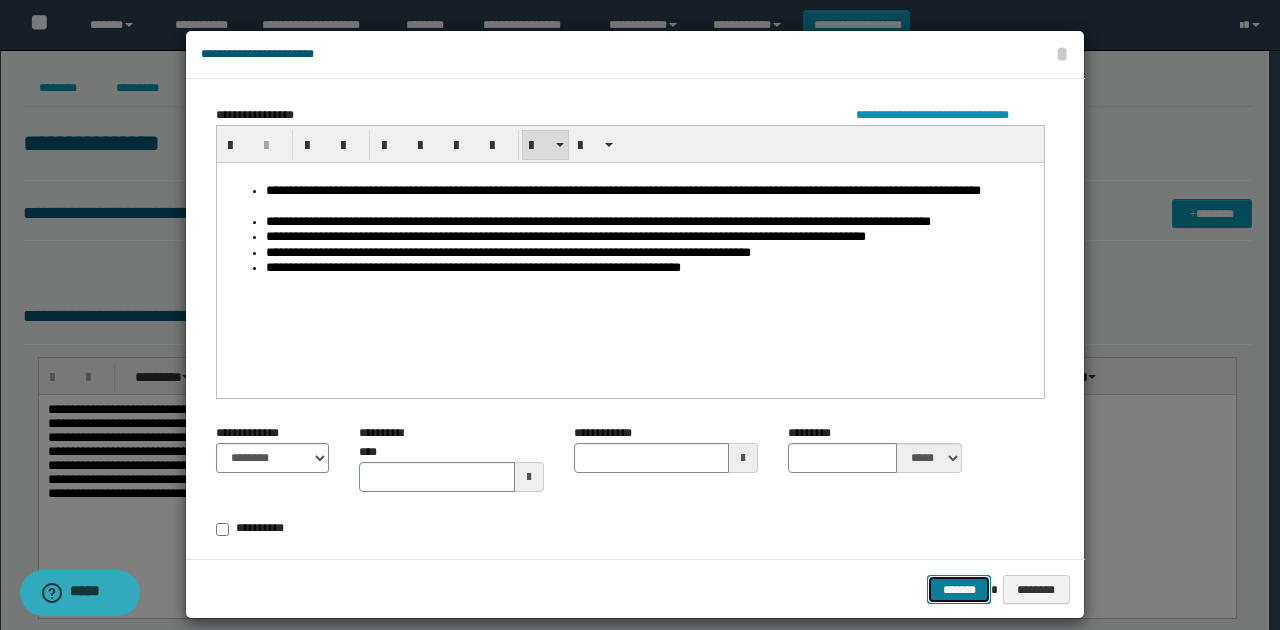 drag, startPoint x: 952, startPoint y: 580, endPoint x: 978, endPoint y: 560, distance: 32.80244 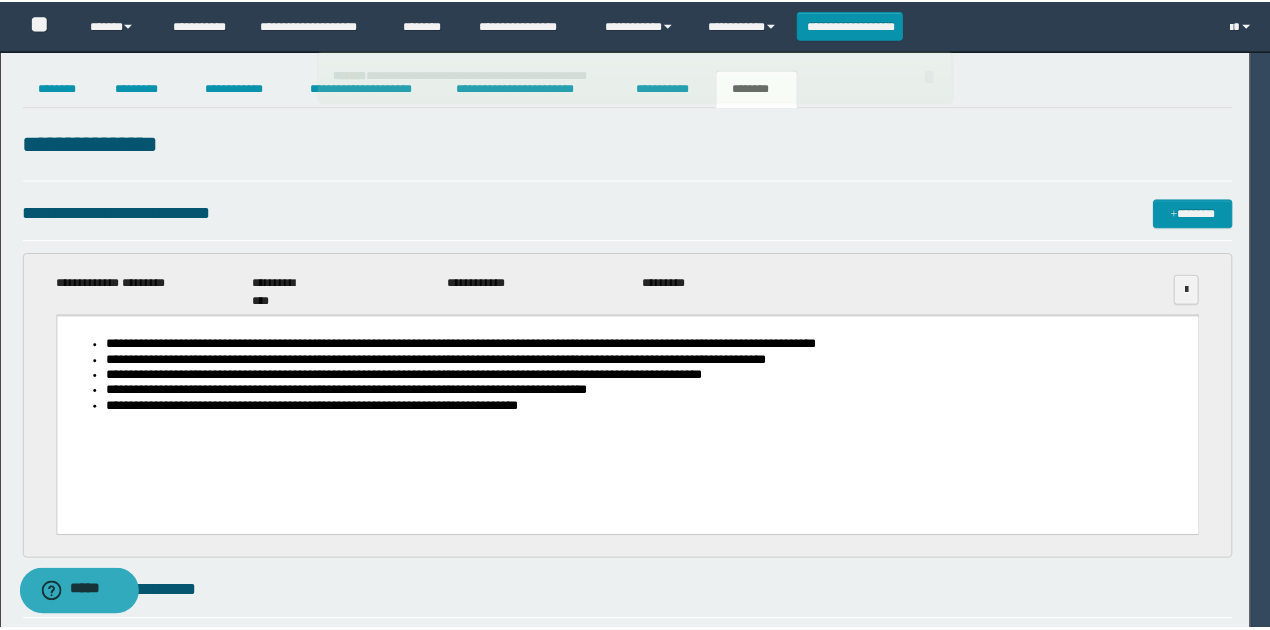 scroll, scrollTop: 0, scrollLeft: 0, axis: both 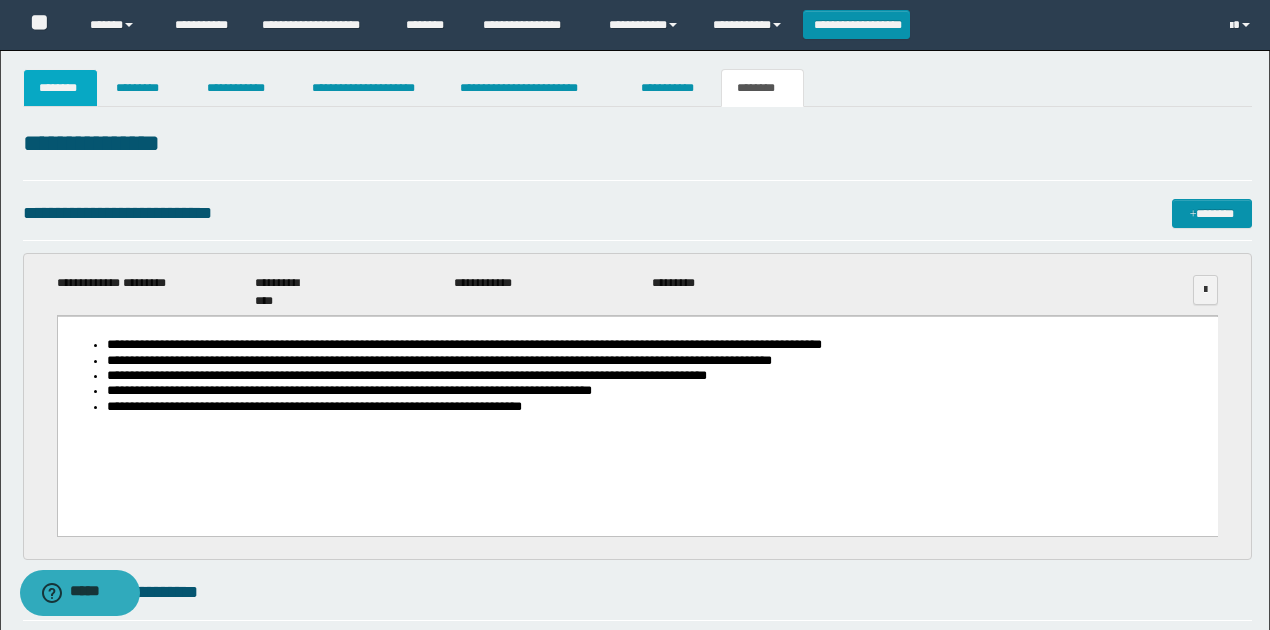 click on "********" at bounding box center (61, 88) 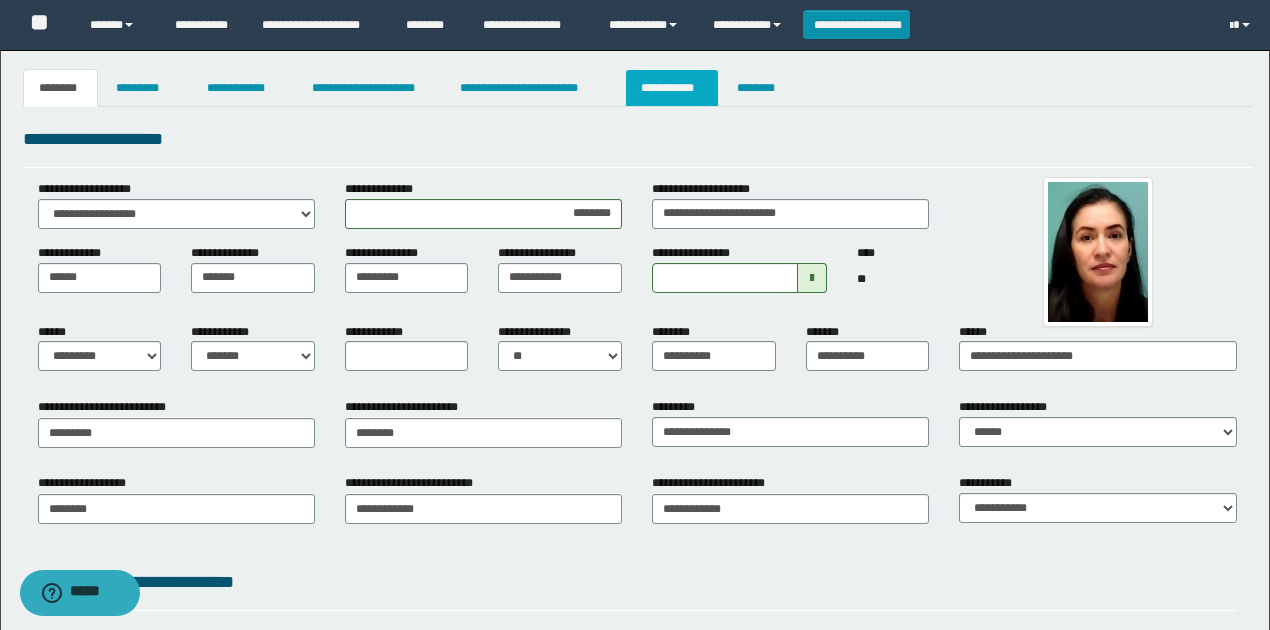 click on "**********" at bounding box center [672, 88] 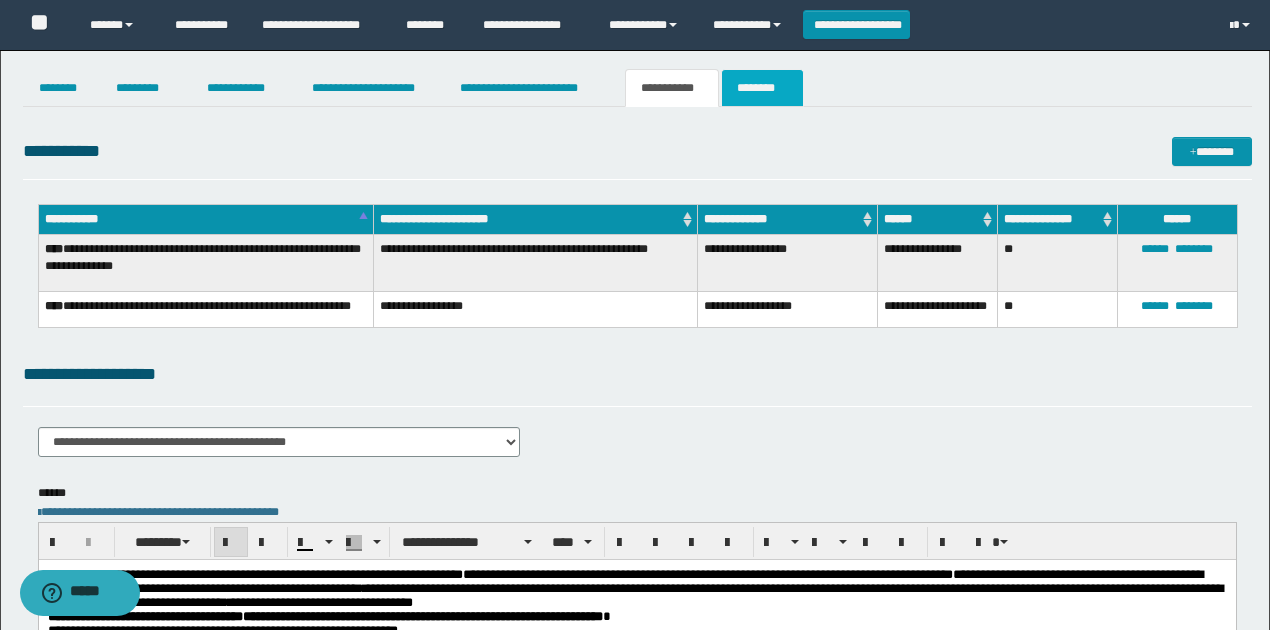 click on "********" at bounding box center (762, 88) 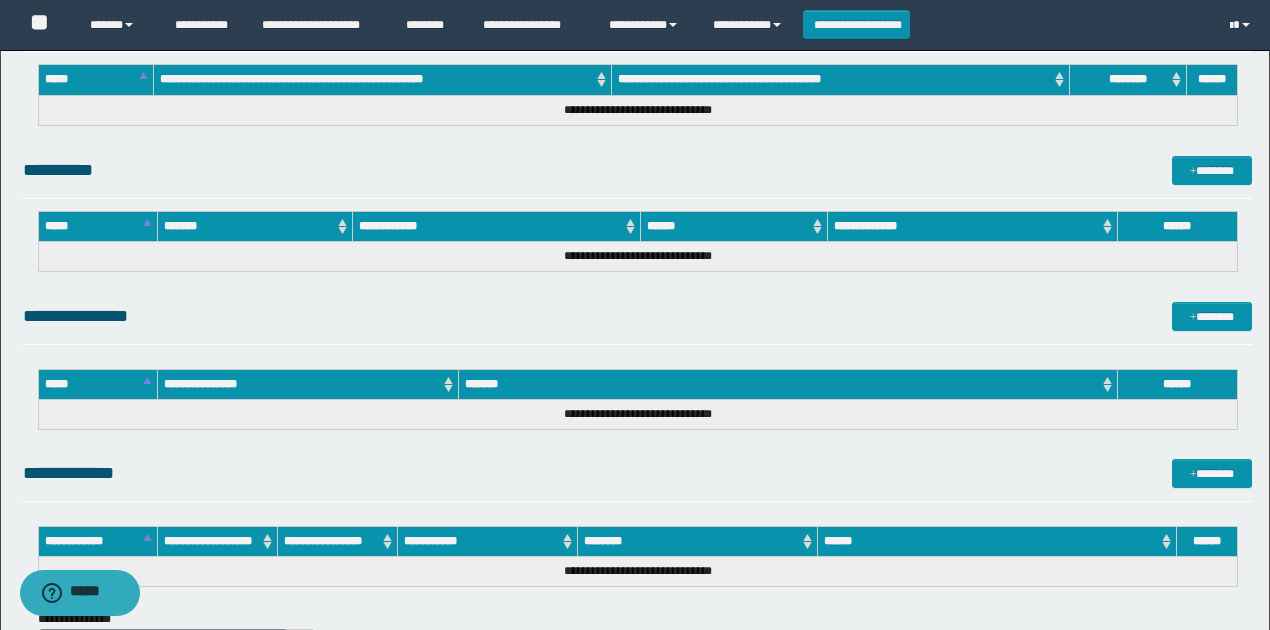 scroll, scrollTop: 1553, scrollLeft: 0, axis: vertical 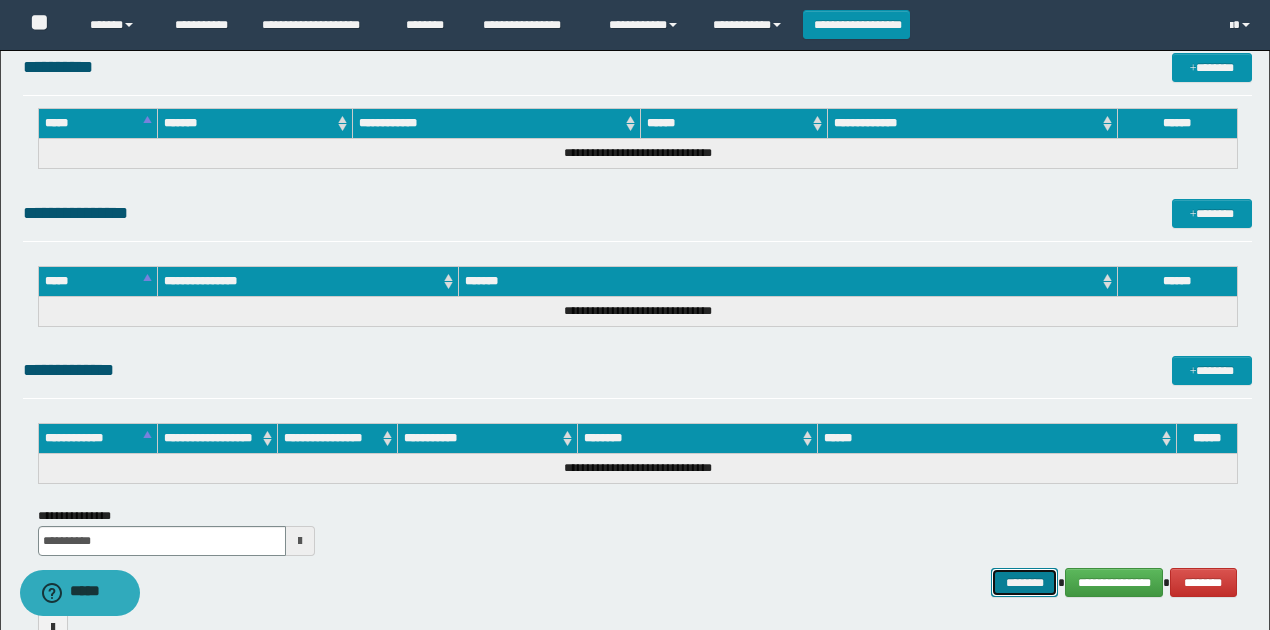 click on "********" at bounding box center (1024, 582) 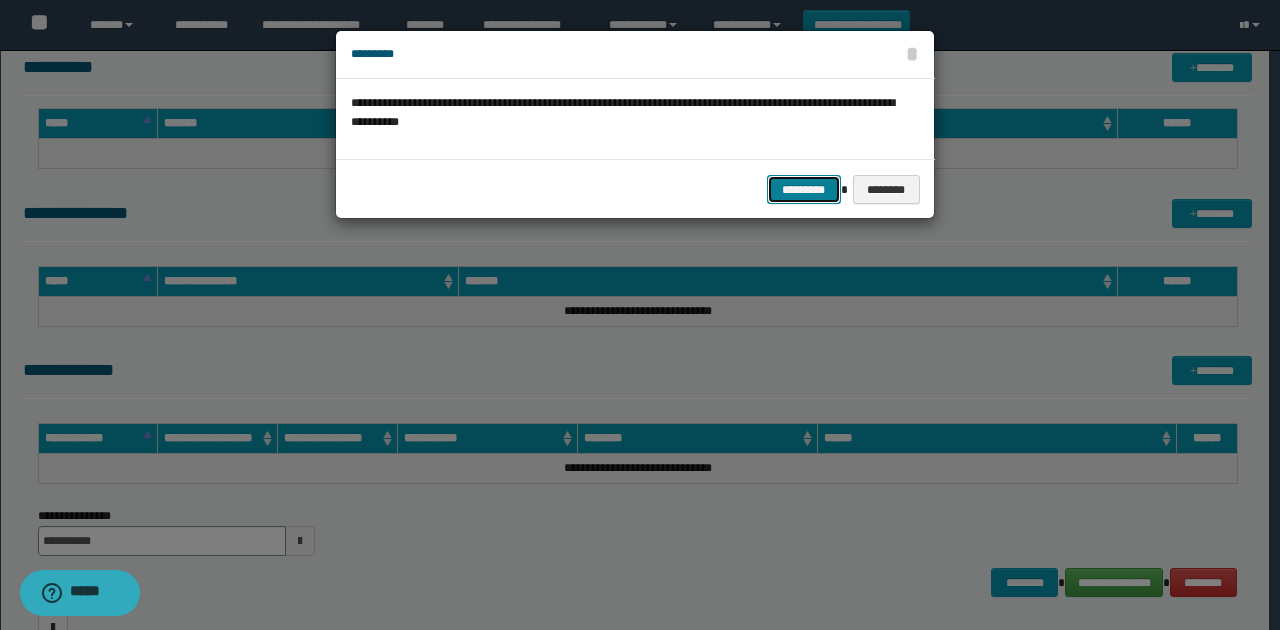 click on "*********" at bounding box center (804, 189) 